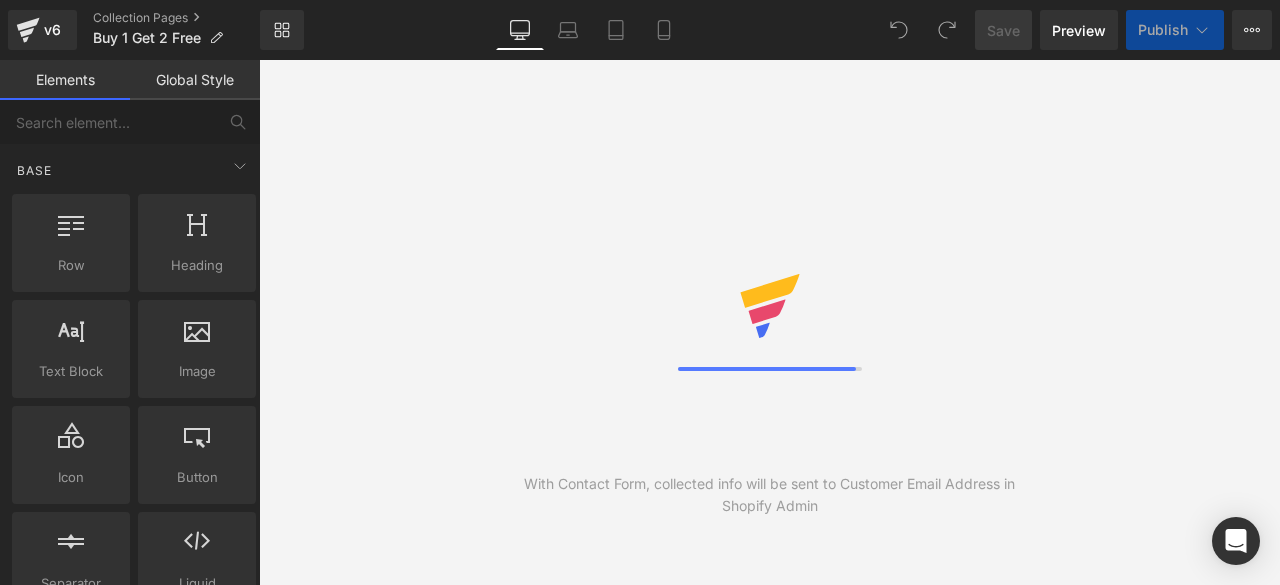 scroll, scrollTop: 0, scrollLeft: 0, axis: both 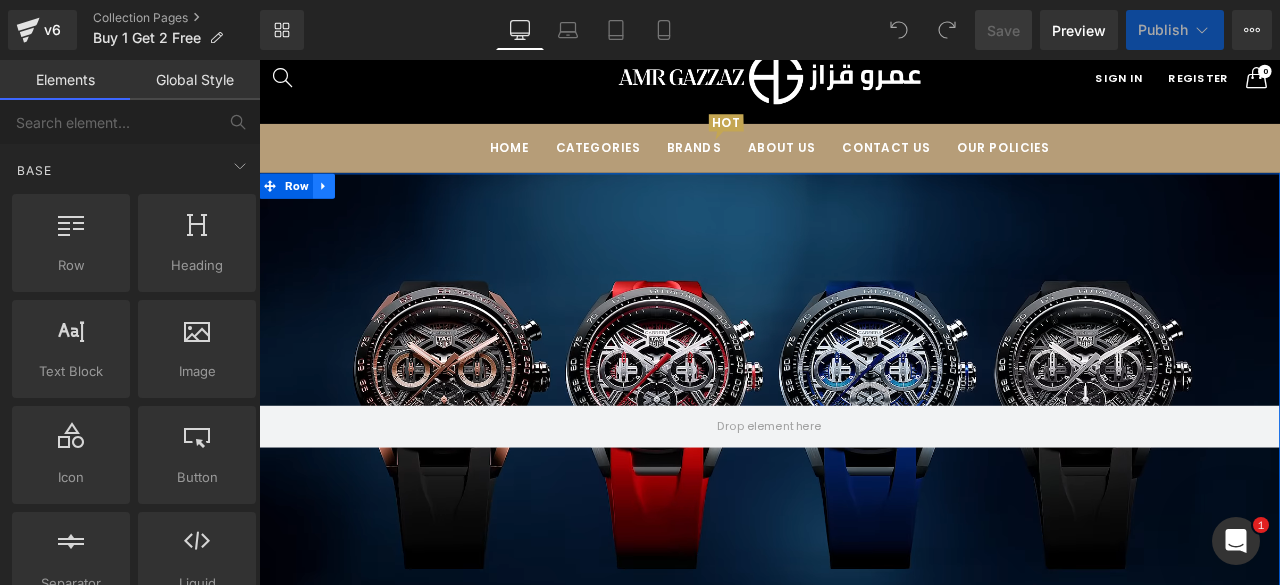 click 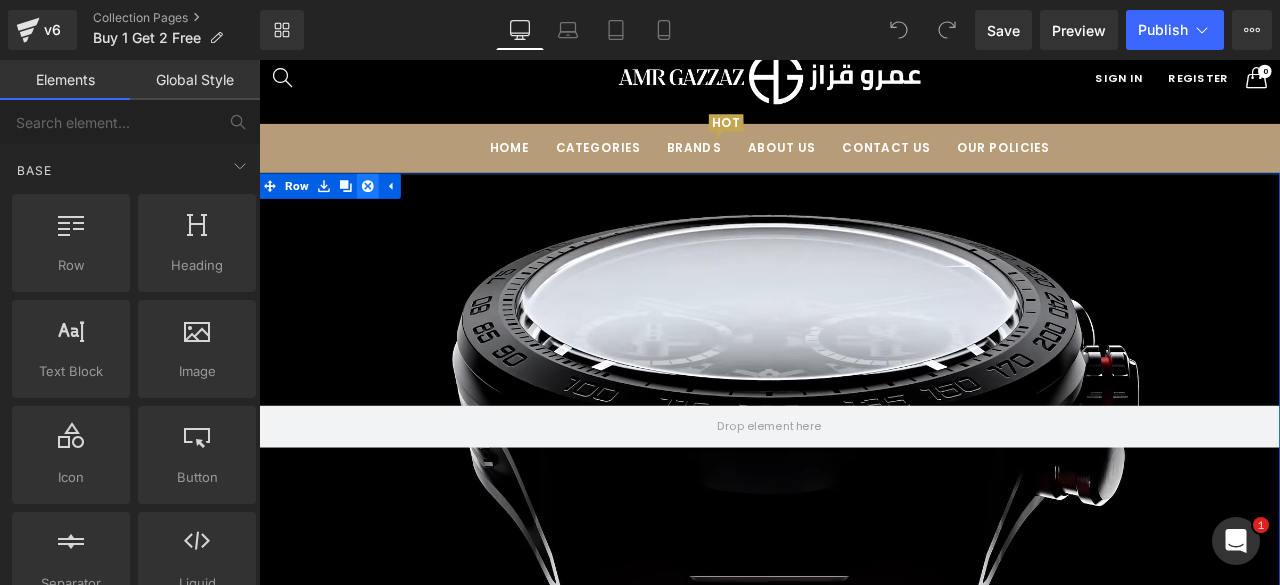 click 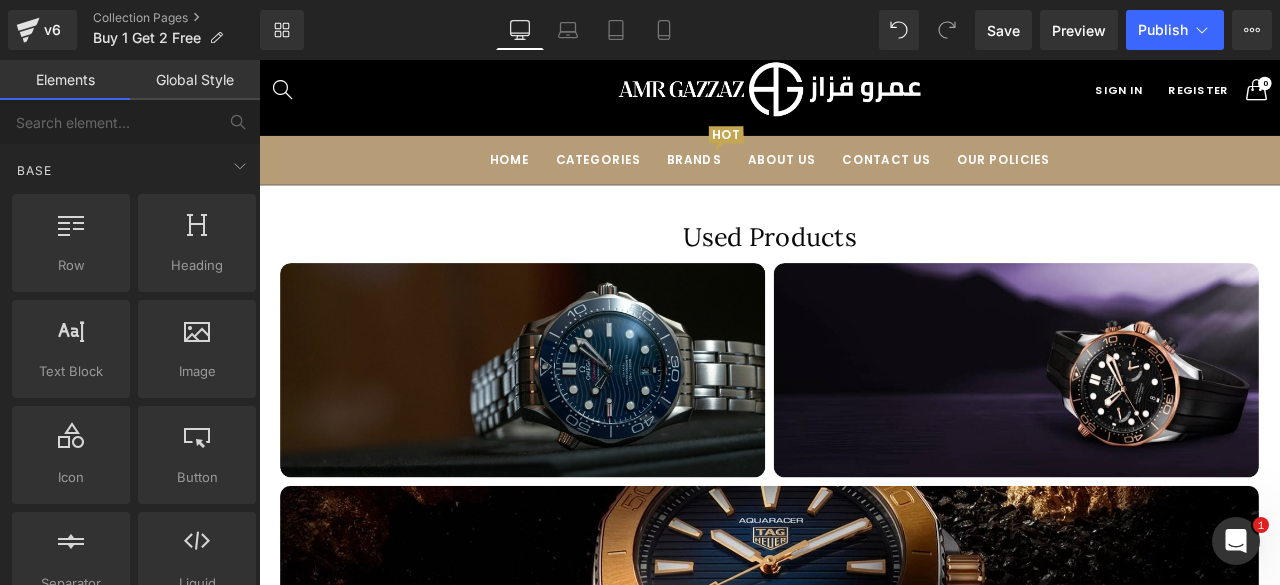 scroll, scrollTop: 21, scrollLeft: 0, axis: vertical 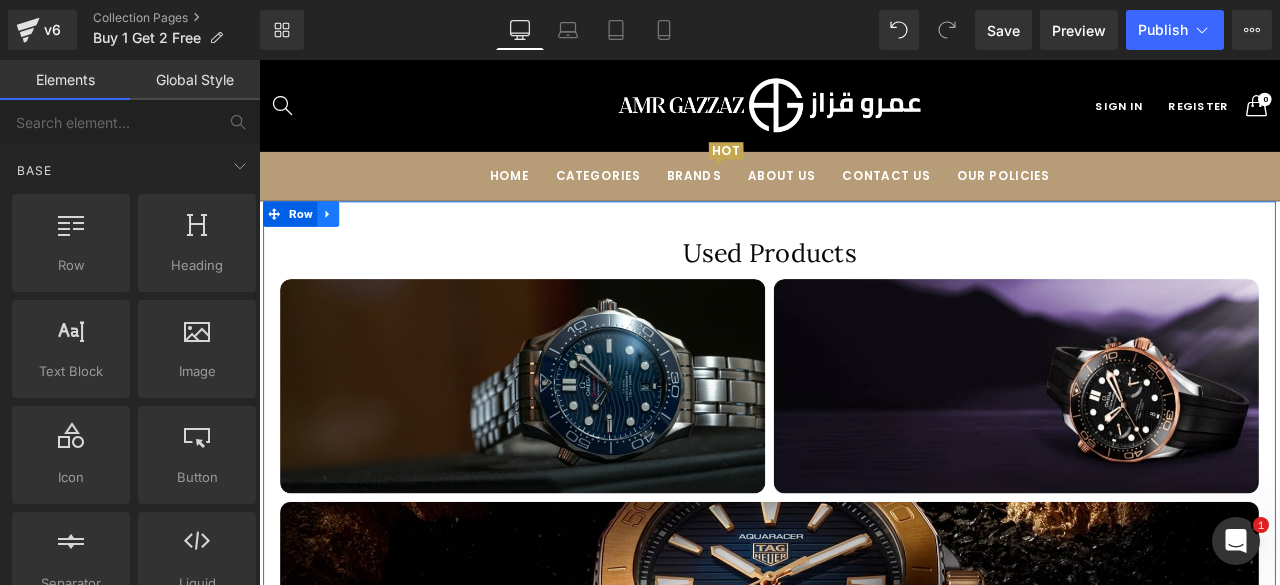 click at bounding box center [341, 243] 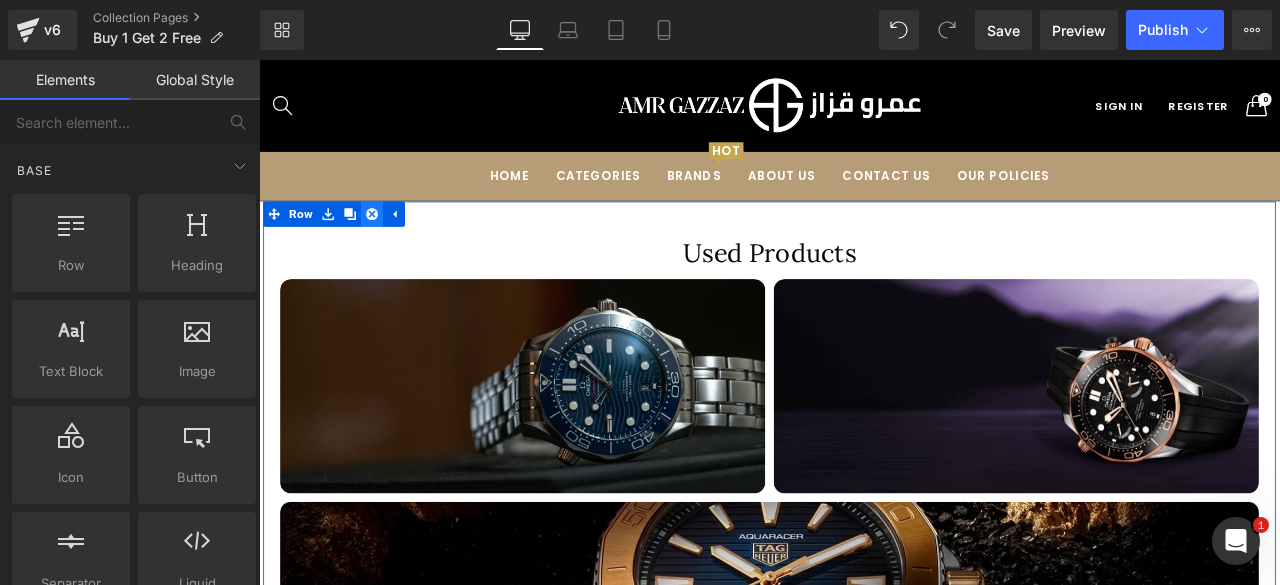 click 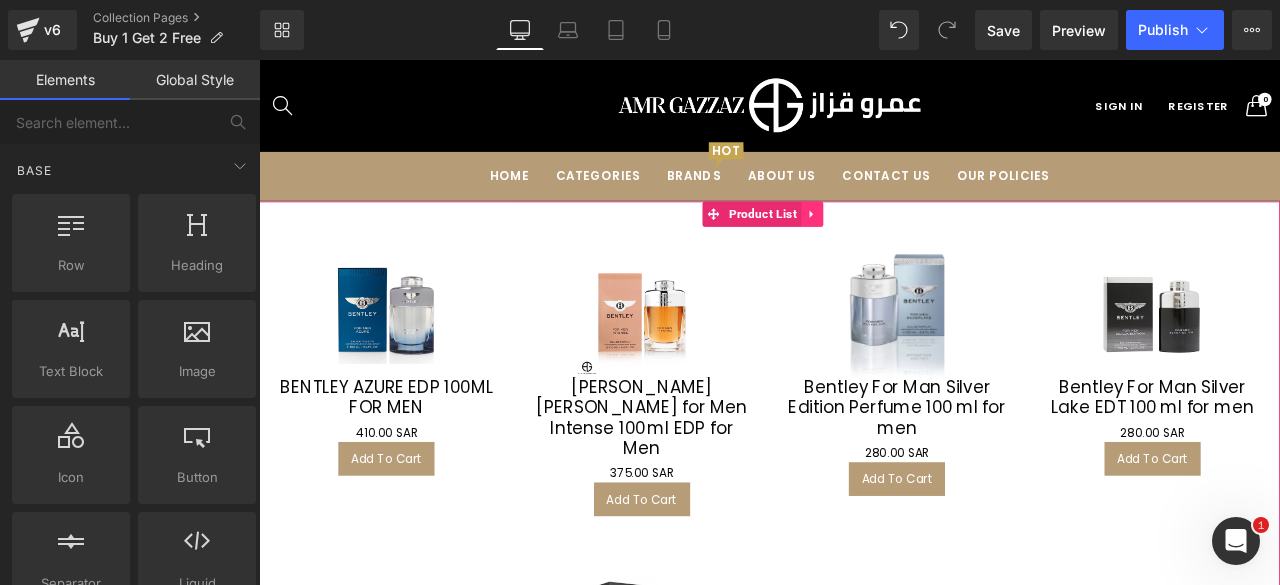 click 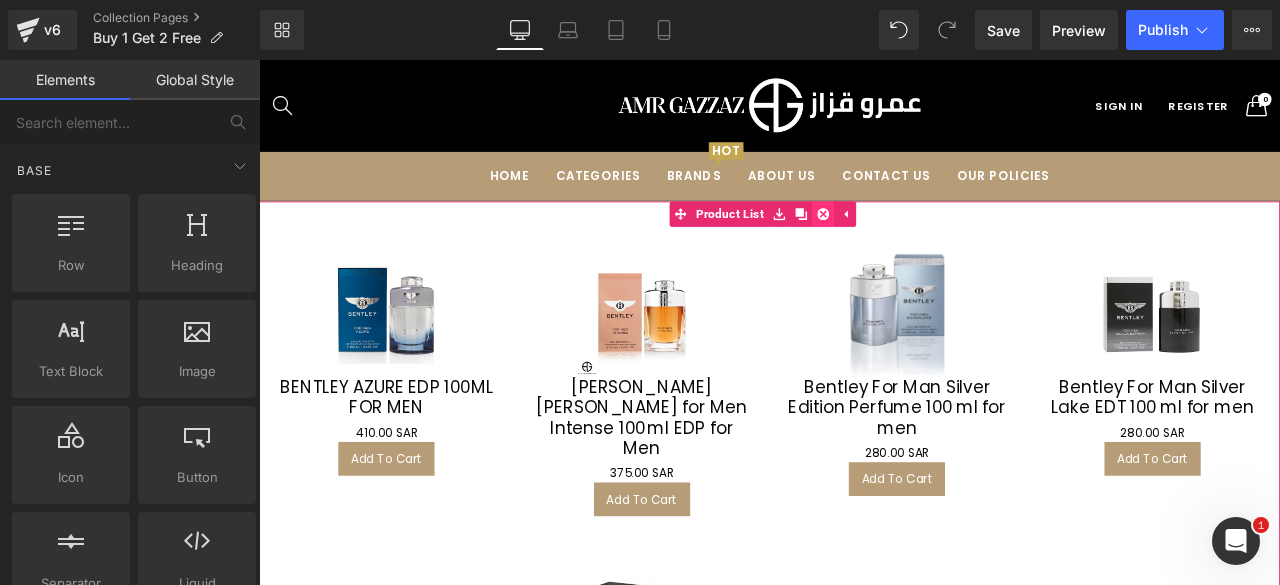 click 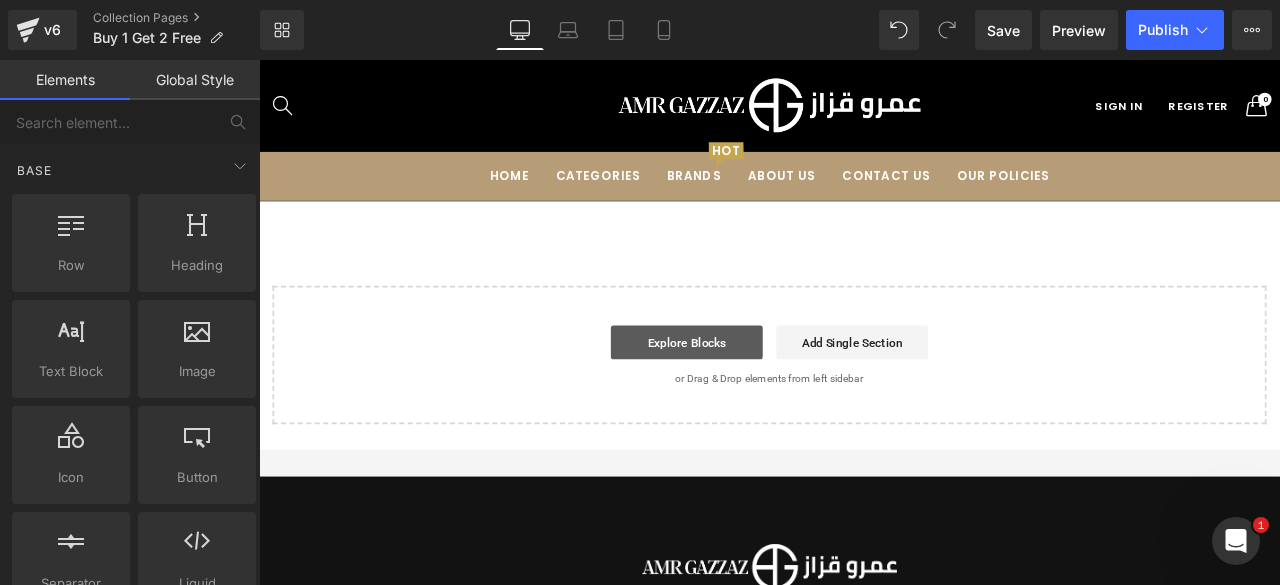 click on "Explore Blocks" at bounding box center [766, 395] 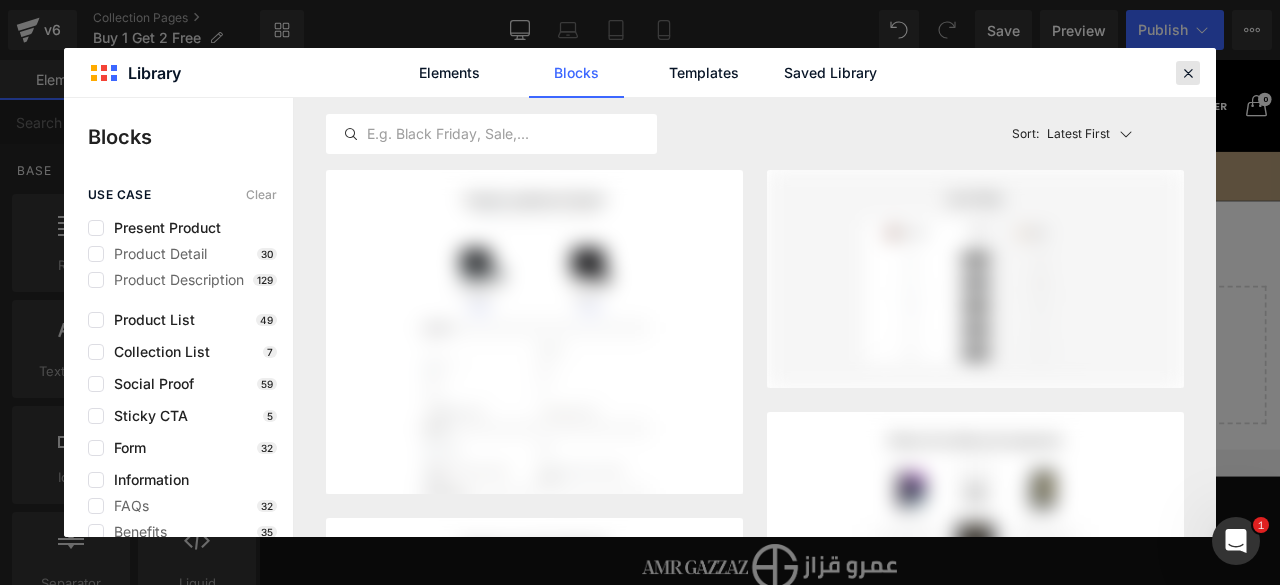 drag, startPoint x: 1190, startPoint y: 72, endPoint x: 983, endPoint y: 118, distance: 212.04953 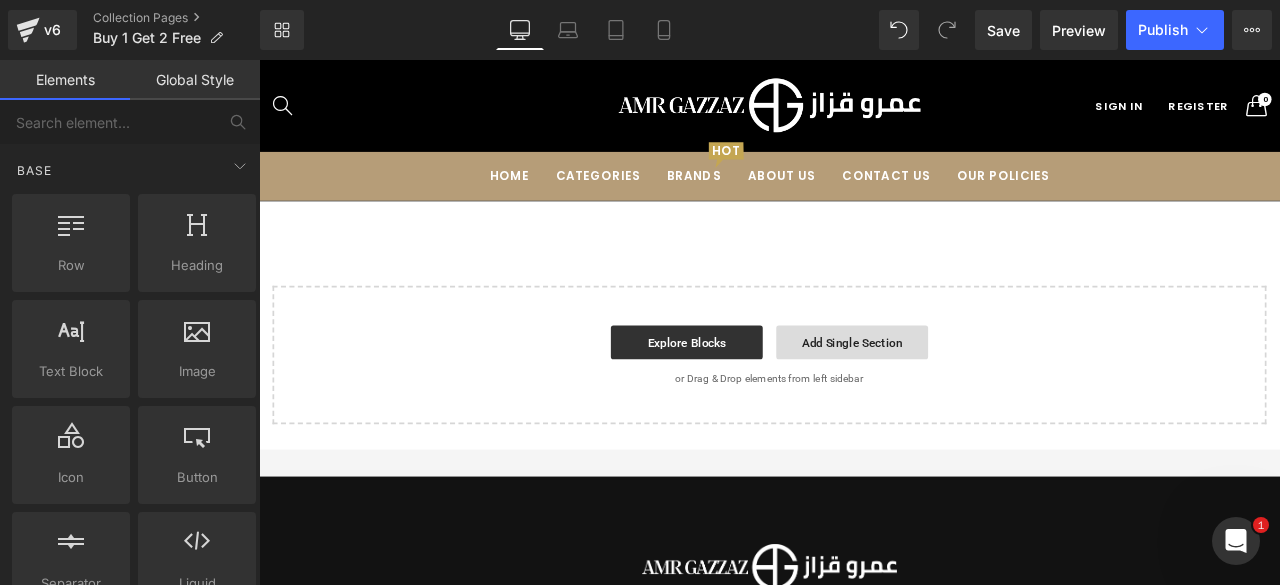 click on "Add Single Section" at bounding box center (962, 395) 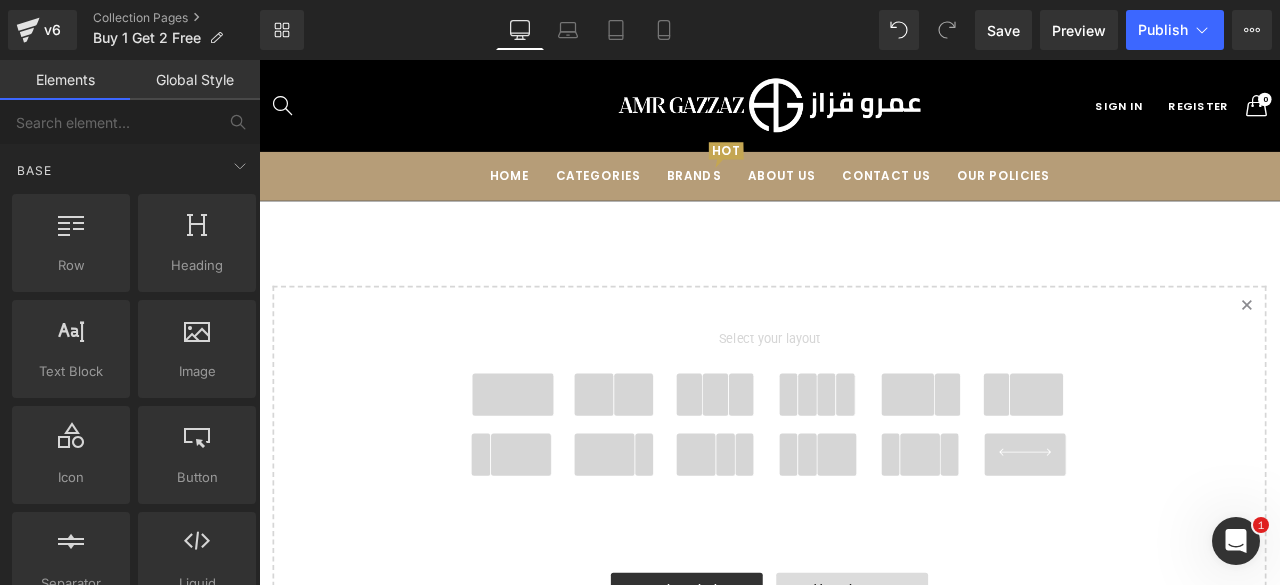 scroll, scrollTop: 70, scrollLeft: 0, axis: vertical 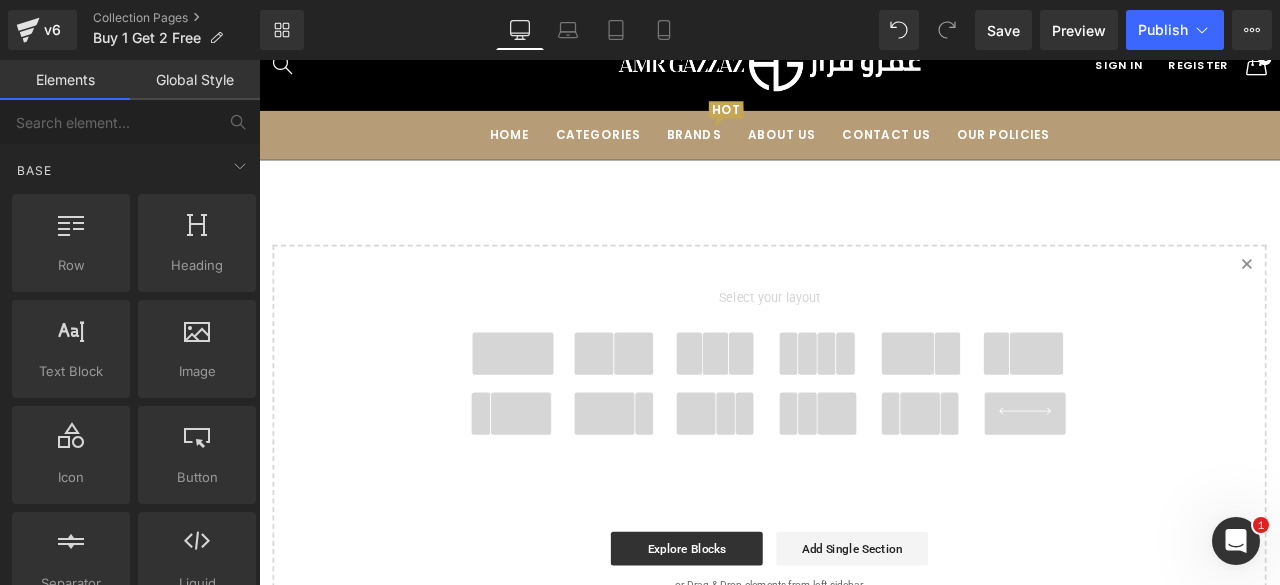 click at bounding box center [560, 408] 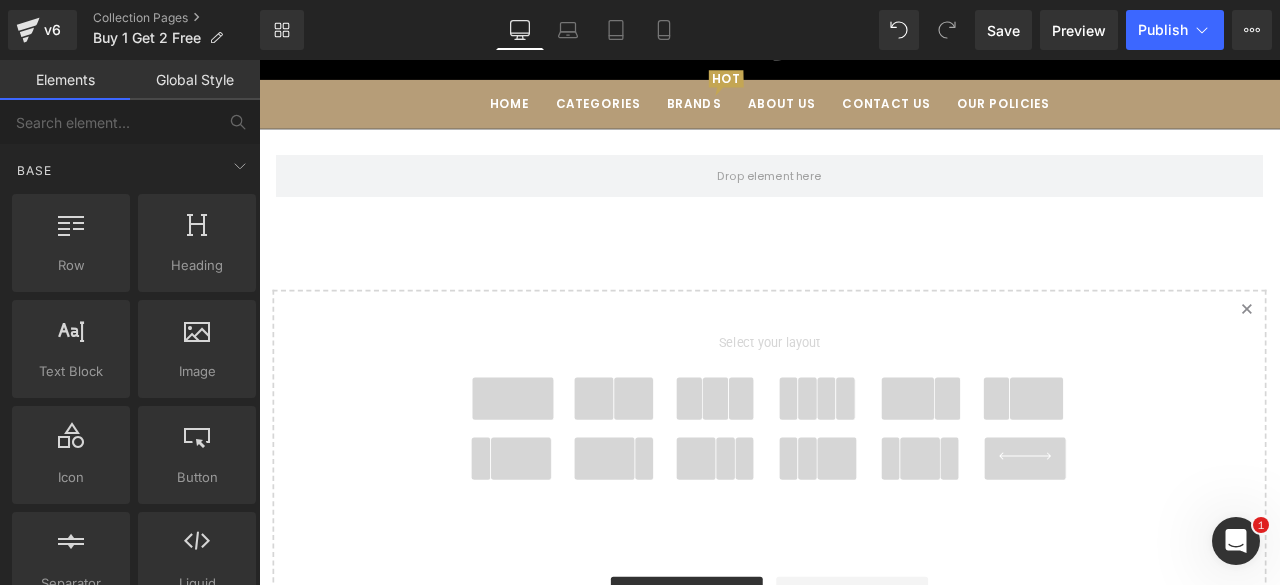 scroll, scrollTop: 109, scrollLeft: 0, axis: vertical 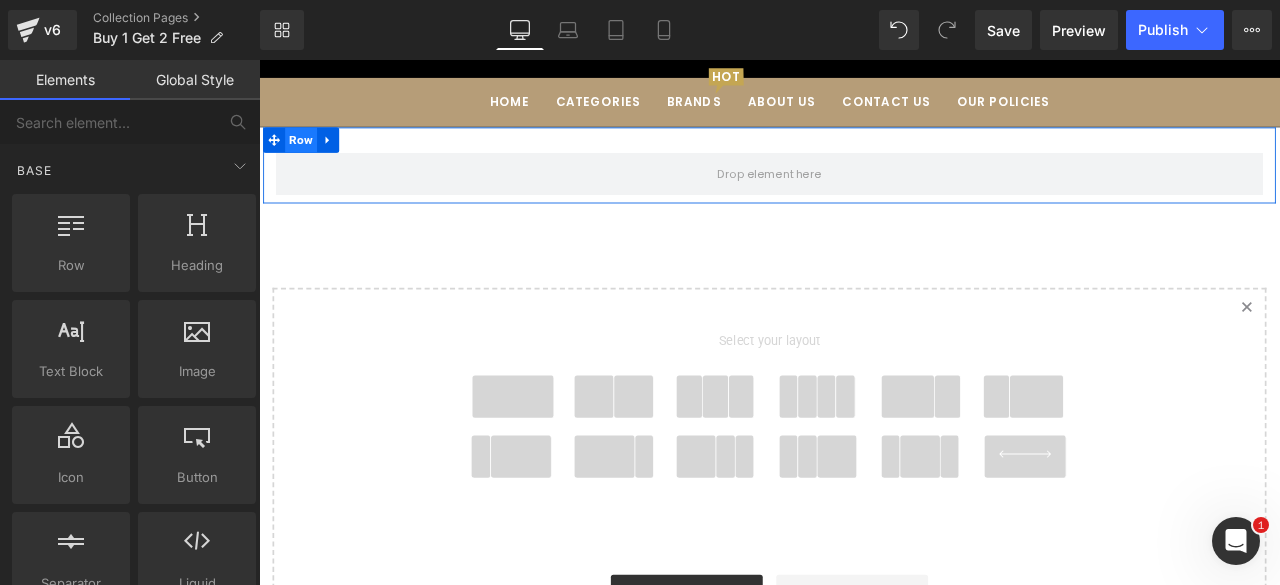 click on "Row" at bounding box center [309, 155] 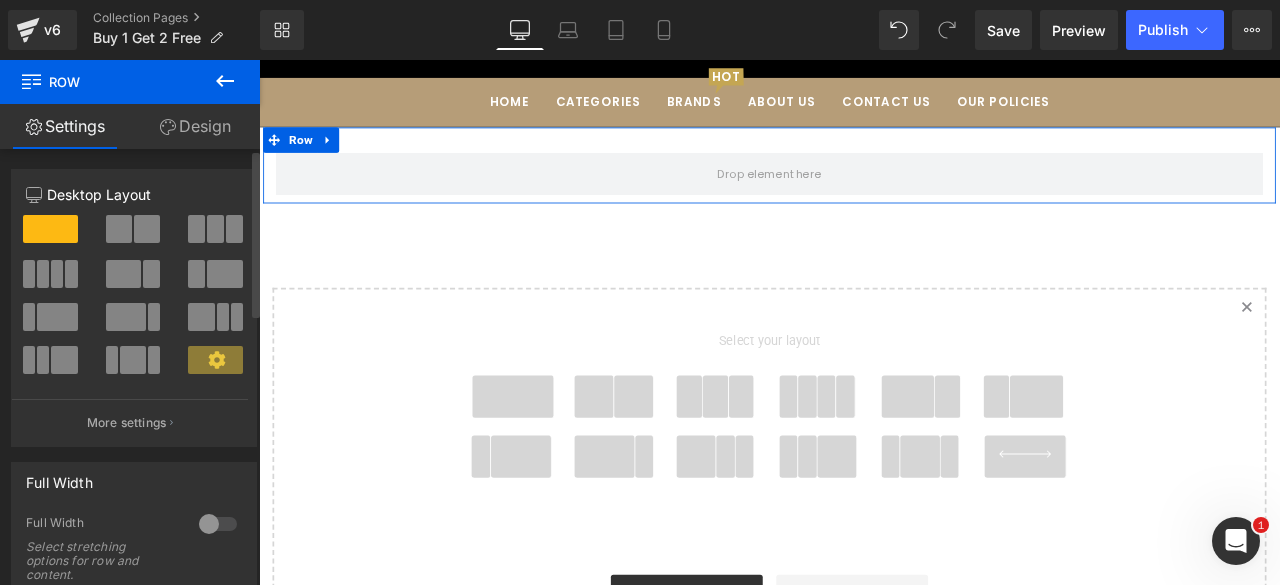 click at bounding box center (218, 524) 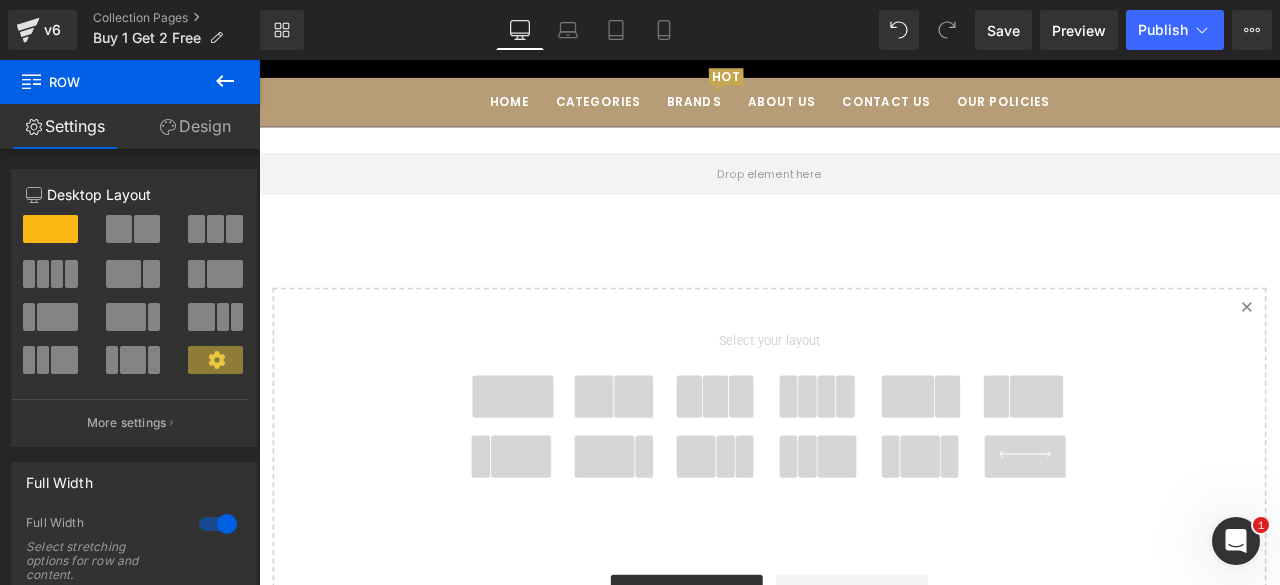 click 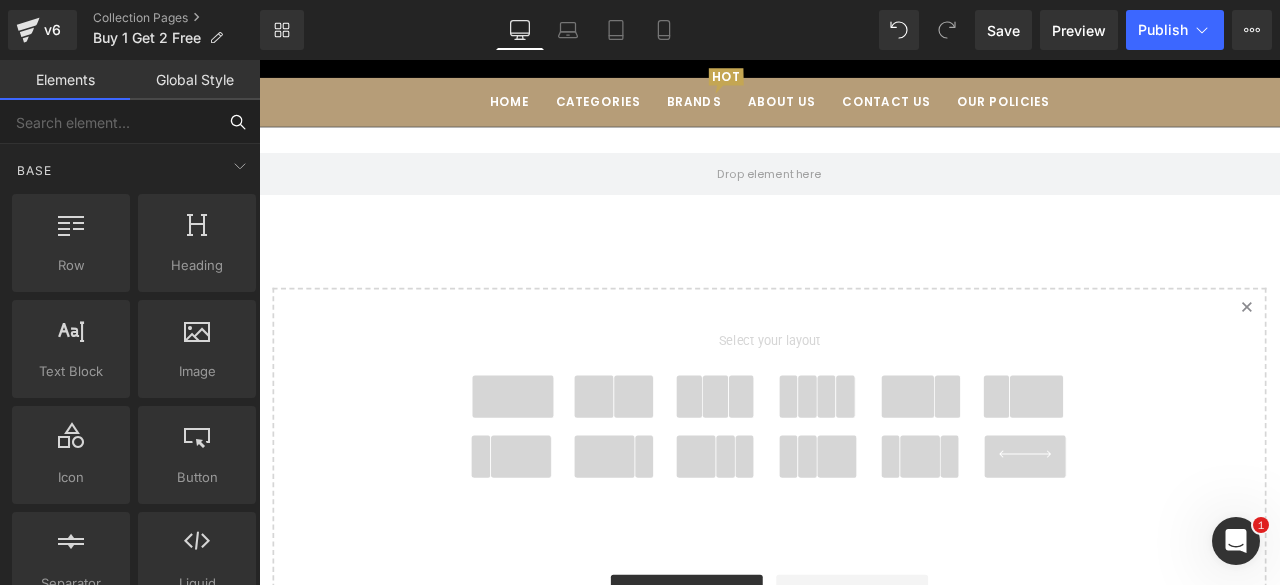 click at bounding box center (108, 122) 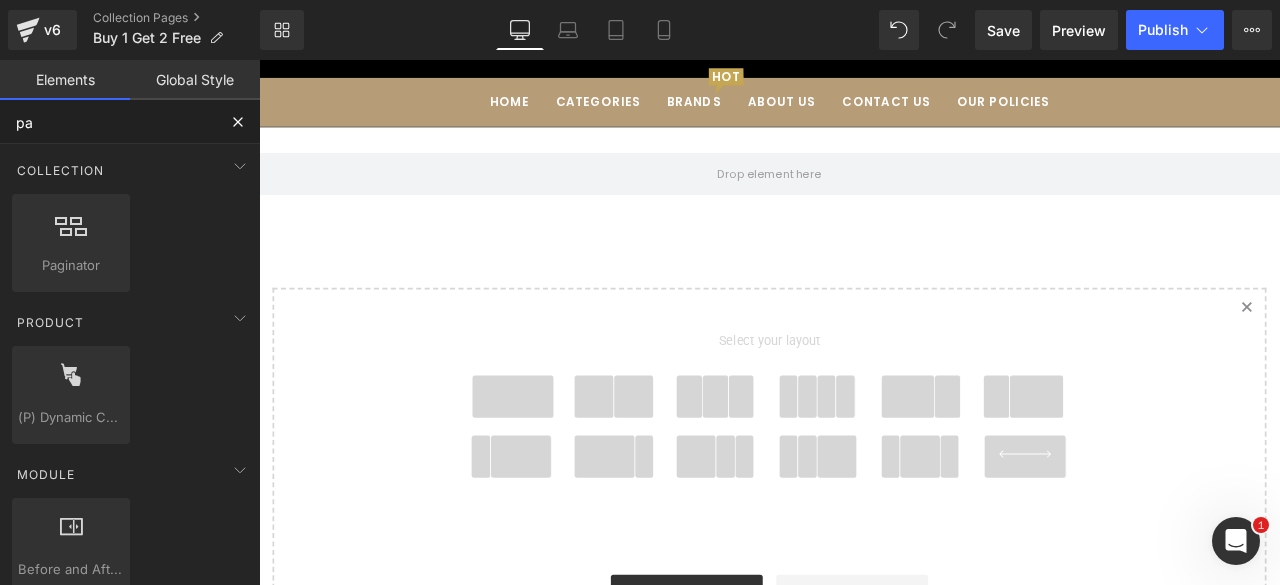 type on "p" 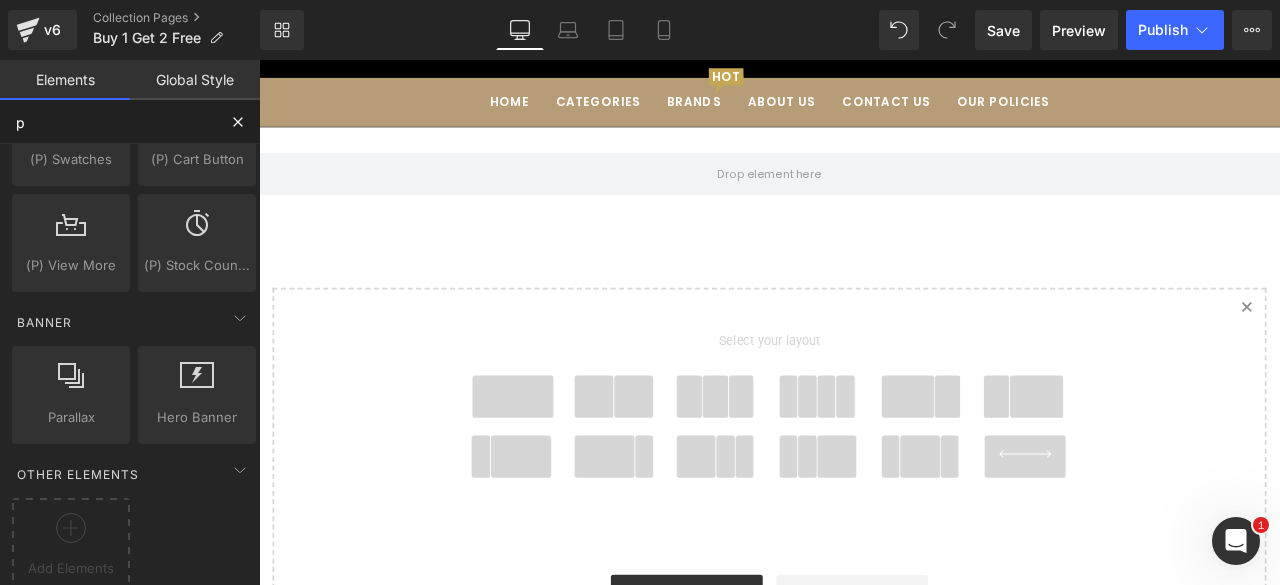 scroll, scrollTop: 2857, scrollLeft: 0, axis: vertical 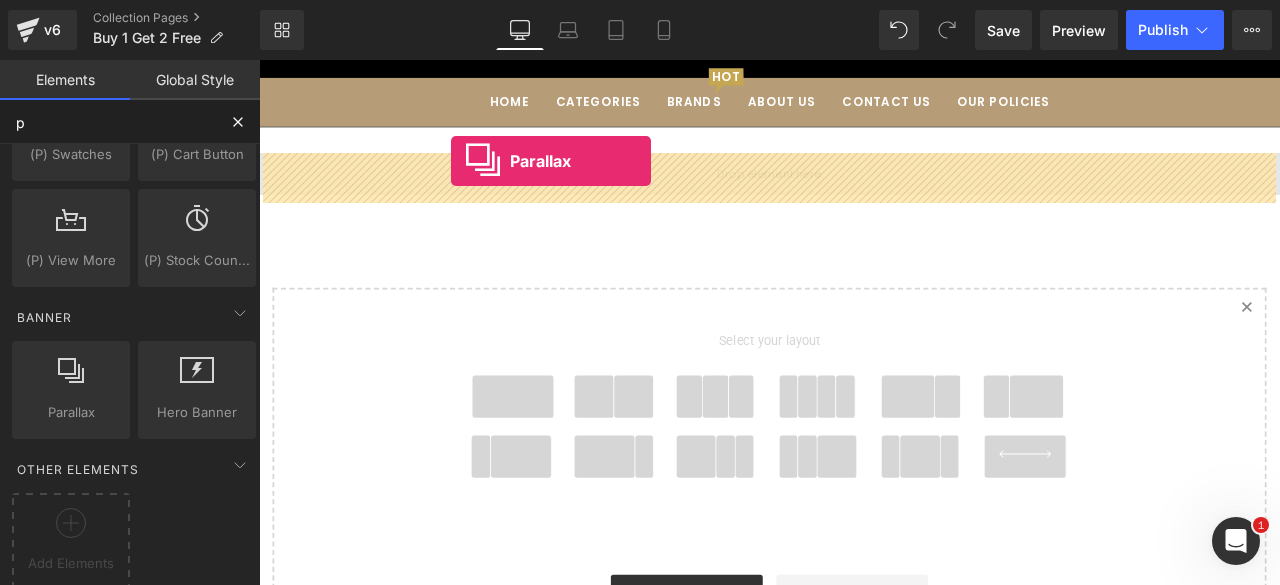 drag, startPoint x: 335, startPoint y: 441, endPoint x: 486, endPoint y: 179, distance: 302.39874 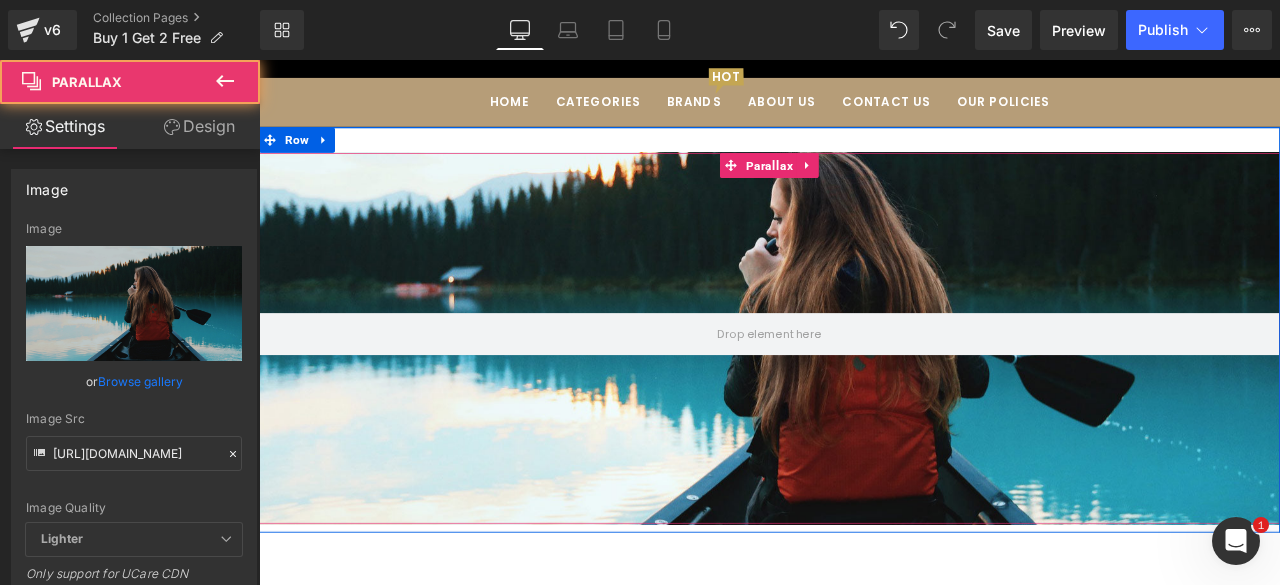 scroll, scrollTop: 10, scrollLeft: 10, axis: both 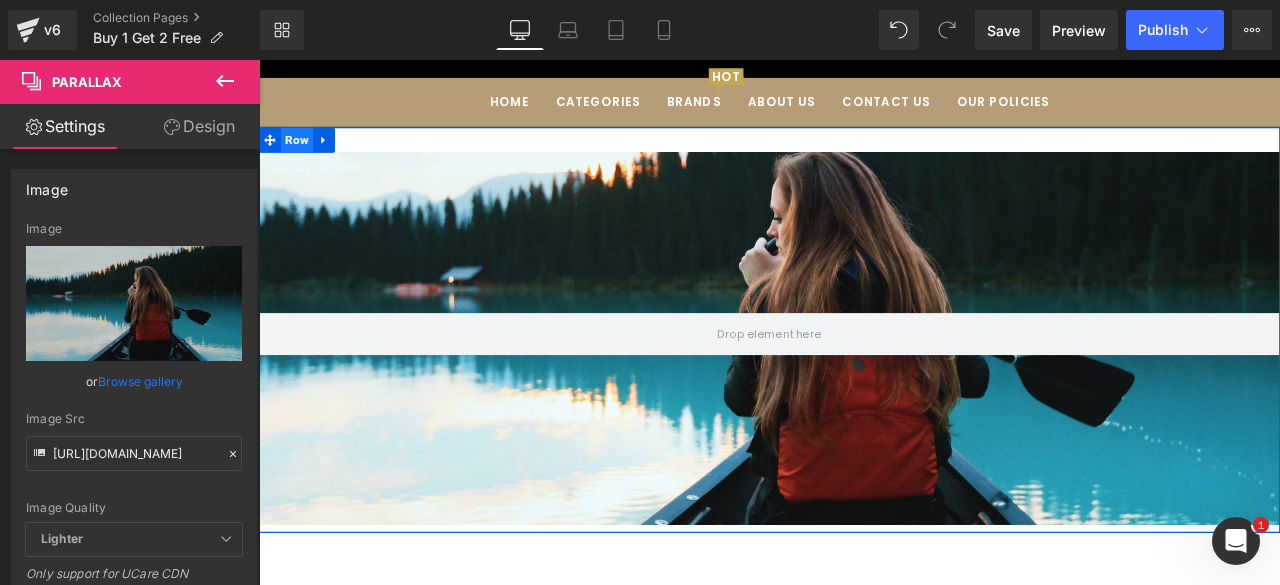 click on "Row" at bounding box center (304, 155) 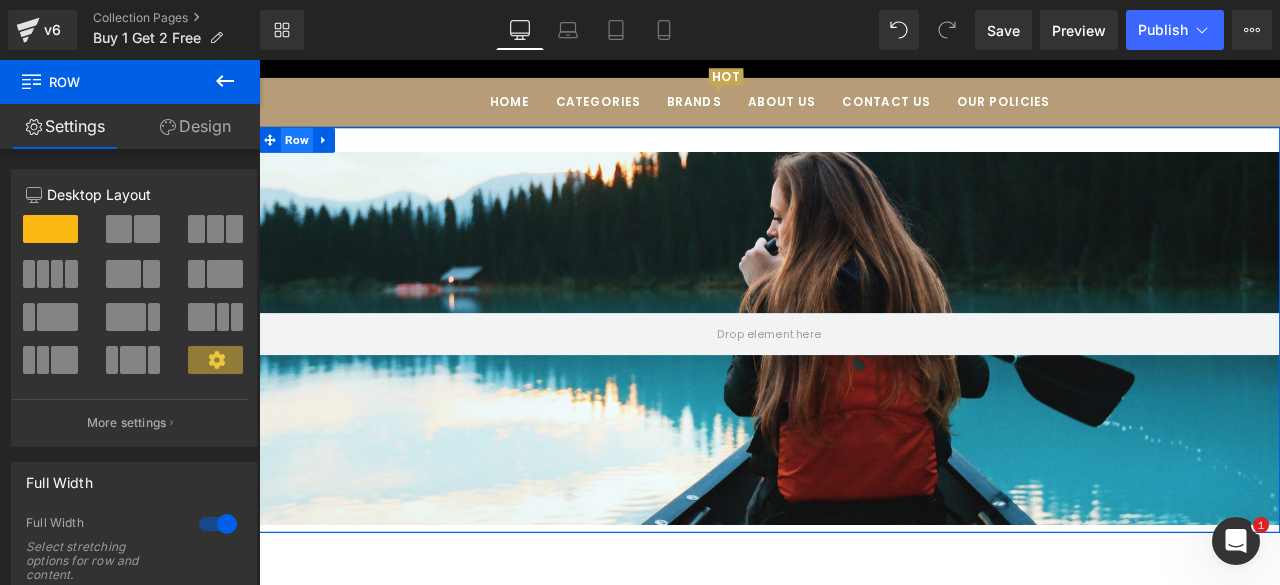 click on "Design" at bounding box center [195, 126] 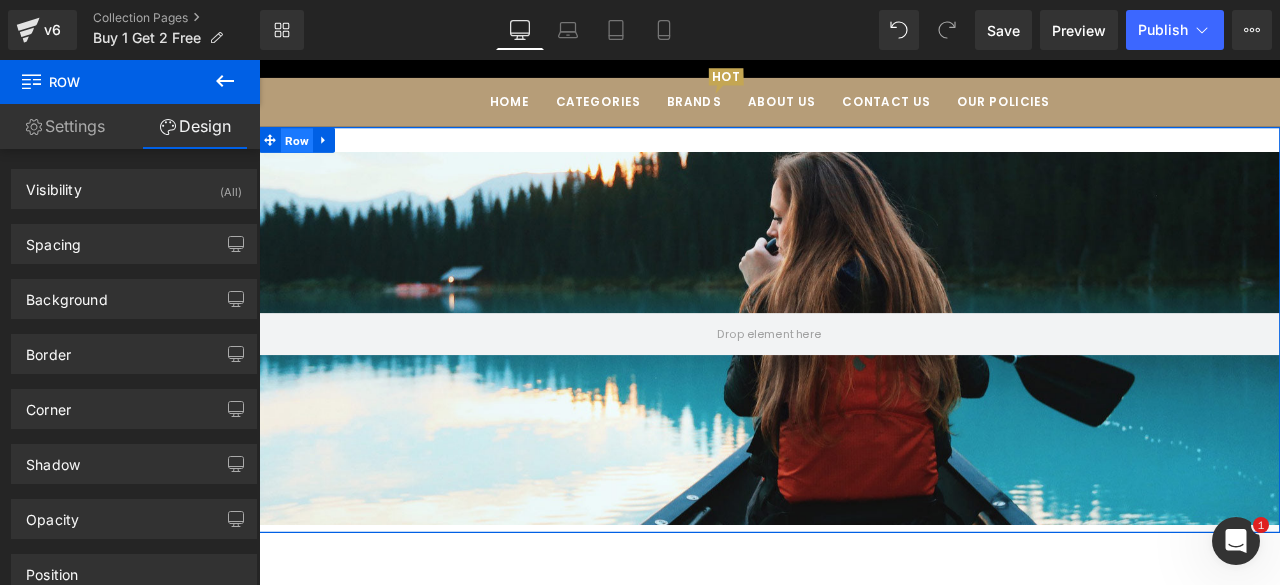 click on "Row" at bounding box center (304, 156) 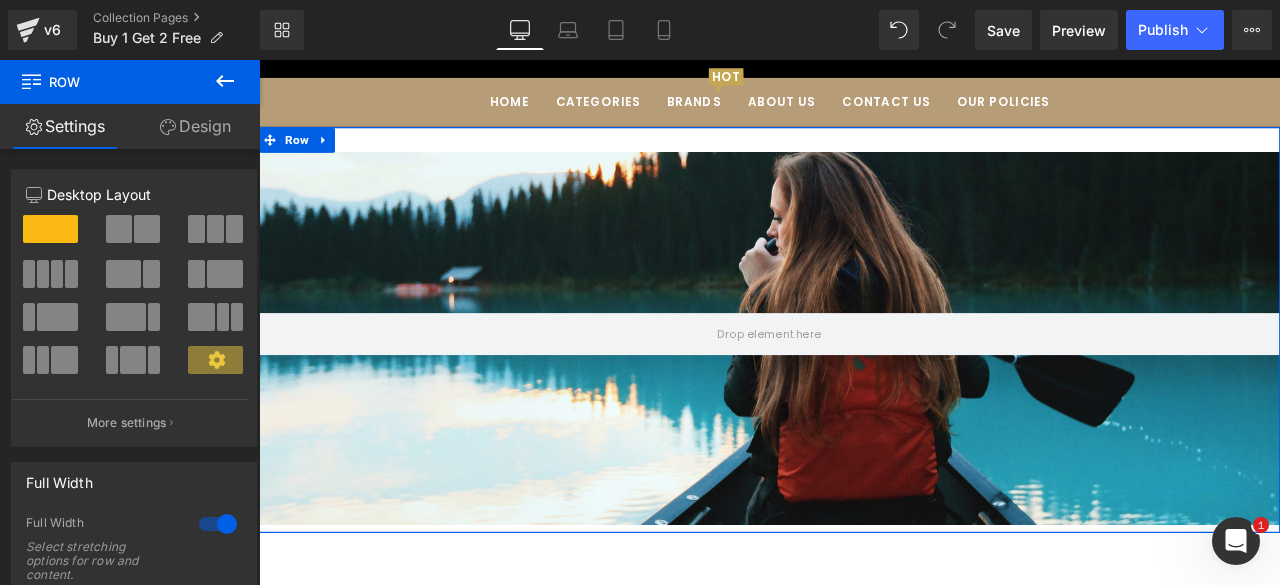 click on "Design" at bounding box center [195, 126] 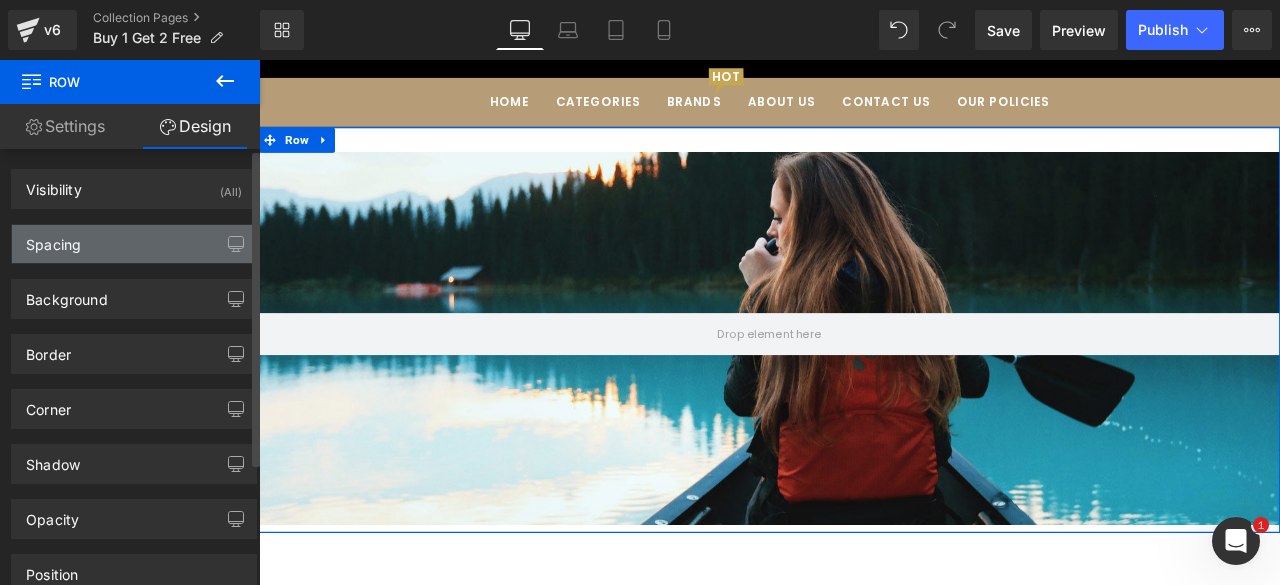 click on "Spacing" at bounding box center (134, 244) 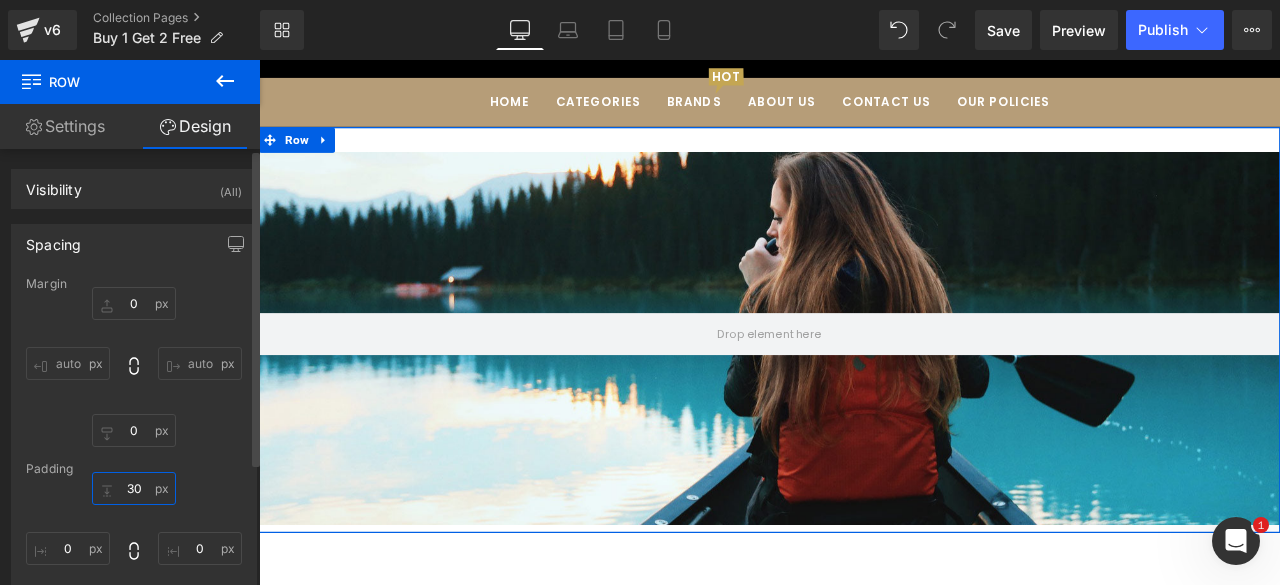 click on "30" at bounding box center [134, 488] 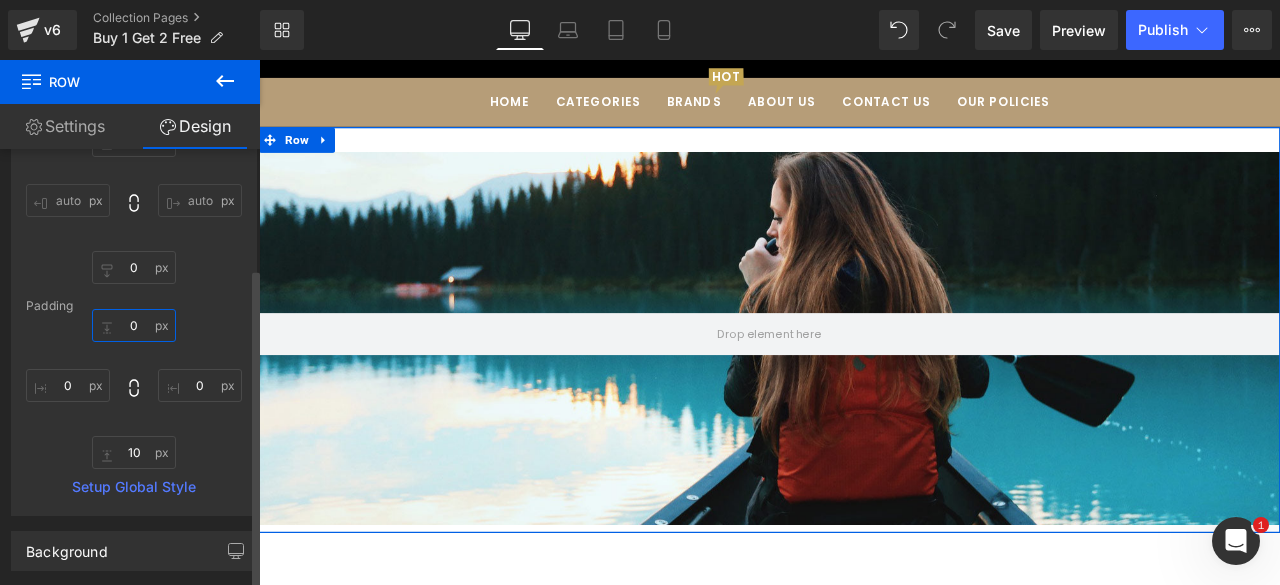 scroll, scrollTop: 164, scrollLeft: 0, axis: vertical 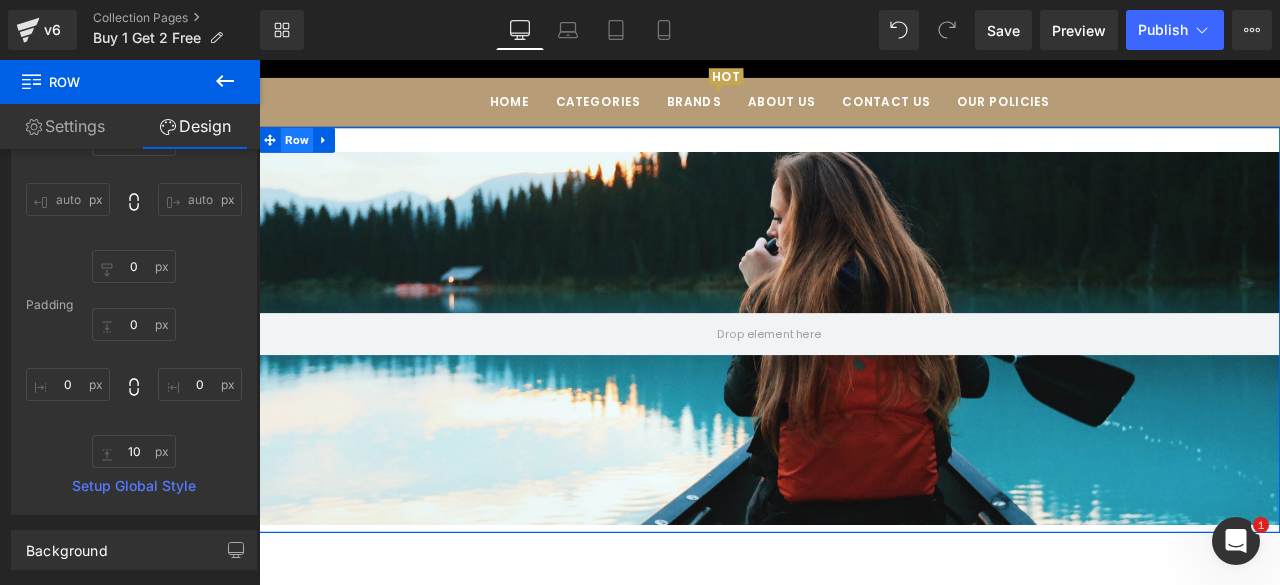 click on "Row" at bounding box center (304, 155) 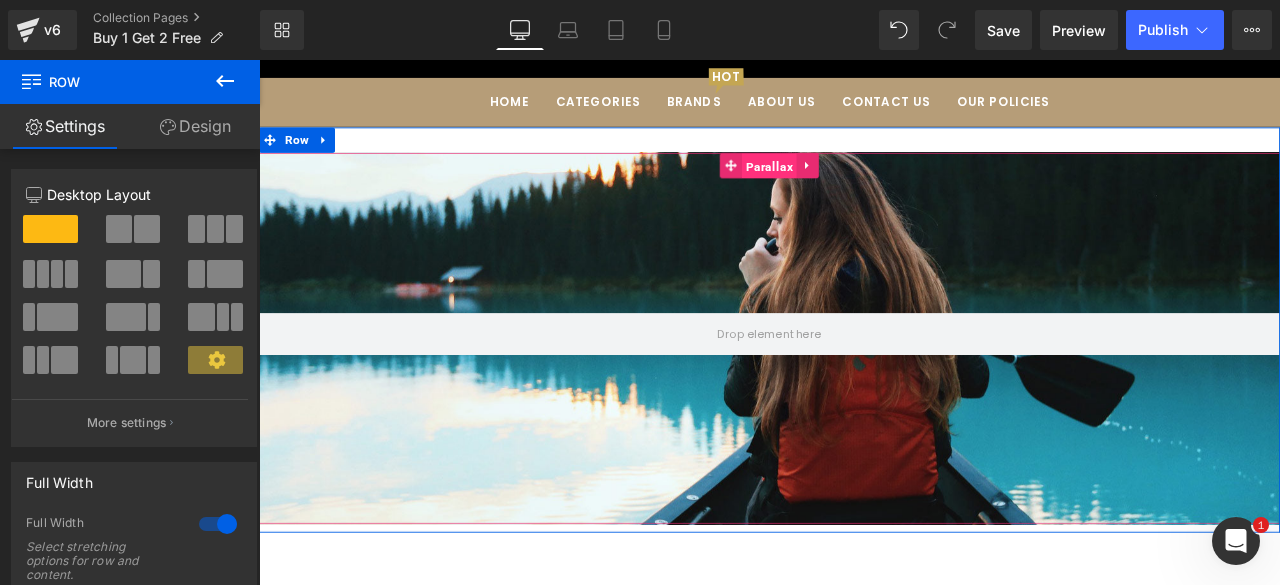 click on "Parallax" at bounding box center (863, 186) 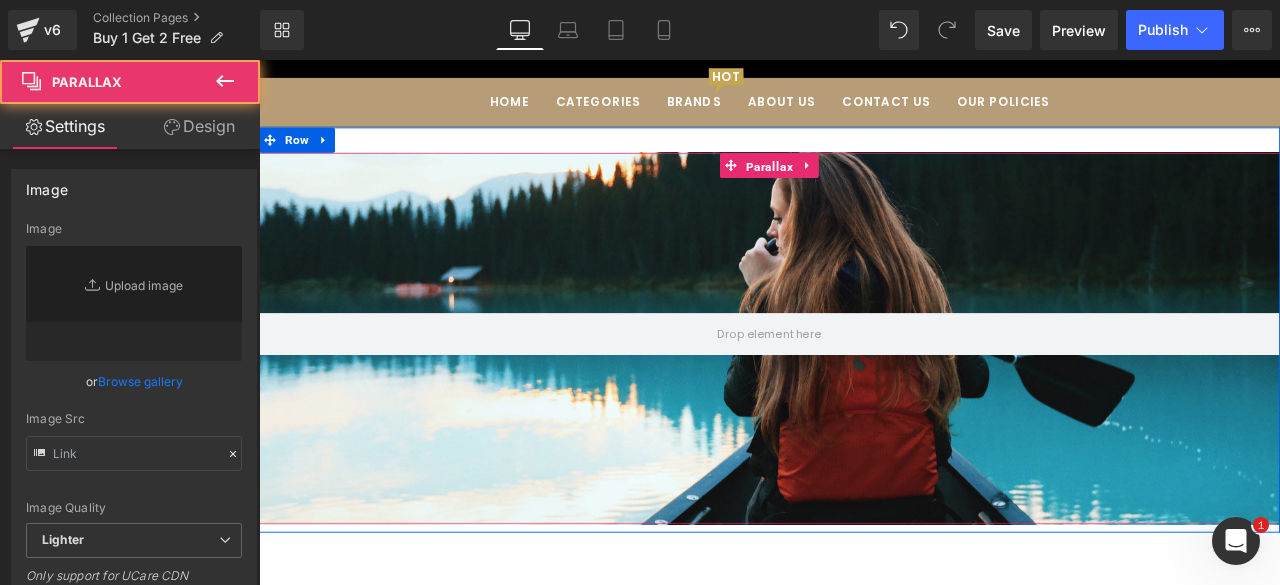 type on "[URL][DOMAIN_NAME]" 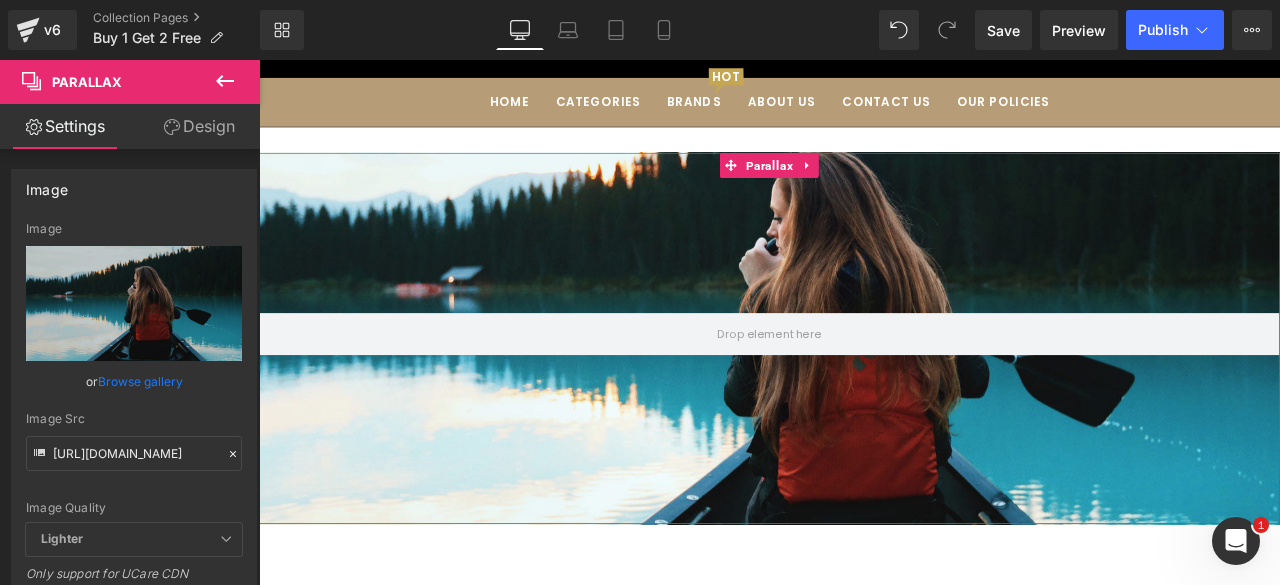 click 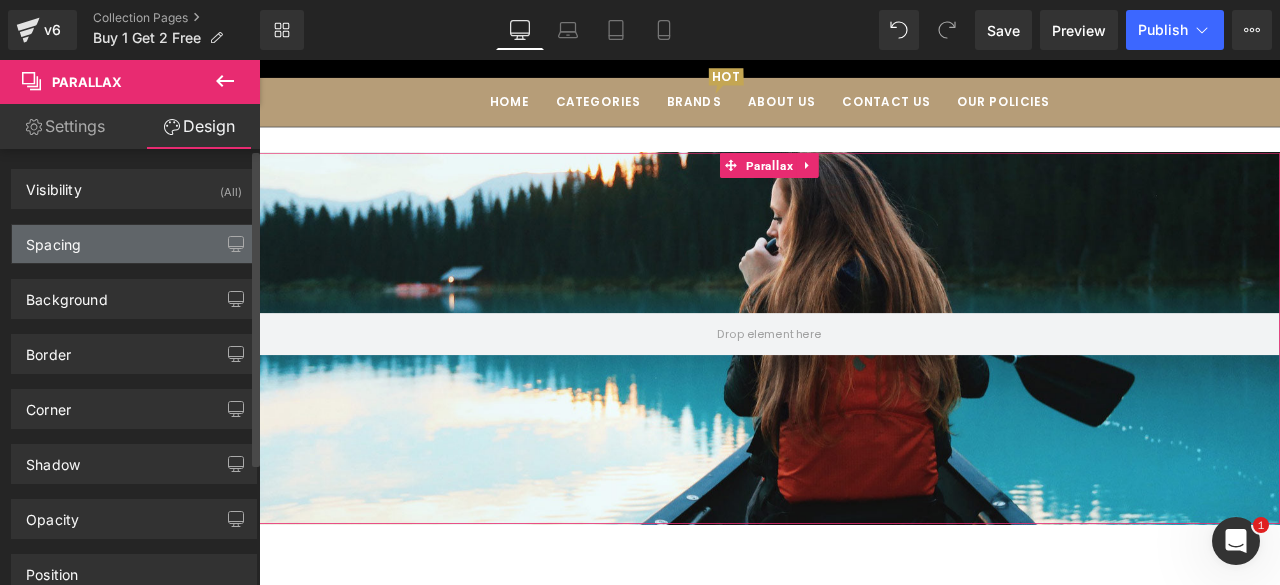 click on "Spacing" at bounding box center (134, 244) 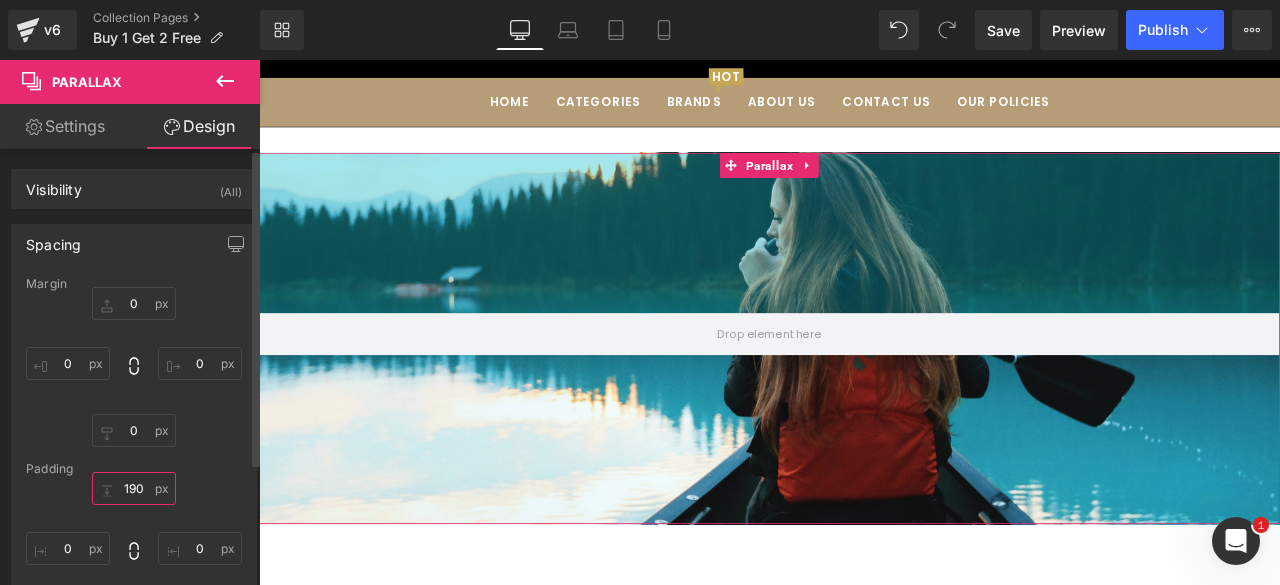 click on "190" at bounding box center (134, 488) 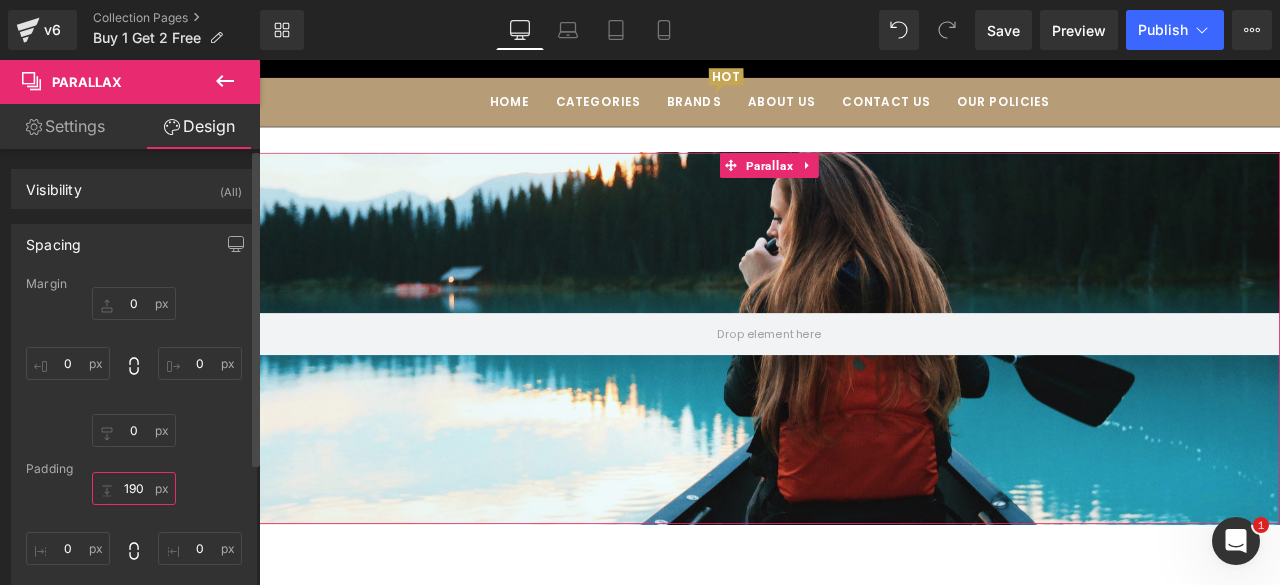 click on "190" at bounding box center [134, 488] 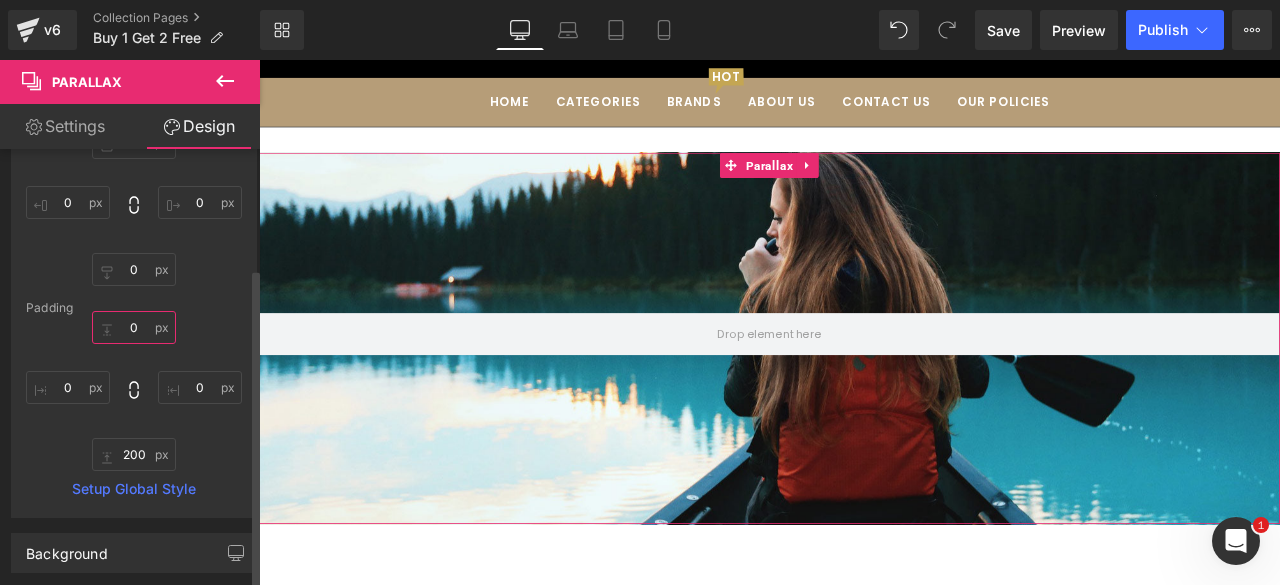 scroll, scrollTop: 164, scrollLeft: 0, axis: vertical 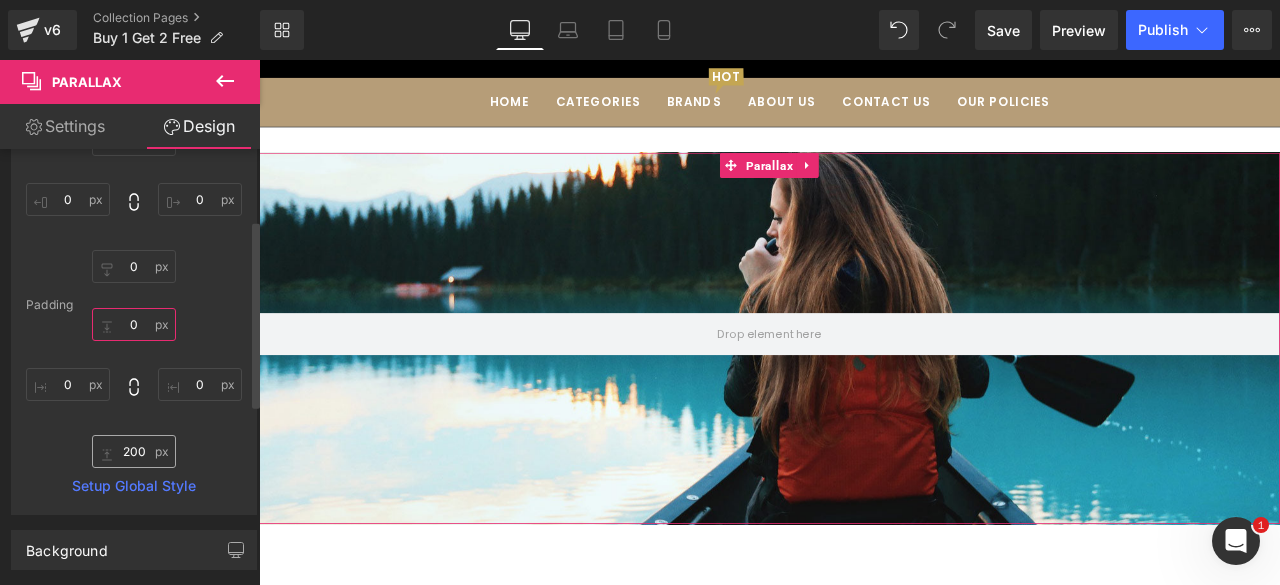 type 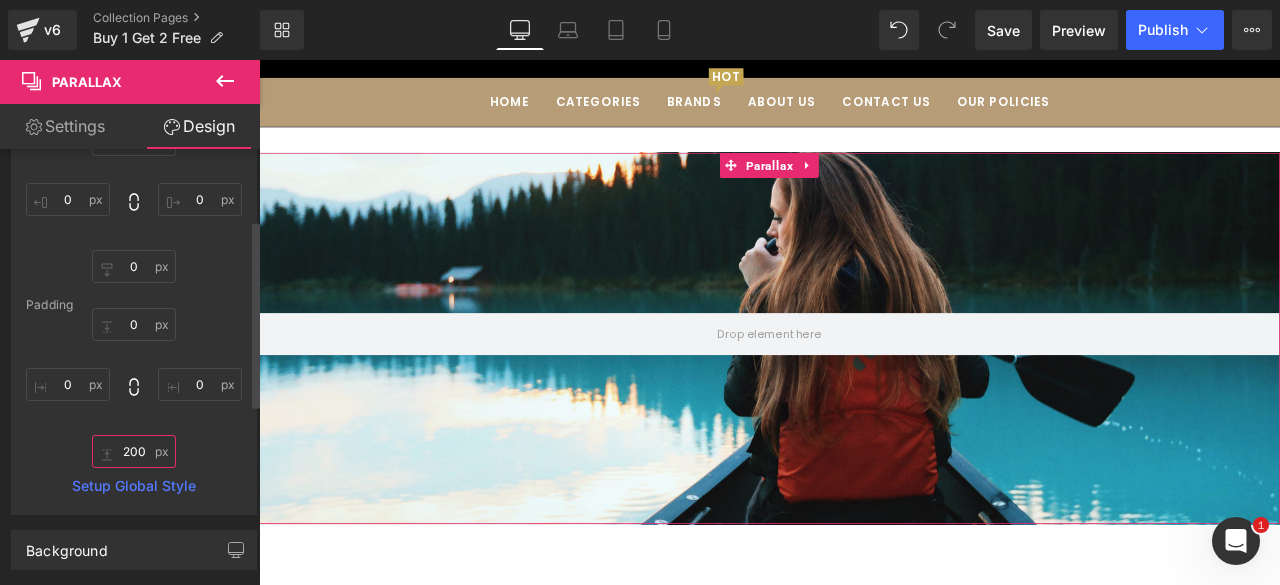 click on "200" at bounding box center [134, 451] 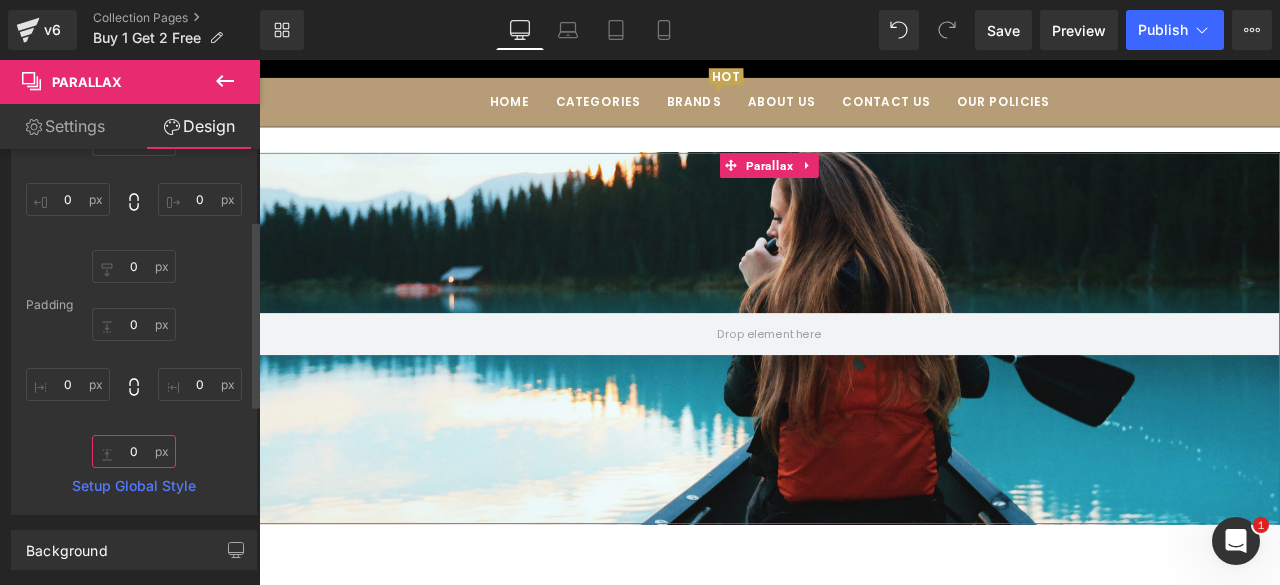type 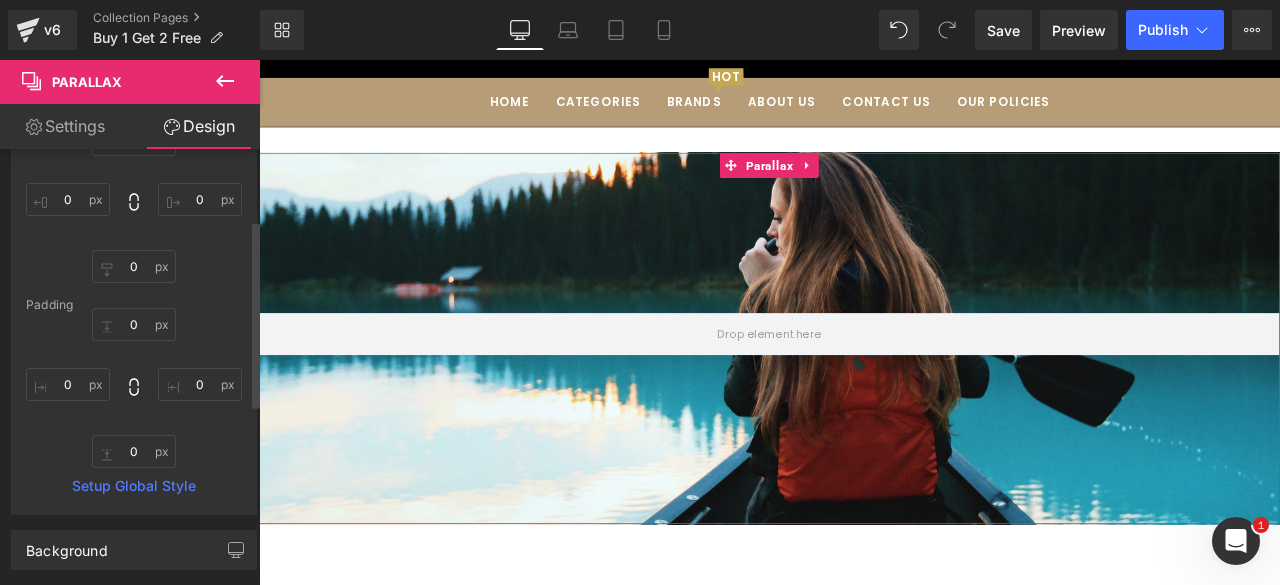click on "0px 0
0px 0" at bounding box center (134, 388) 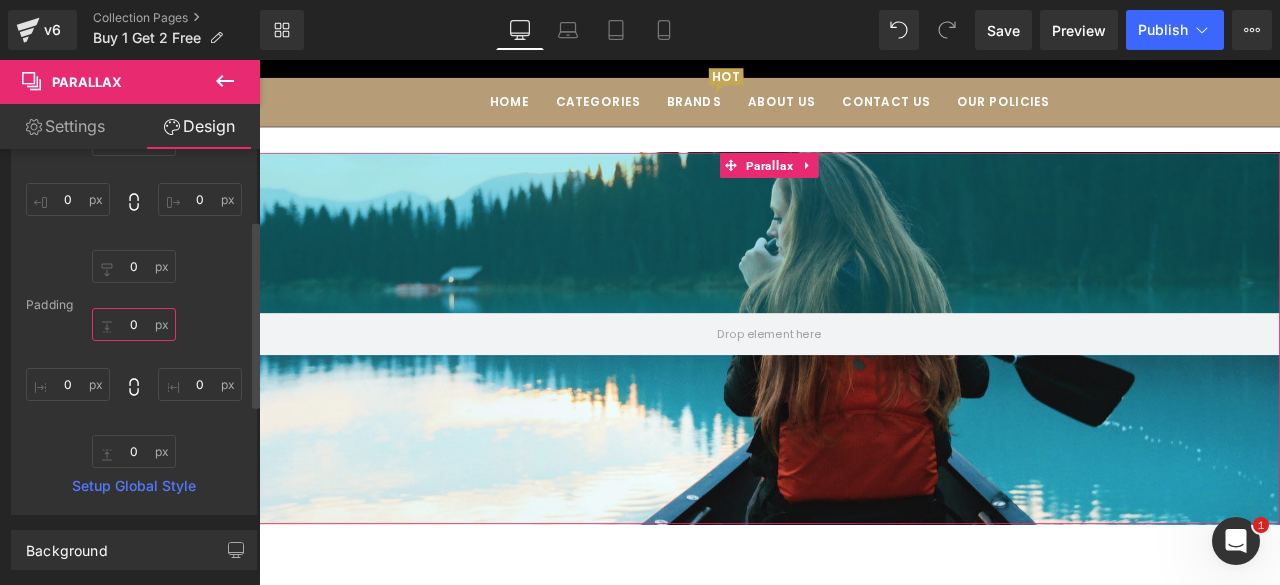 click at bounding box center [134, 324] 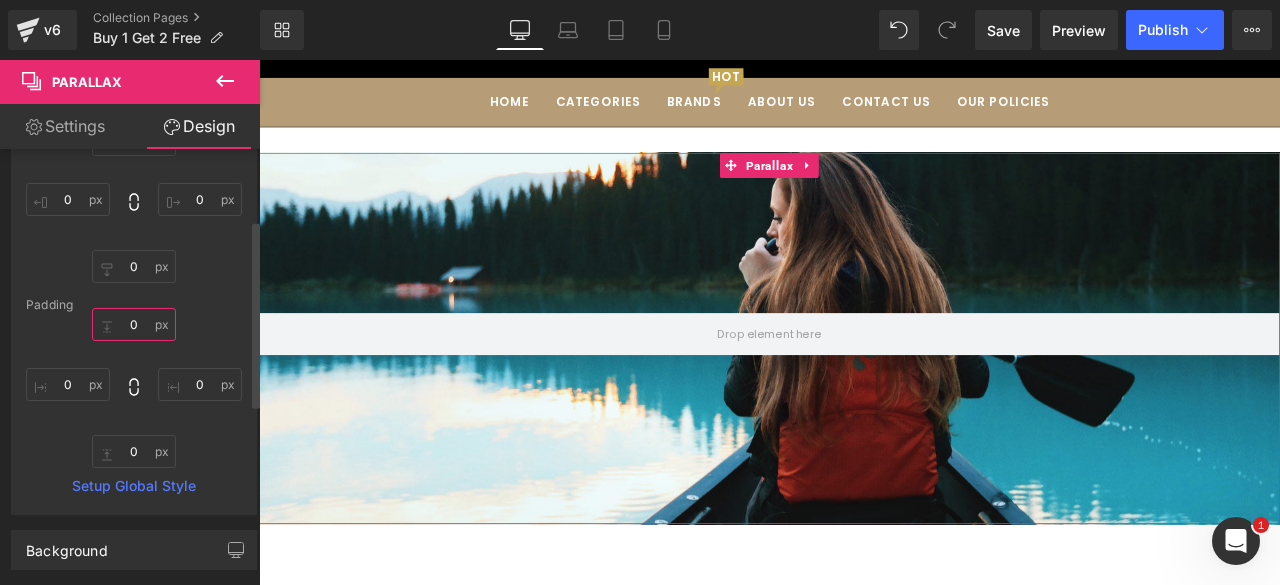 click at bounding box center (134, 324) 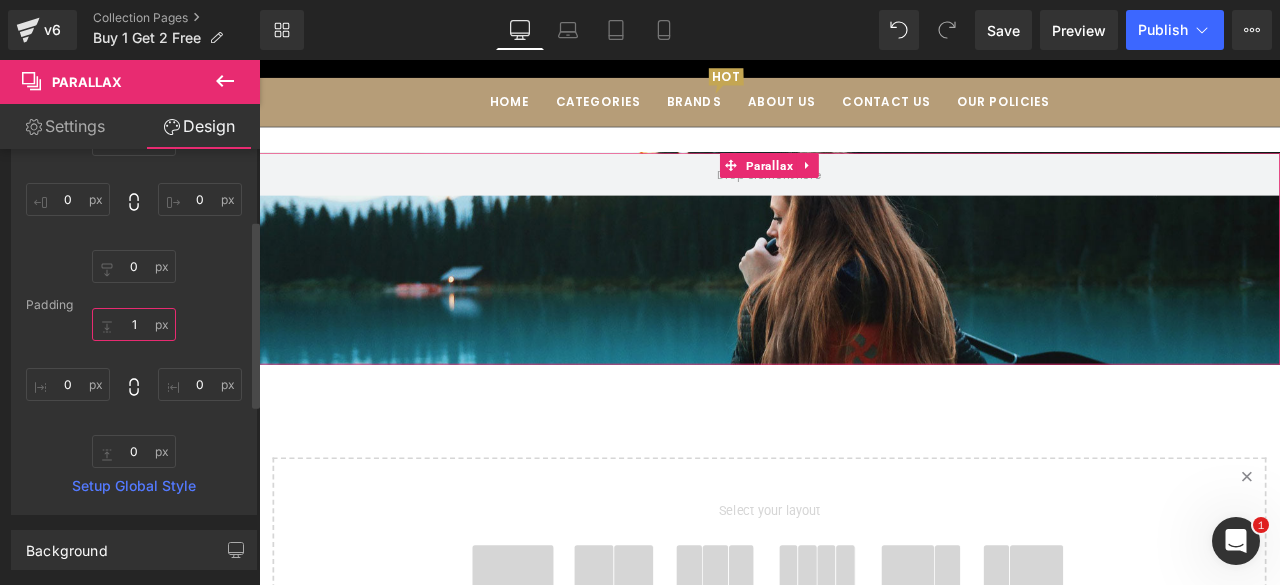 scroll, scrollTop: 1446, scrollLeft: 1194, axis: both 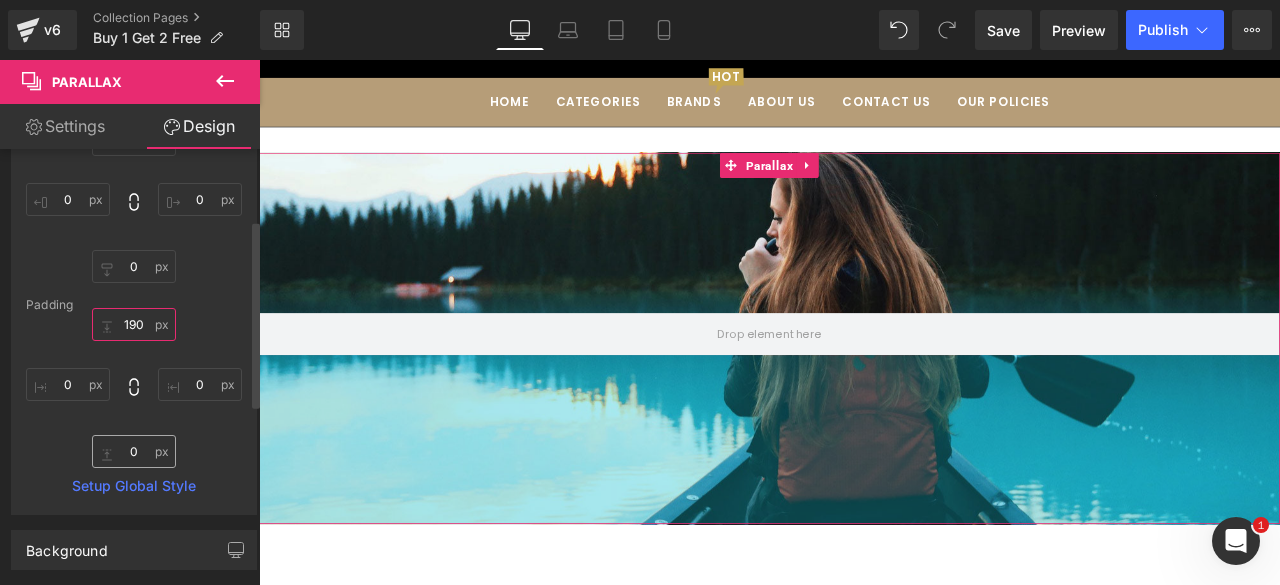 type on "190" 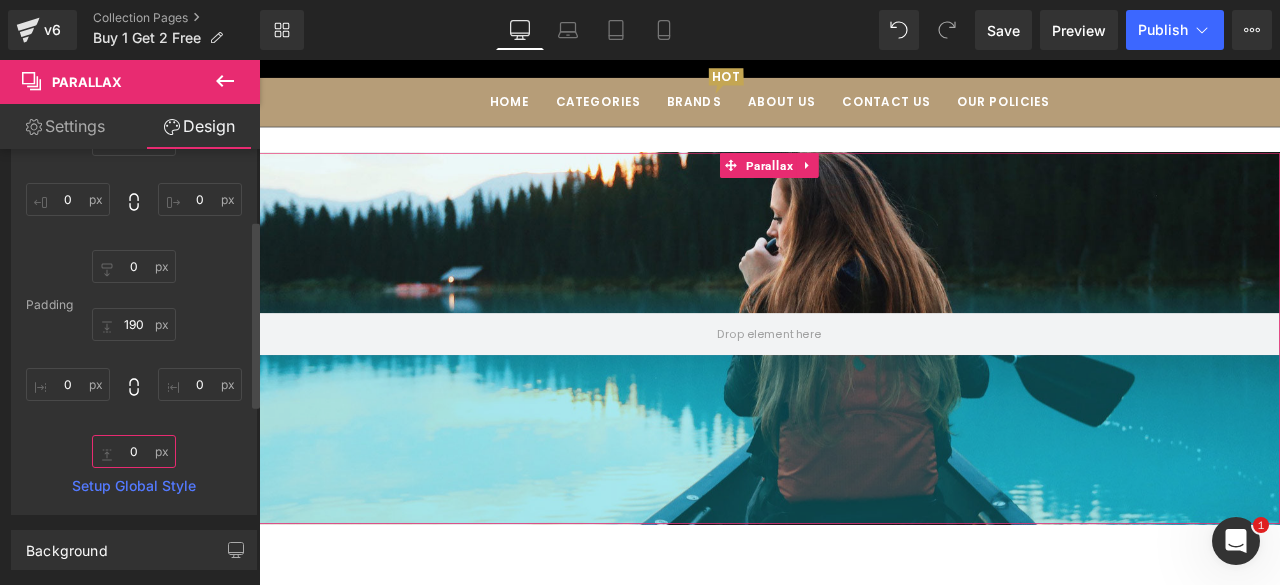 click at bounding box center [134, 451] 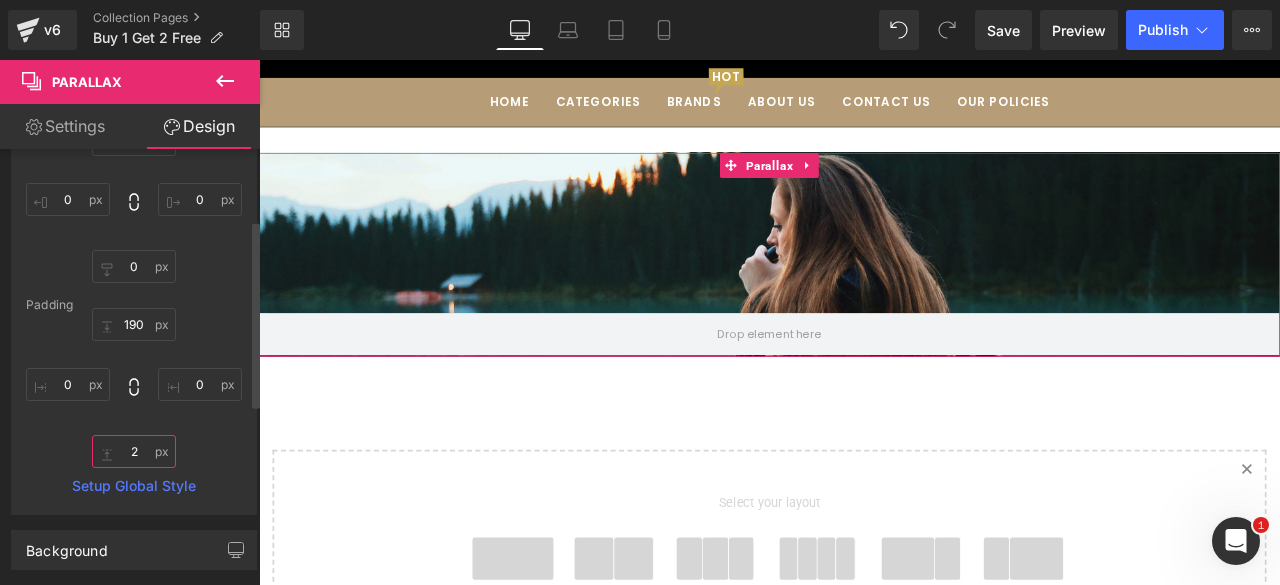 scroll, scrollTop: 1437, scrollLeft: 1194, axis: both 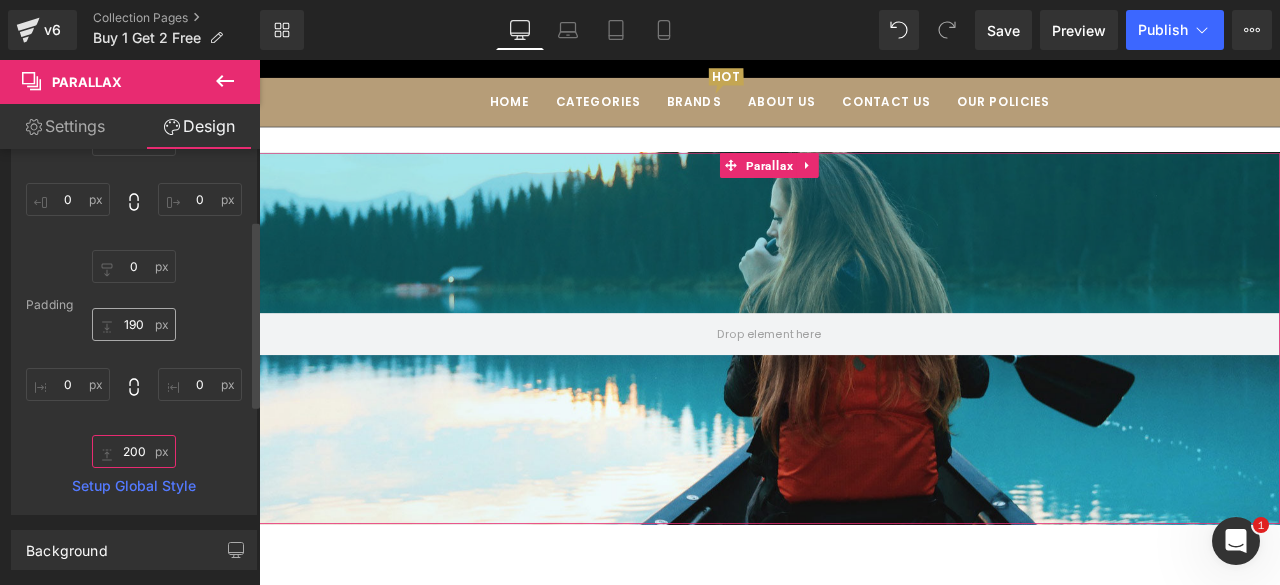 type on "200" 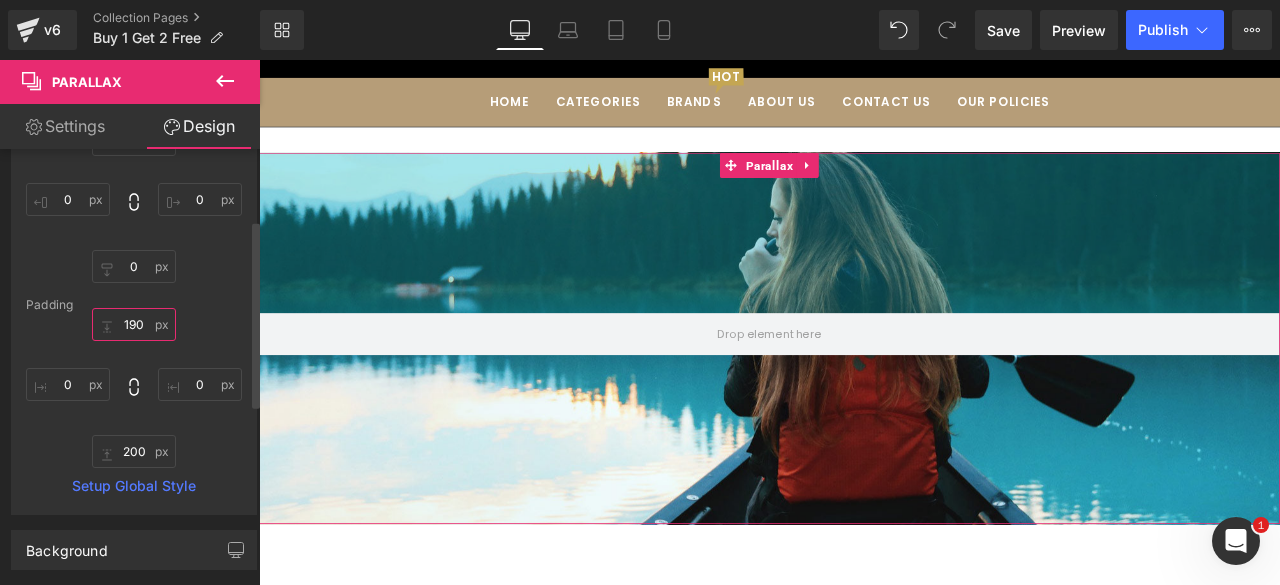 click on "190" at bounding box center [134, 324] 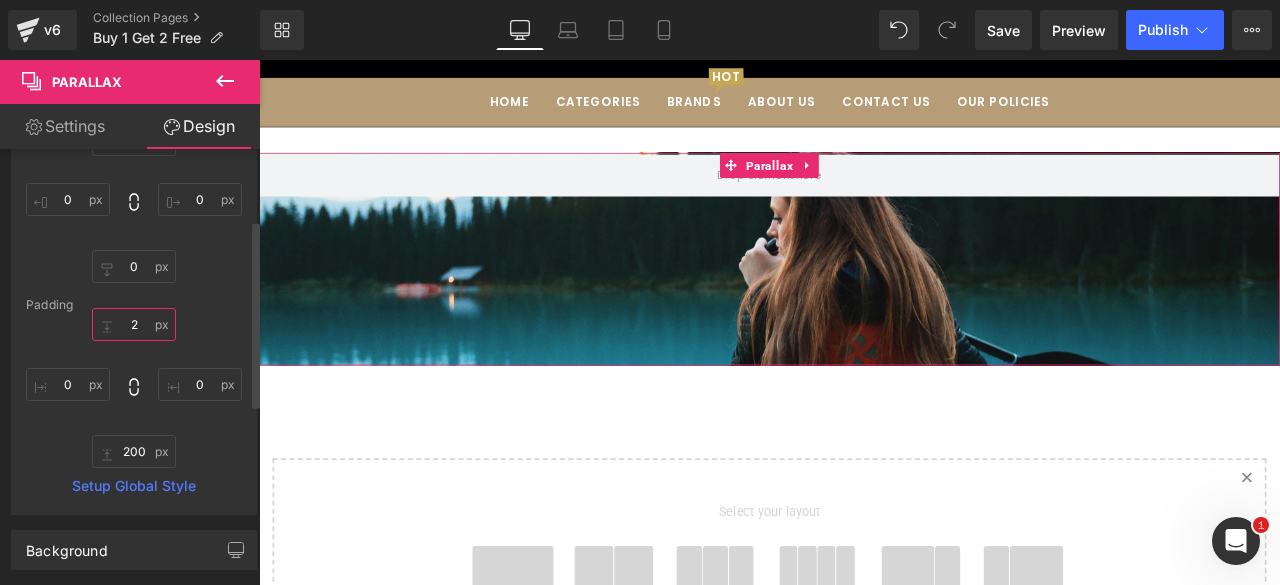 scroll, scrollTop: 1447, scrollLeft: 1194, axis: both 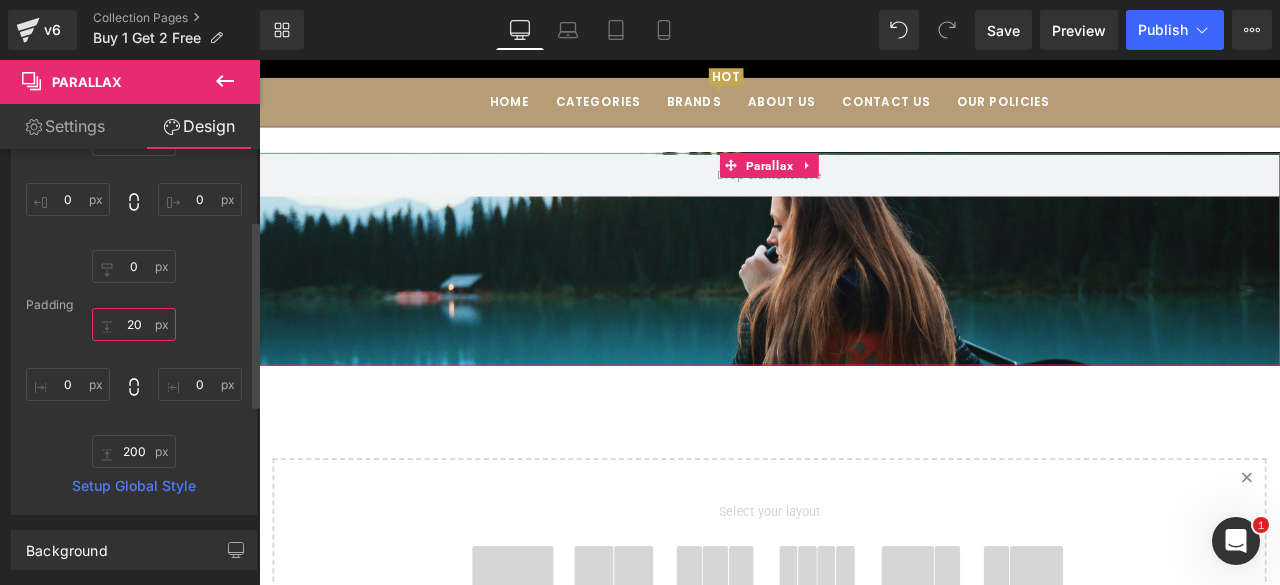 type on "200" 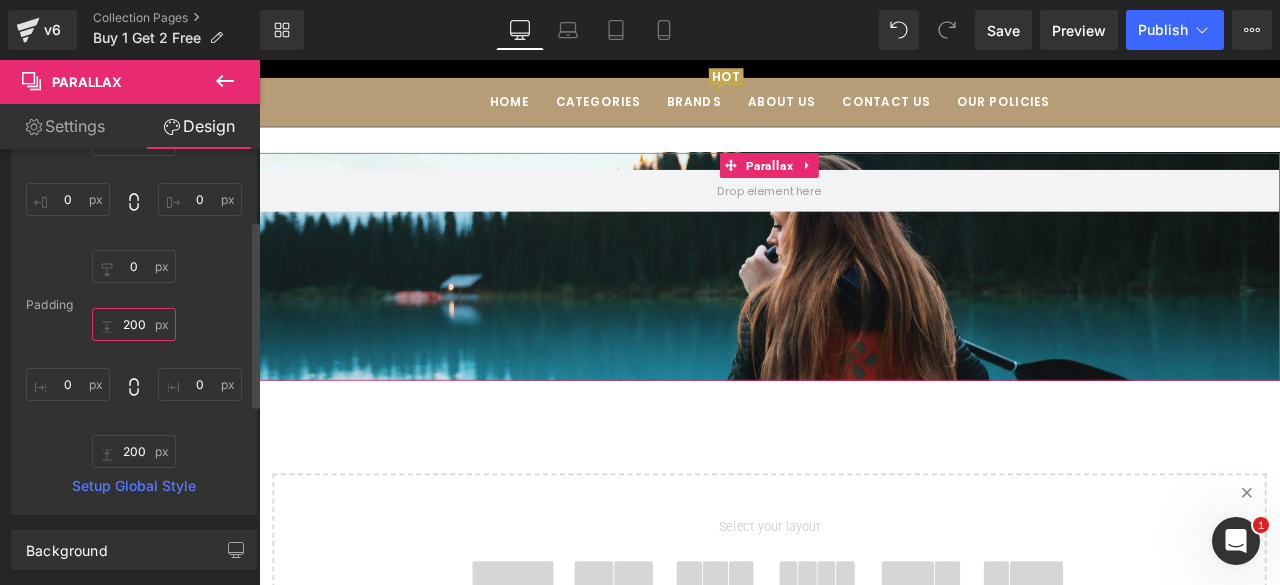 scroll, scrollTop: 10, scrollLeft: 10, axis: both 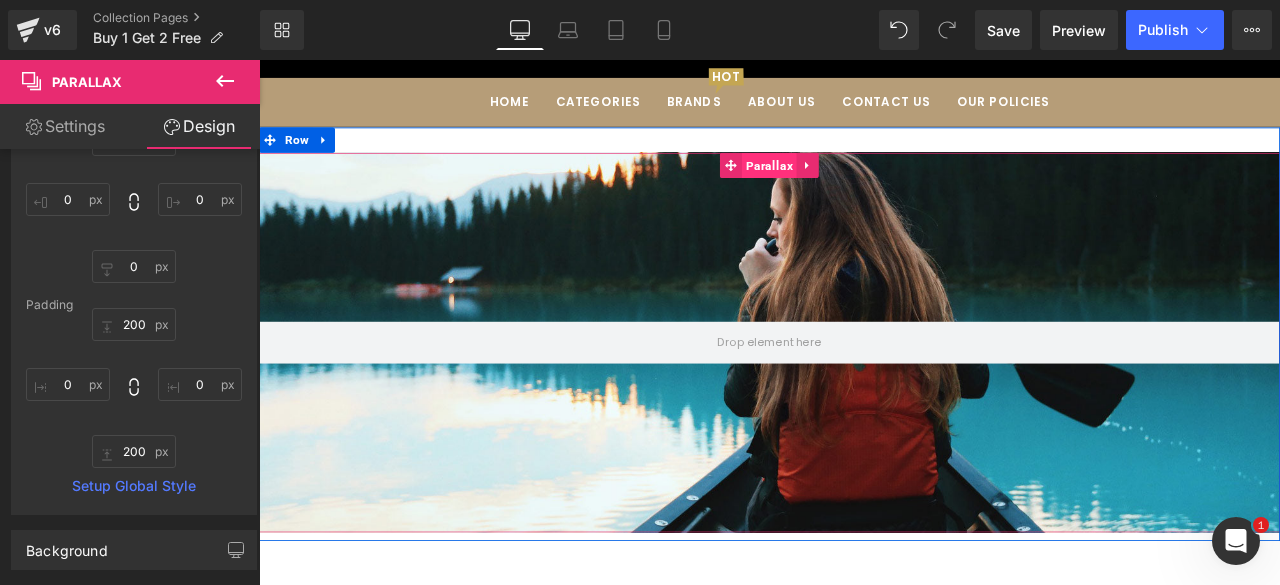 click on "Parallax" at bounding box center [863, 185] 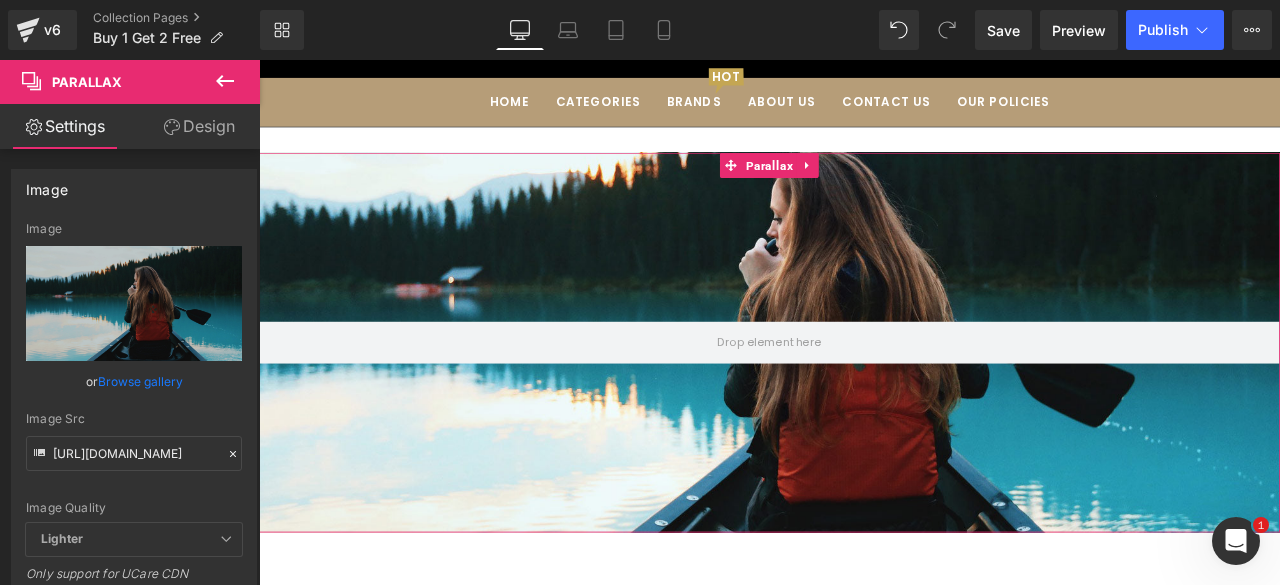 click on "Design" at bounding box center (199, 126) 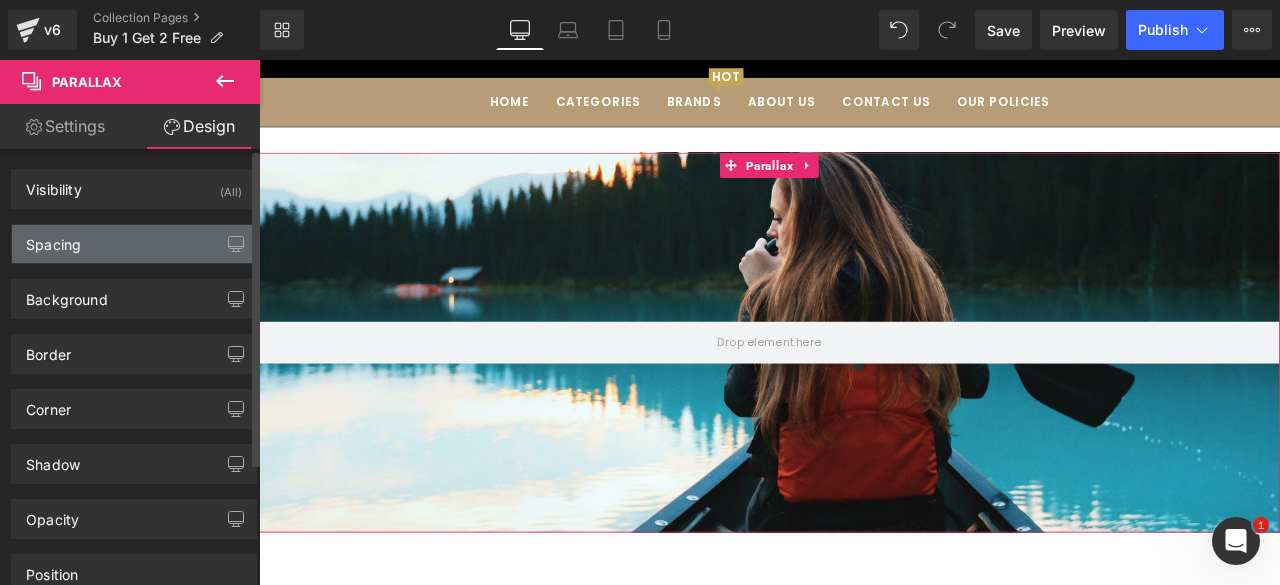 type on "0" 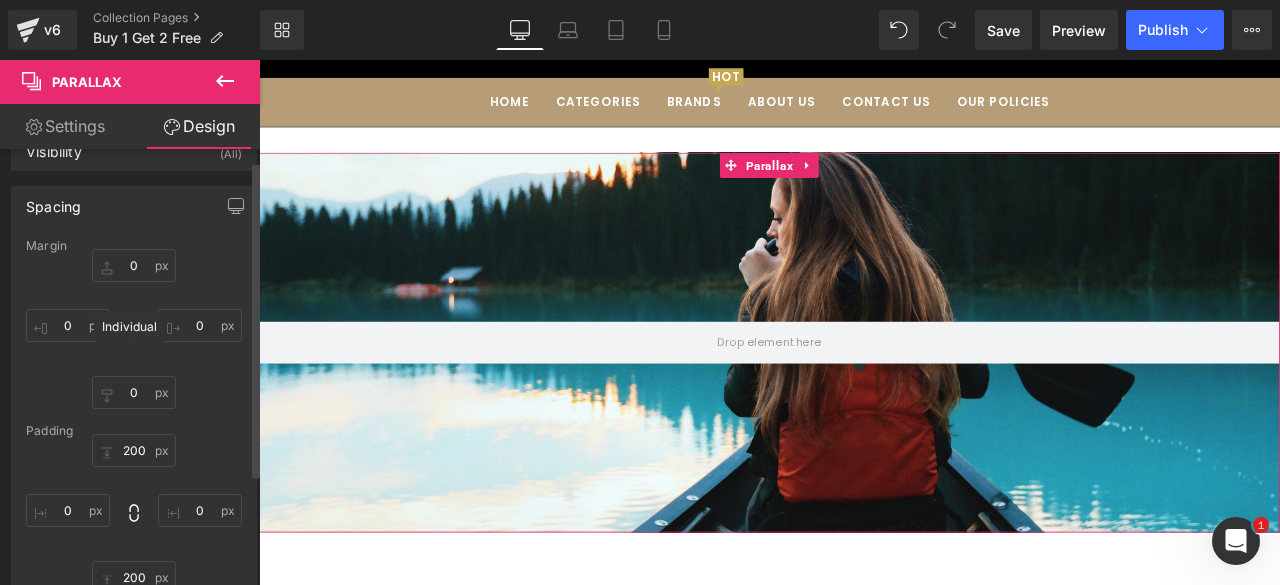 scroll, scrollTop: 43, scrollLeft: 0, axis: vertical 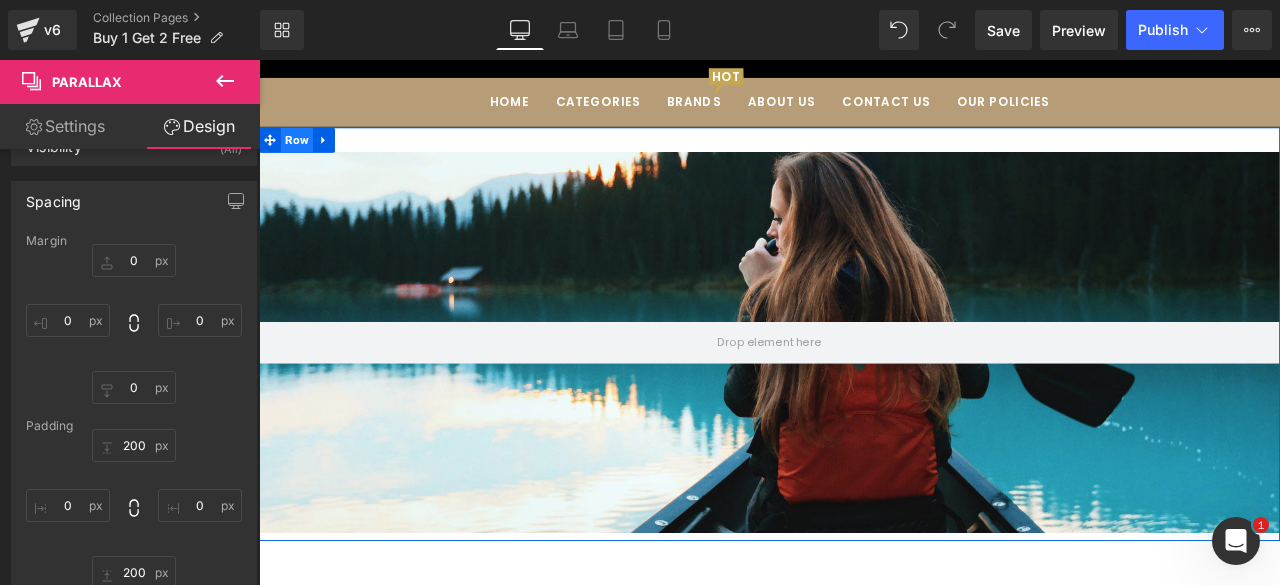 click on "Row" at bounding box center [304, 155] 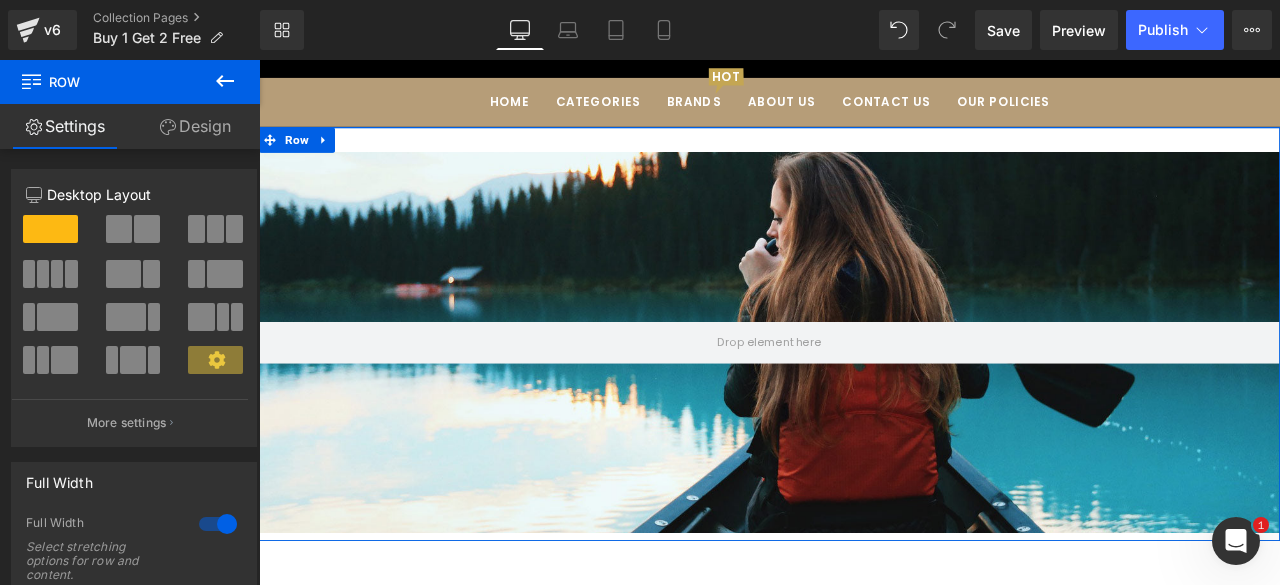click on "Design" at bounding box center [195, 126] 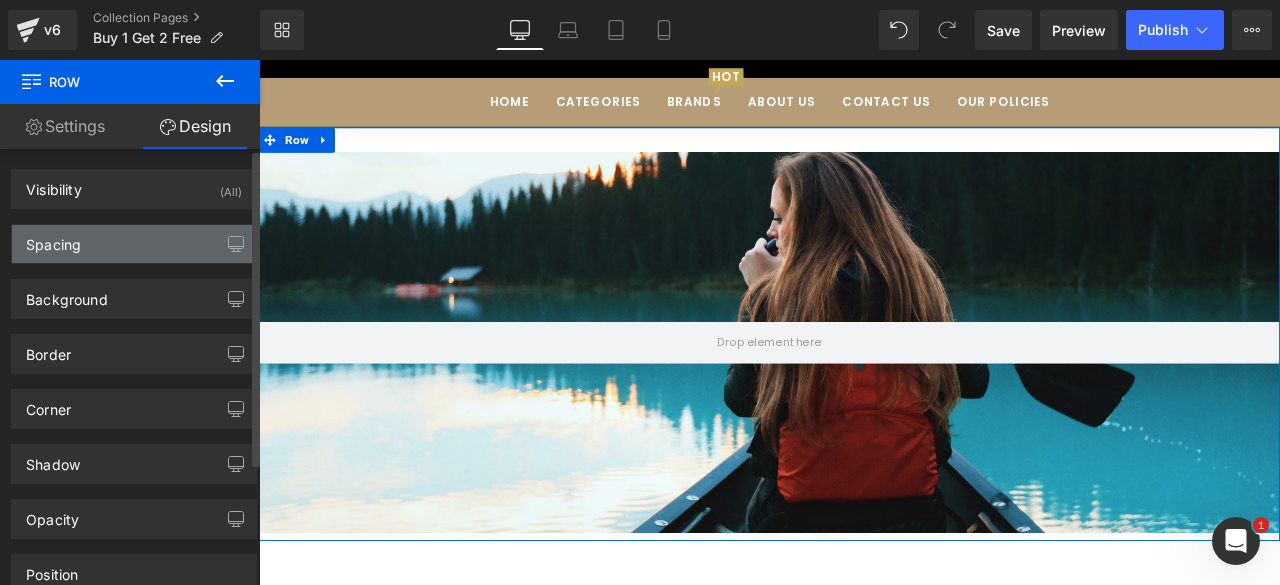 click on "Spacing" at bounding box center [134, 244] 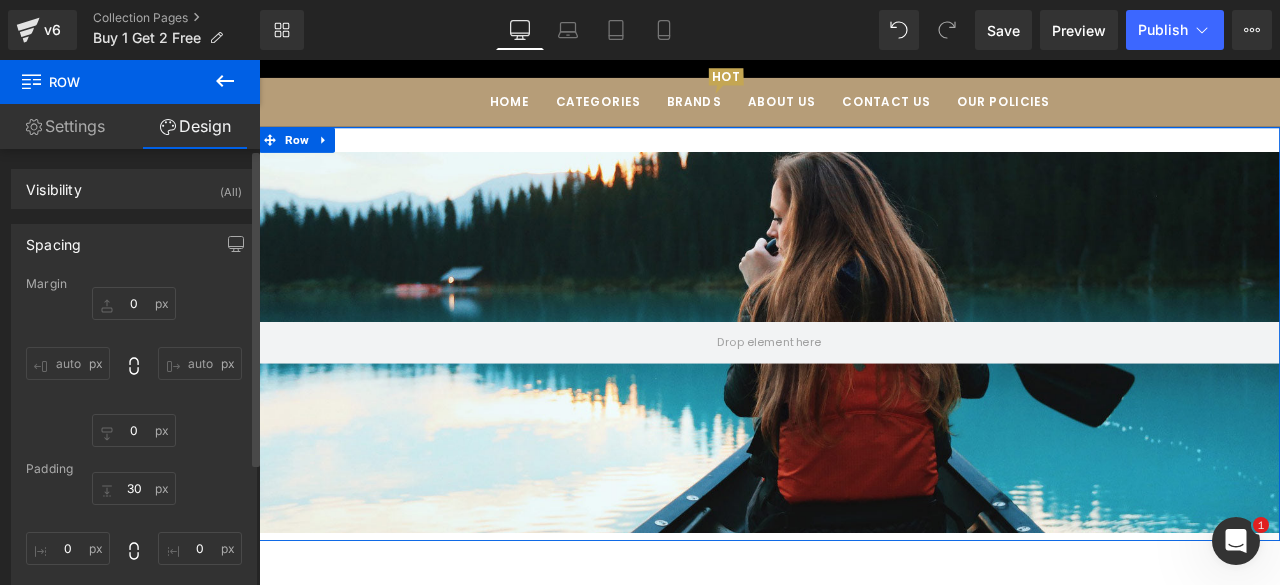 scroll, scrollTop: 53, scrollLeft: 0, axis: vertical 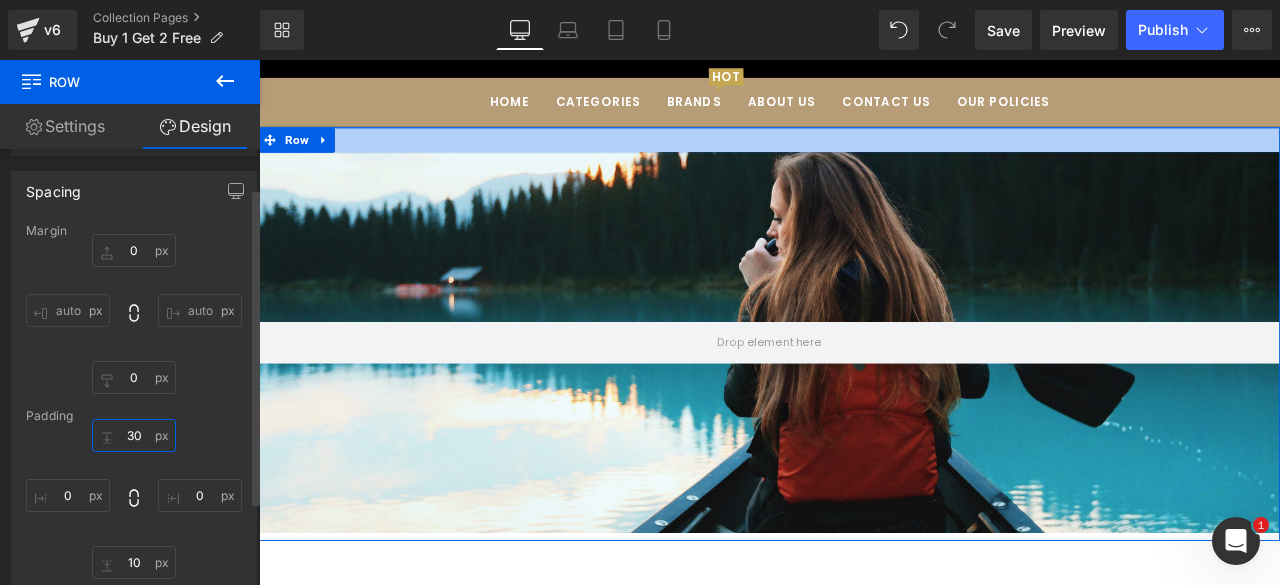 click on "30" at bounding box center [134, 435] 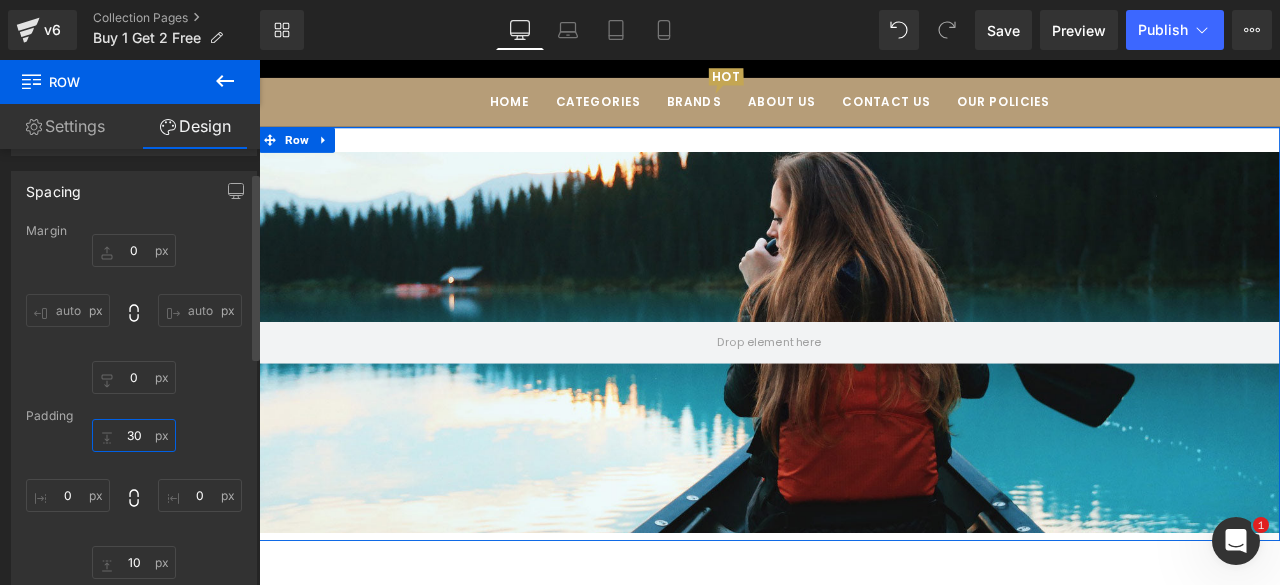 click on "30" at bounding box center [134, 435] 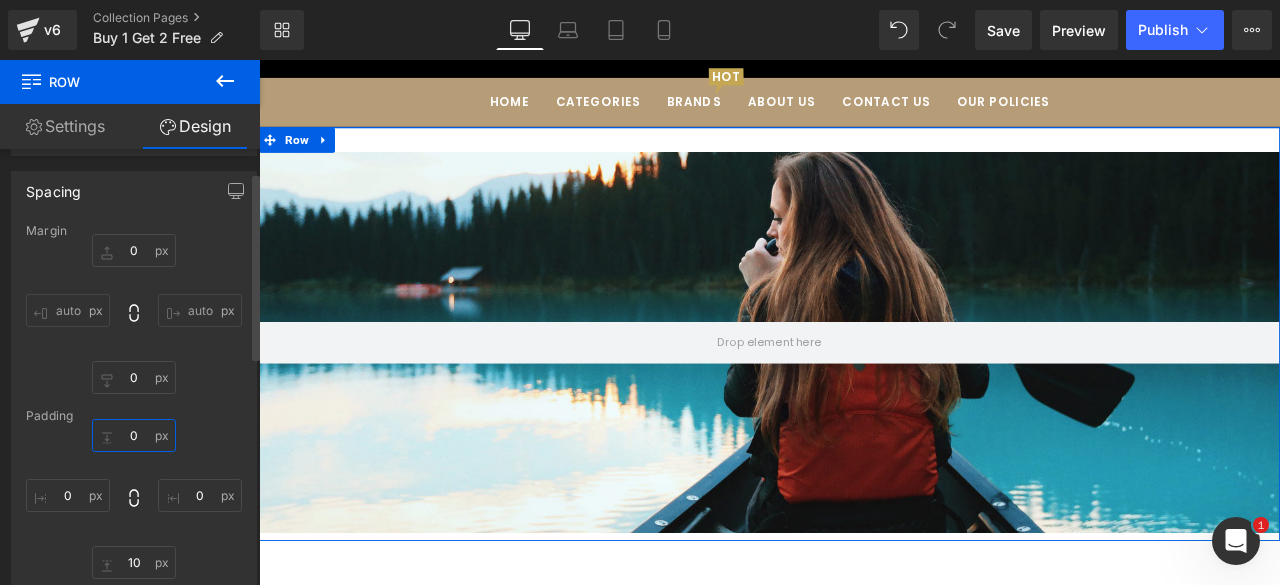 type 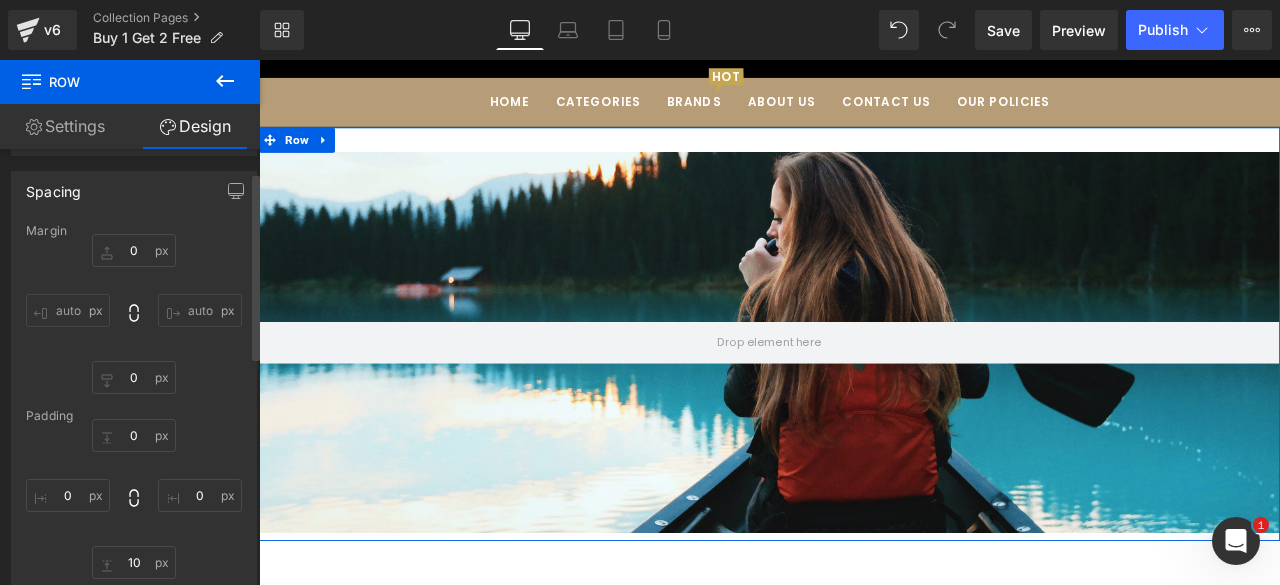 click on "Margin
0px 0
auto auto
0px 0
auto auto
[GEOGRAPHIC_DATA]
0px 0
10px 10
0px 0
Setup Global Style" at bounding box center [134, 424] 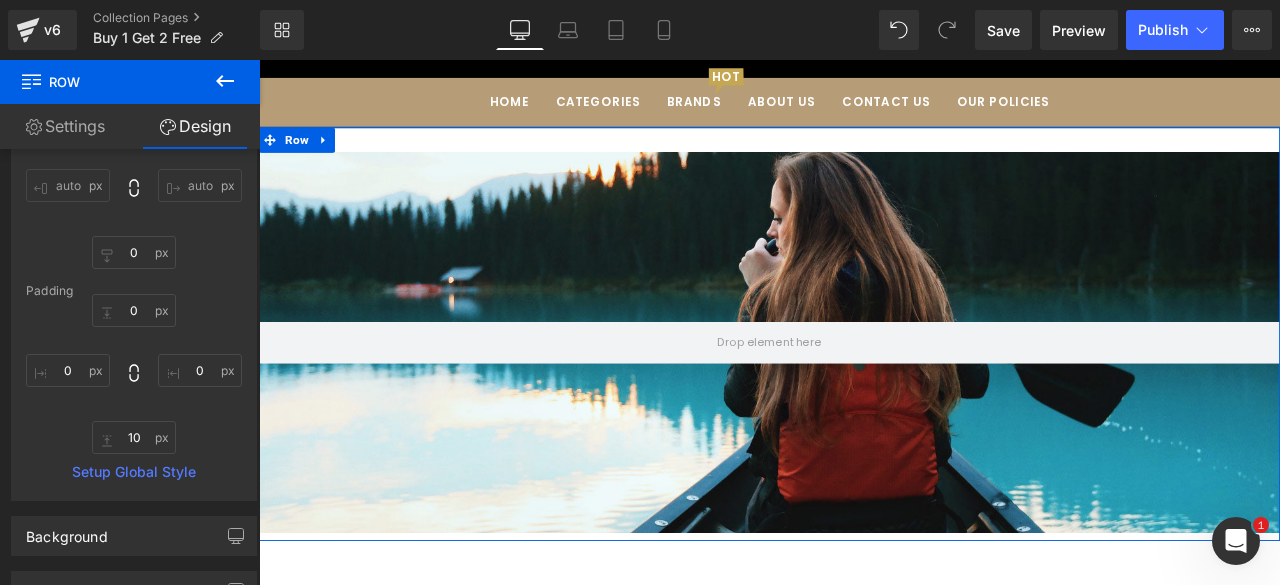 scroll, scrollTop: 179, scrollLeft: 0, axis: vertical 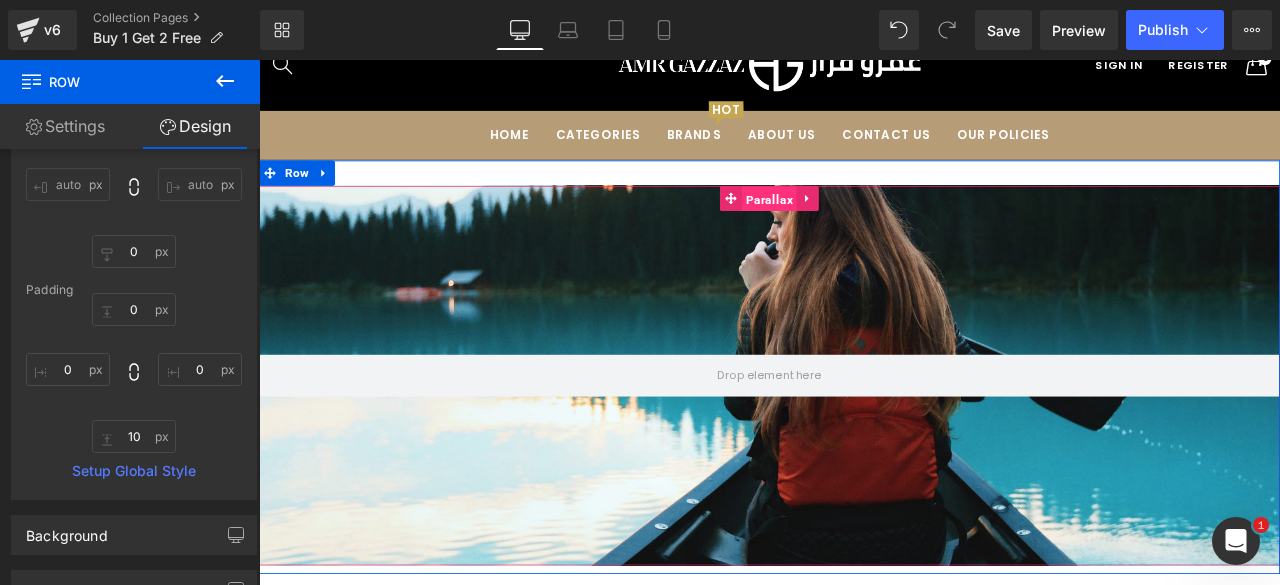 click on "Parallax" at bounding box center [863, 225] 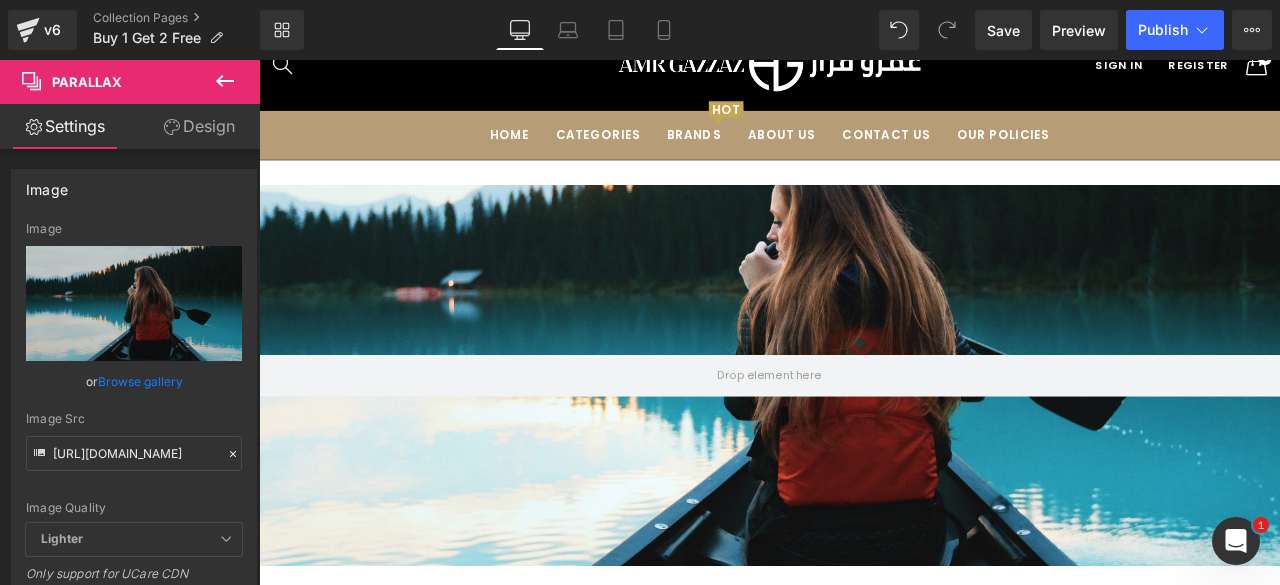 click 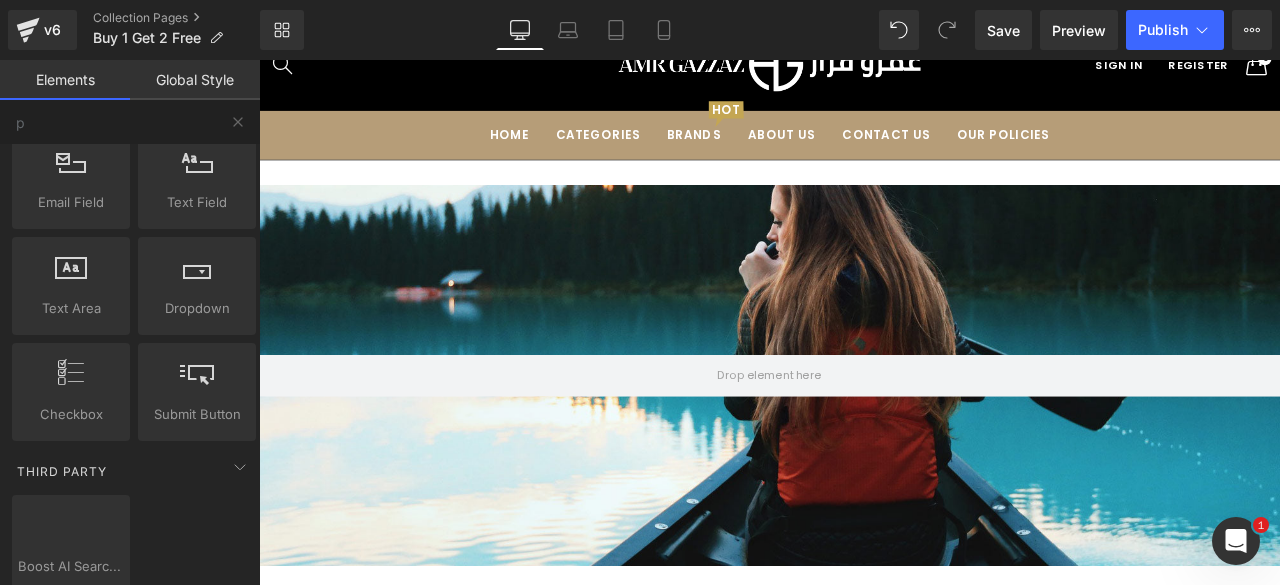 scroll, scrollTop: 0, scrollLeft: 0, axis: both 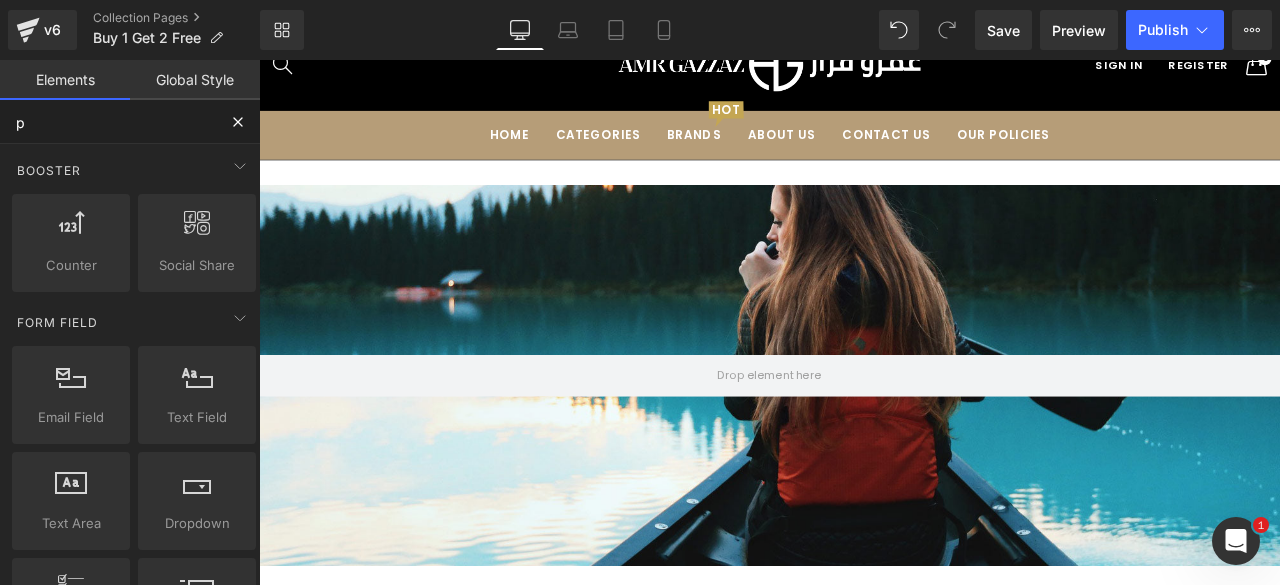 click on "p" at bounding box center (108, 122) 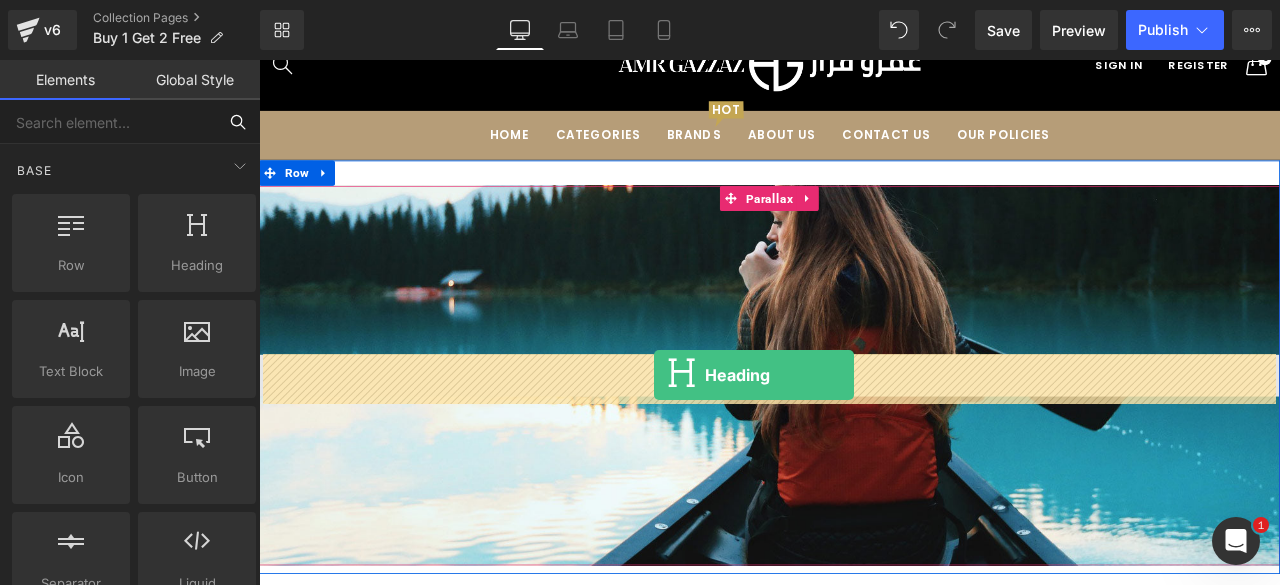 drag, startPoint x: 427, startPoint y: 311, endPoint x: 728, endPoint y: 434, distance: 325.1615 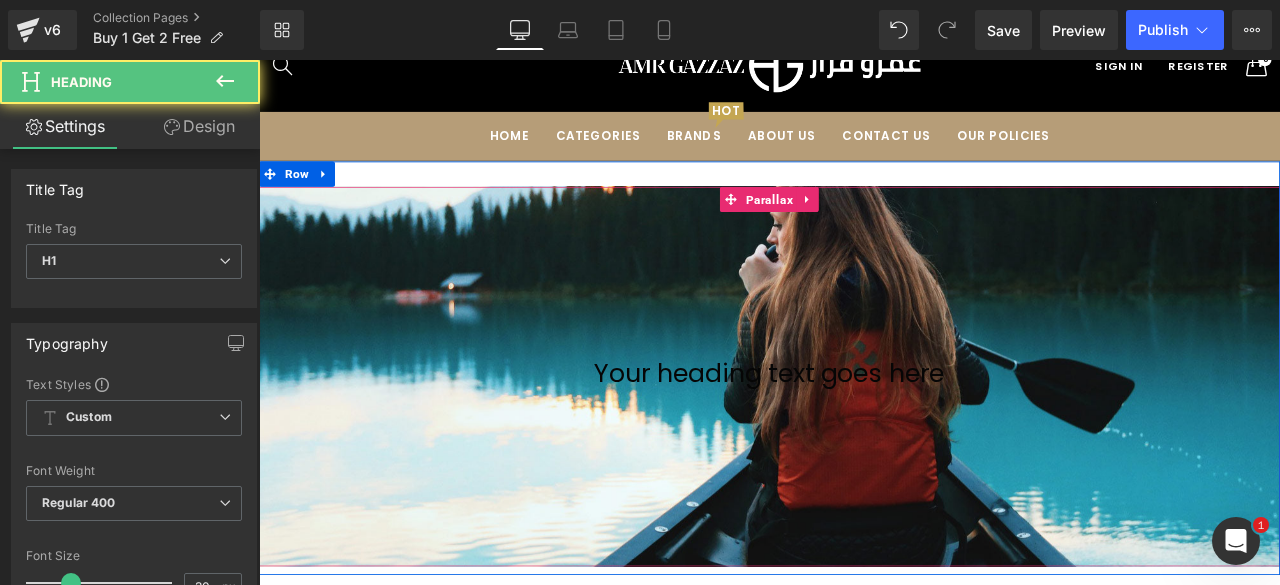 scroll, scrollTop: 1645, scrollLeft: 1194, axis: both 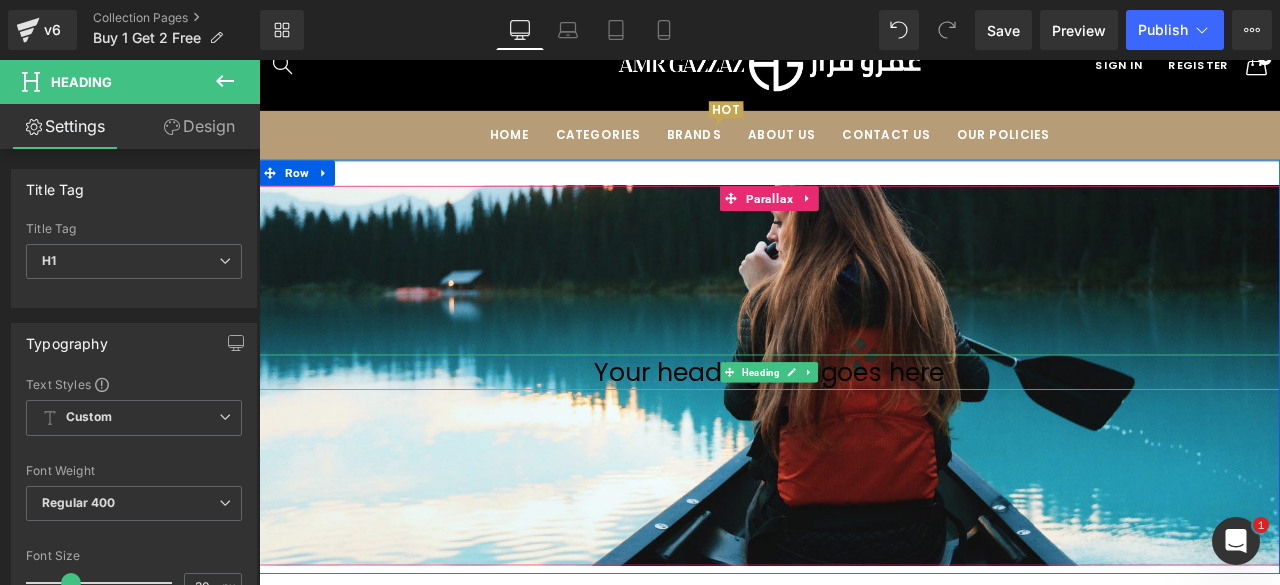 click on "Your heading text goes here" at bounding box center (864, 430) 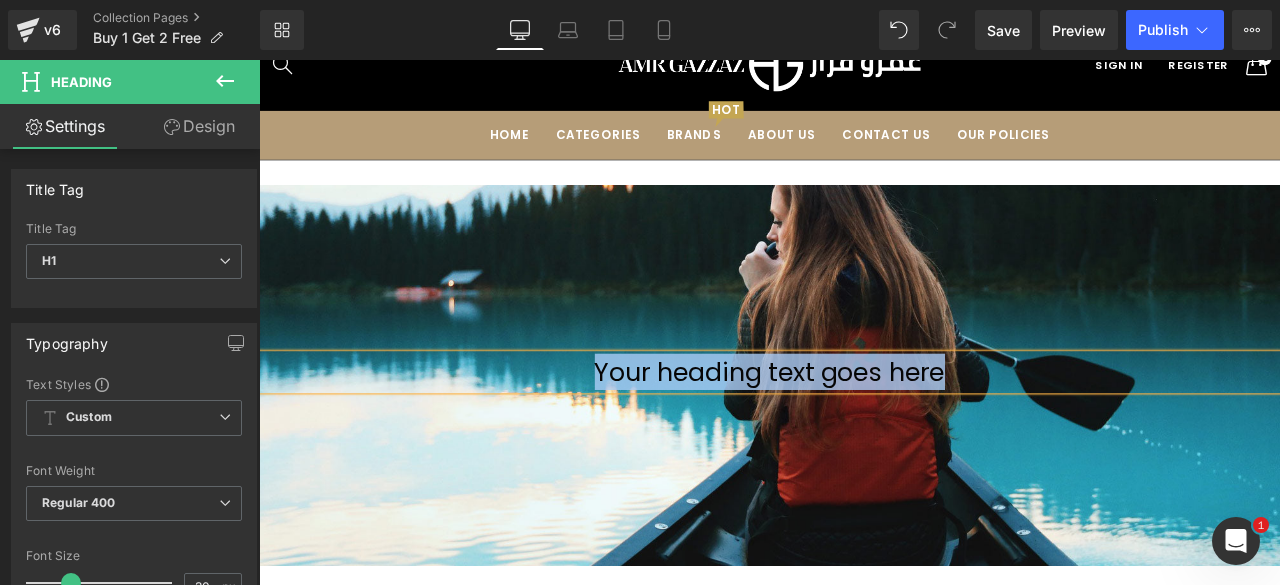 type 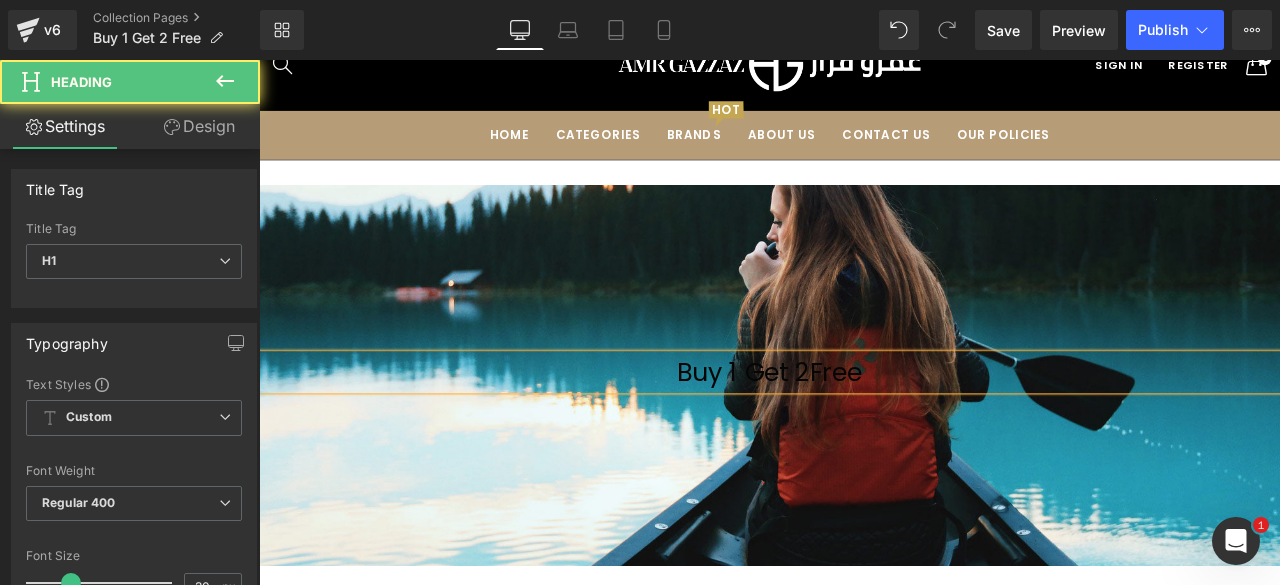 click on "Buy 1 Get 2Free" at bounding box center (864, 430) 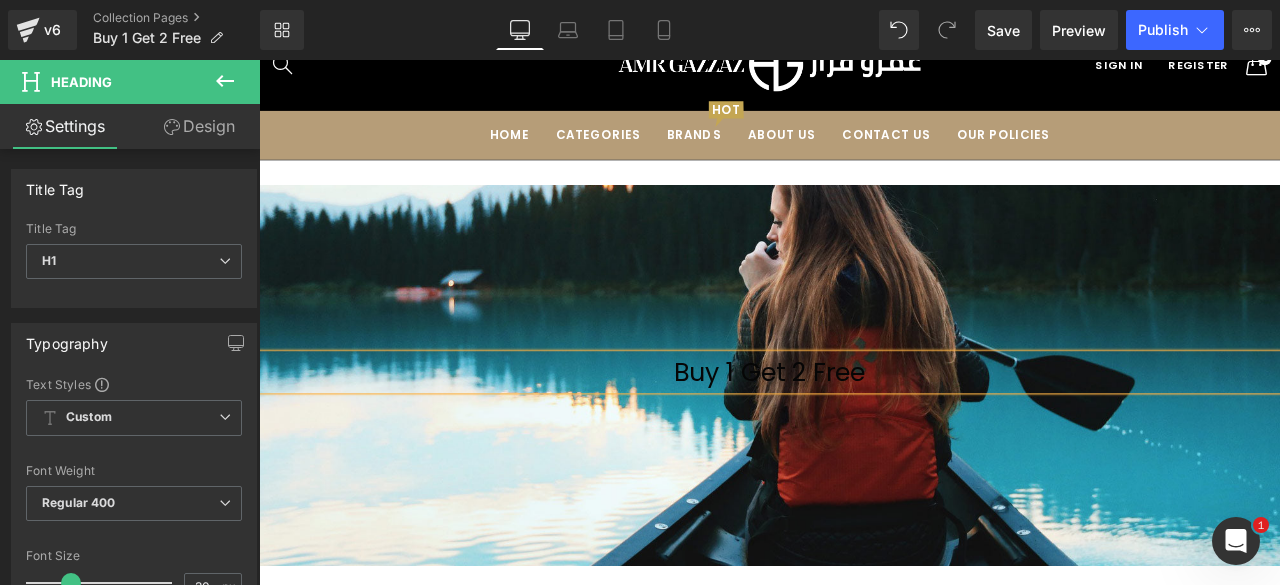 click at bounding box center [864, 378] 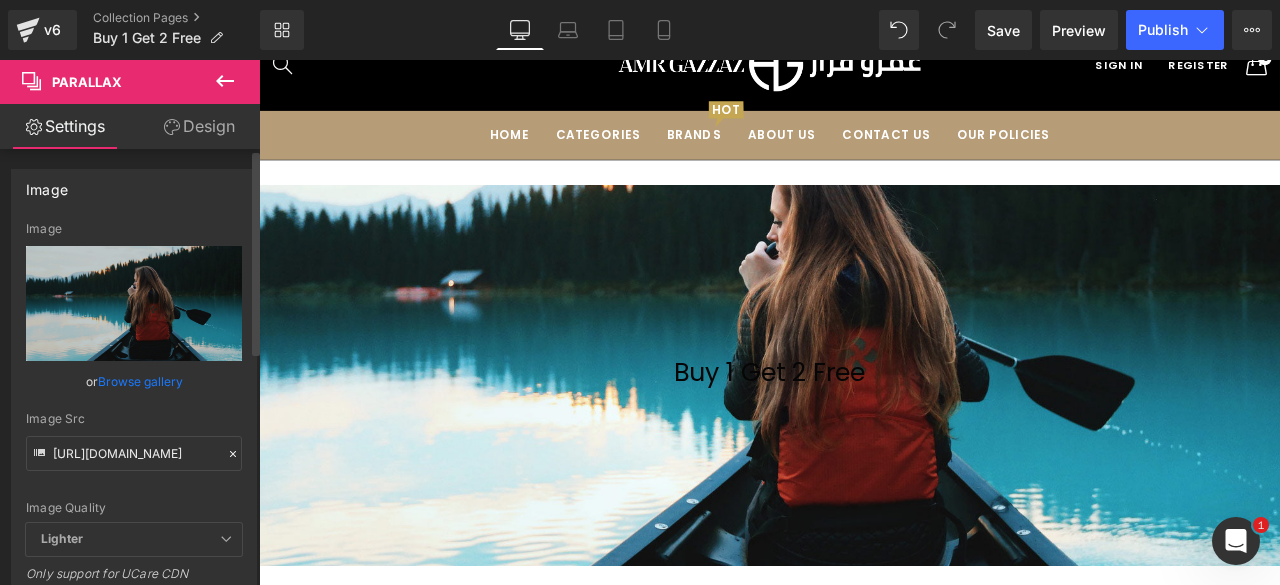 click on "Browse gallery" at bounding box center (140, 381) 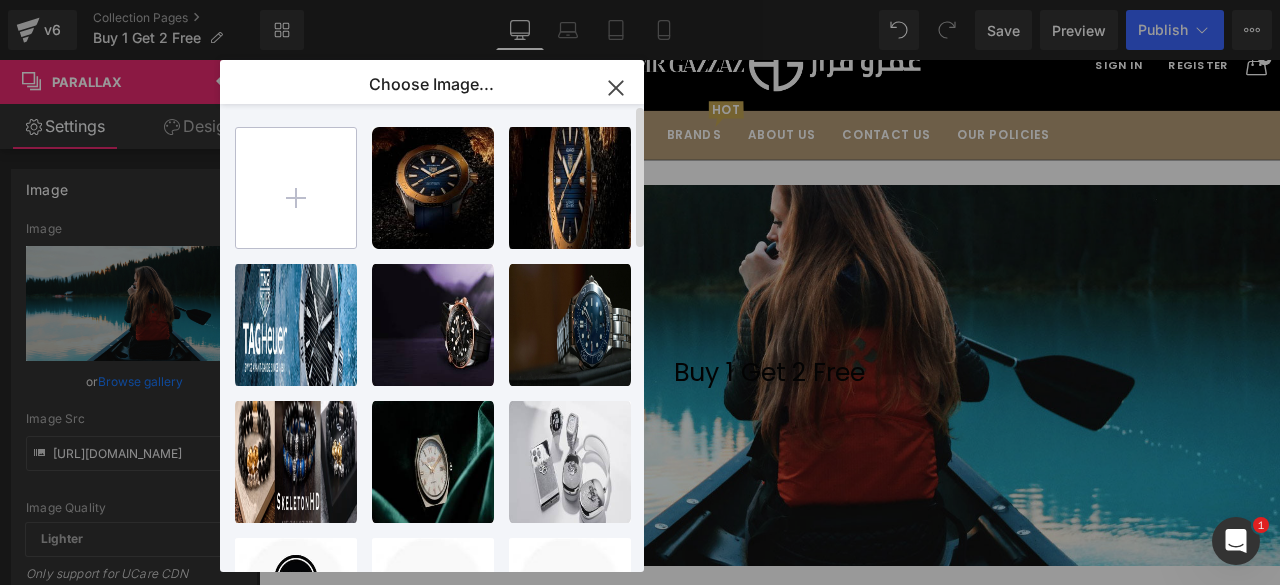 click at bounding box center (296, 188) 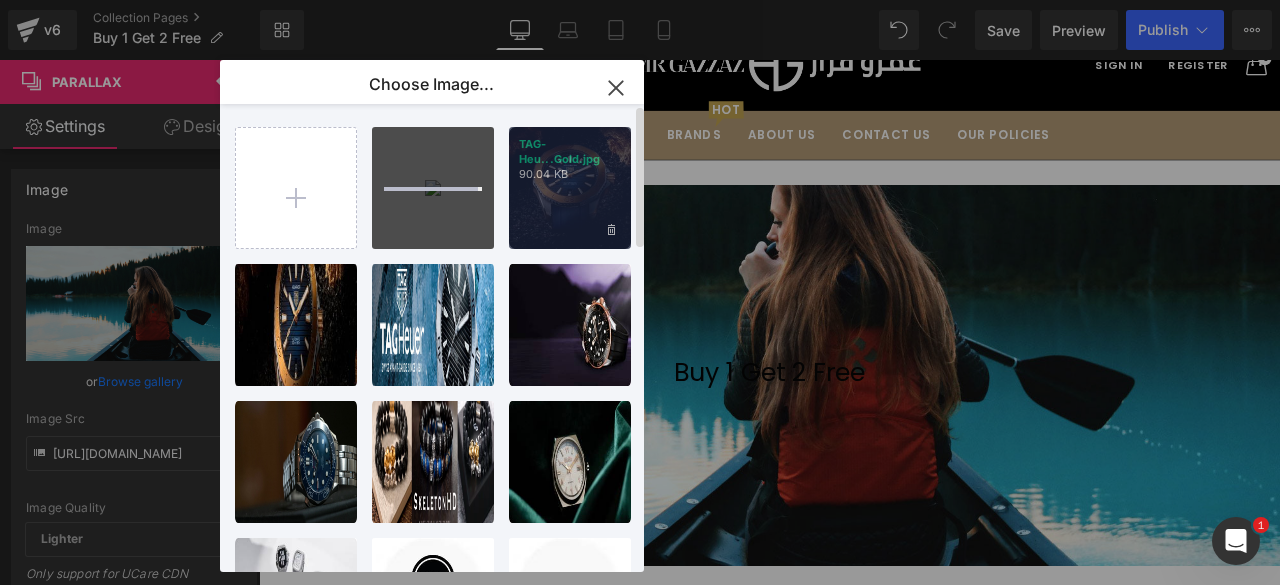 type 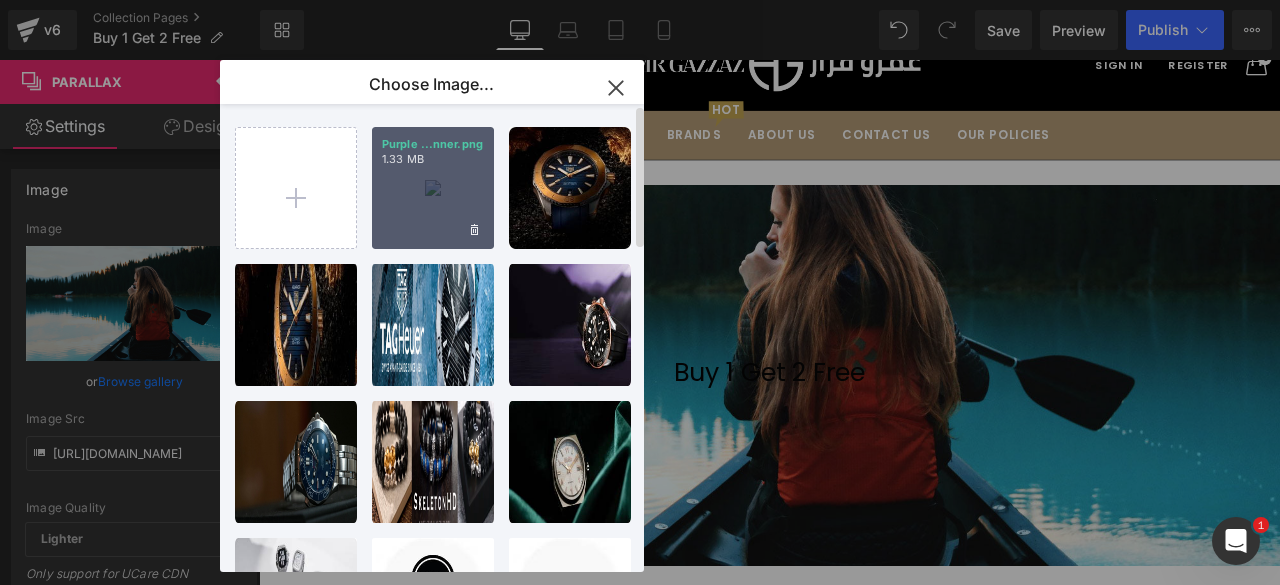 click on "Purple ...nner.png 1.33 MB" at bounding box center [433, 188] 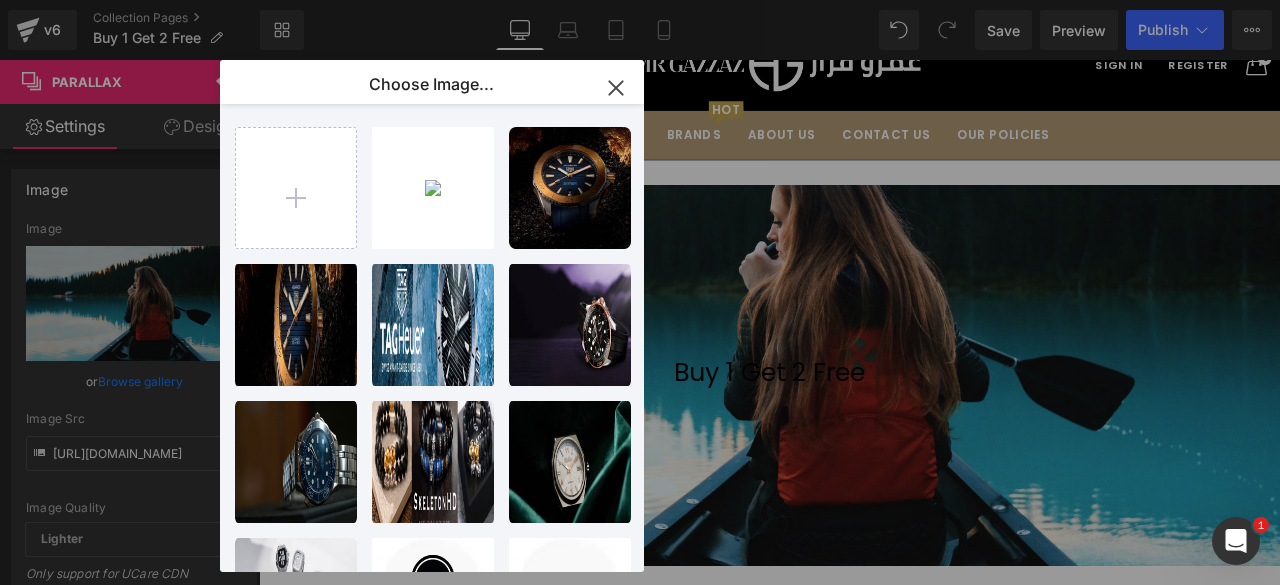type on "[URL][DOMAIN_NAME]" 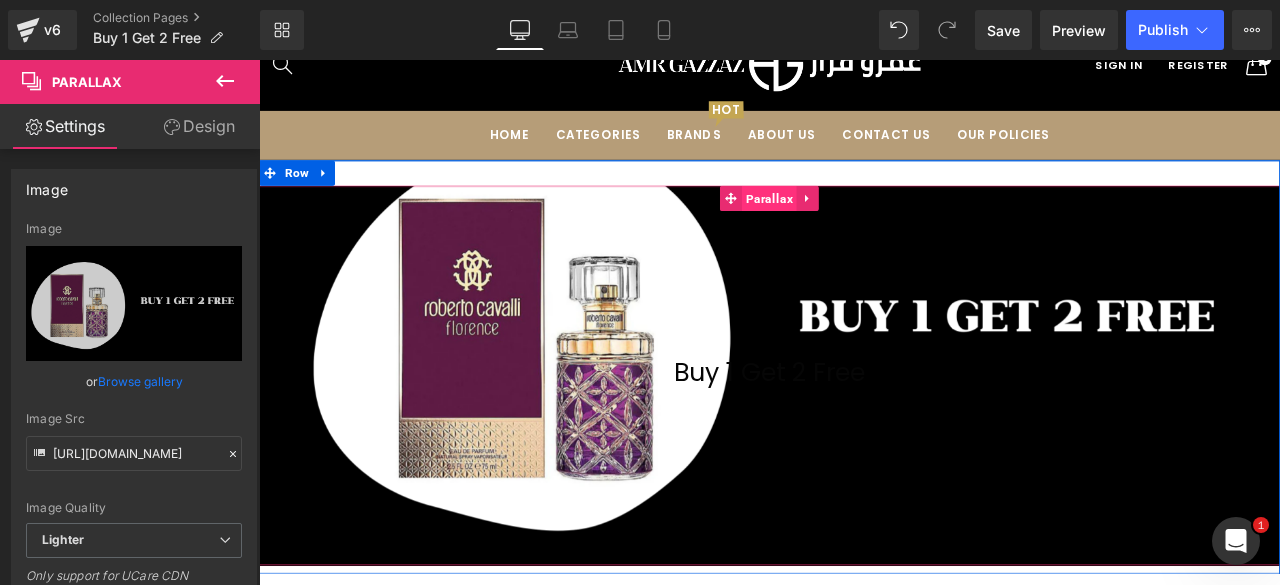 click on "Parallax" at bounding box center (863, 224) 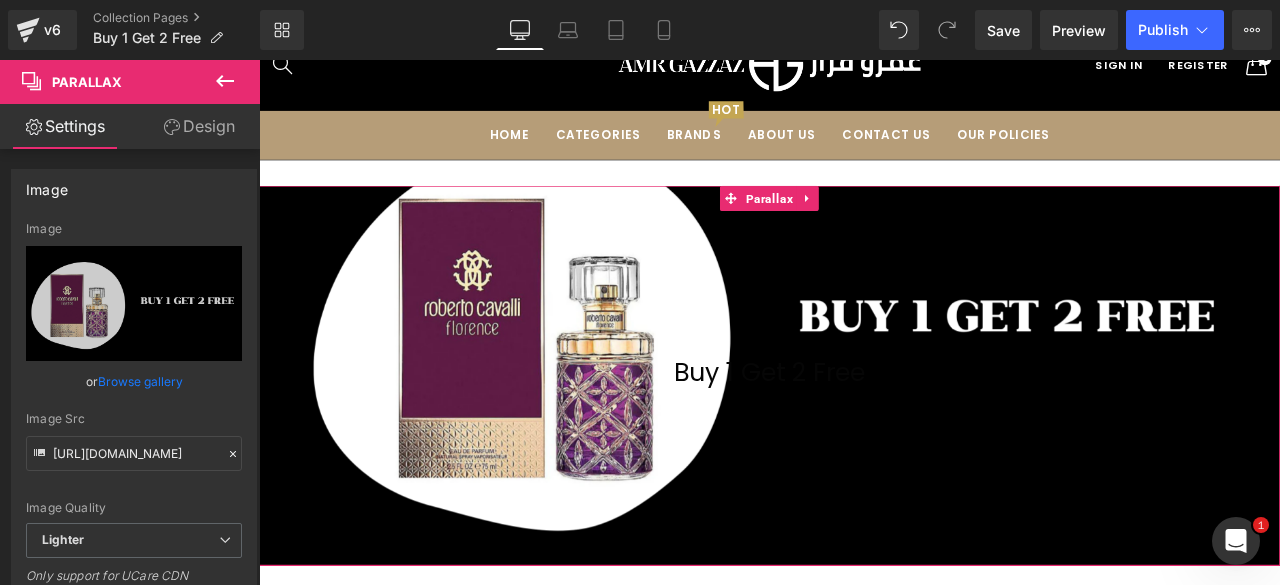 click on "Design" at bounding box center [199, 126] 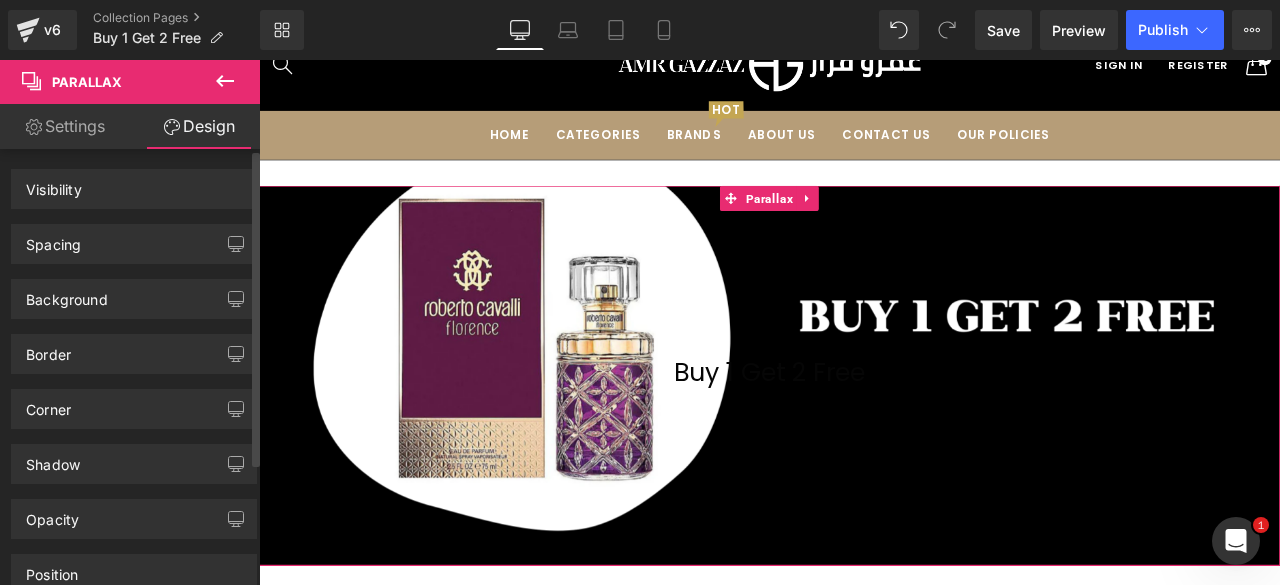 click on "Spacing" at bounding box center (134, 244) 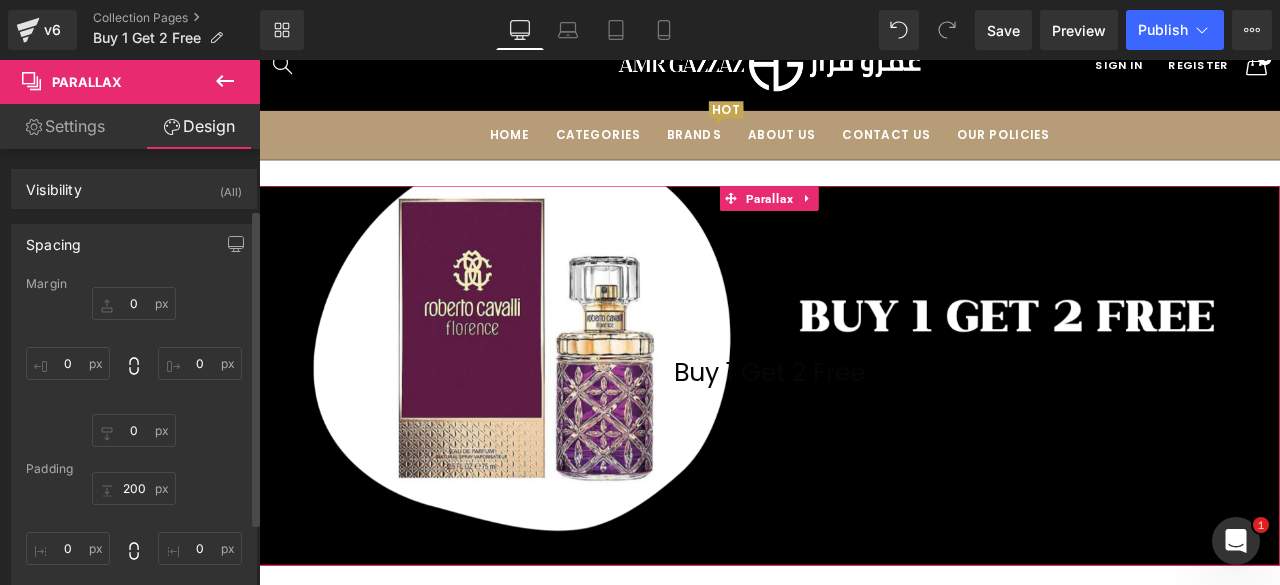 scroll, scrollTop: 161, scrollLeft: 0, axis: vertical 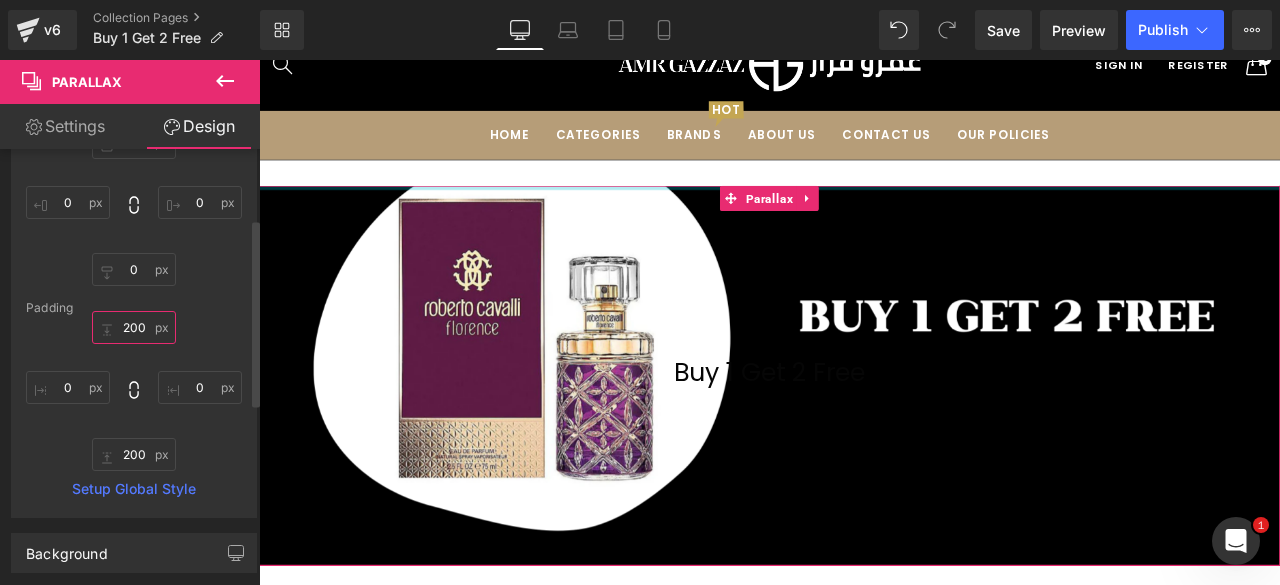 click on "200" at bounding box center [134, 327] 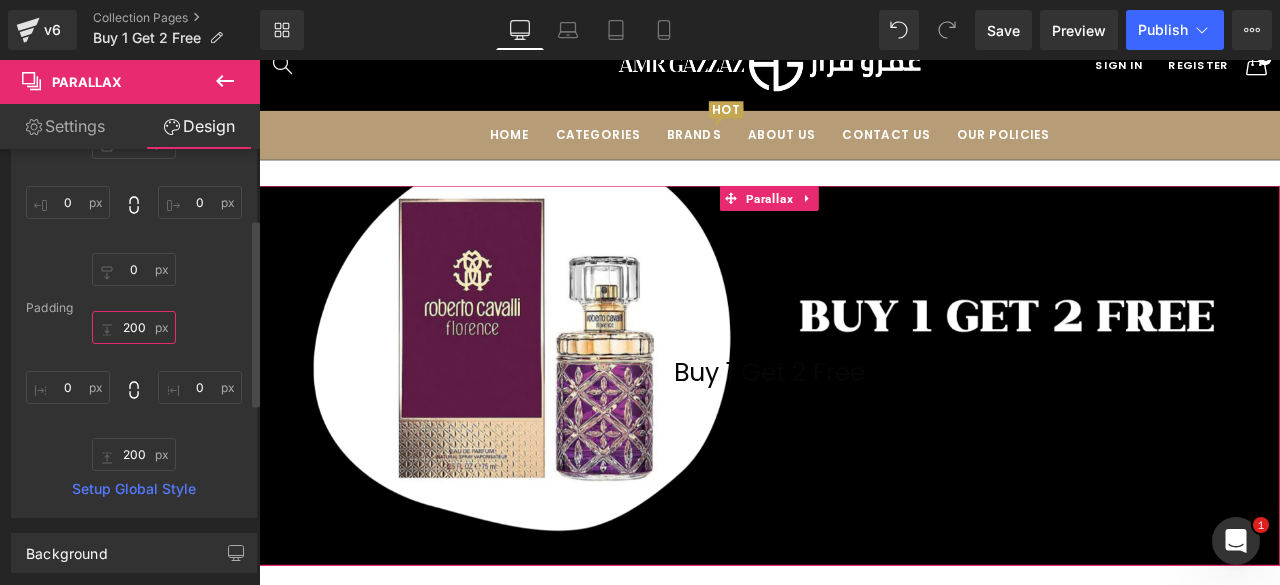 click on "200" at bounding box center [134, 327] 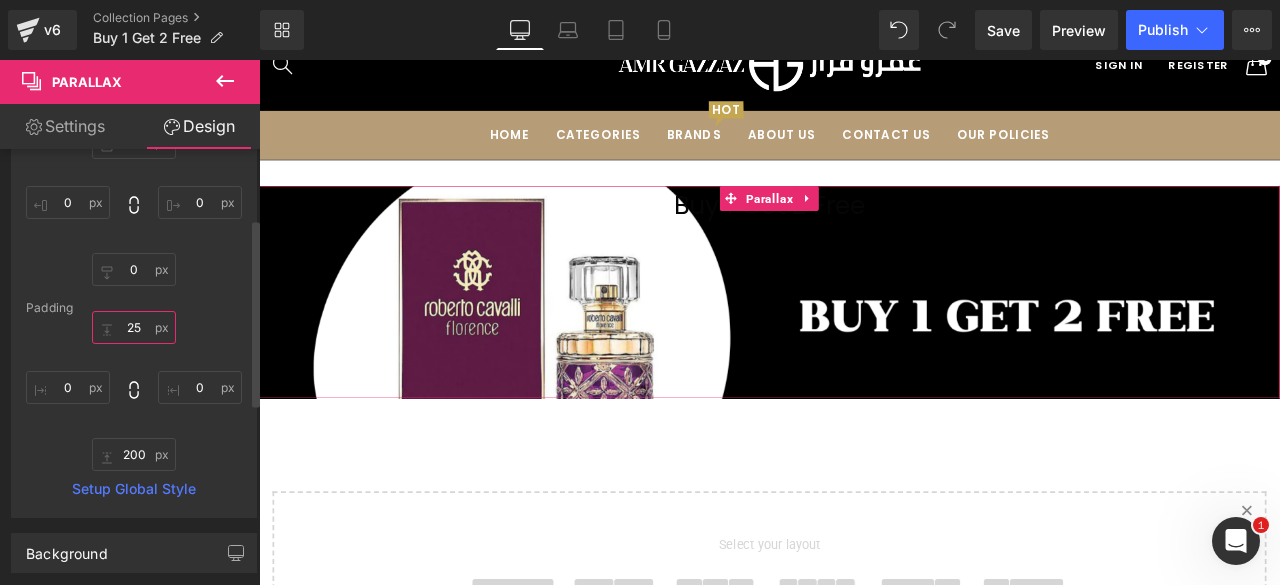 scroll, scrollTop: 1470, scrollLeft: 1194, axis: both 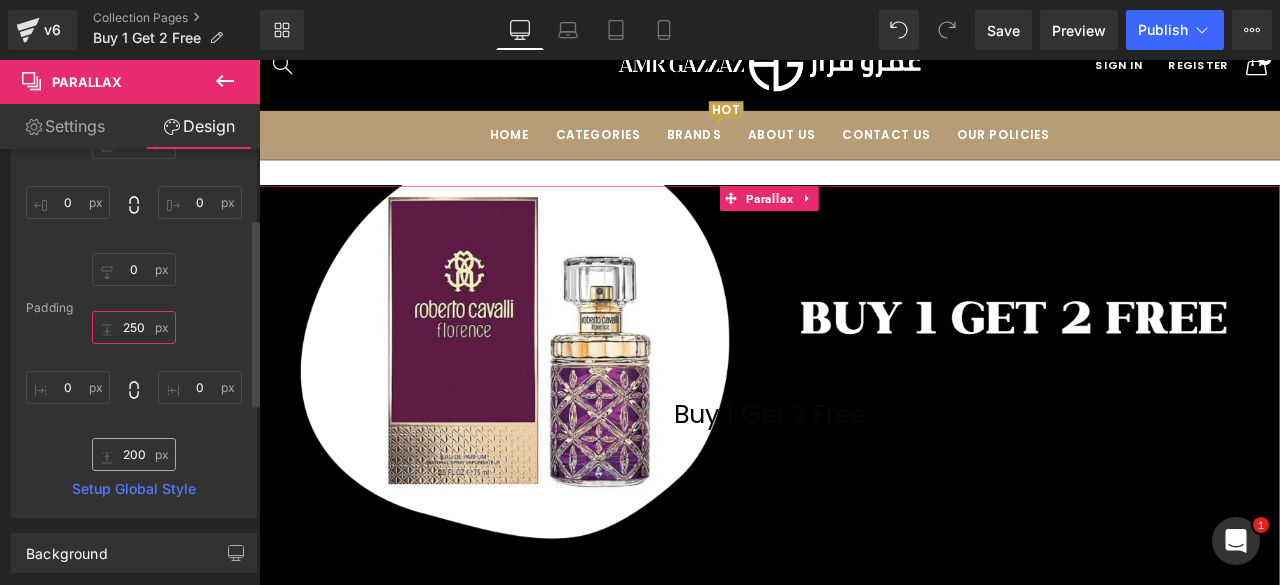 type on "250" 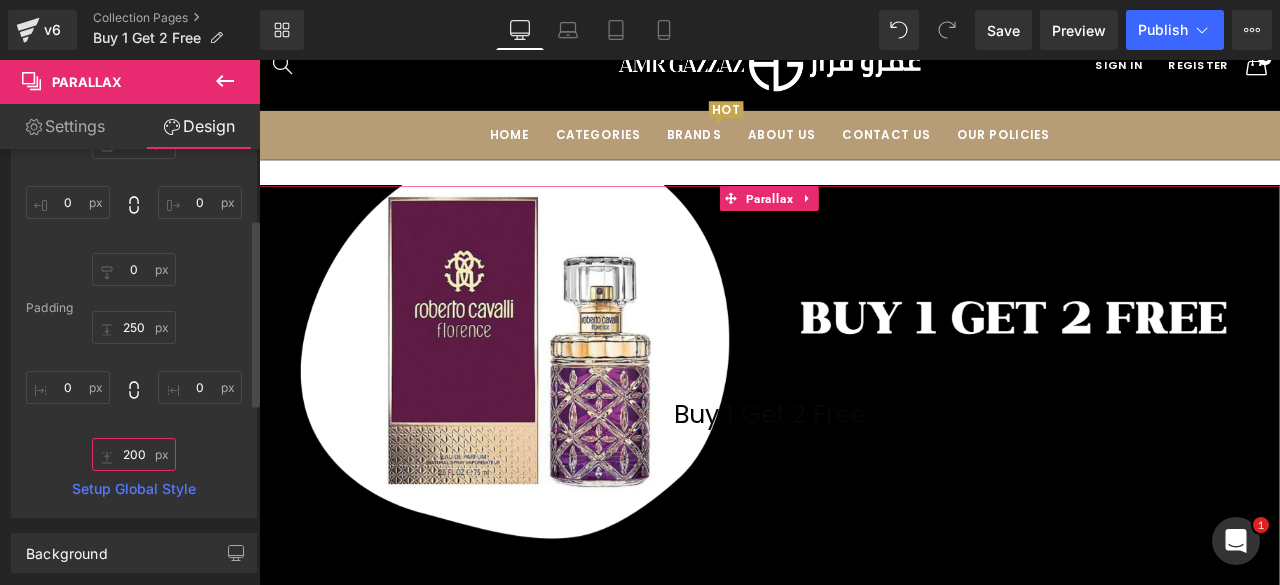 click on "200" at bounding box center (134, 454) 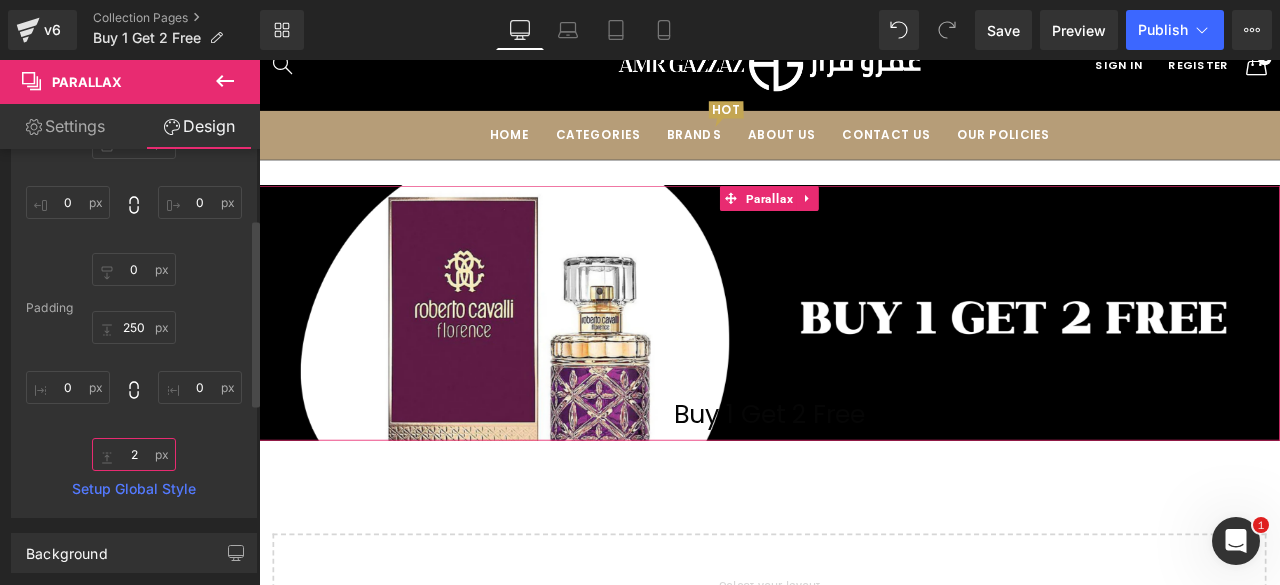 scroll, scrollTop: 1497, scrollLeft: 1194, axis: both 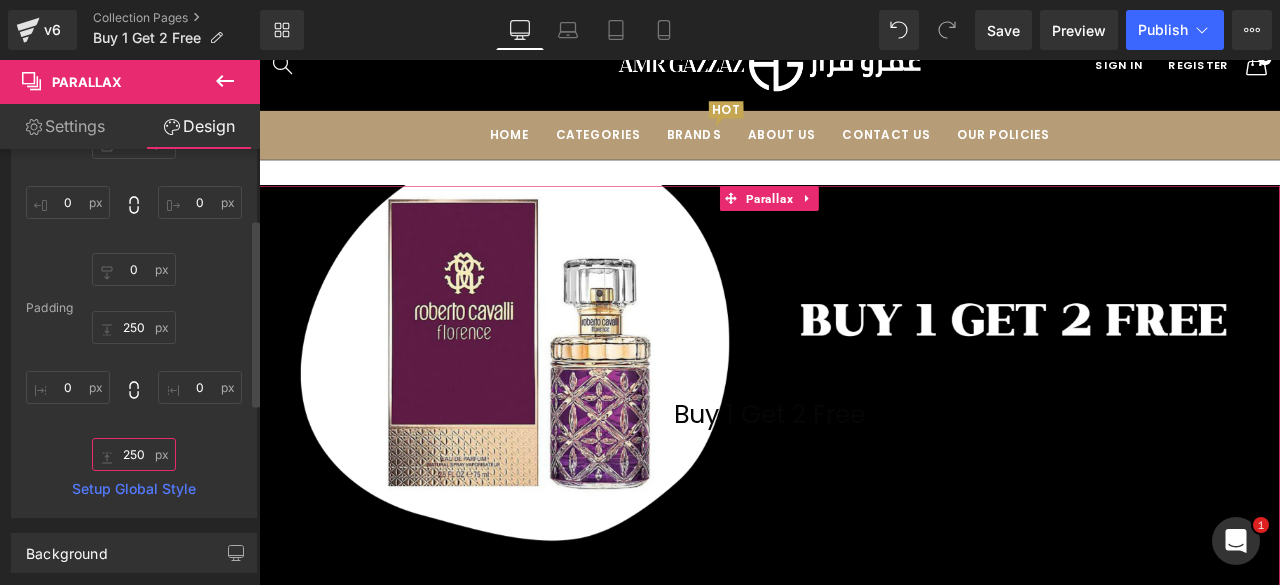 click on "250" at bounding box center (134, 454) 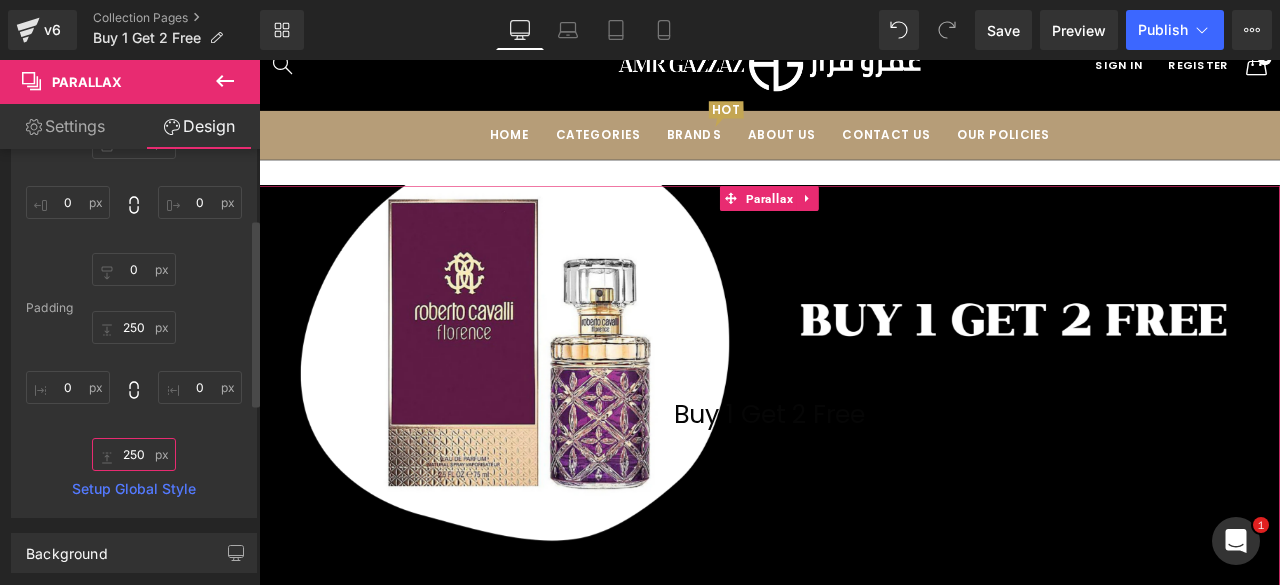 type on "3" 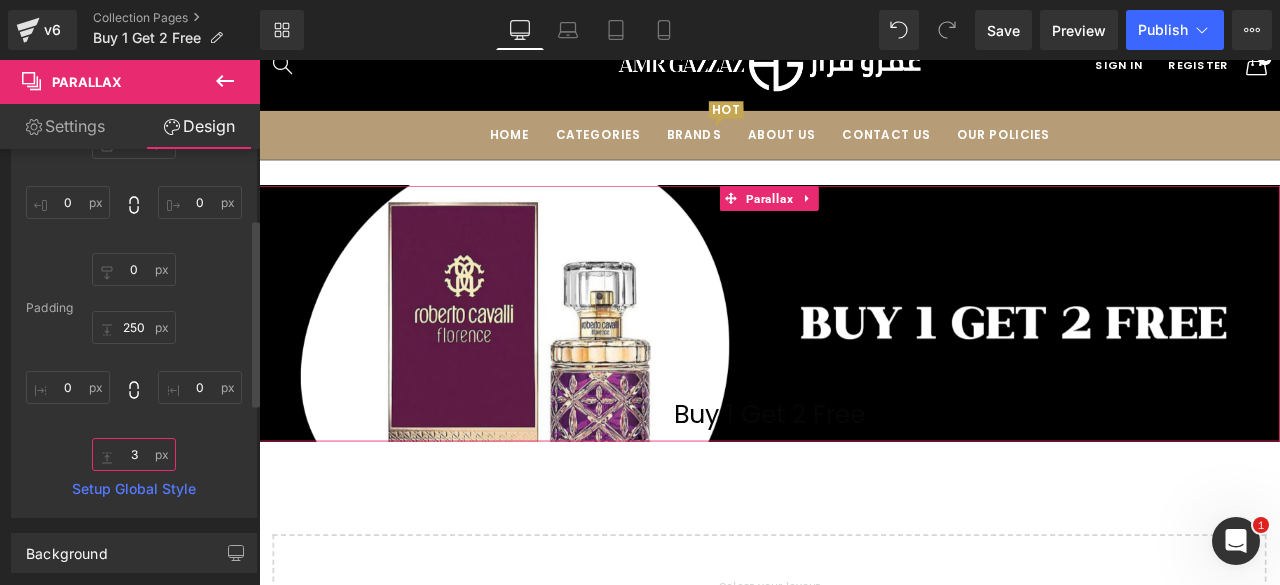 scroll, scrollTop: 1498, scrollLeft: 1194, axis: both 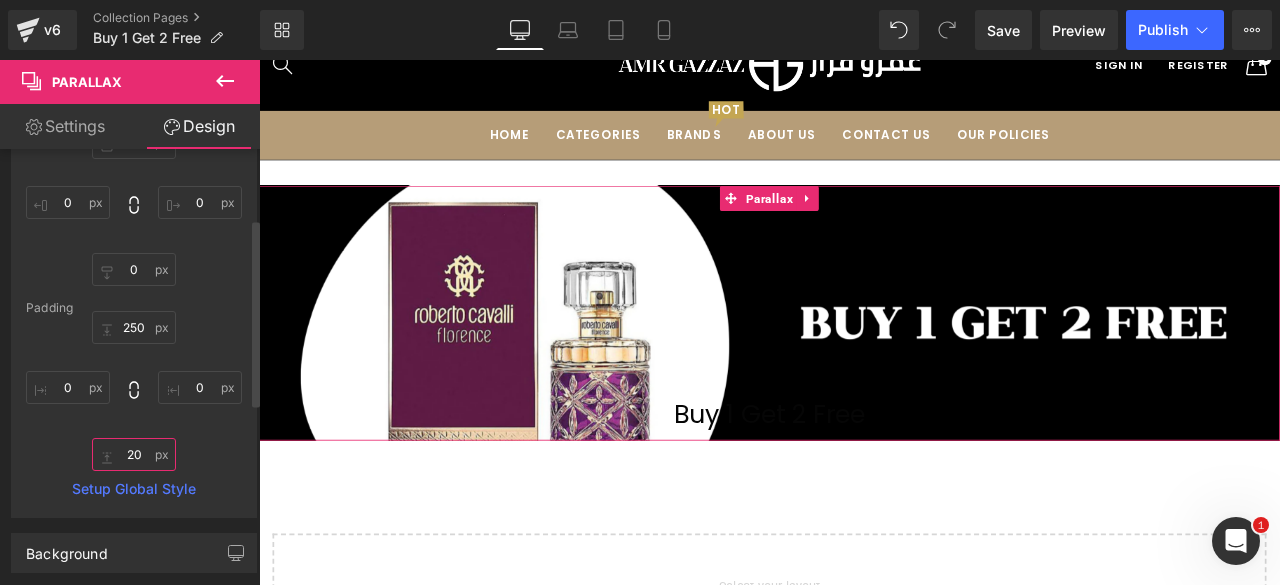 type on "200" 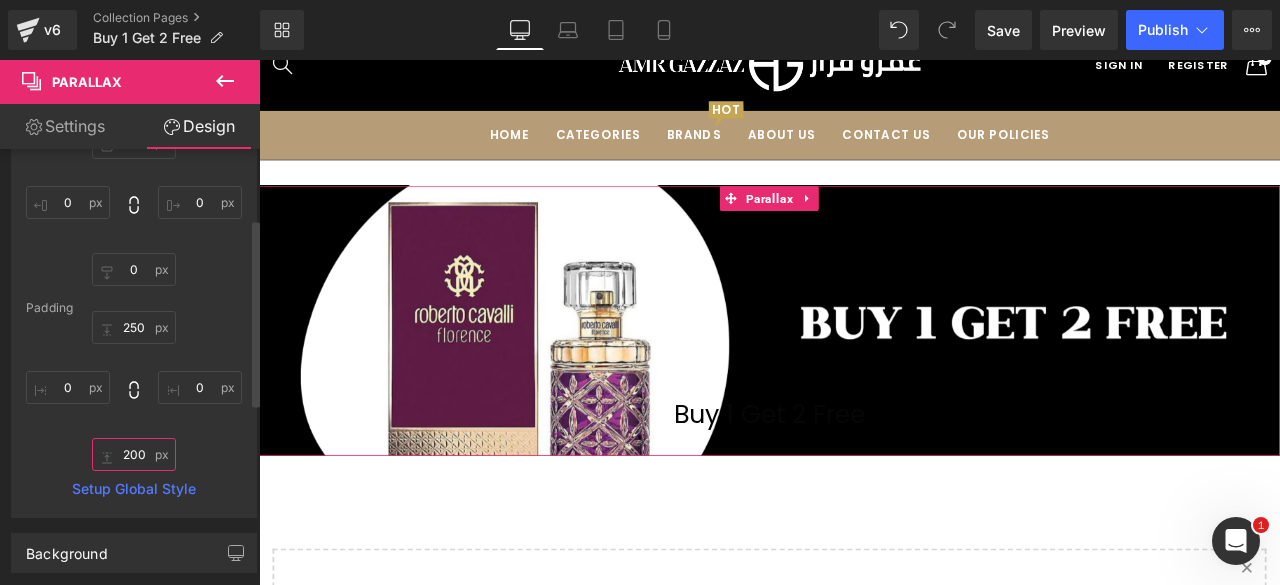 scroll, scrollTop: 0, scrollLeft: 10, axis: horizontal 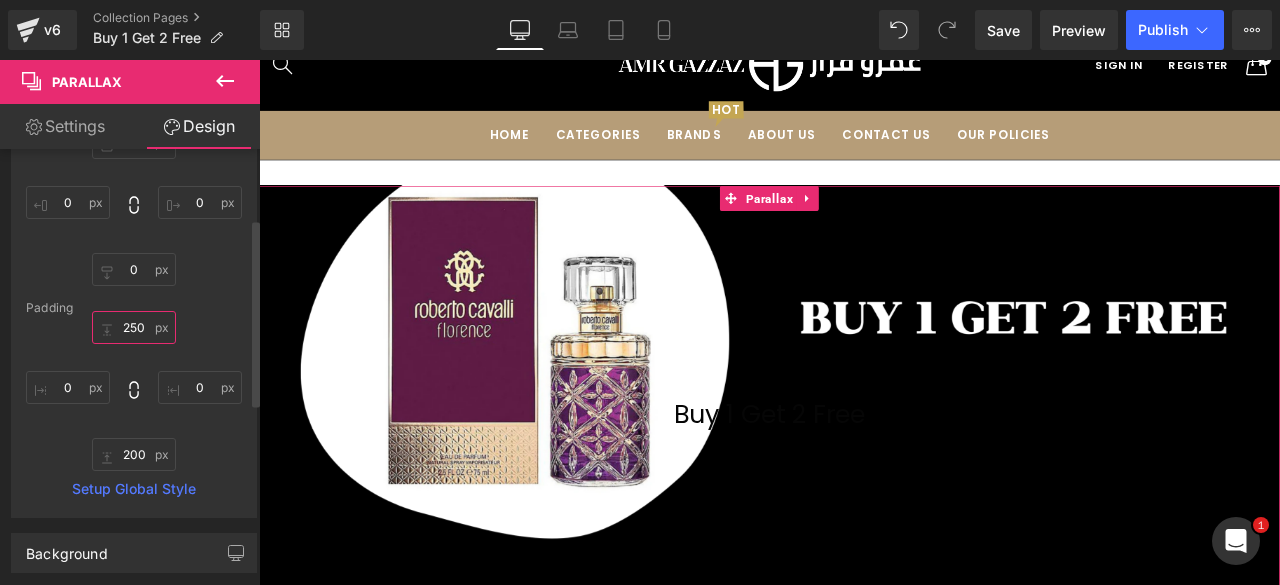 click on "250" at bounding box center [134, 327] 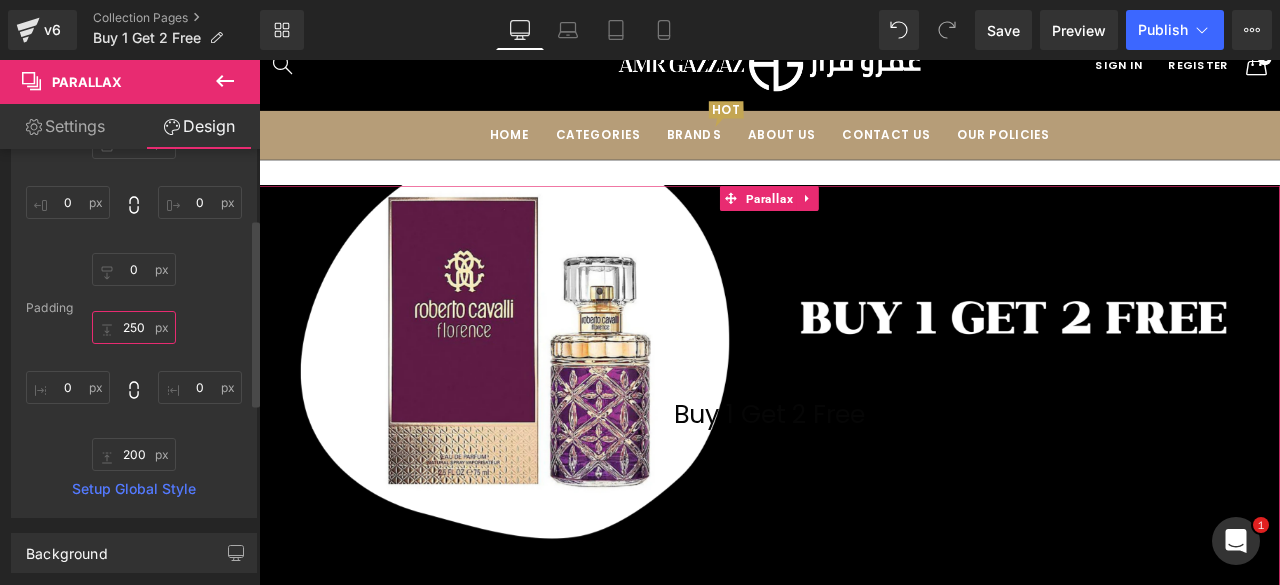 click on "250" at bounding box center (134, 327) 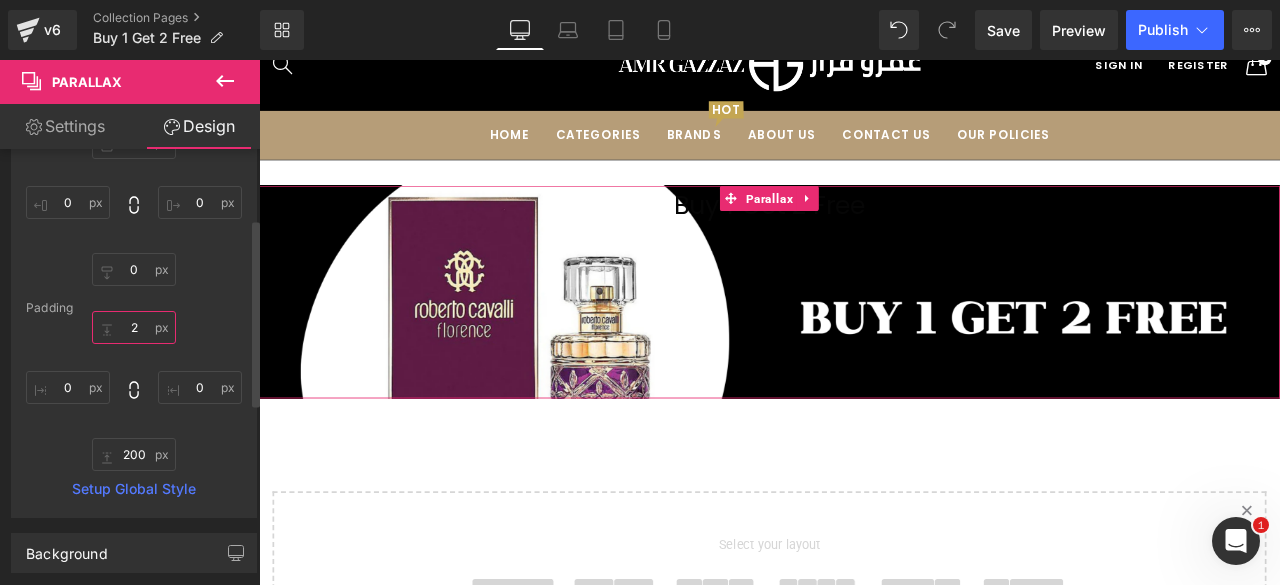 scroll, scrollTop: 1447, scrollLeft: 1194, axis: both 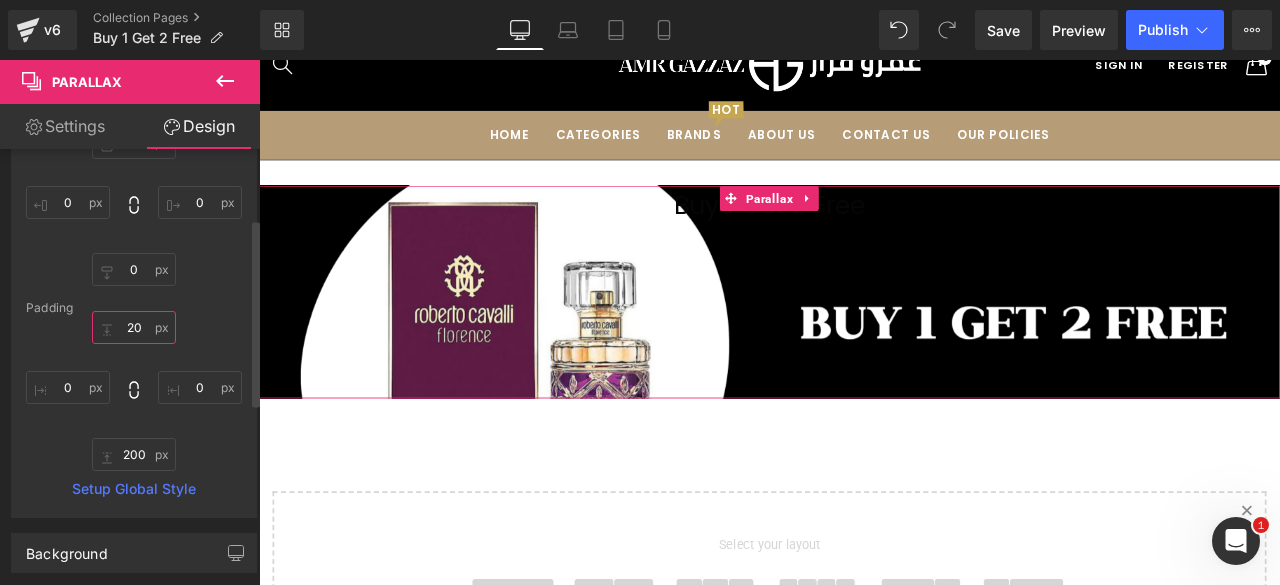 type on "200" 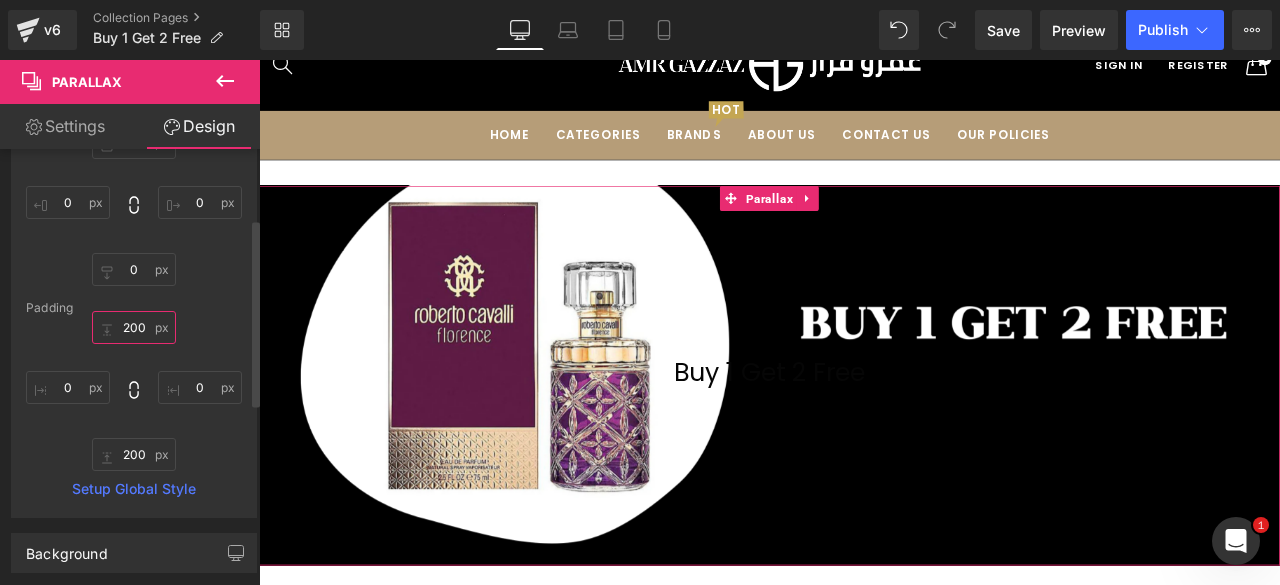 scroll, scrollTop: 10, scrollLeft: 10, axis: both 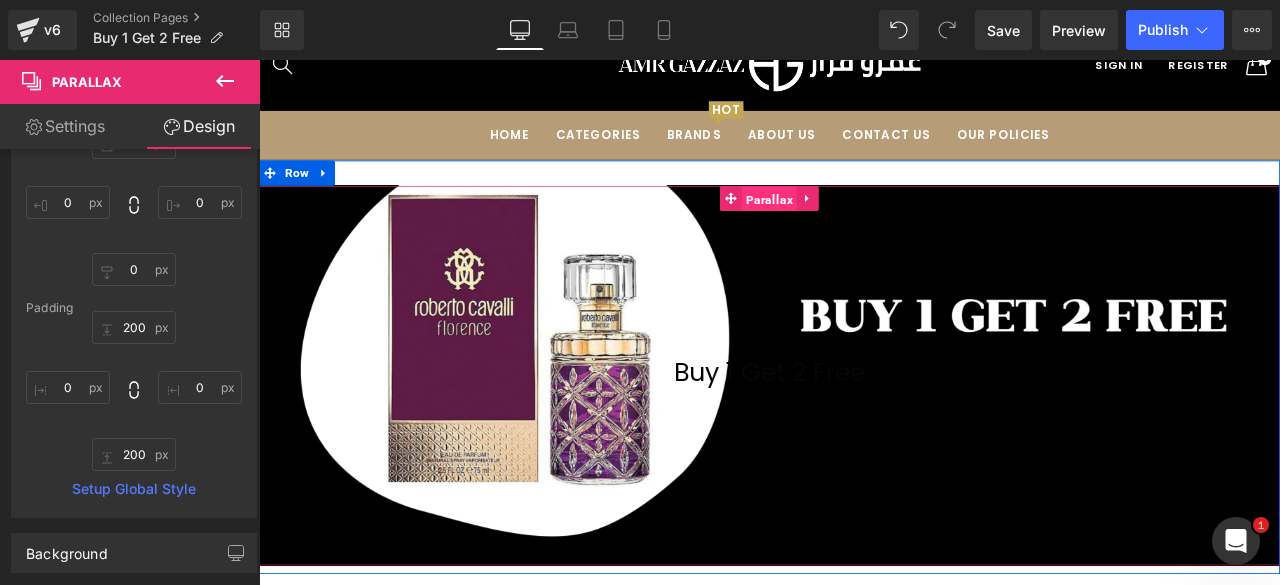 click on "Parallax" at bounding box center (863, 225) 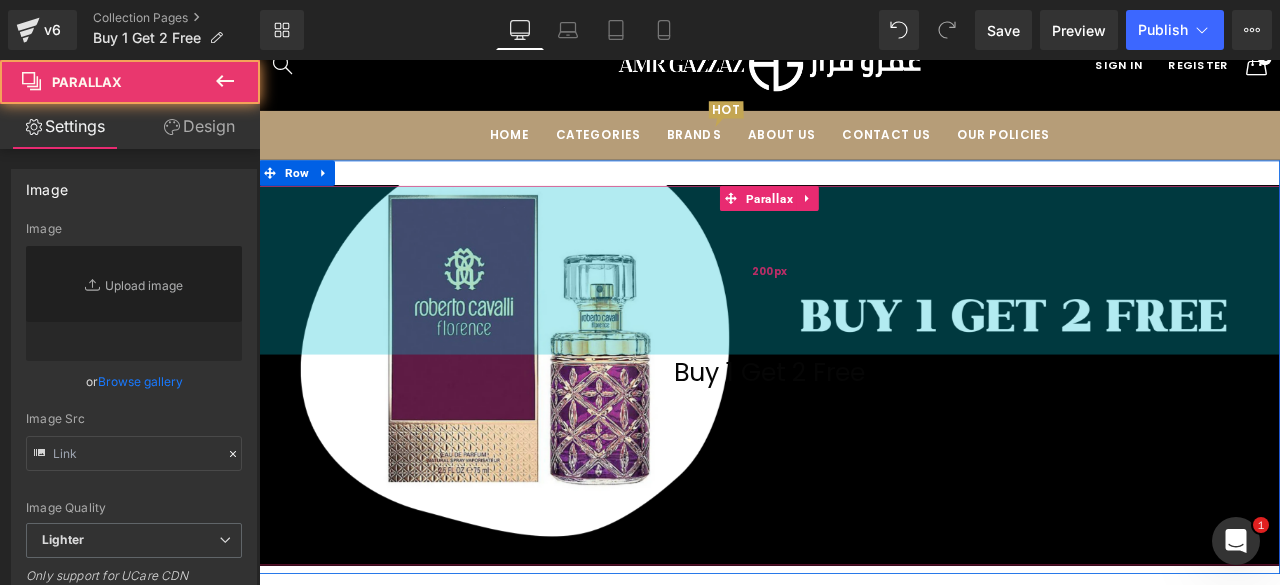type on "[URL][DOMAIN_NAME]" 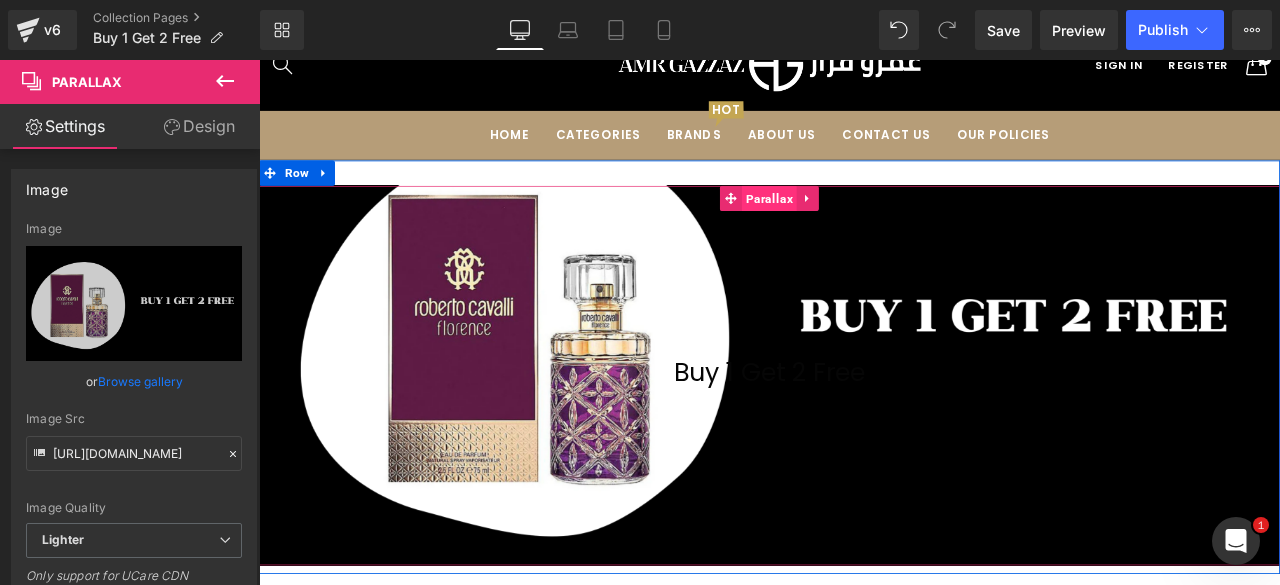 click on "Parallax" at bounding box center [863, 224] 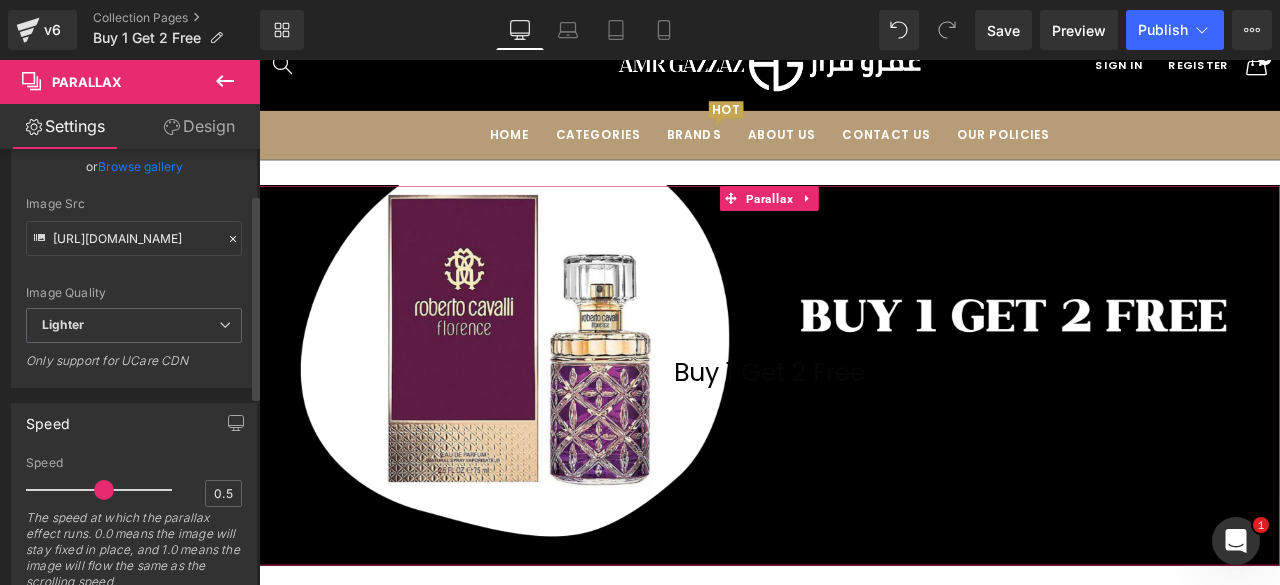 scroll, scrollTop: 0, scrollLeft: 0, axis: both 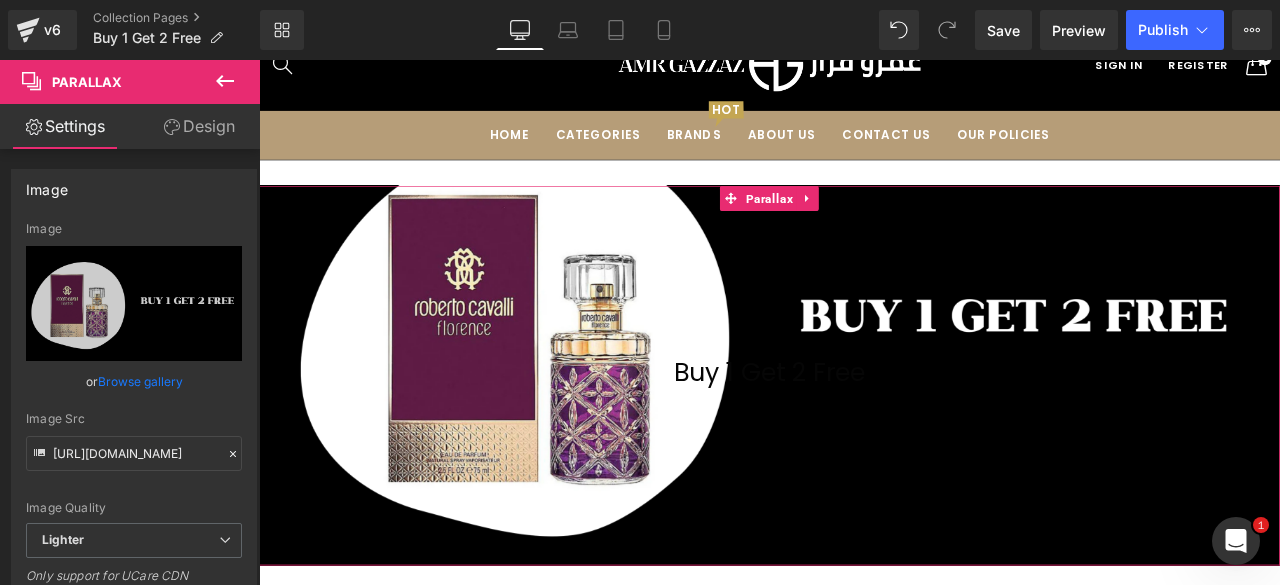 click on "Design" at bounding box center (199, 126) 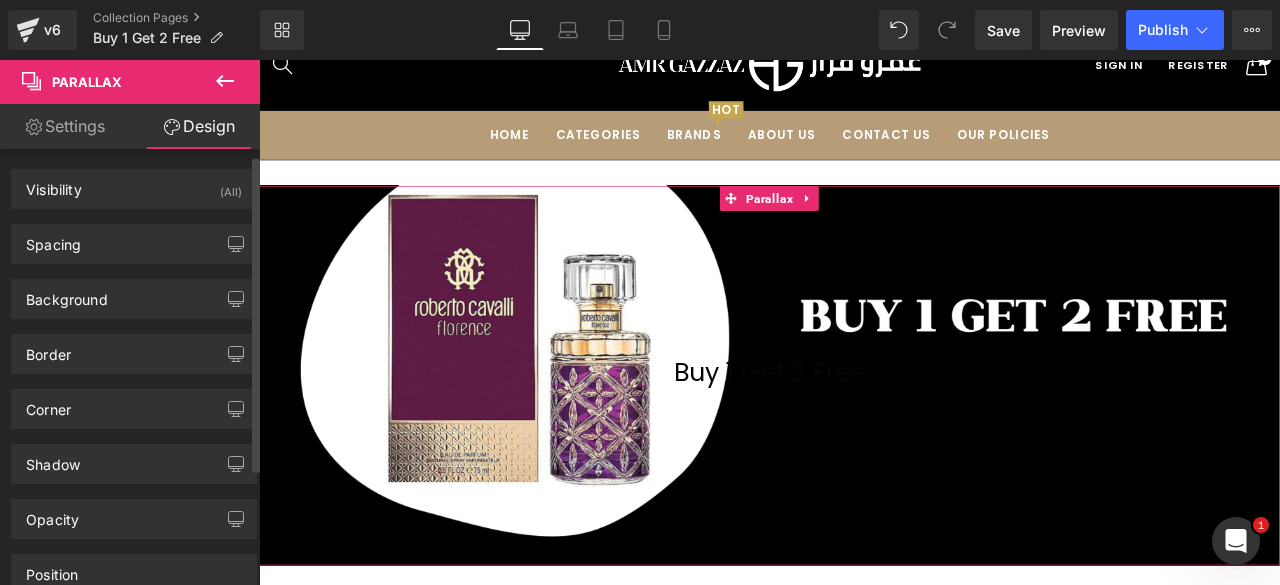 scroll, scrollTop: 18, scrollLeft: 0, axis: vertical 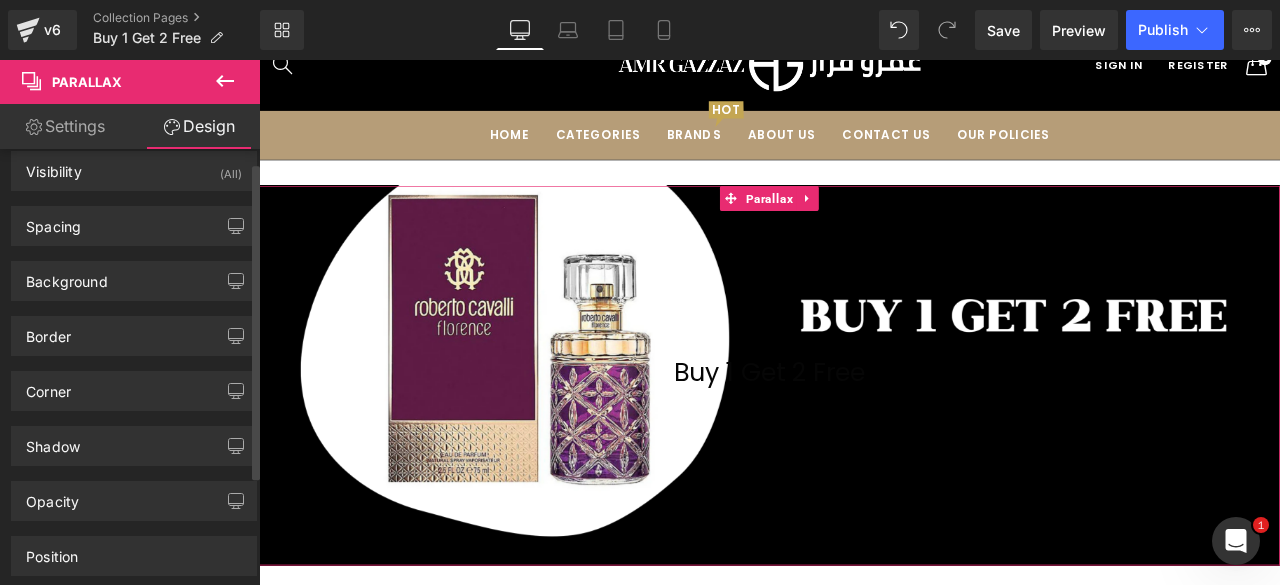 click on "Background
Color & Image color
transparent Color transparent 0 %
Image  Replace Image  Upload image or  Browse gallery Image Src Image Quality Lighter Lightest
Lighter
Lighter Lightest Only support for UCare CDN
More settings" at bounding box center (134, 273) 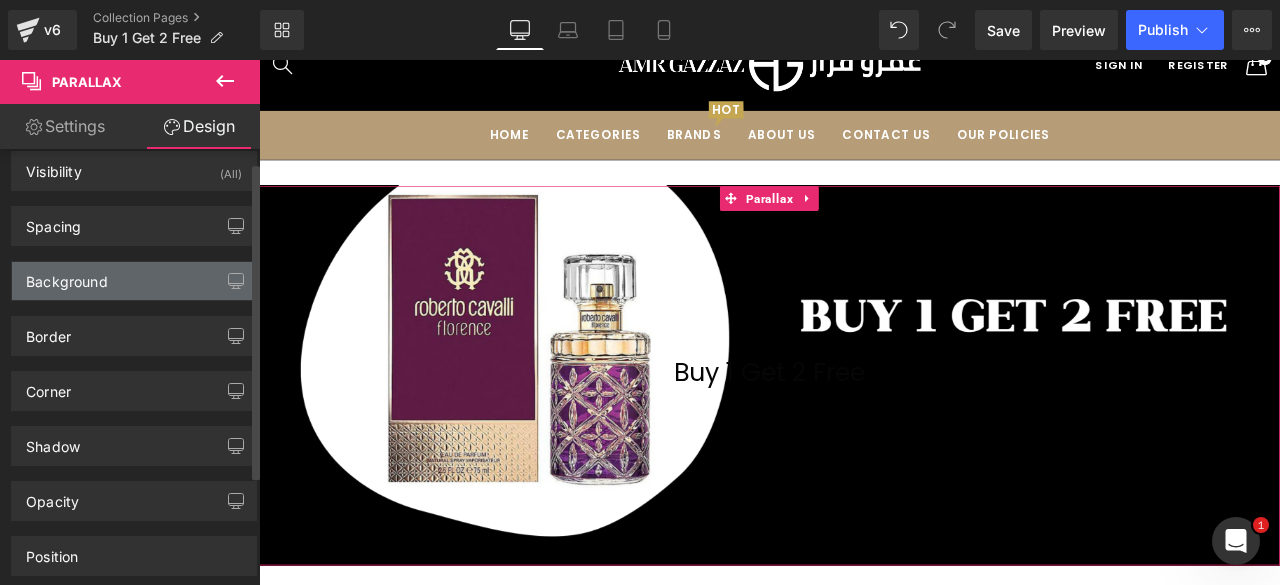 click on "Background" at bounding box center [67, 276] 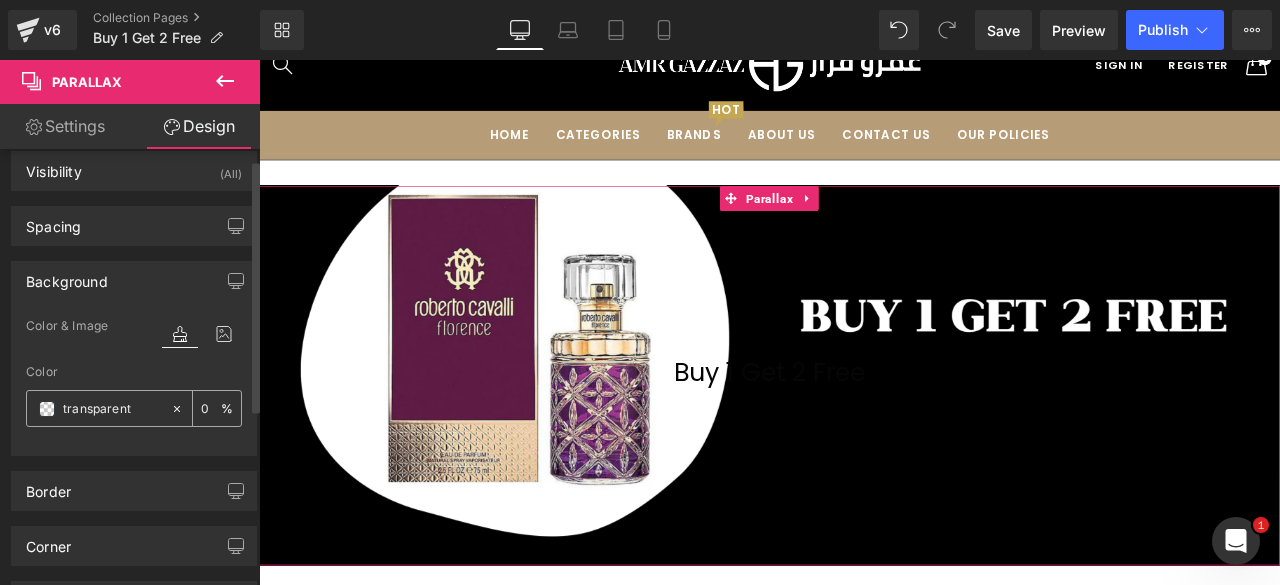 click at bounding box center [47, 409] 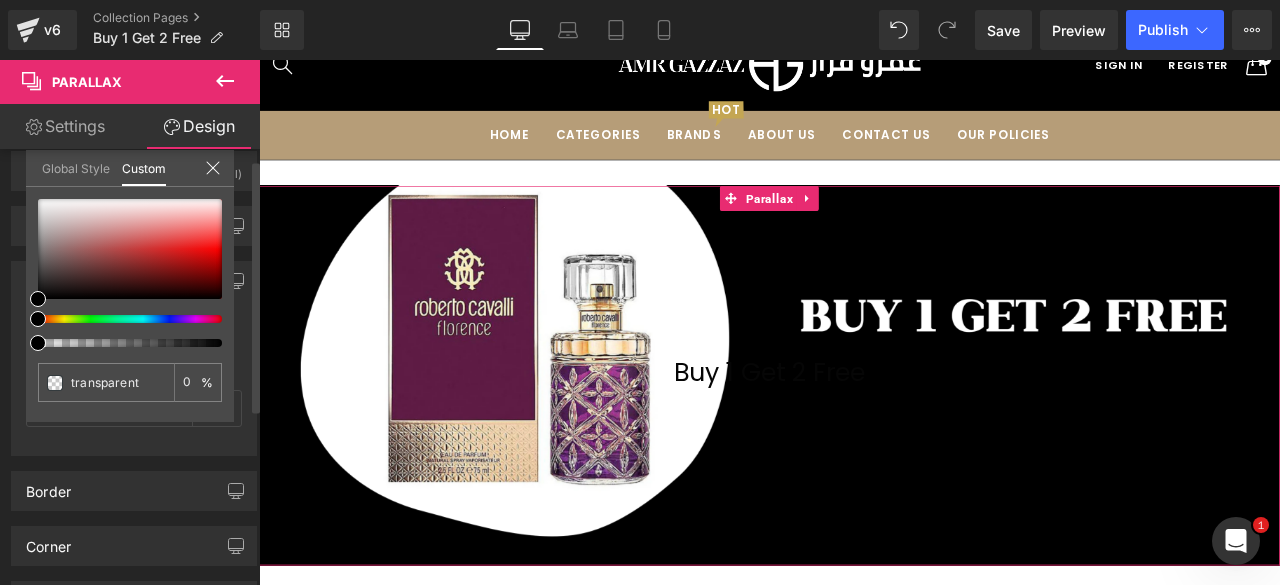 drag, startPoint x: 47, startPoint y: 257, endPoint x: 34, endPoint y: 302, distance: 46.840153 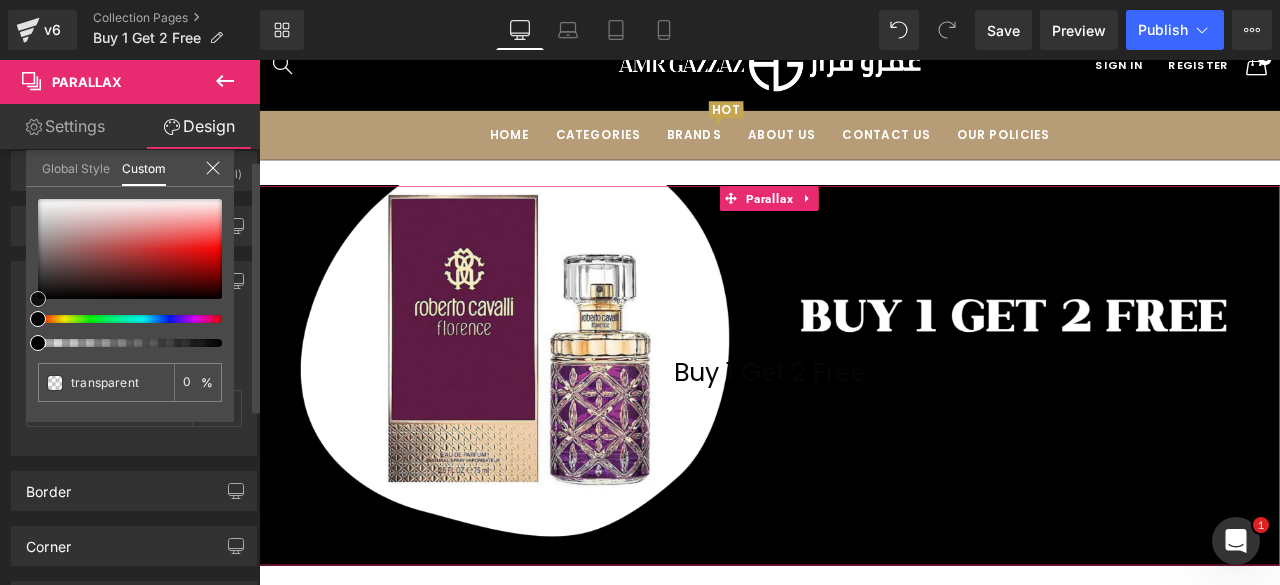 drag, startPoint x: 34, startPoint y: 302, endPoint x: 136, endPoint y: 242, distance: 118.3385 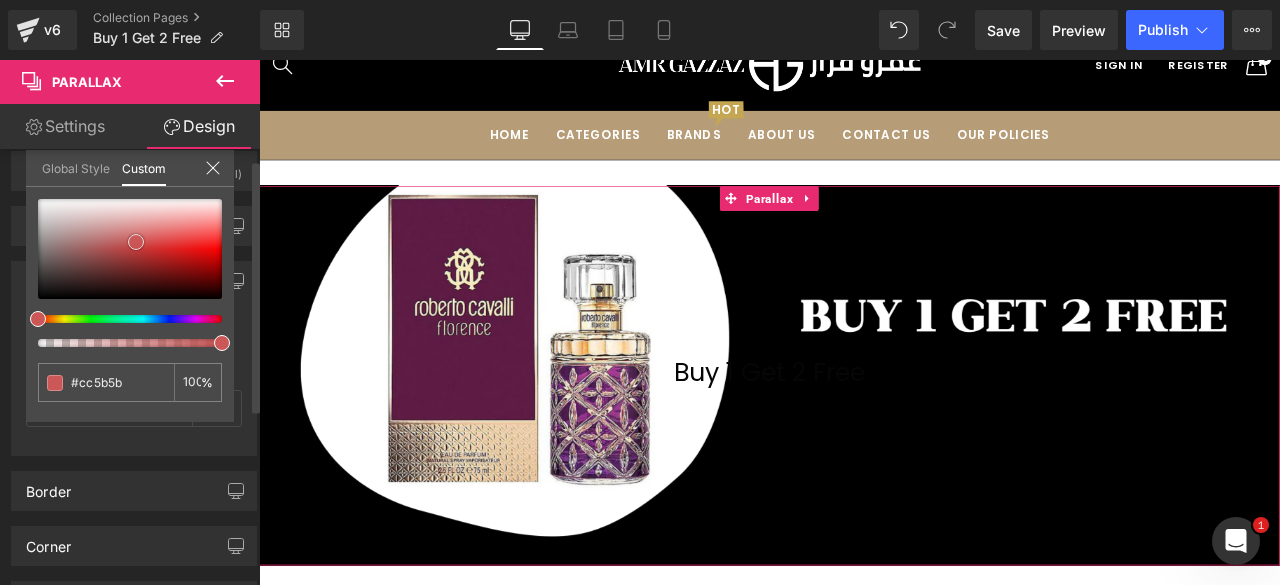 type on "#cc5b5b" 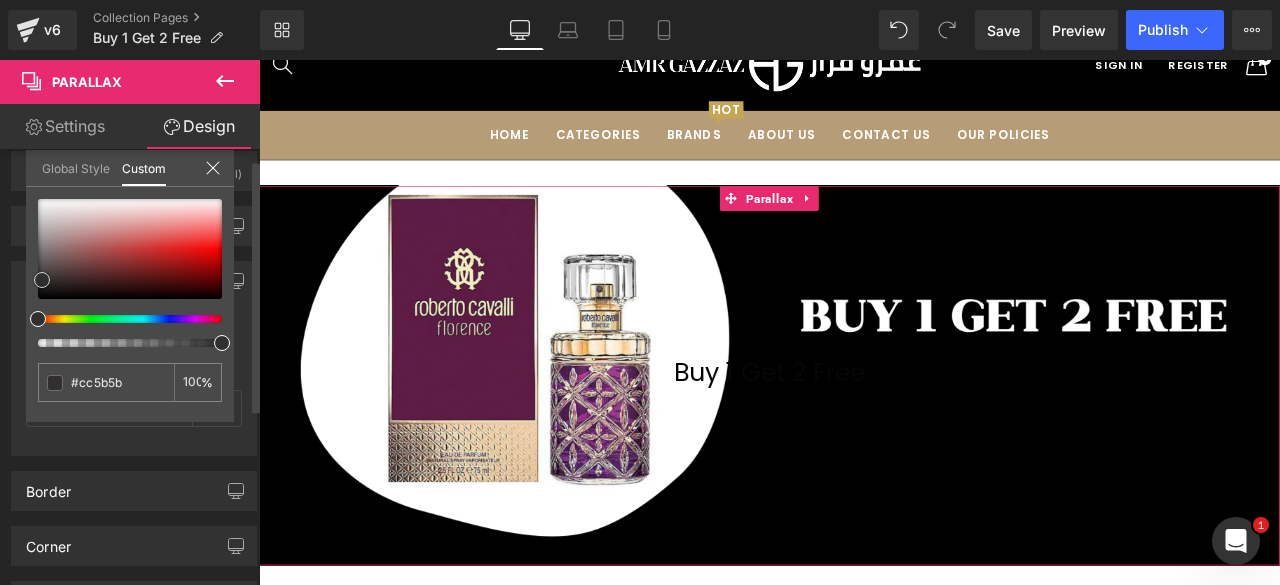 click at bounding box center (130, 249) 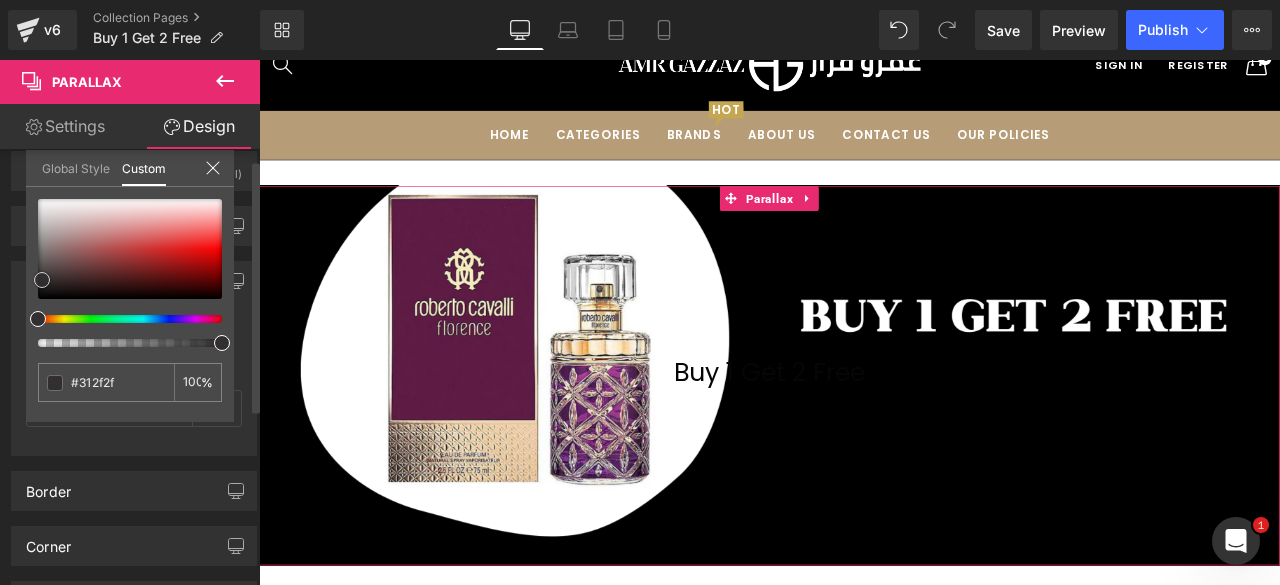 type on "#050505" 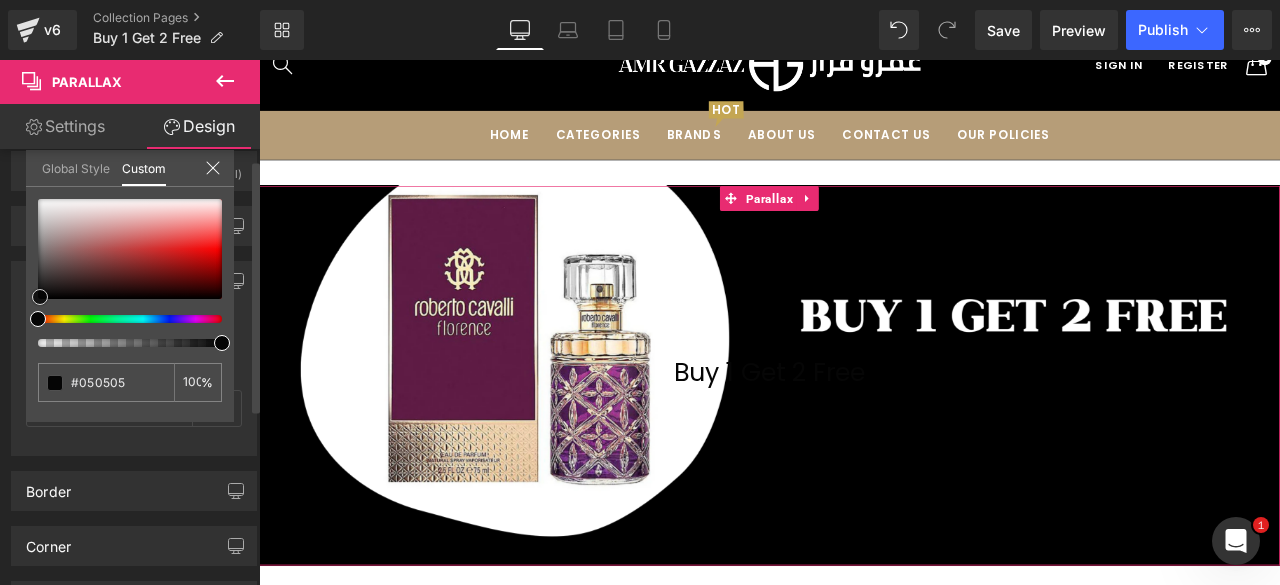 click at bounding box center [130, 249] 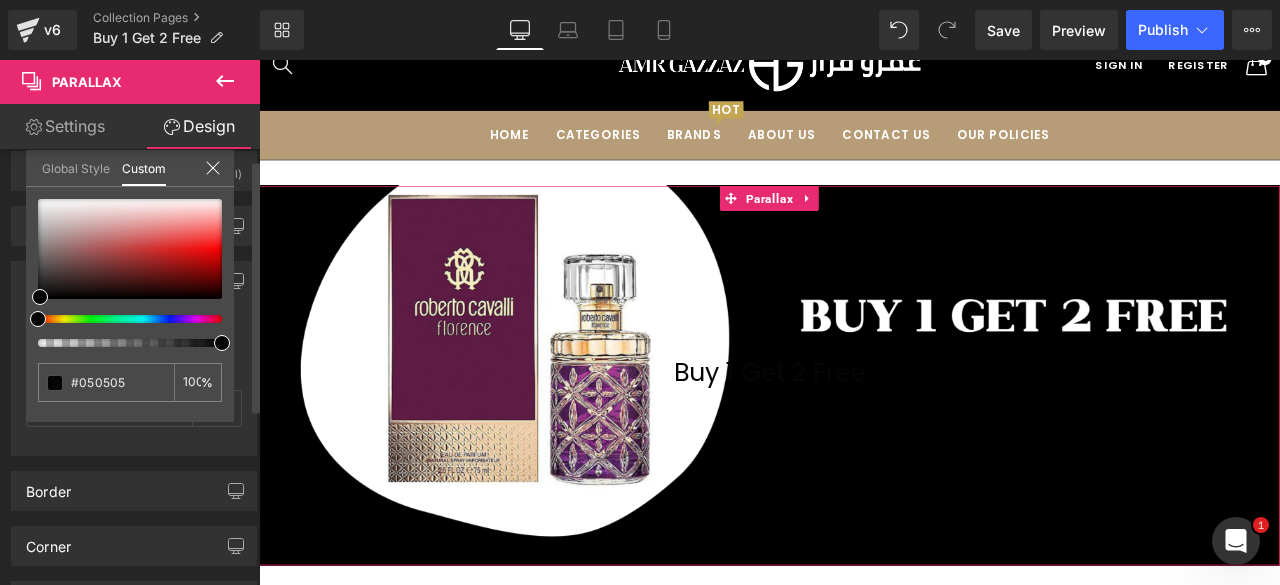 type on "67" 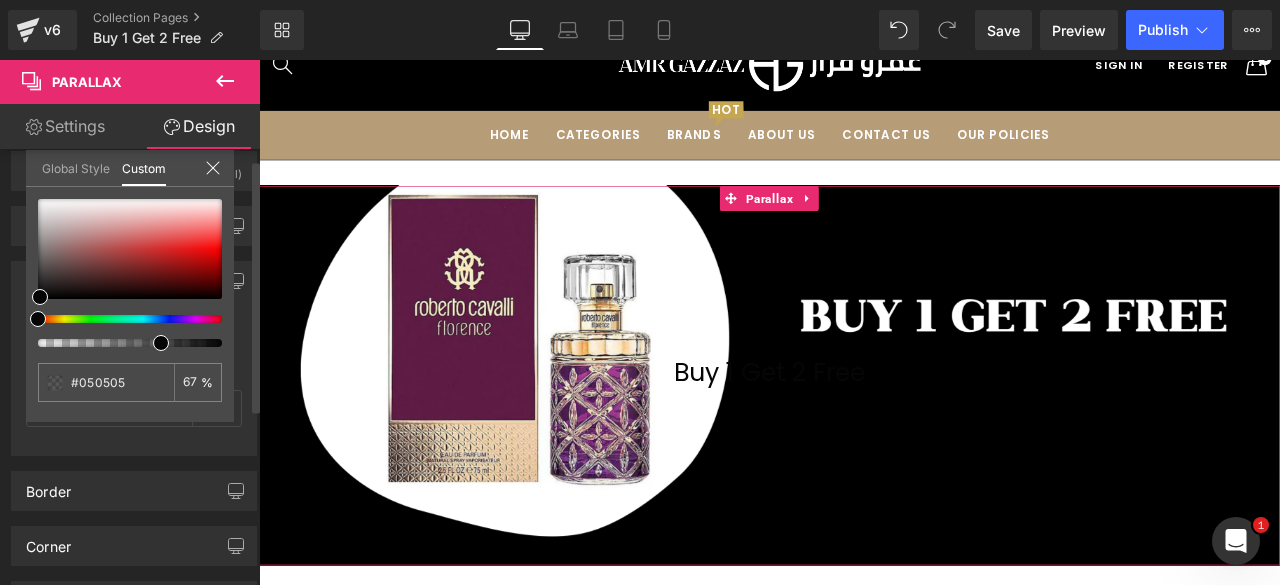 click at bounding box center (122, 343) 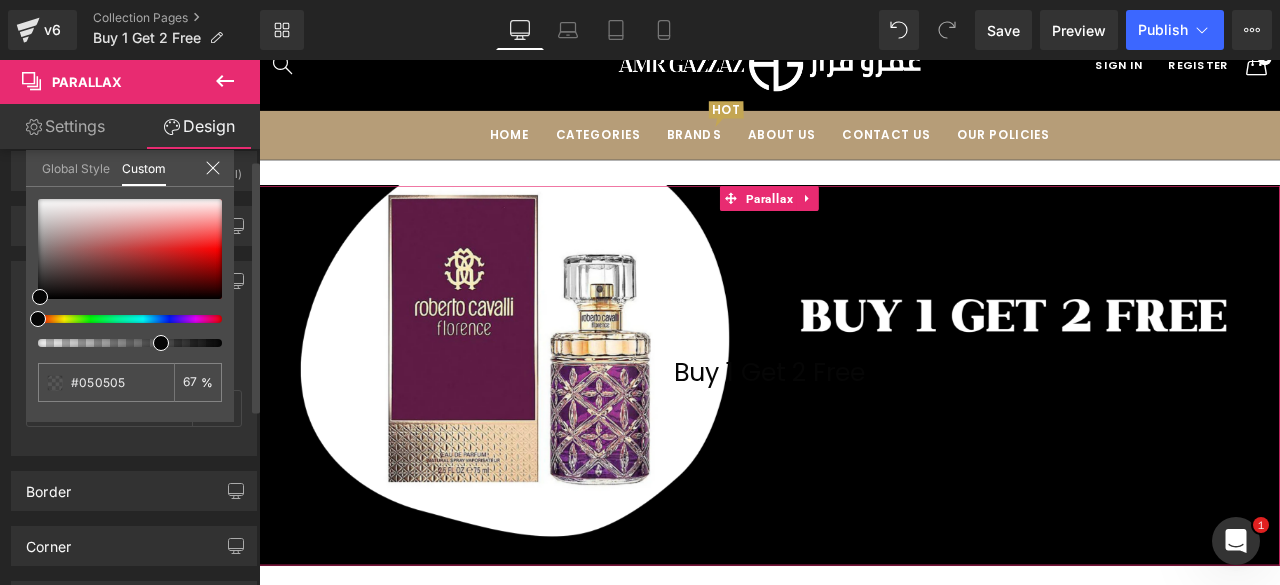 type on "95" 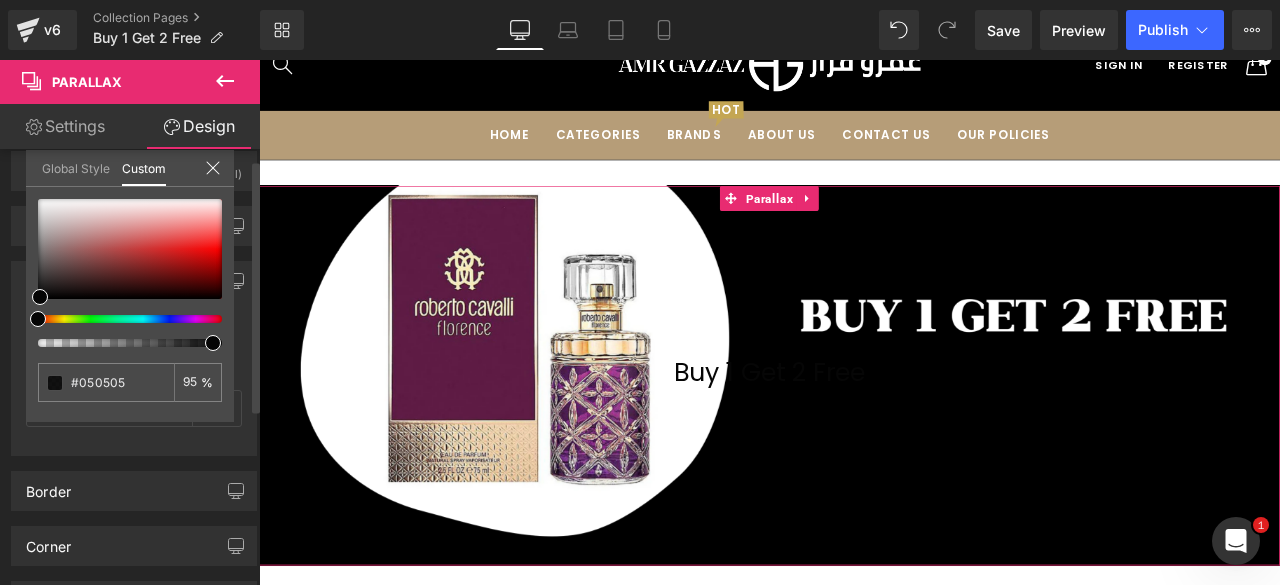 click at bounding box center (122, 343) 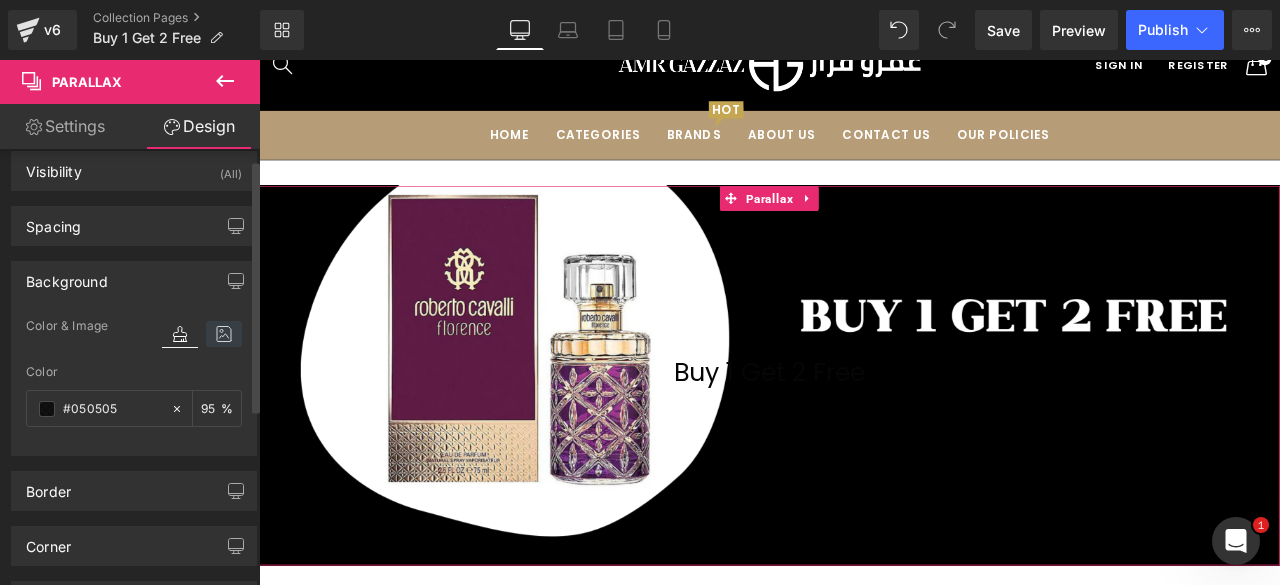 click at bounding box center (224, 334) 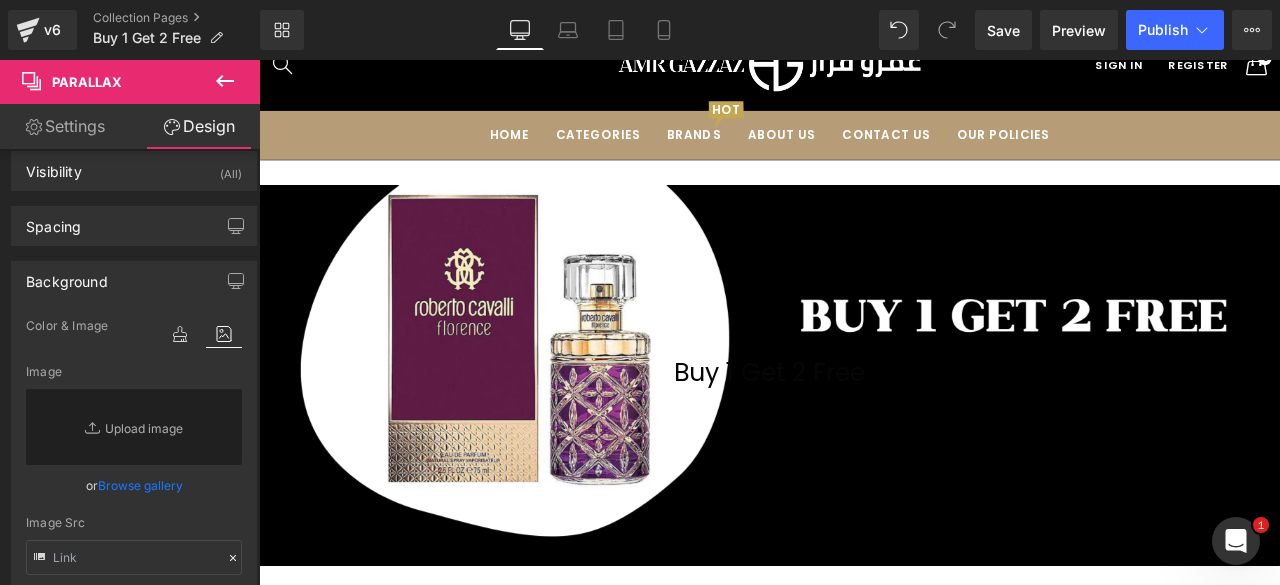click on "0
Home
Categories
Perfumes
All Perfumes" at bounding box center (864, 813) 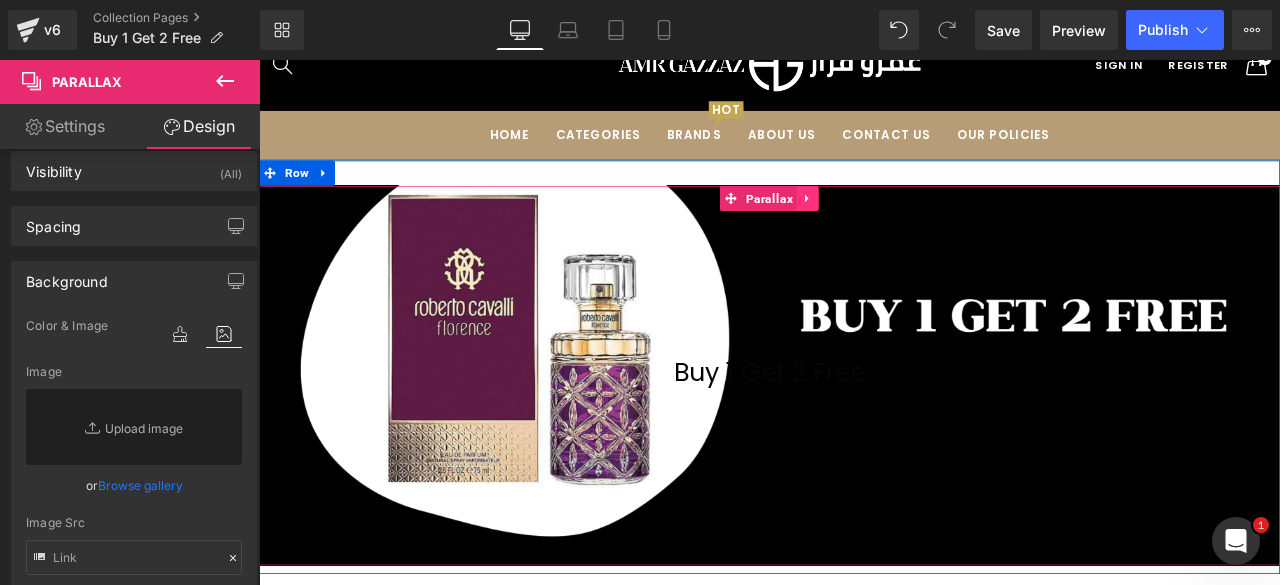 click 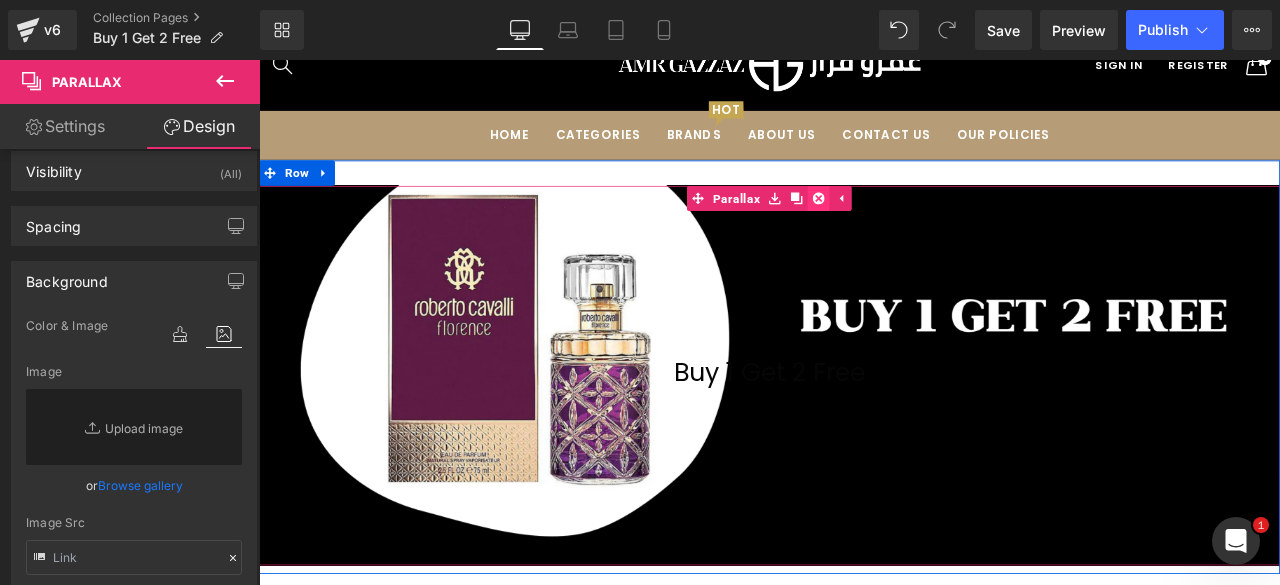 click 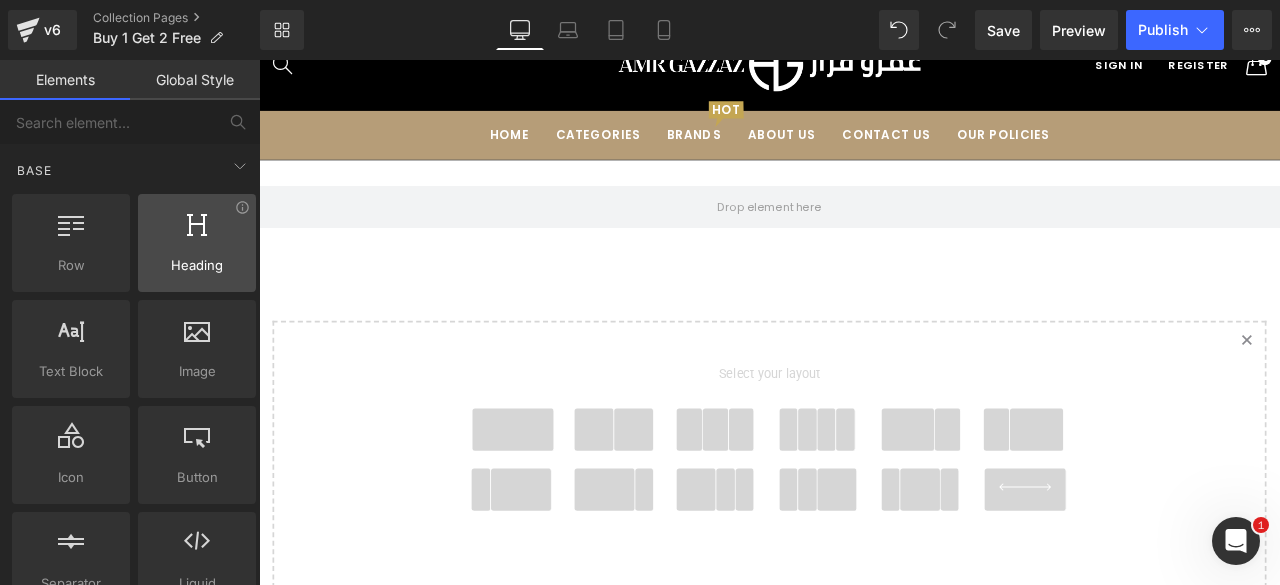 scroll, scrollTop: 1245, scrollLeft: 1194, axis: both 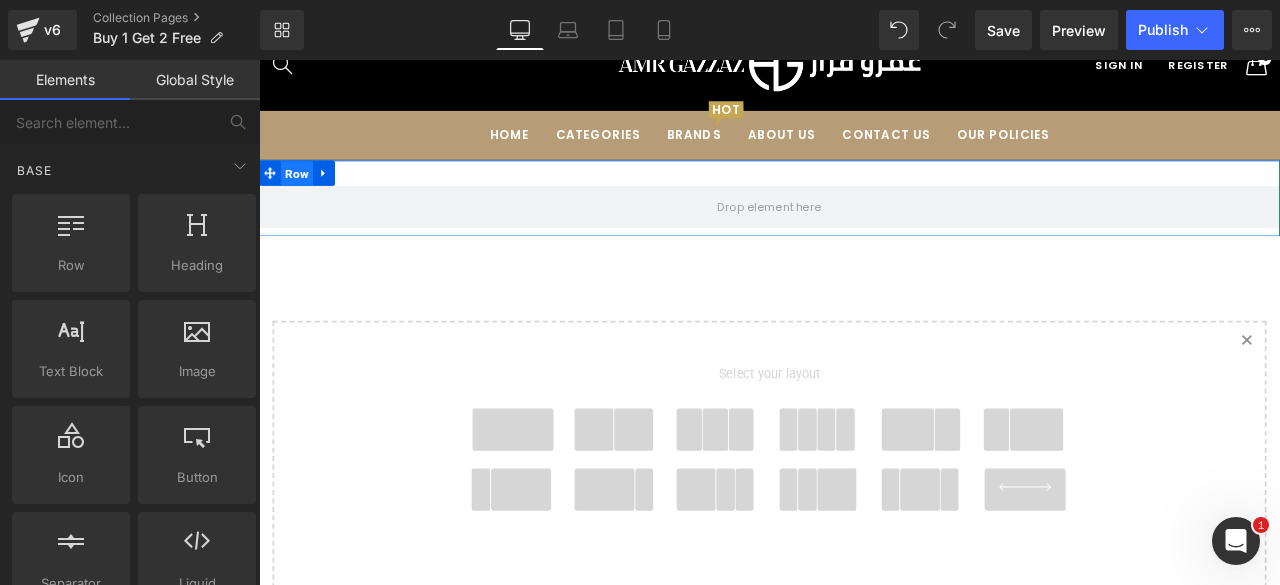 click on "Row" at bounding box center [304, 195] 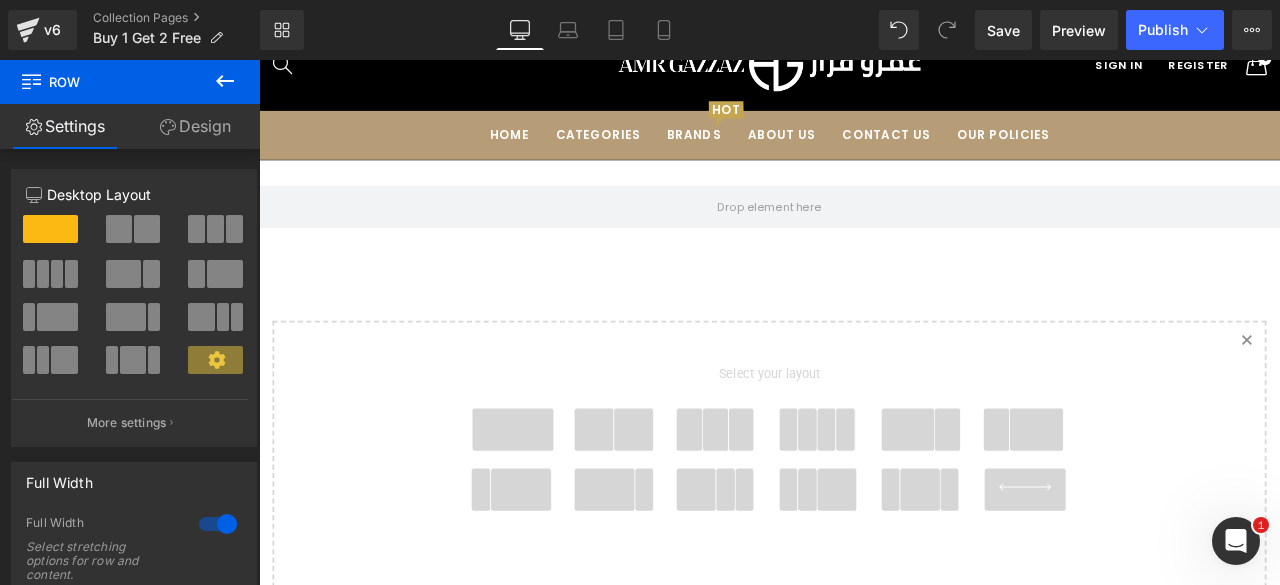 click 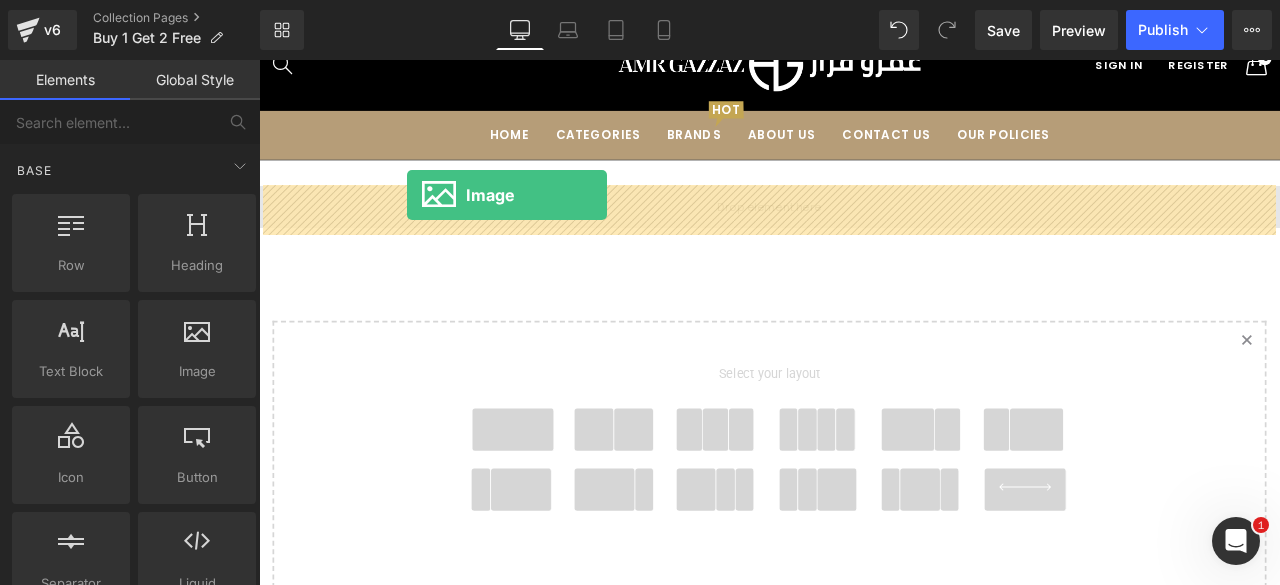 drag, startPoint x: 429, startPoint y: 411, endPoint x: 434, endPoint y: 220, distance: 191.06543 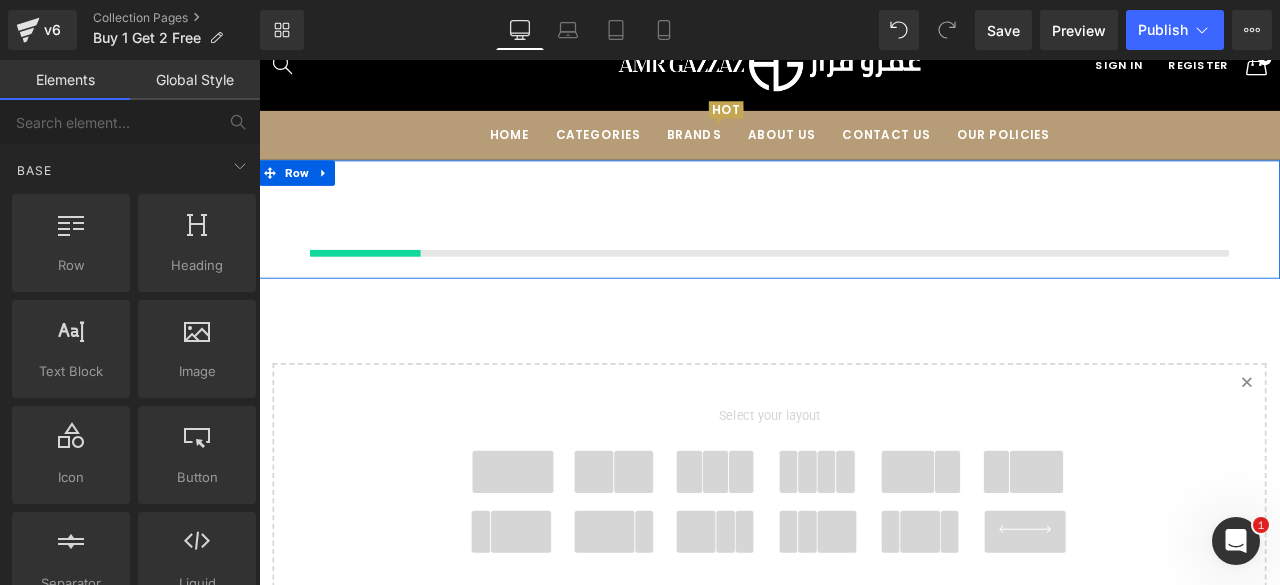 scroll, scrollTop: 10, scrollLeft: 10, axis: both 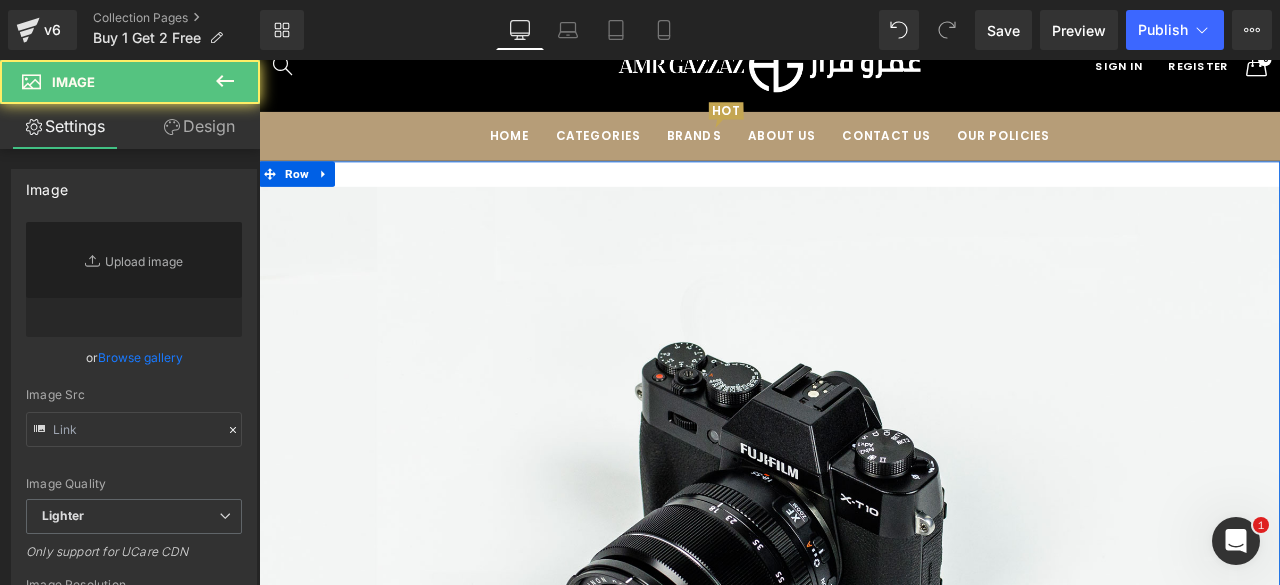 type on "//[DOMAIN_NAME][URL]" 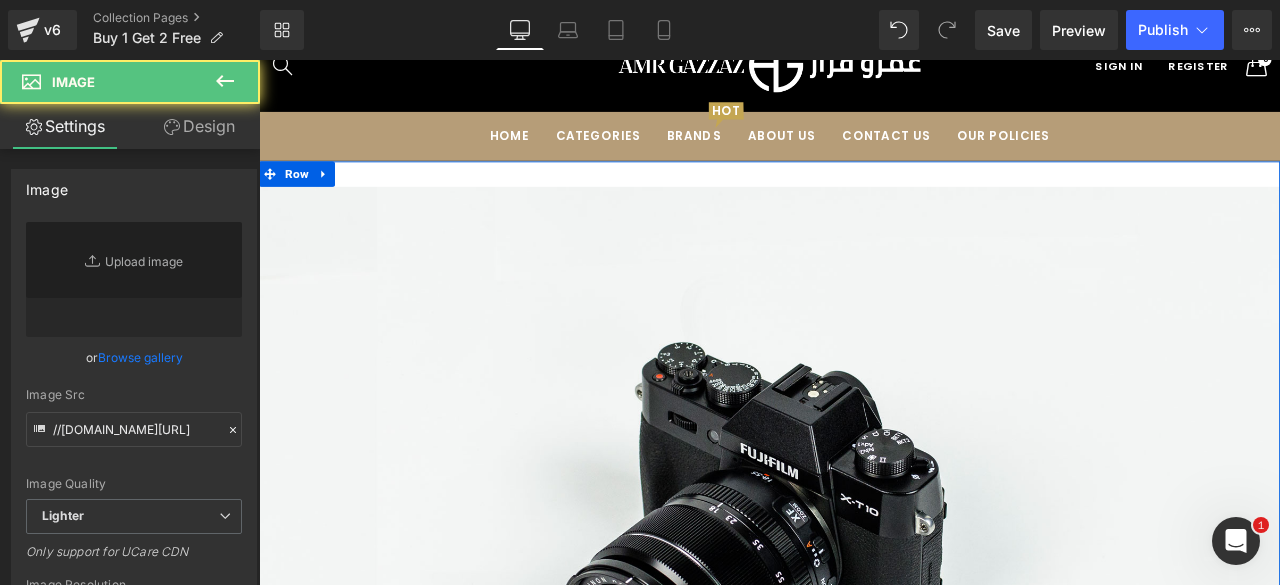 scroll, scrollTop: 1997, scrollLeft: 1194, axis: both 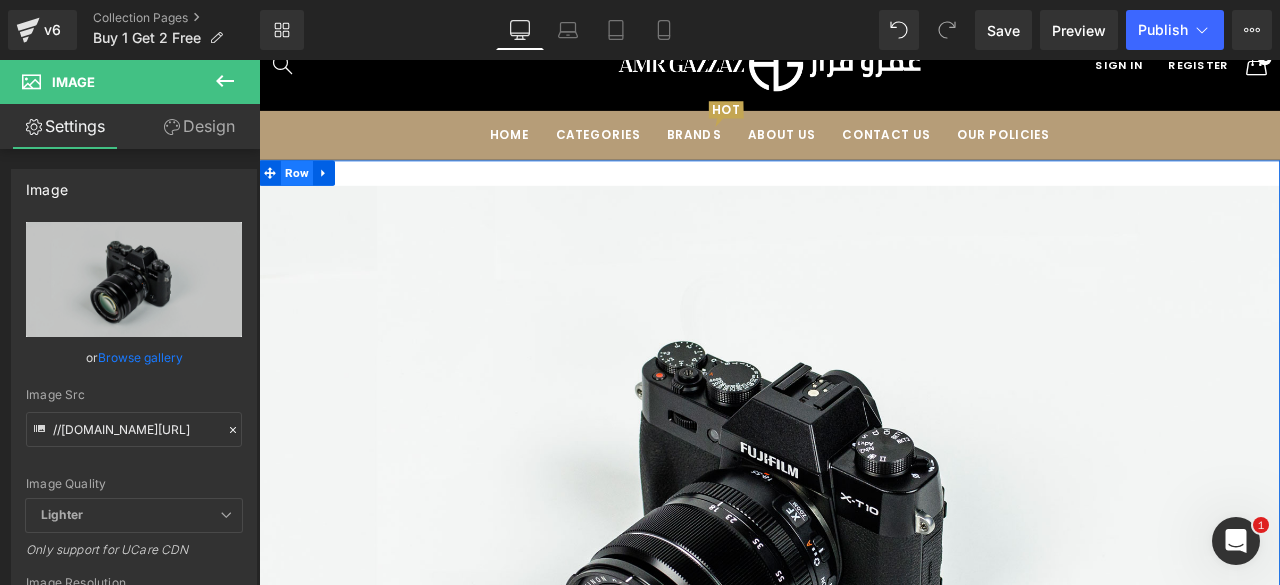 click on "Row" at bounding box center (304, 194) 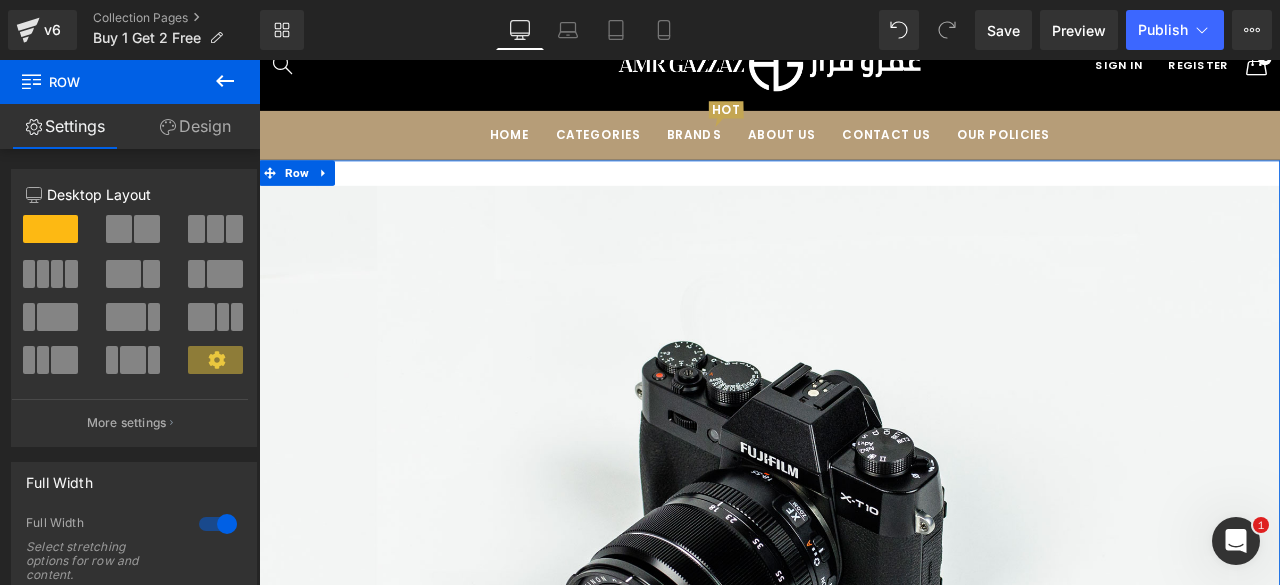 click on "Design" at bounding box center (195, 126) 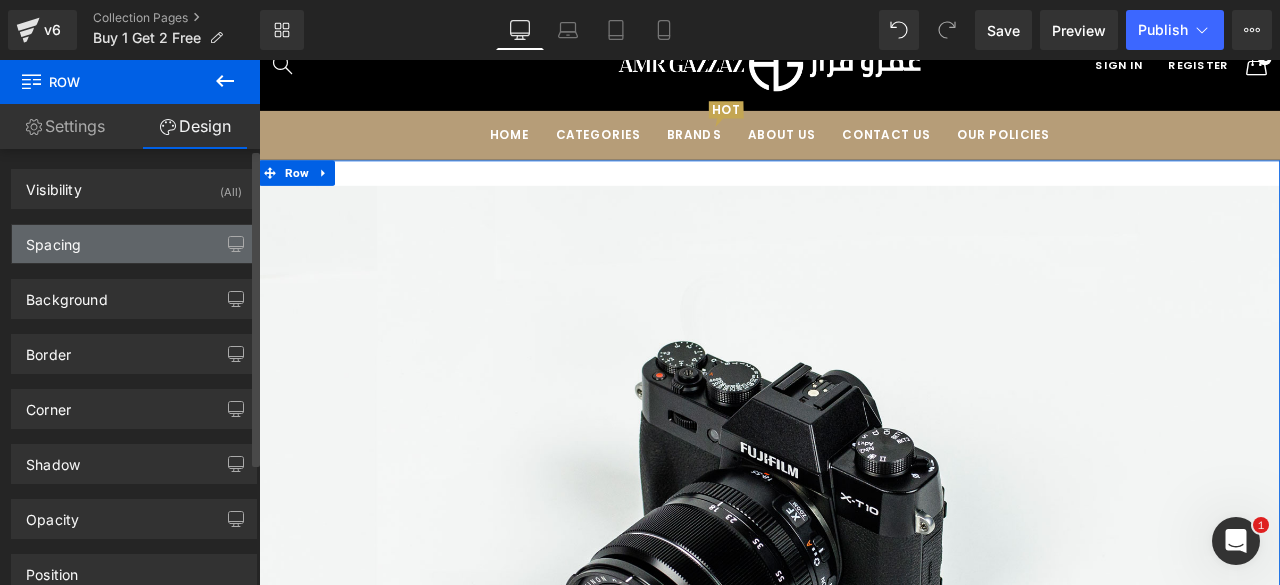 click on "Spacing" at bounding box center [134, 244] 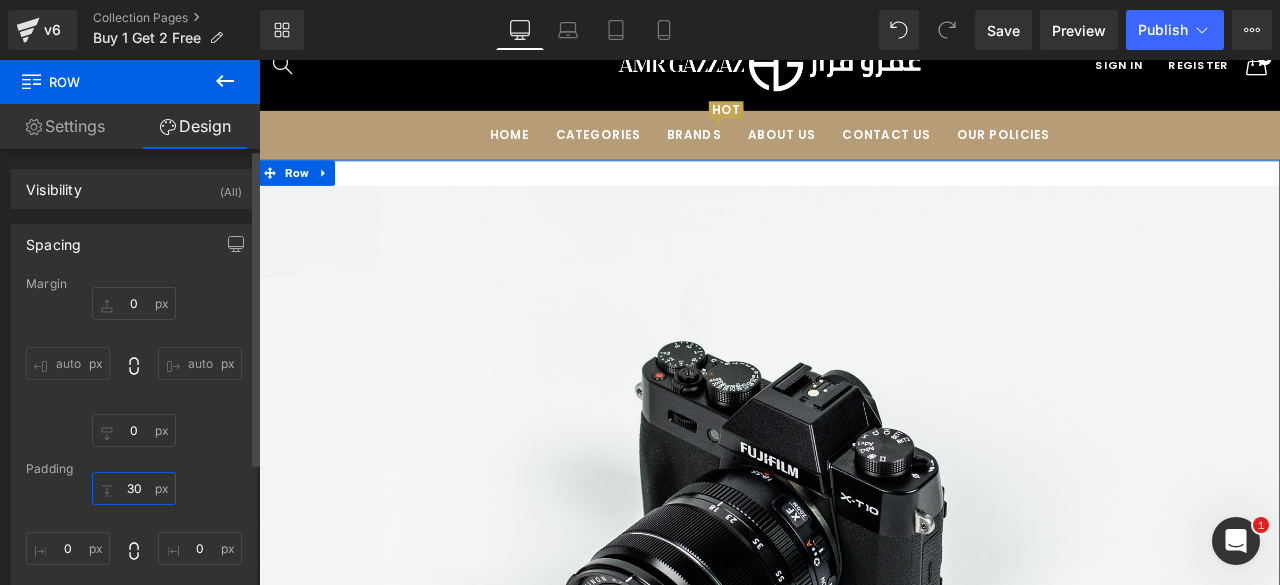 click on "30" at bounding box center (134, 488) 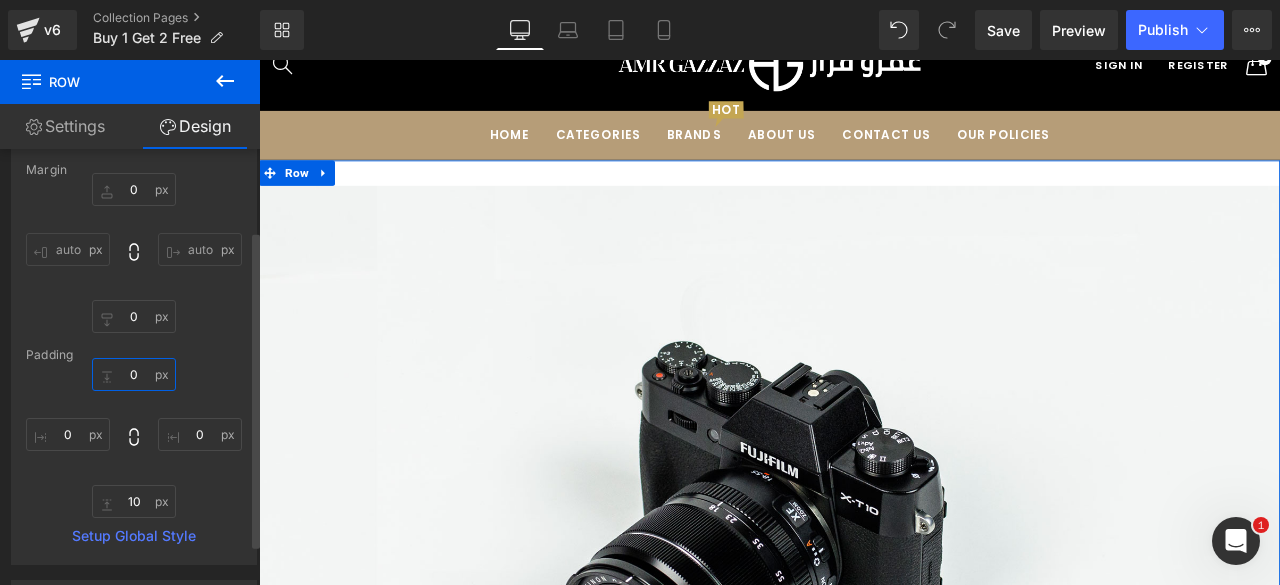 scroll, scrollTop: 116, scrollLeft: 0, axis: vertical 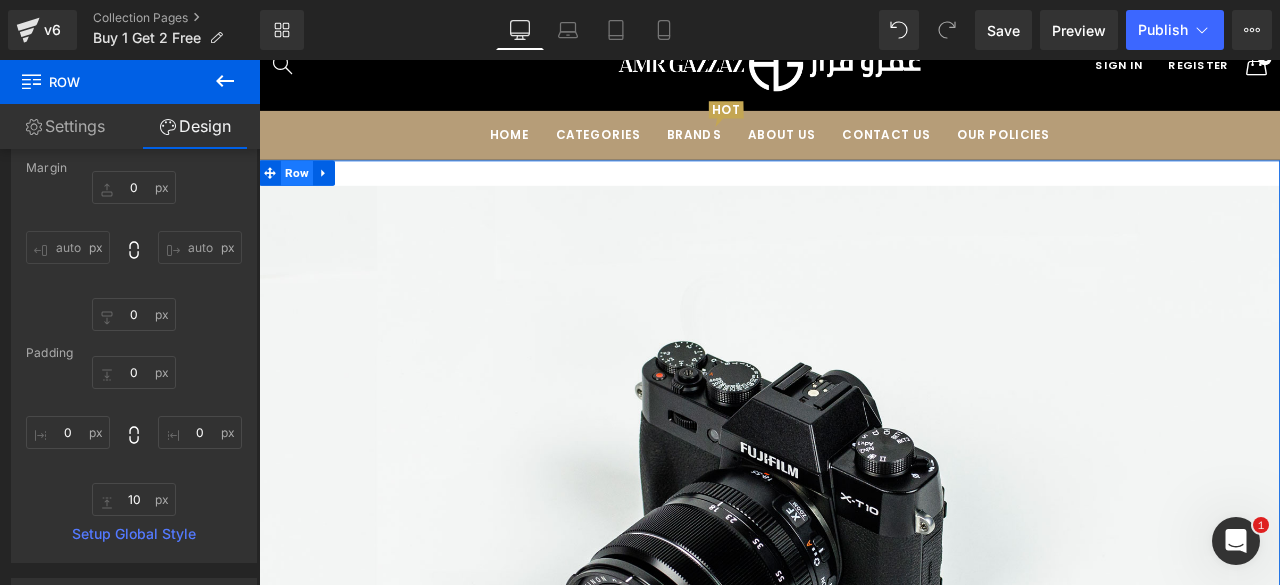 click on "Row" at bounding box center (304, 194) 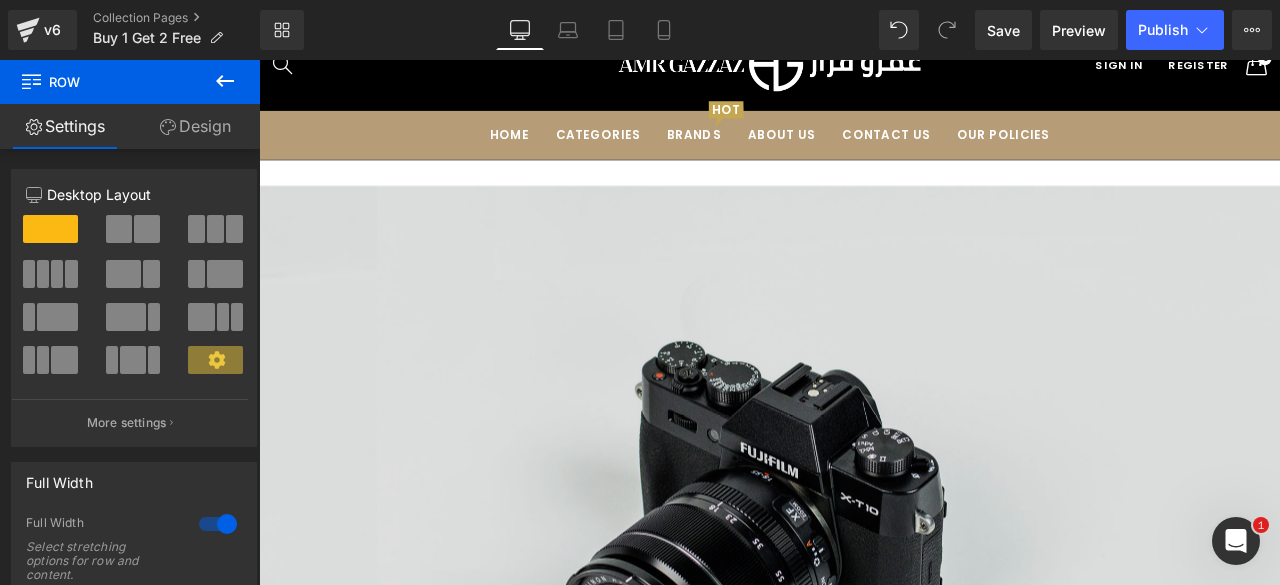 click at bounding box center [864, 610] 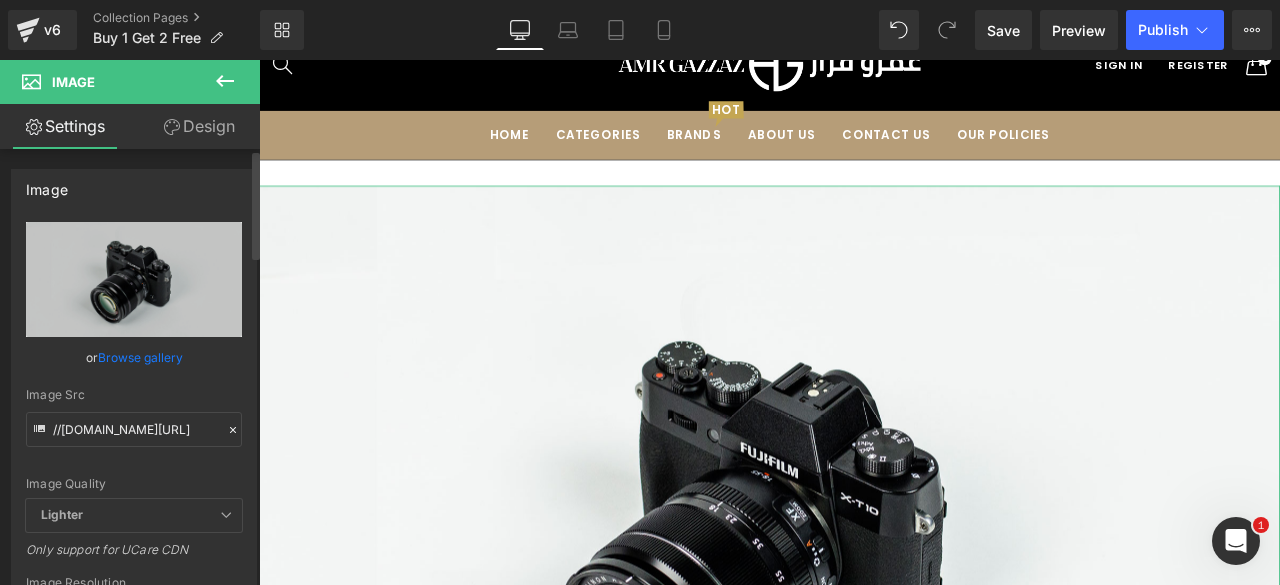 click on "Browse gallery" at bounding box center (140, 357) 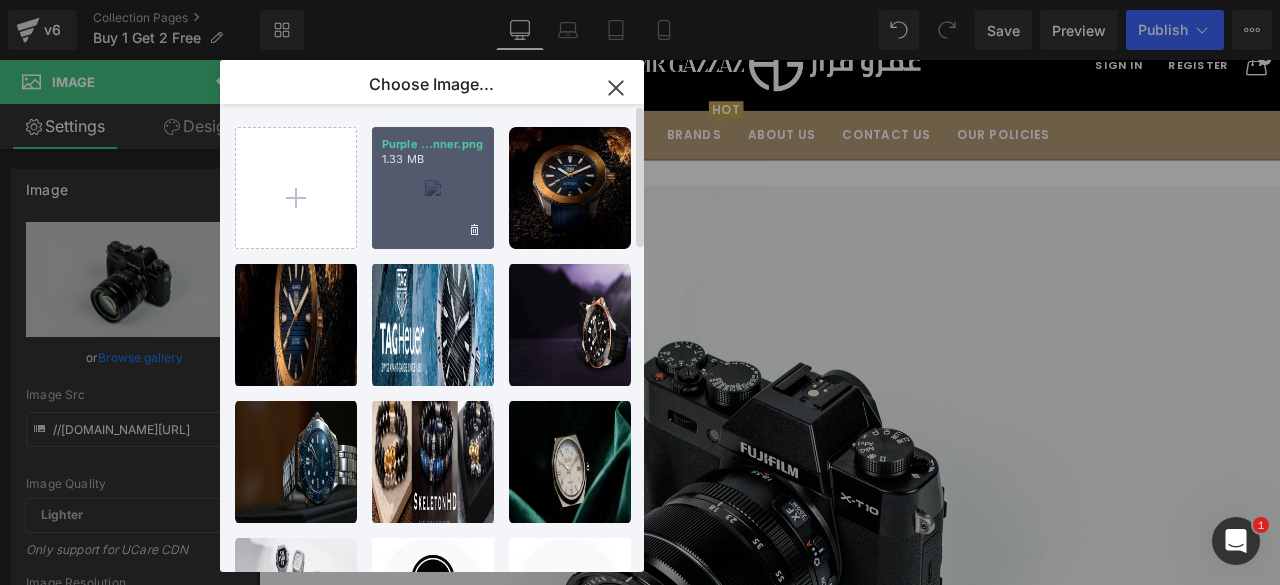 click on "Purple ...nner.png 1.33 MB" at bounding box center [433, 188] 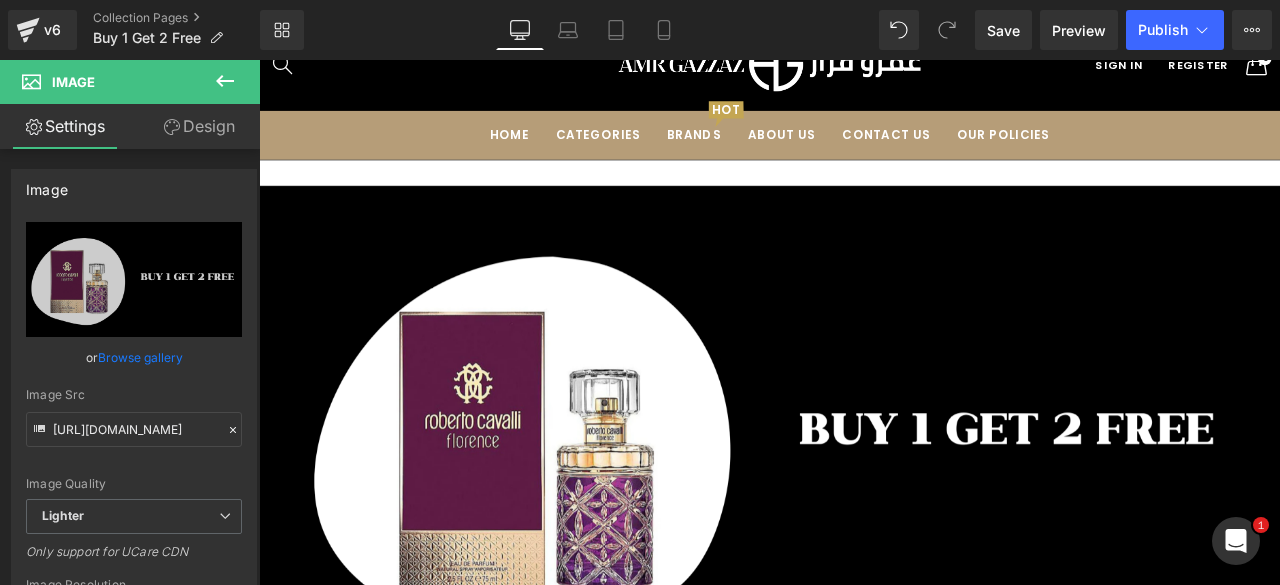 scroll, scrollTop: 1800, scrollLeft: 1194, axis: both 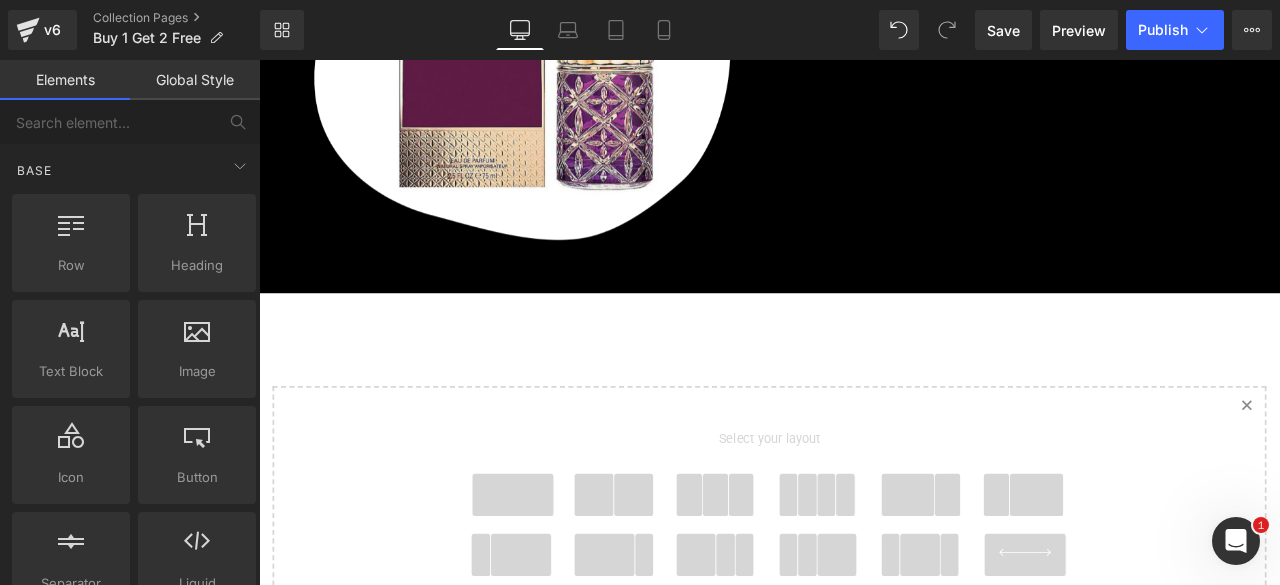 click at bounding box center (560, 576) 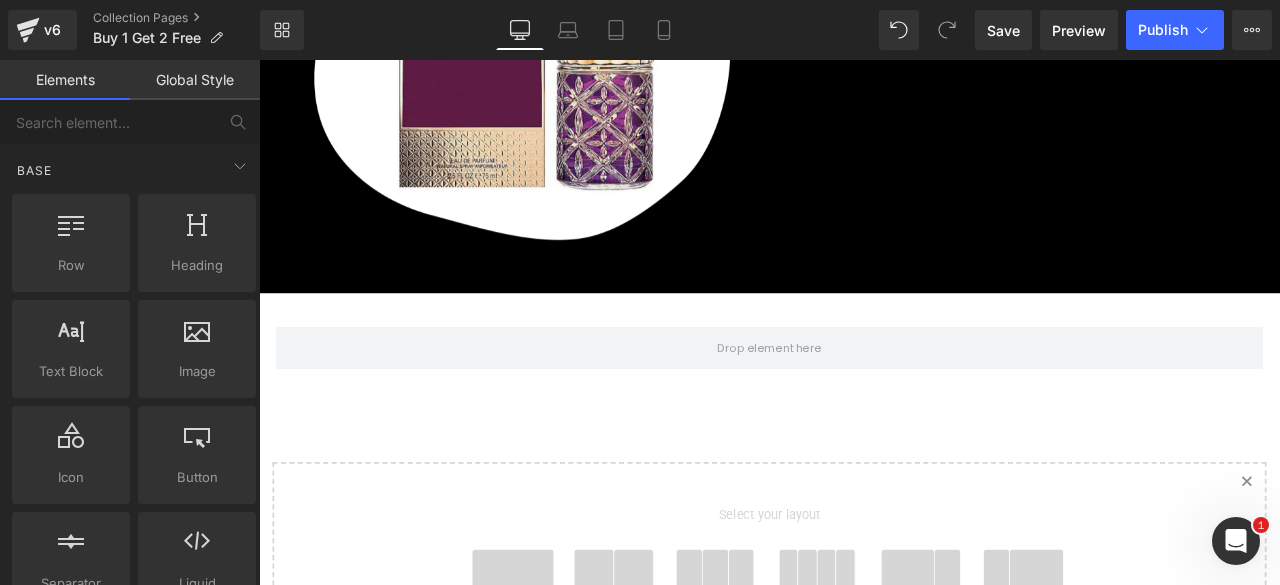 scroll, scrollTop: 10, scrollLeft: 10, axis: both 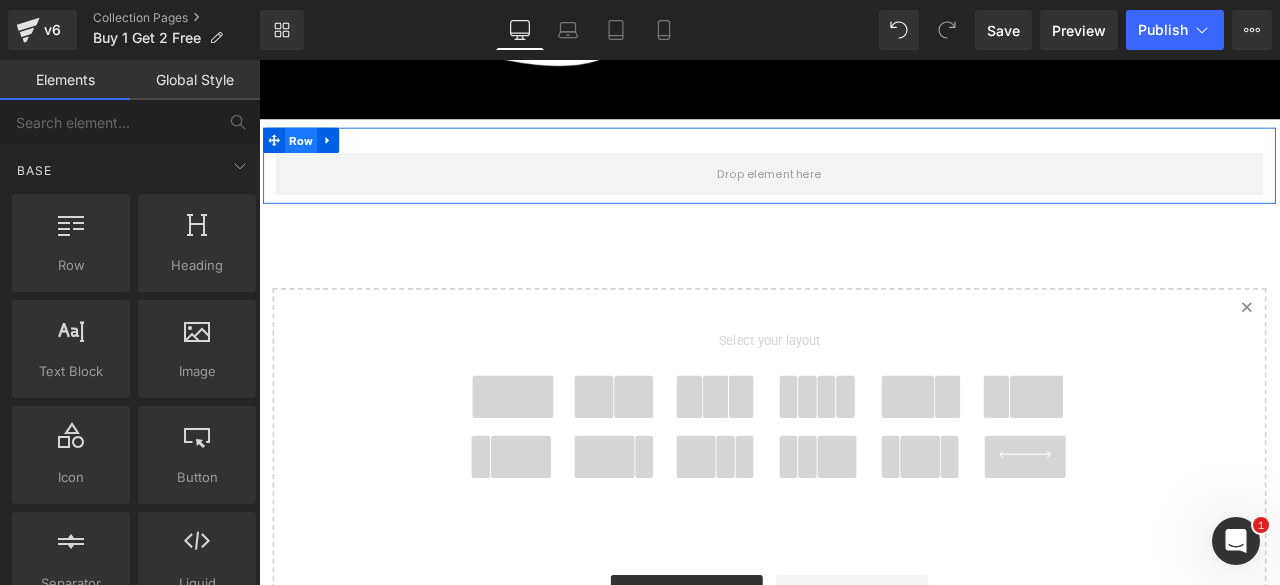 click on "Row" at bounding box center [309, 155] 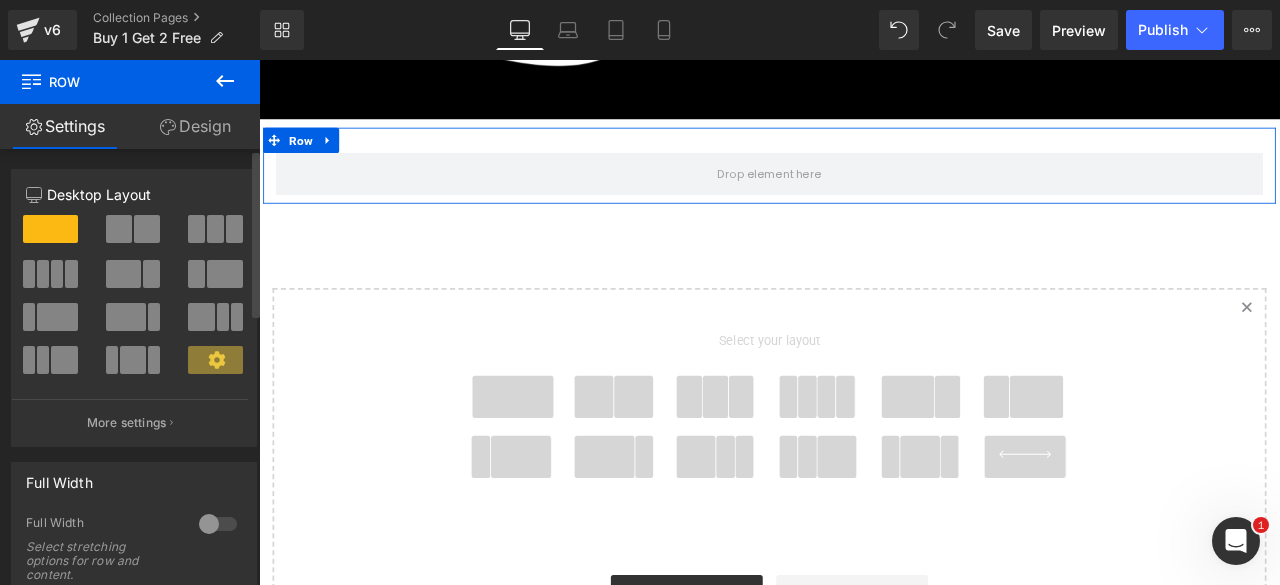 click at bounding box center [218, 524] 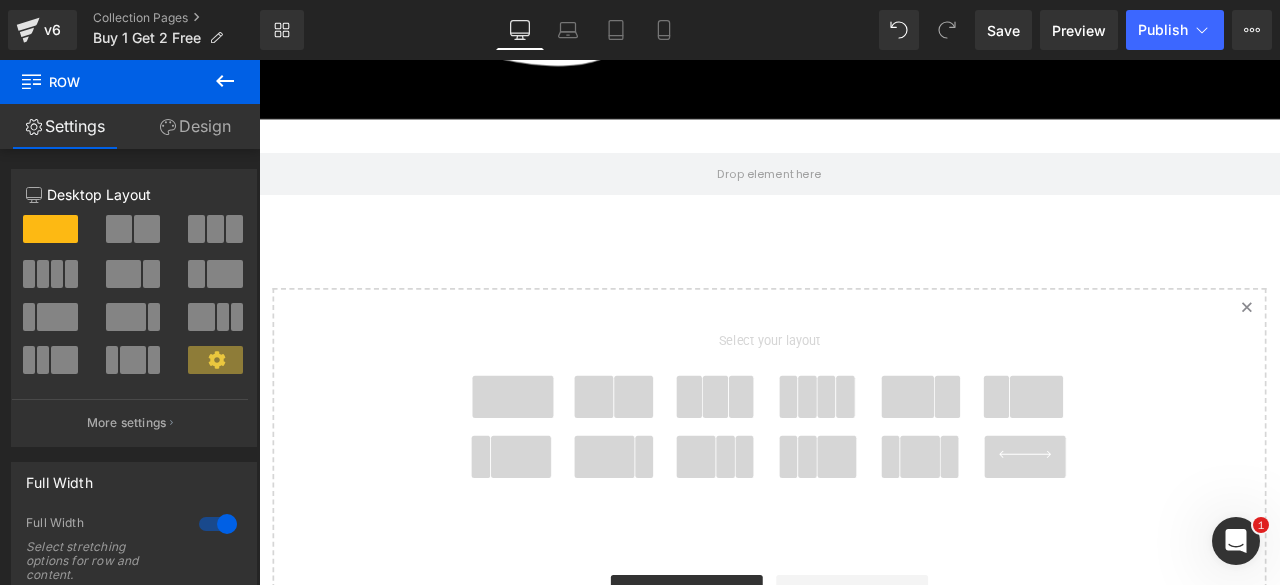 click 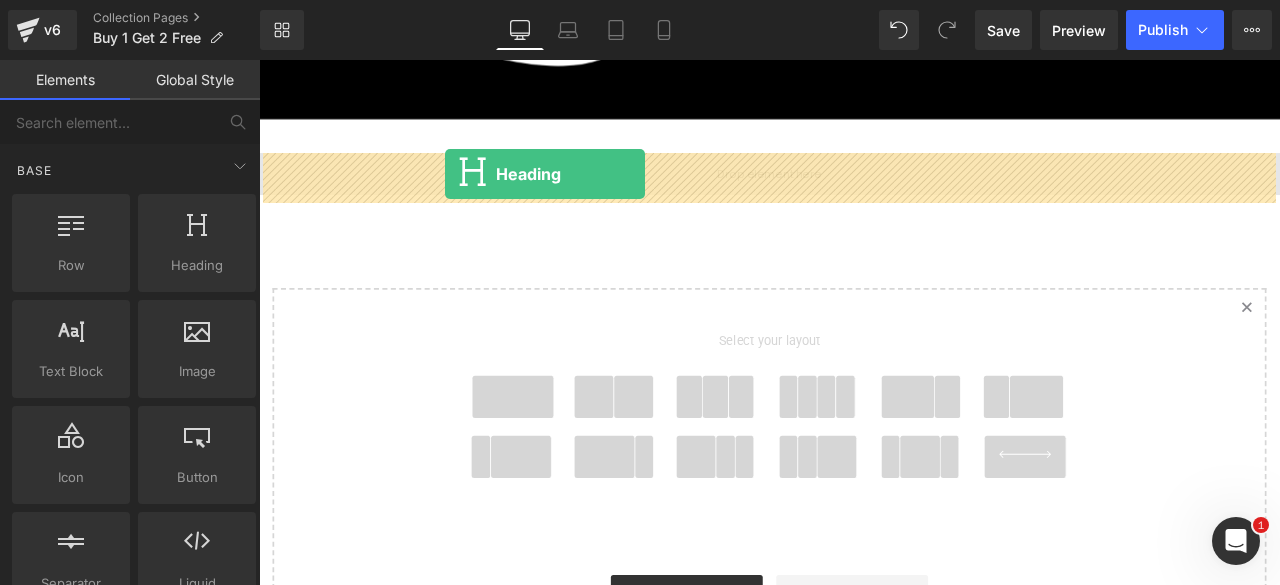drag, startPoint x: 470, startPoint y: 340, endPoint x: 479, endPoint y: 195, distance: 145.27904 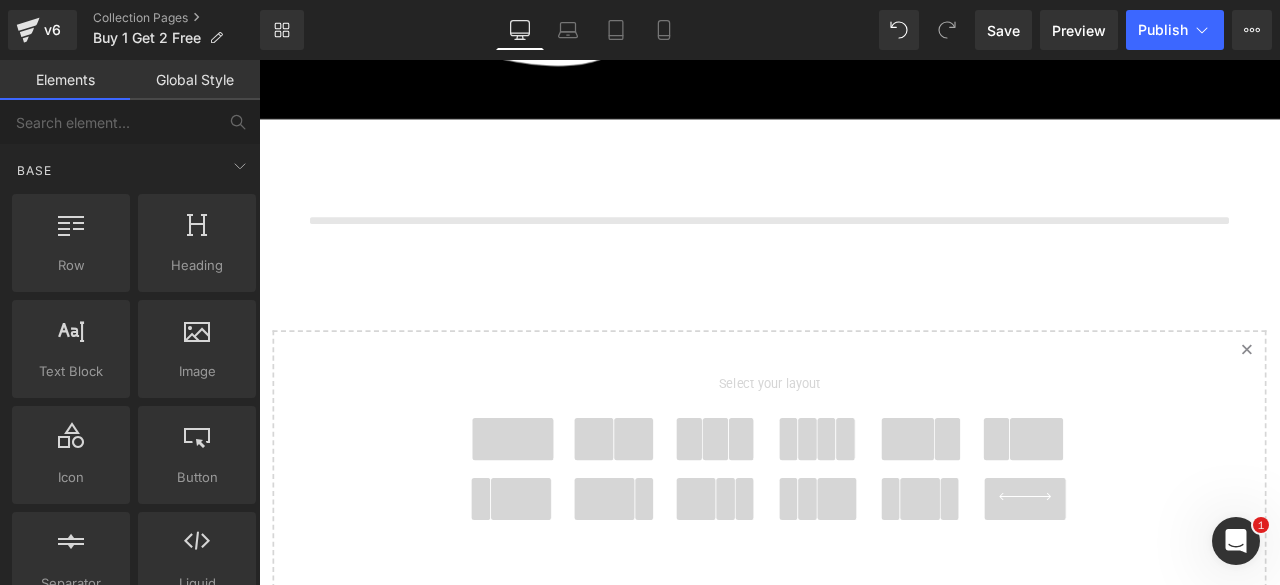 scroll, scrollTop: 10, scrollLeft: 10, axis: both 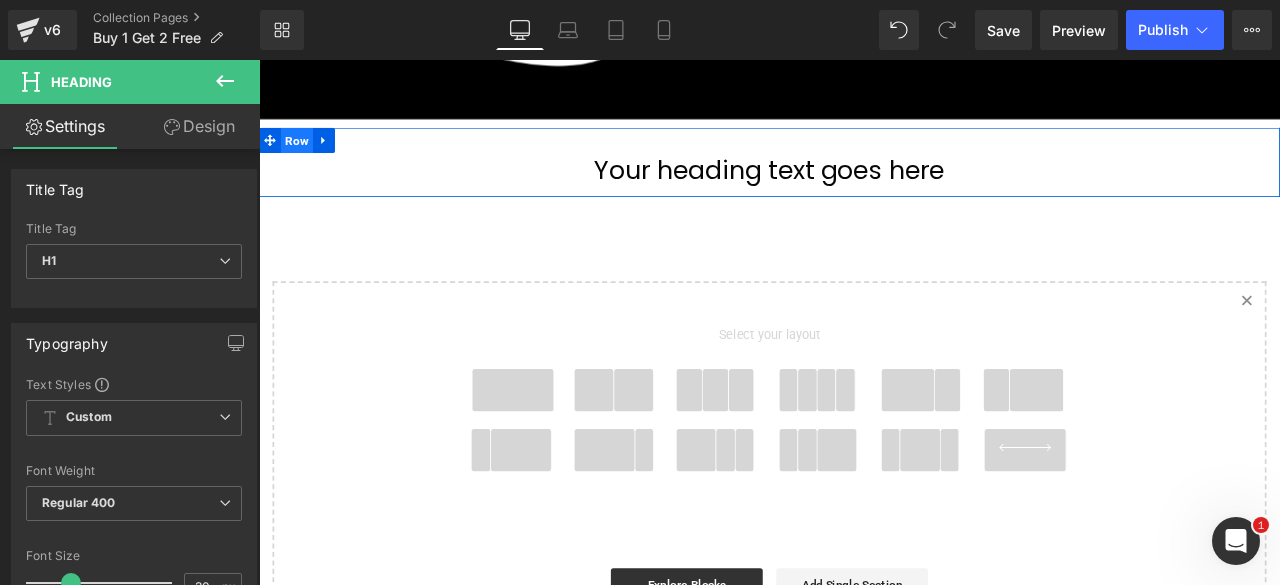 click on "Row" at bounding box center (304, 155) 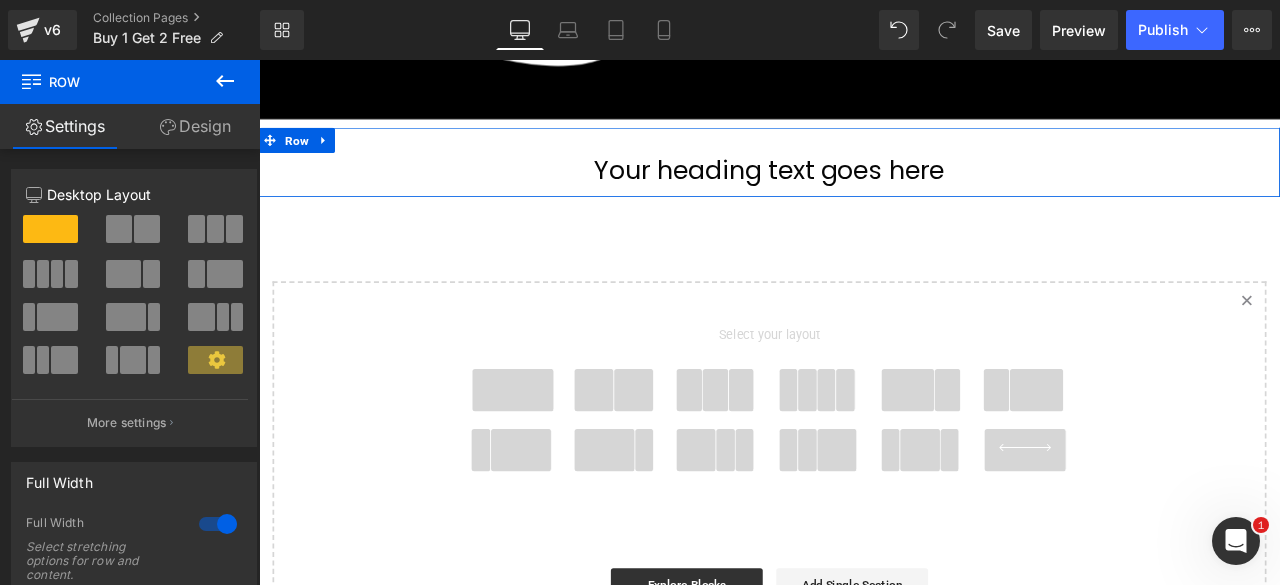 click on "Design" at bounding box center [195, 126] 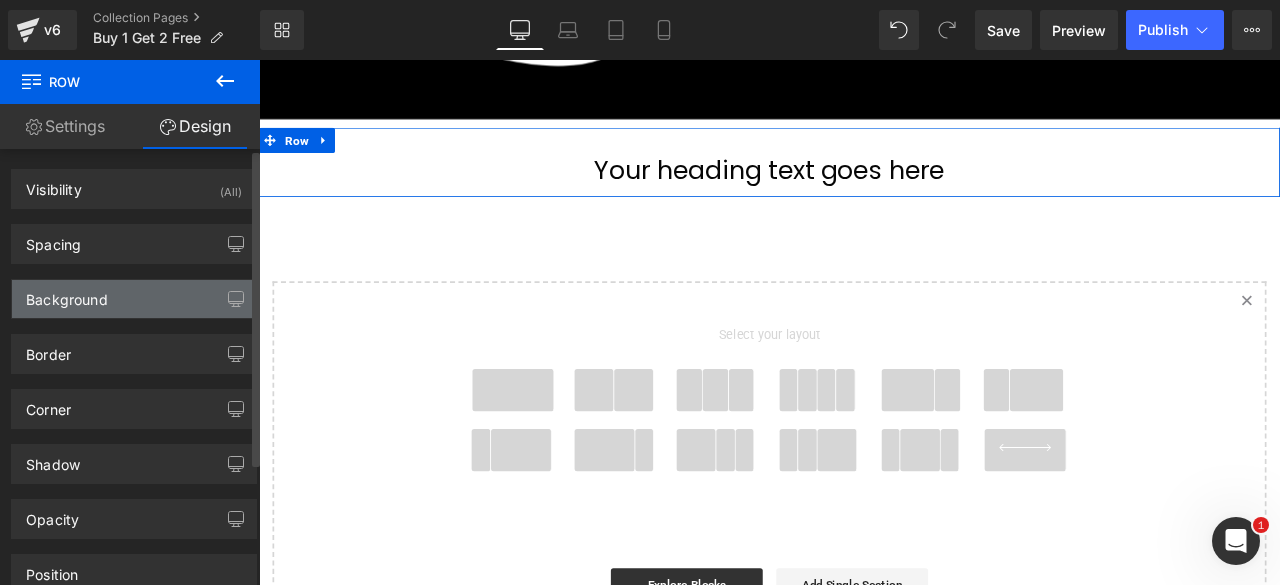 click on "Background" at bounding box center (67, 294) 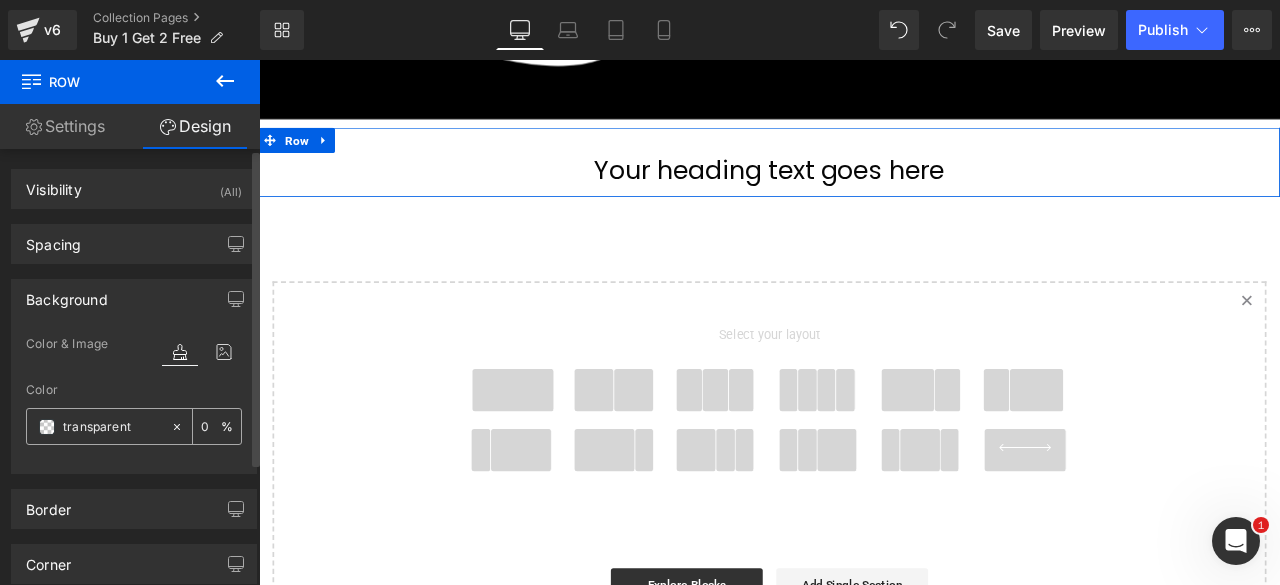 click at bounding box center (47, 427) 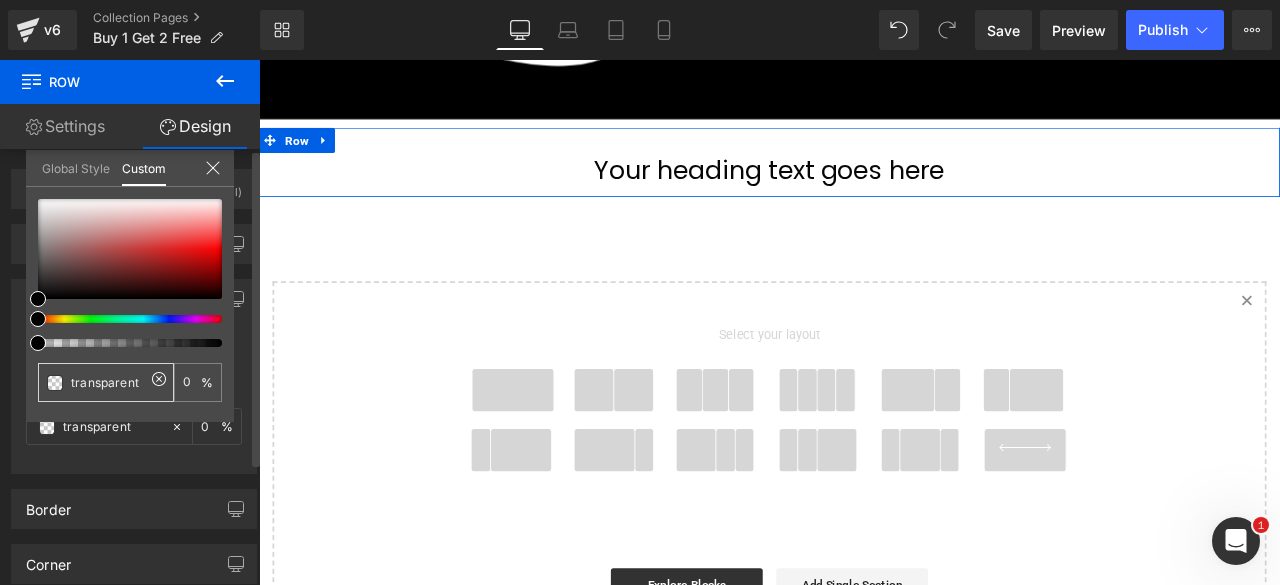 click on "transparent" at bounding box center (108, 382) 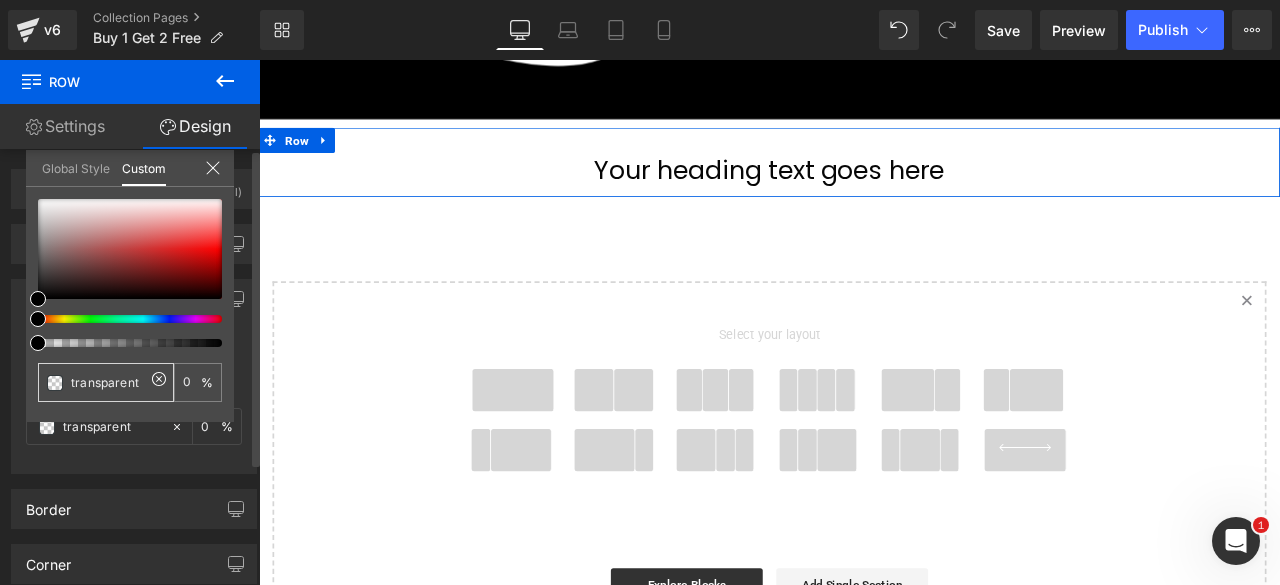 type on "f" 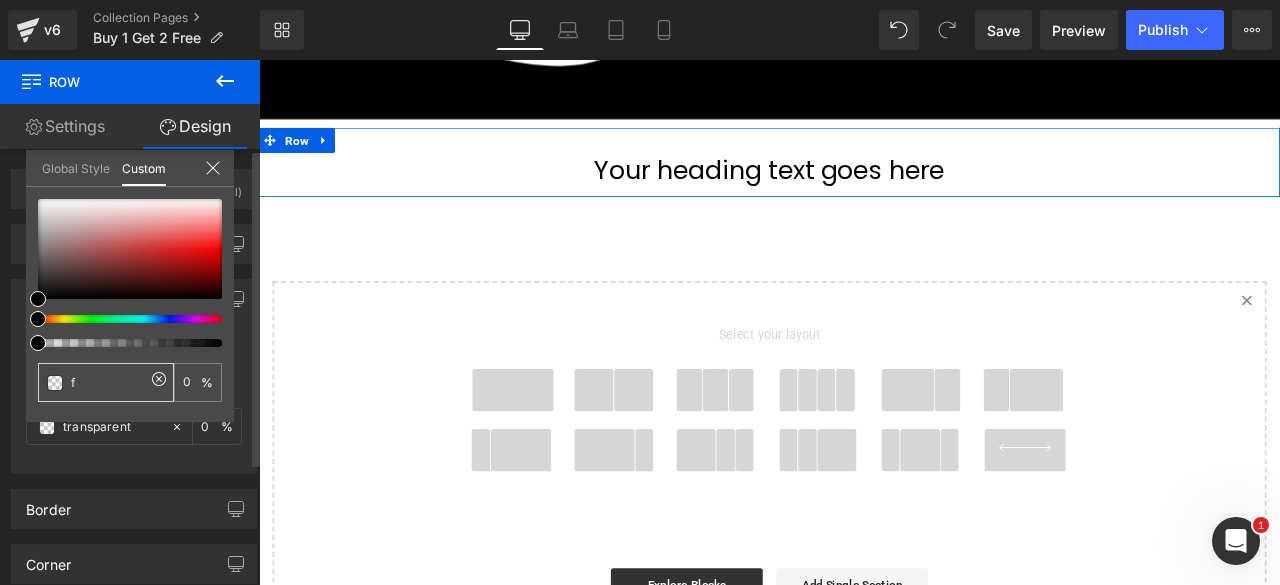 type on "f" 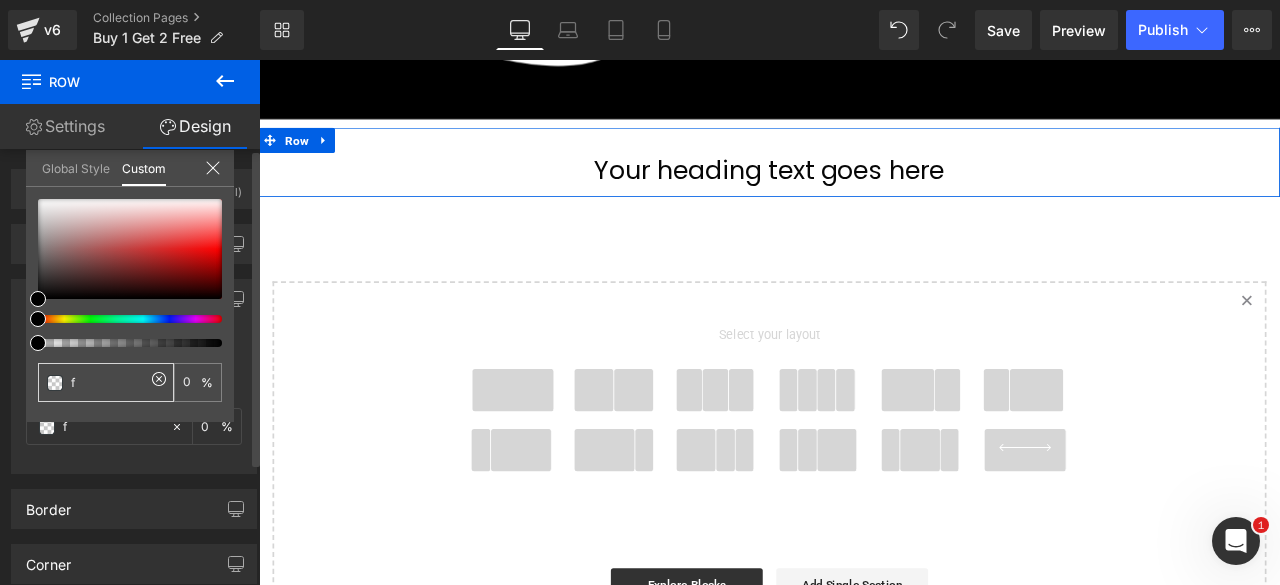 type on "f5" 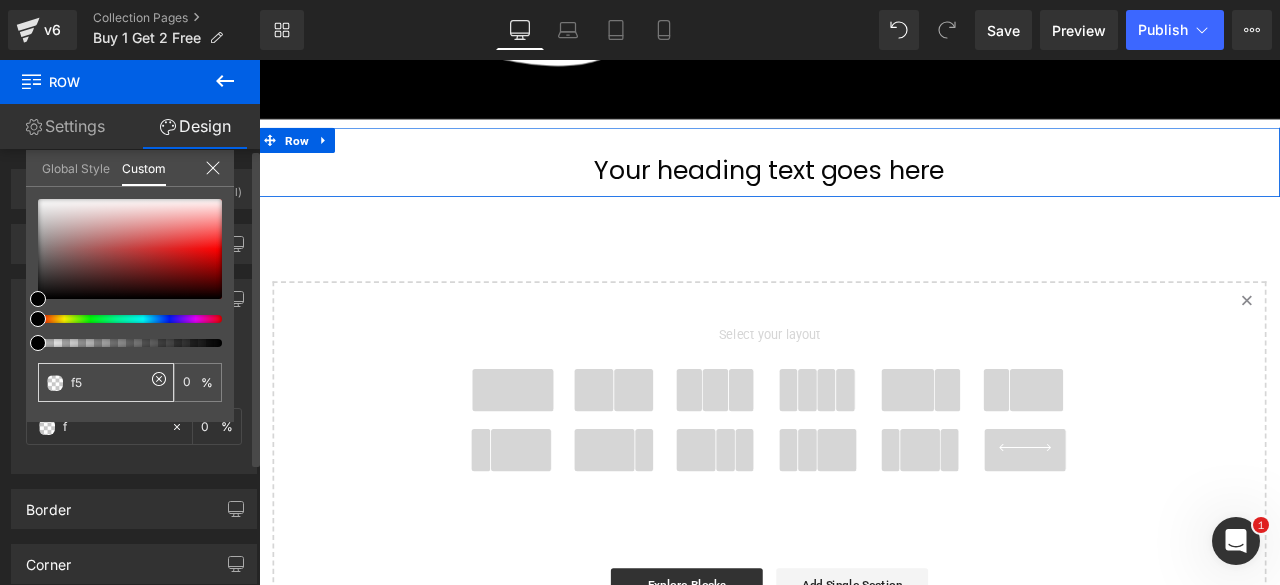 type on "f5" 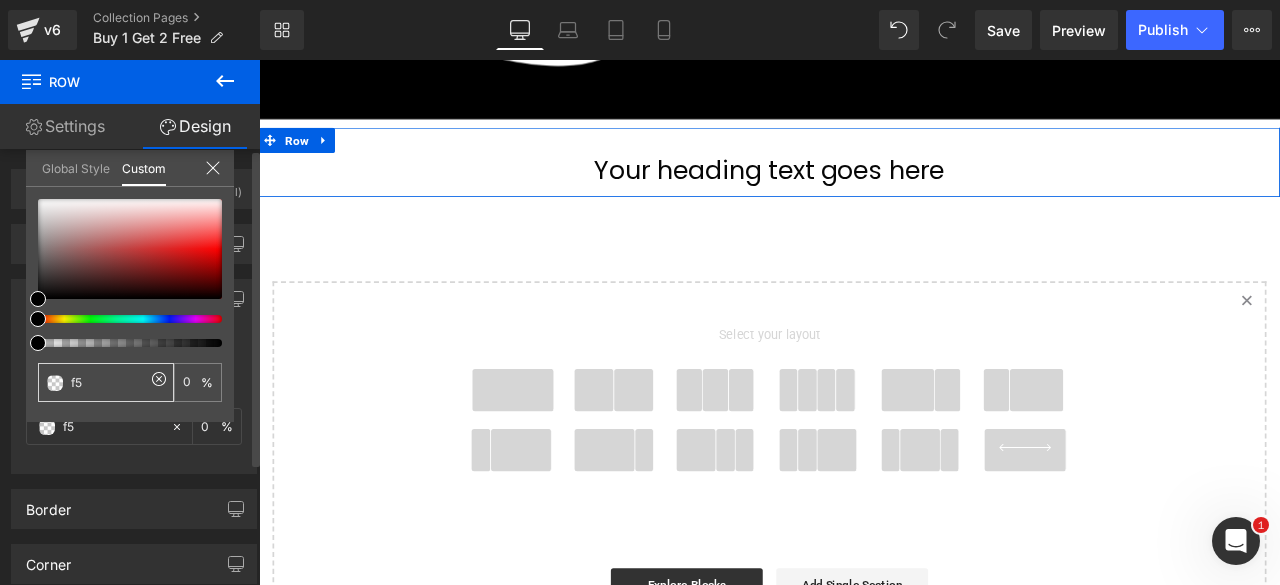 type on "f5f" 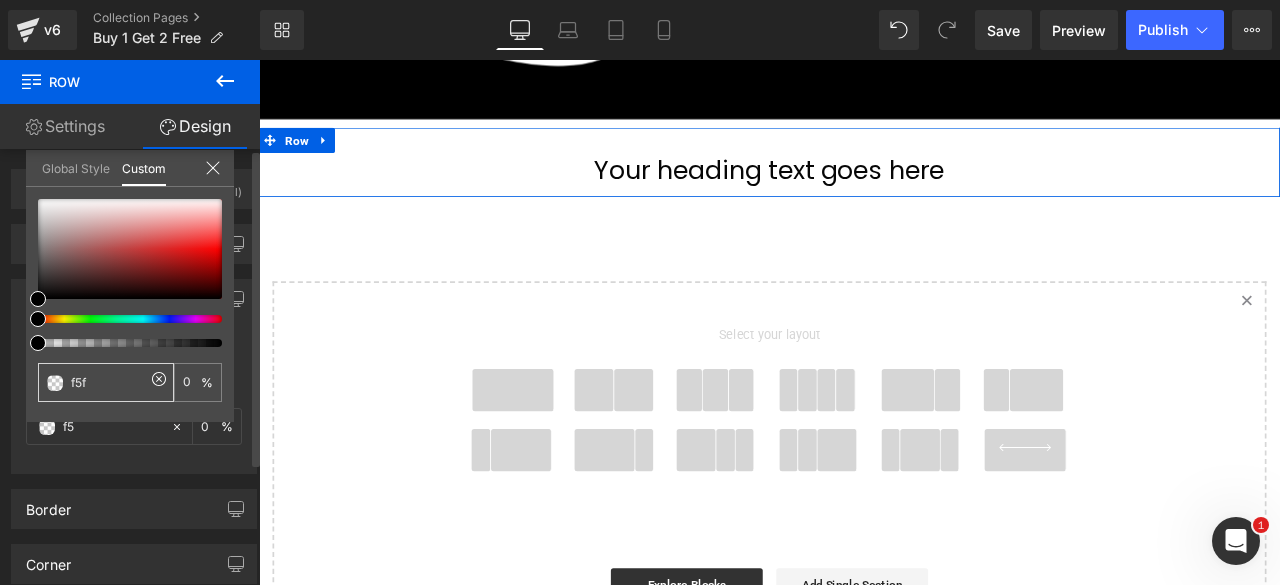 type on "f5f" 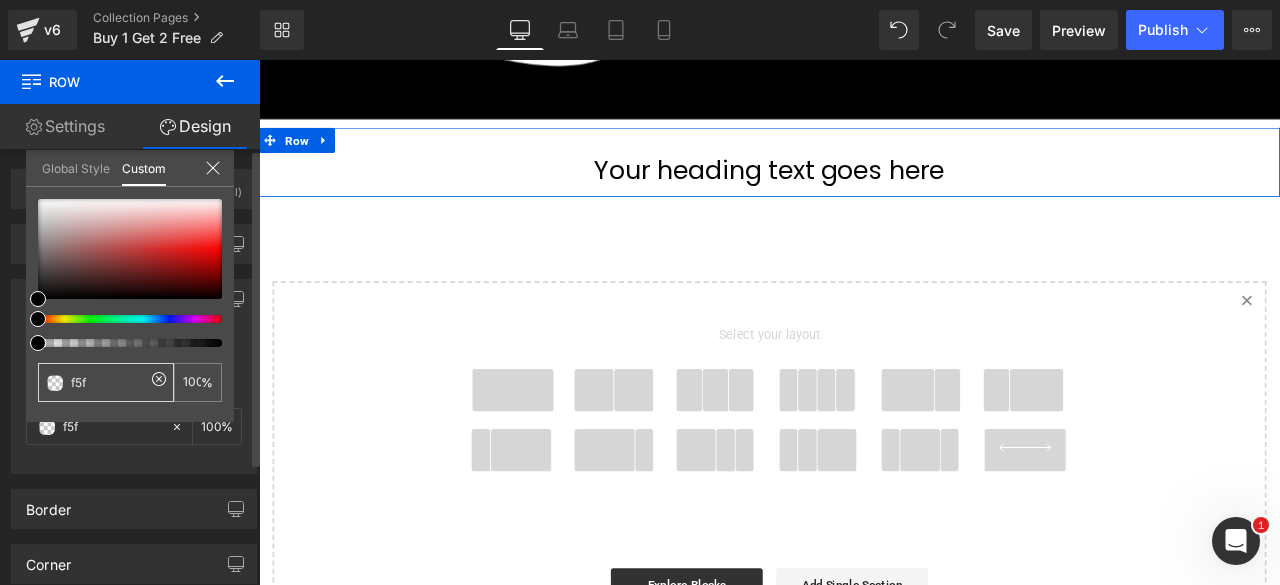 type on "f5f5" 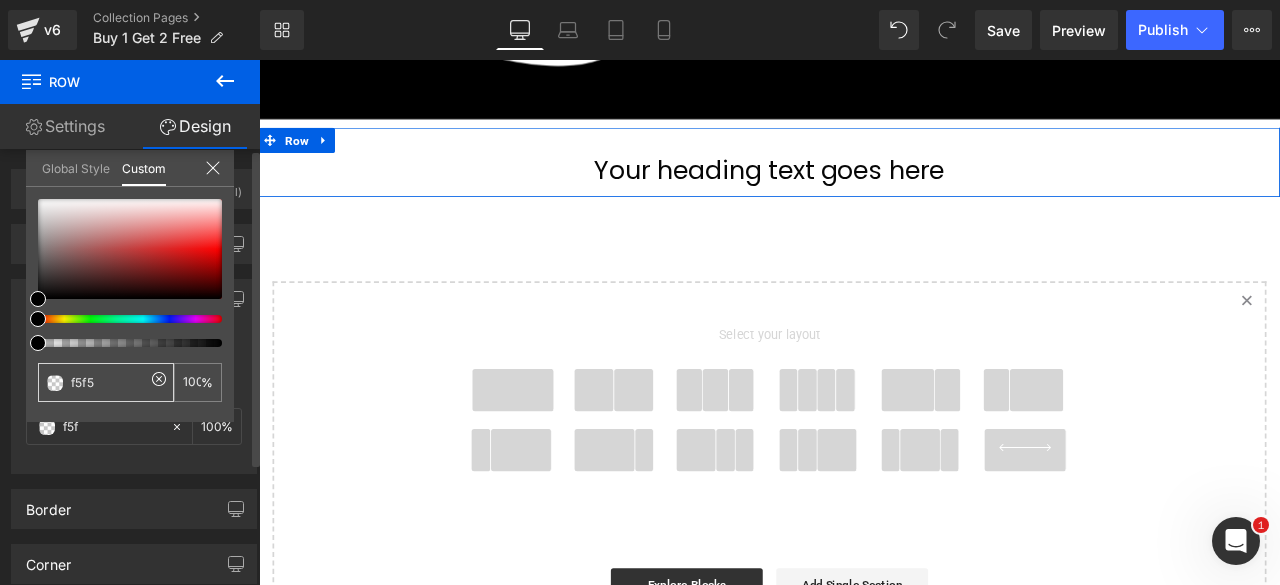 type on "f5f5" 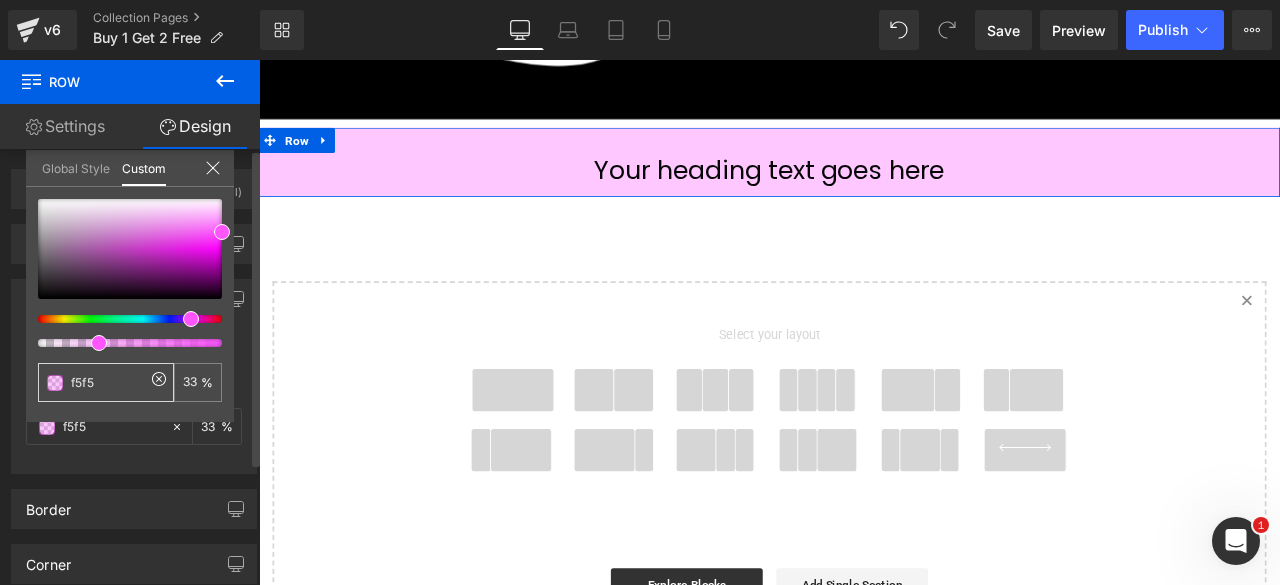 type on "f5f5f" 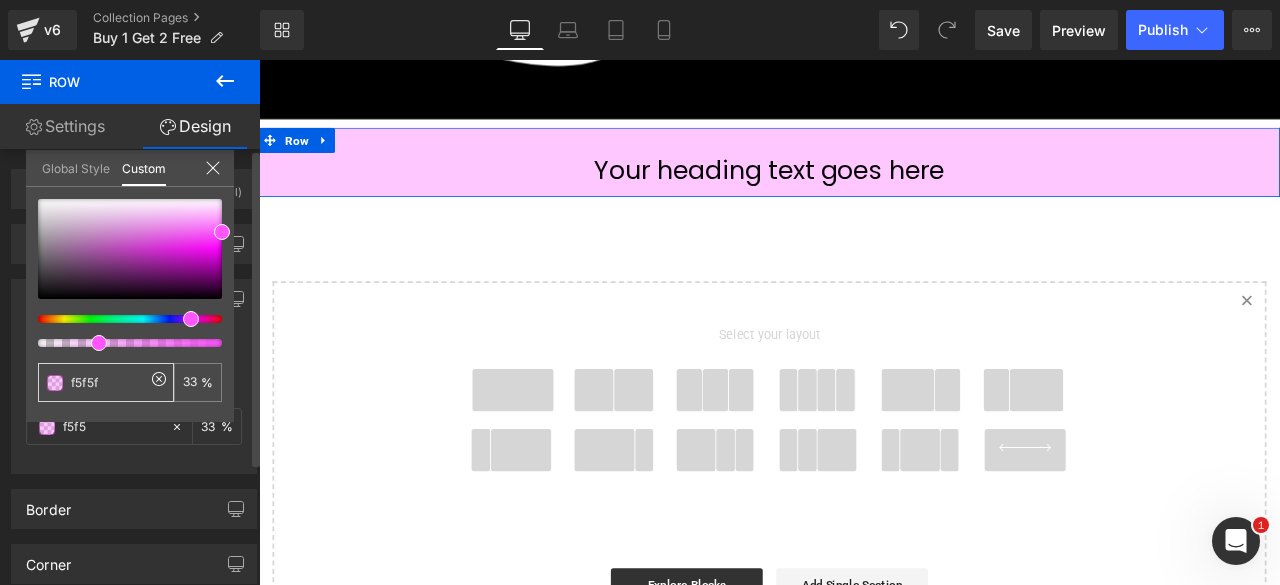 type on "f5f5f" 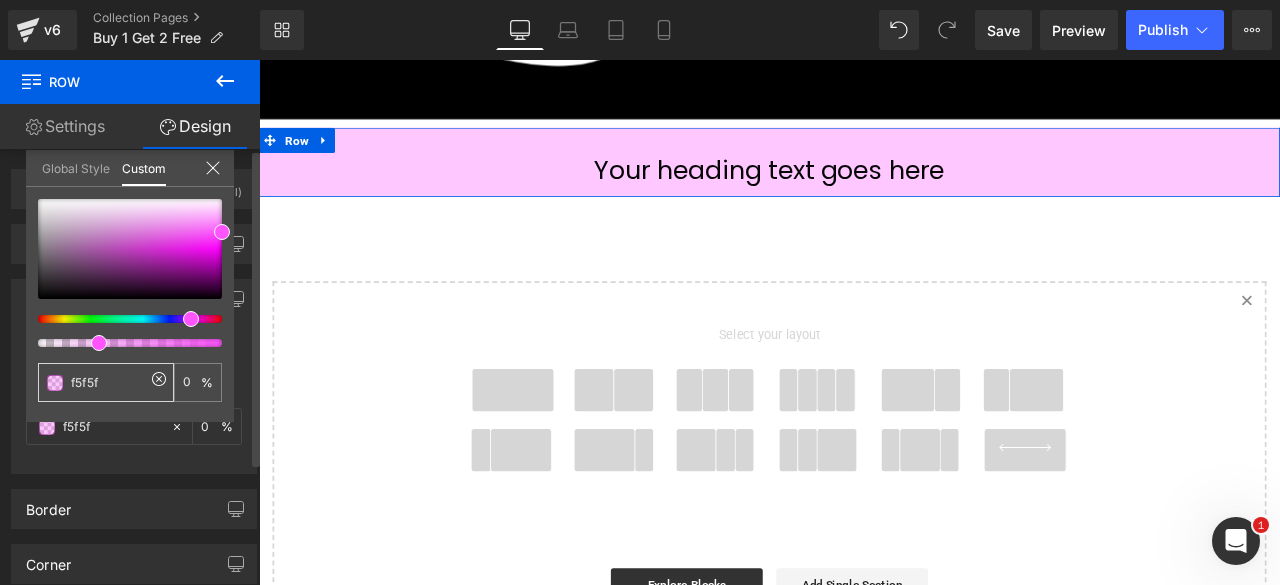 type on "f5f5f5" 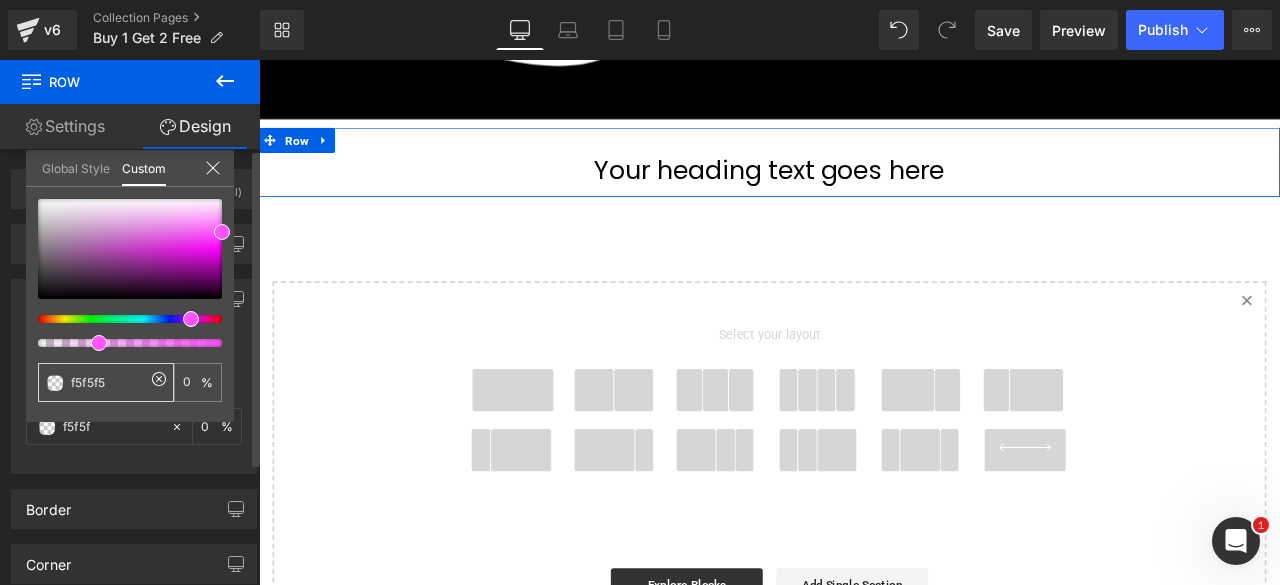 type on "f5f5f5" 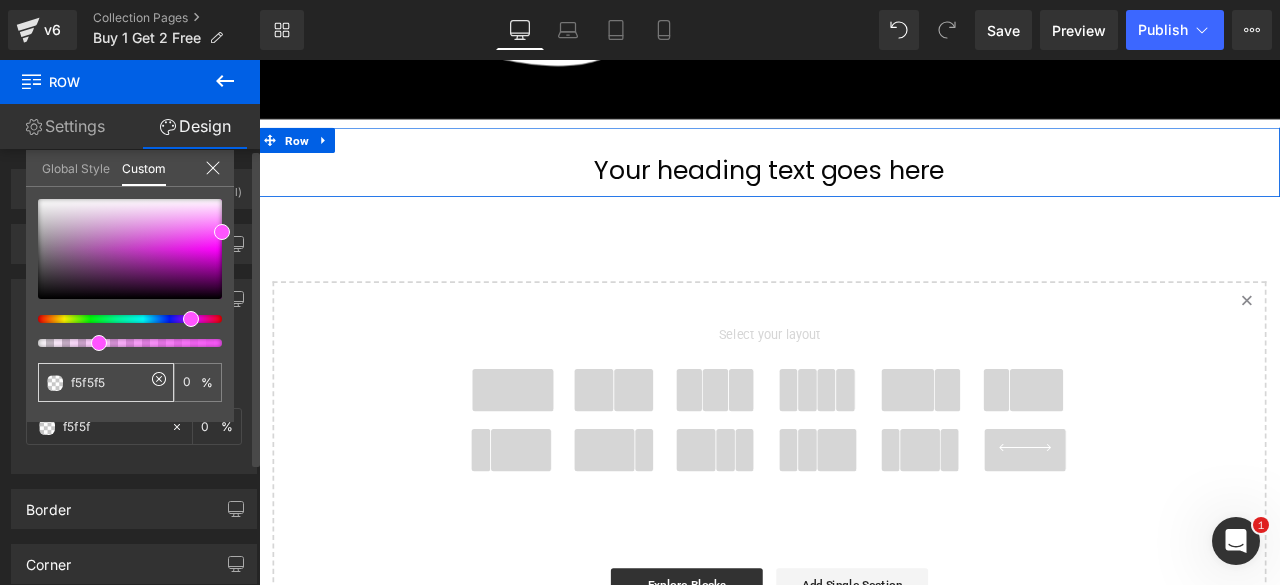 type on "100" 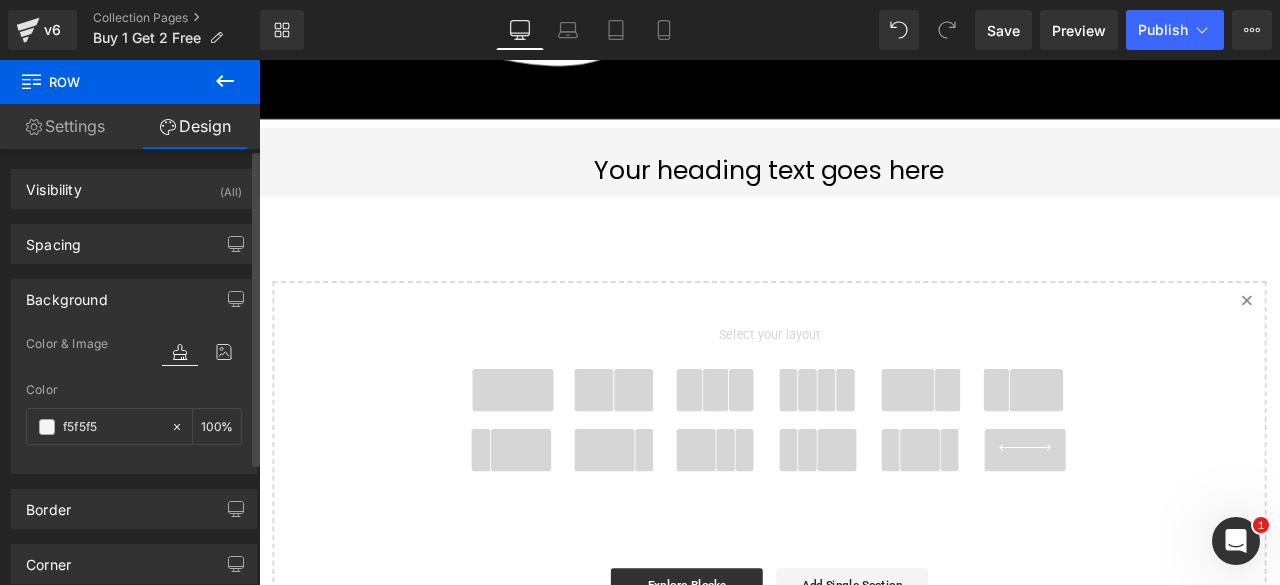 click on "0
Home
Categories
Perfumes
All Perfumes" at bounding box center (864, 247) 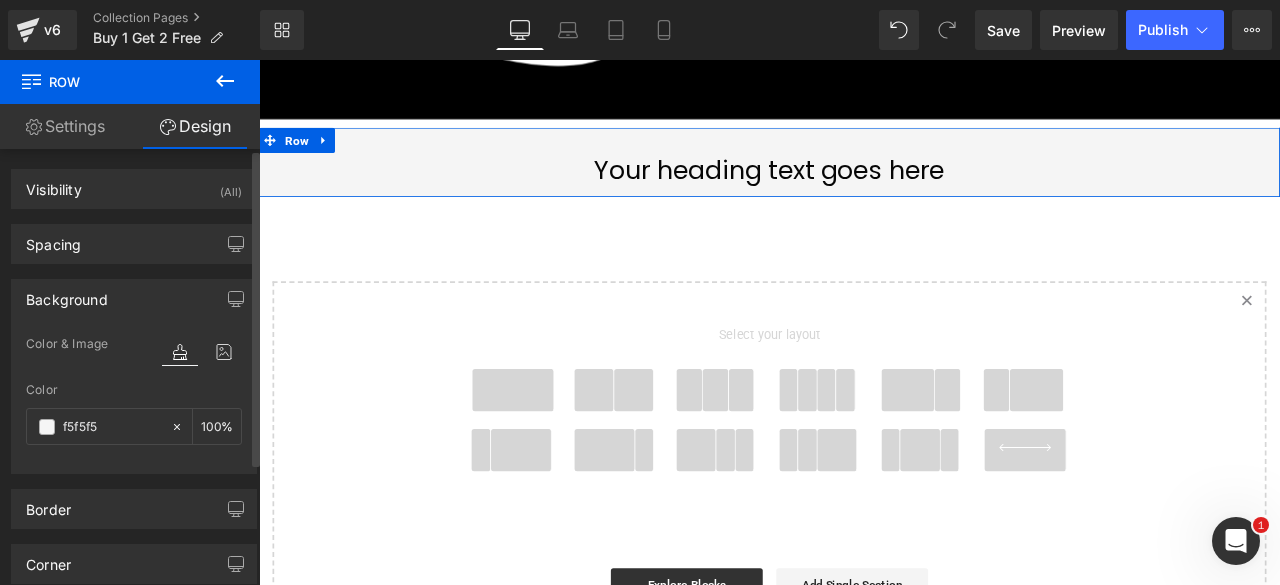 click on "Row" at bounding box center [304, 155] 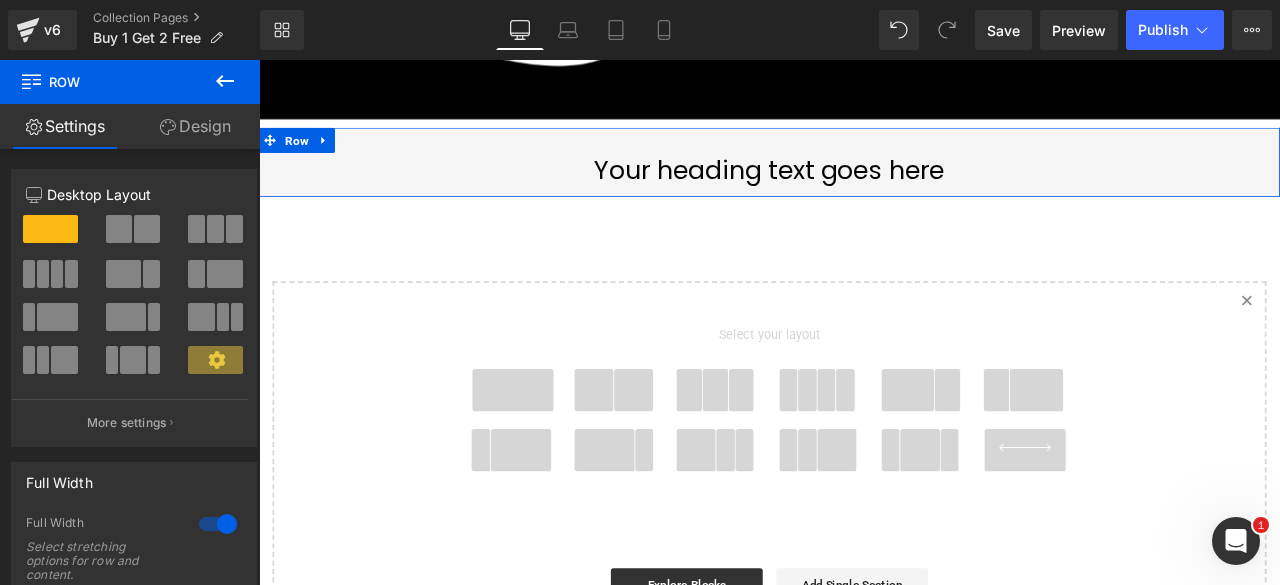 click on "Design" at bounding box center [195, 126] 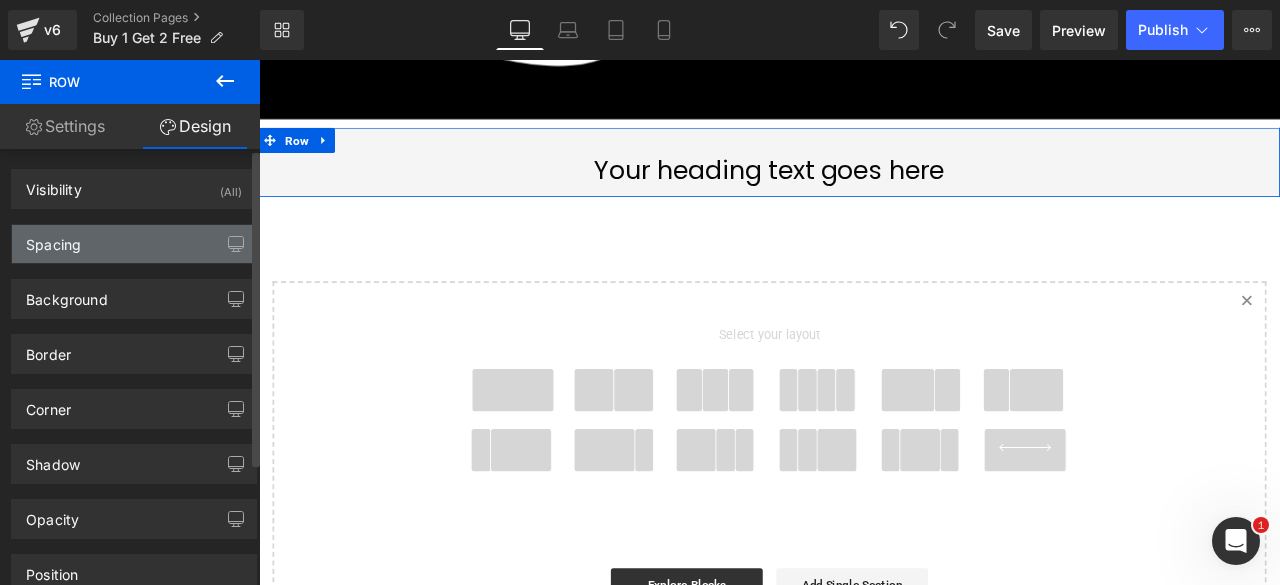 click on "Spacing" at bounding box center [134, 244] 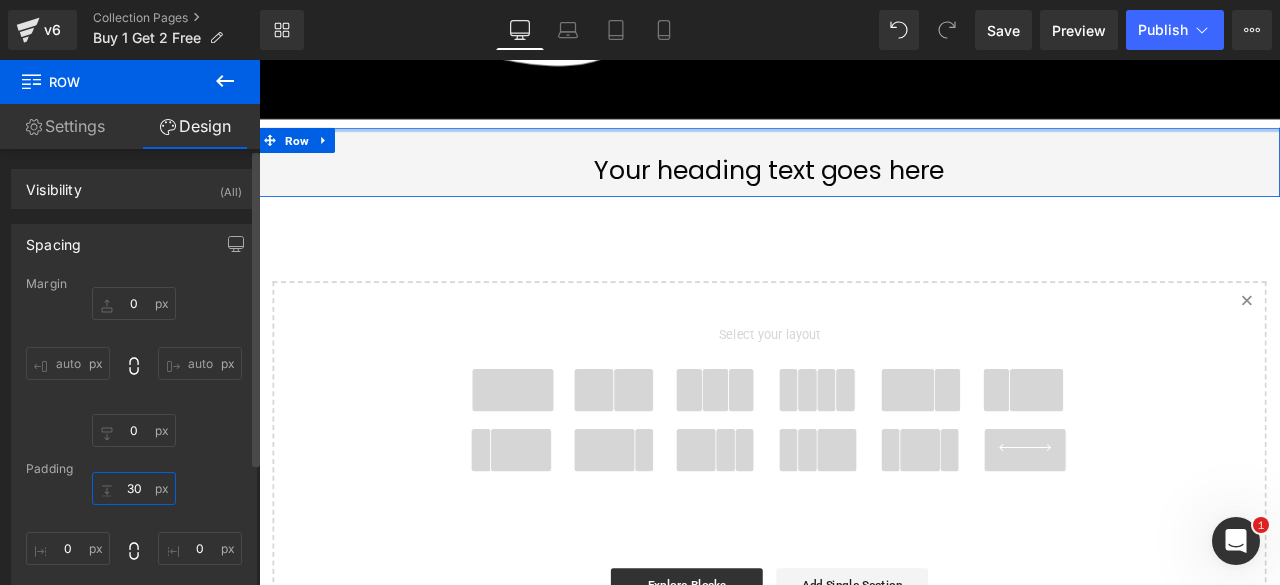 click on "30" at bounding box center (134, 488) 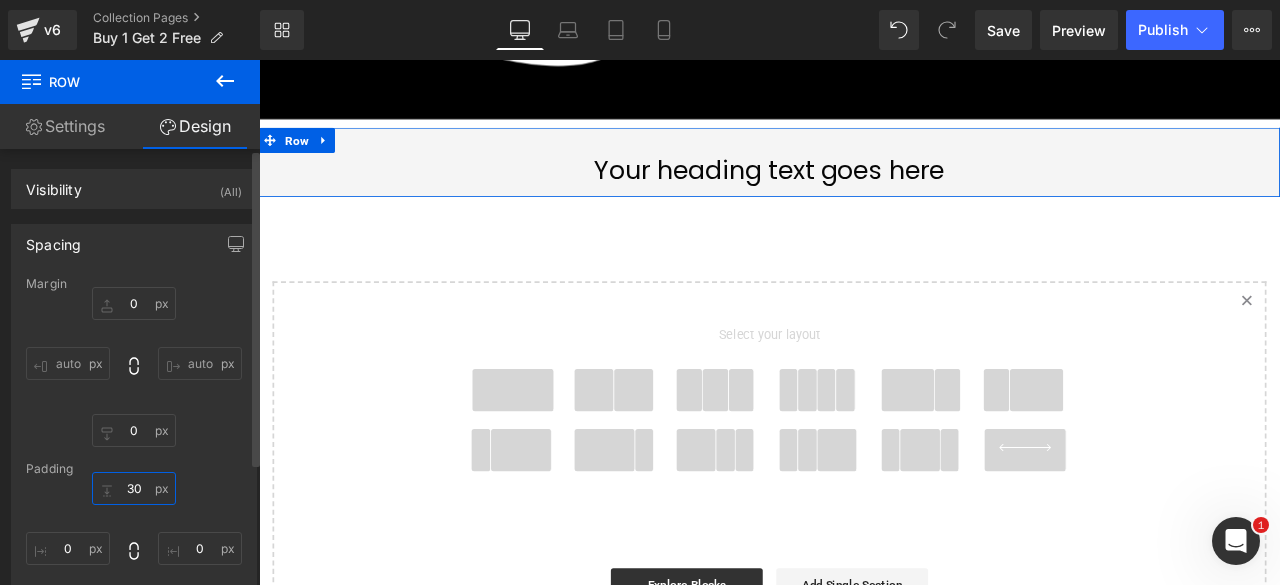 click on "30" at bounding box center (134, 488) 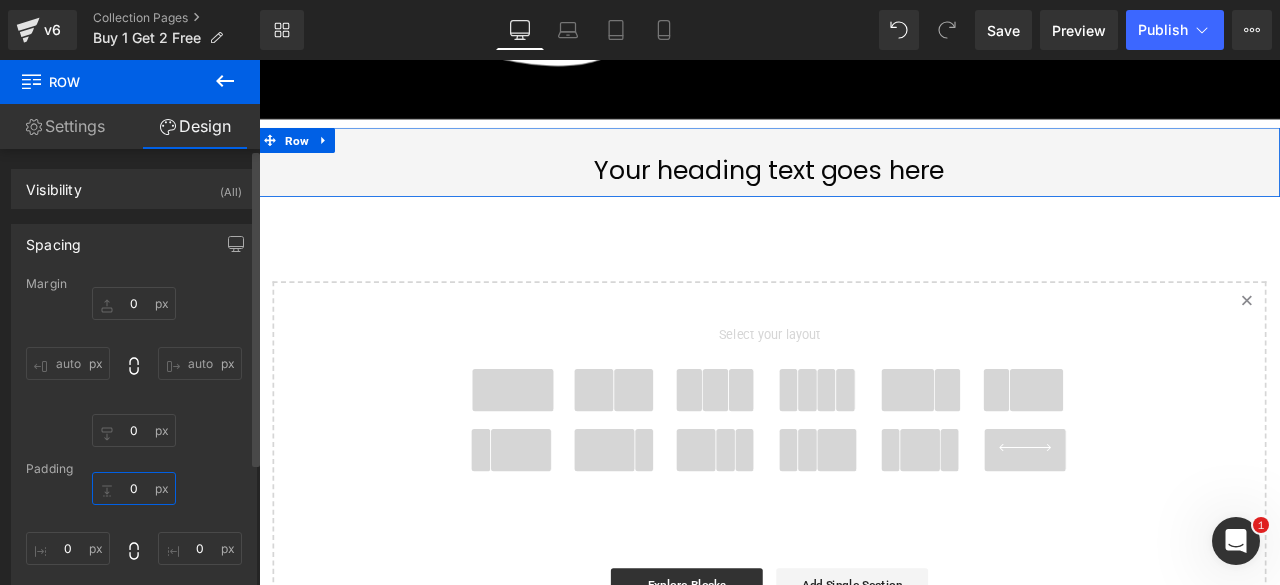type 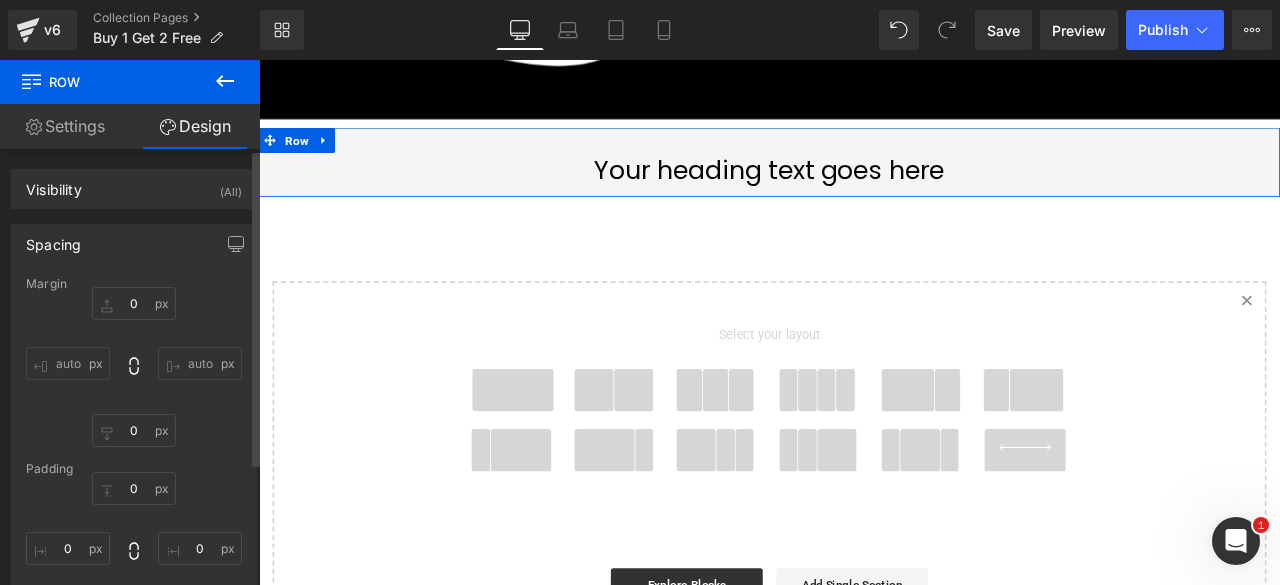 drag, startPoint x: 216, startPoint y: 445, endPoint x: 206, endPoint y: 149, distance: 296.16888 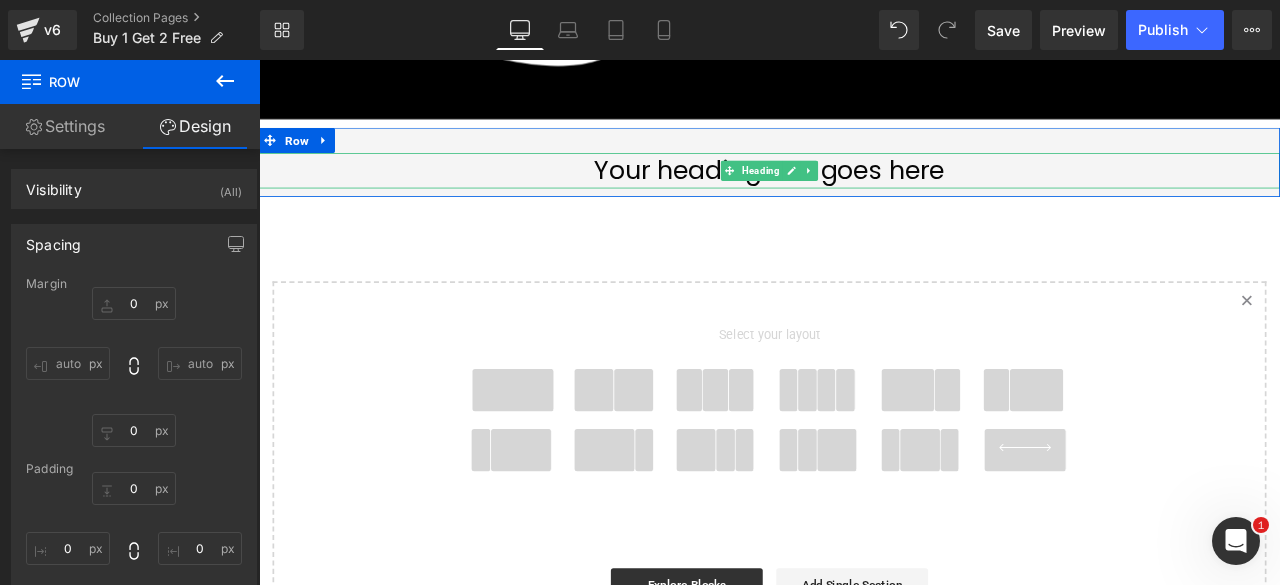 click on "Your heading text goes here" at bounding box center [864, 191] 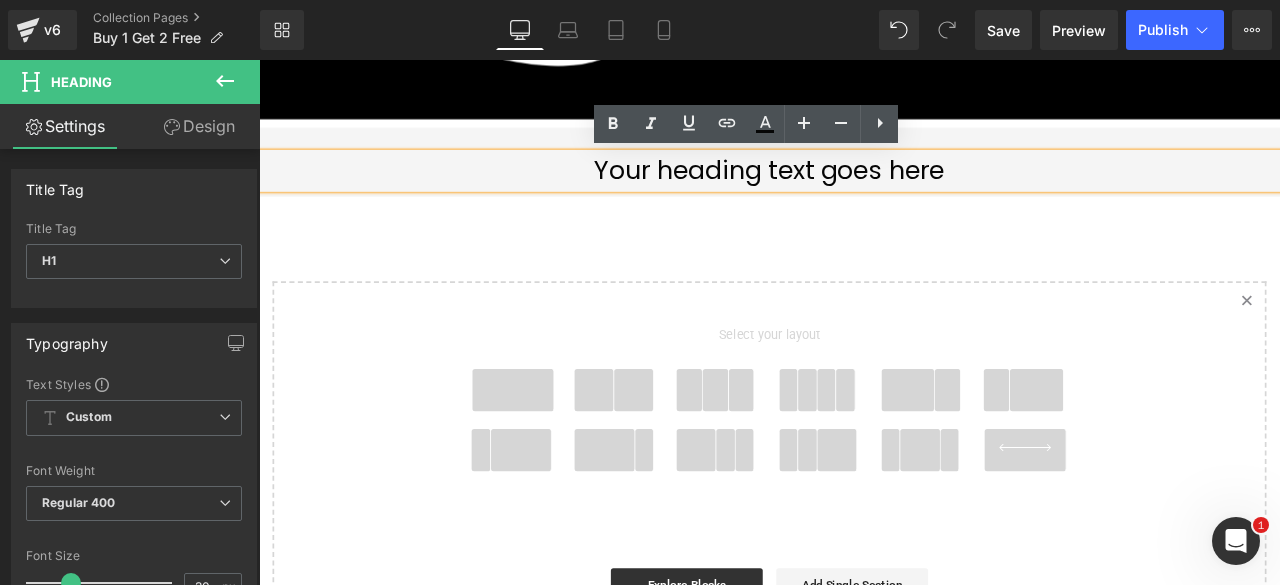 click on "Your heading text goes here
Heading
Row   NaNpx" at bounding box center (864, 181) 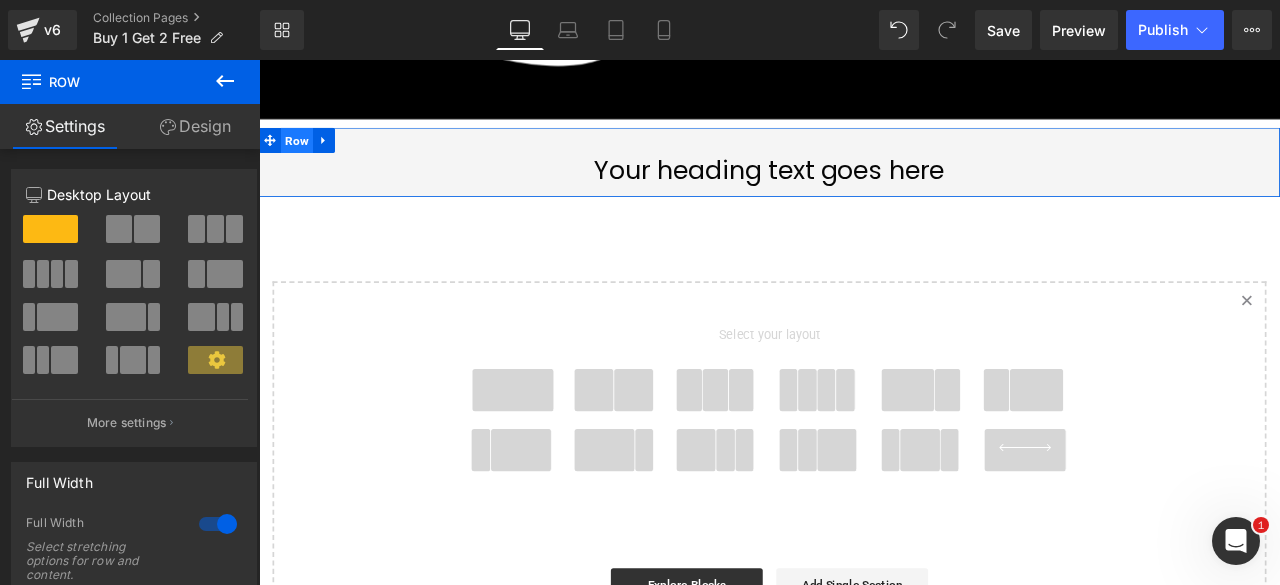 click on "Row" at bounding box center (304, 155) 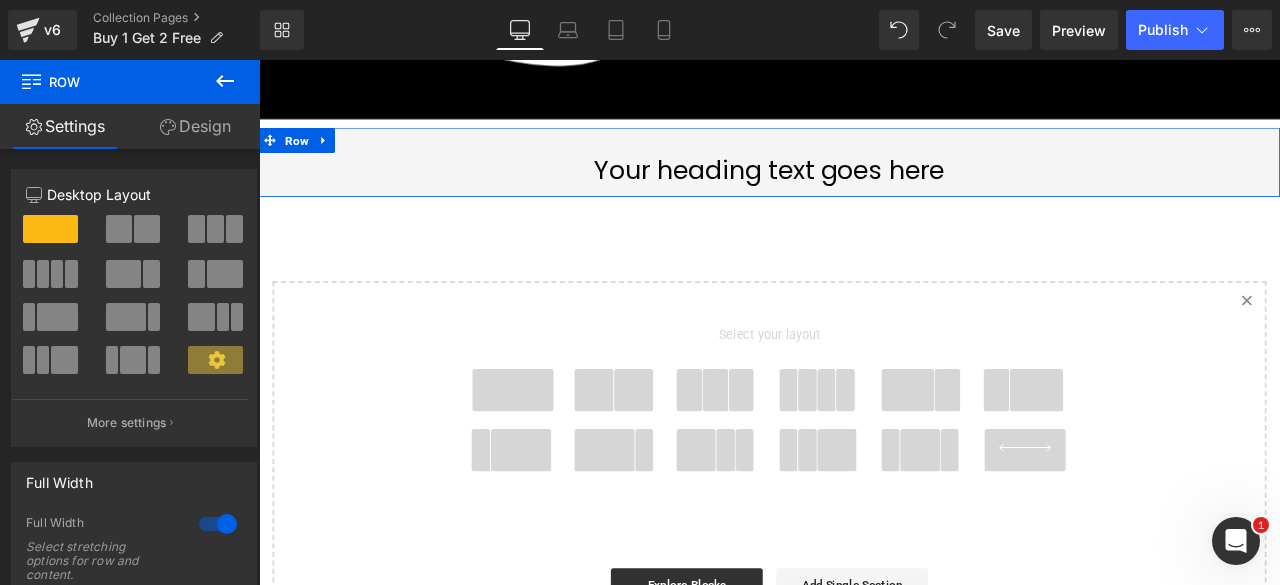 click on "Design" at bounding box center (195, 126) 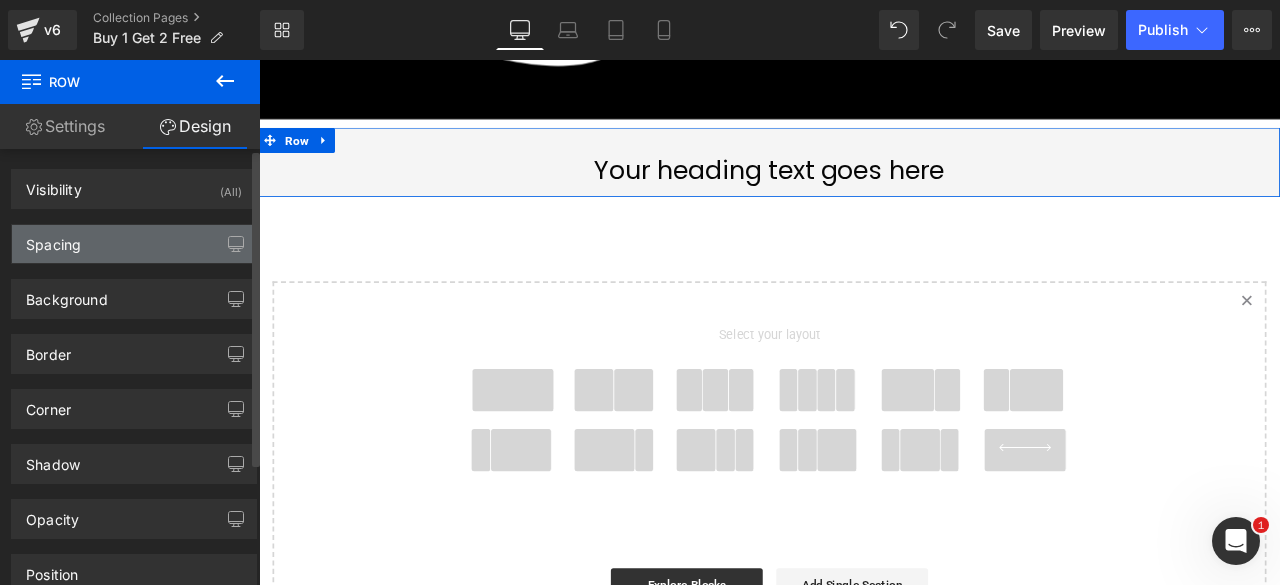 click on "Spacing" at bounding box center [134, 244] 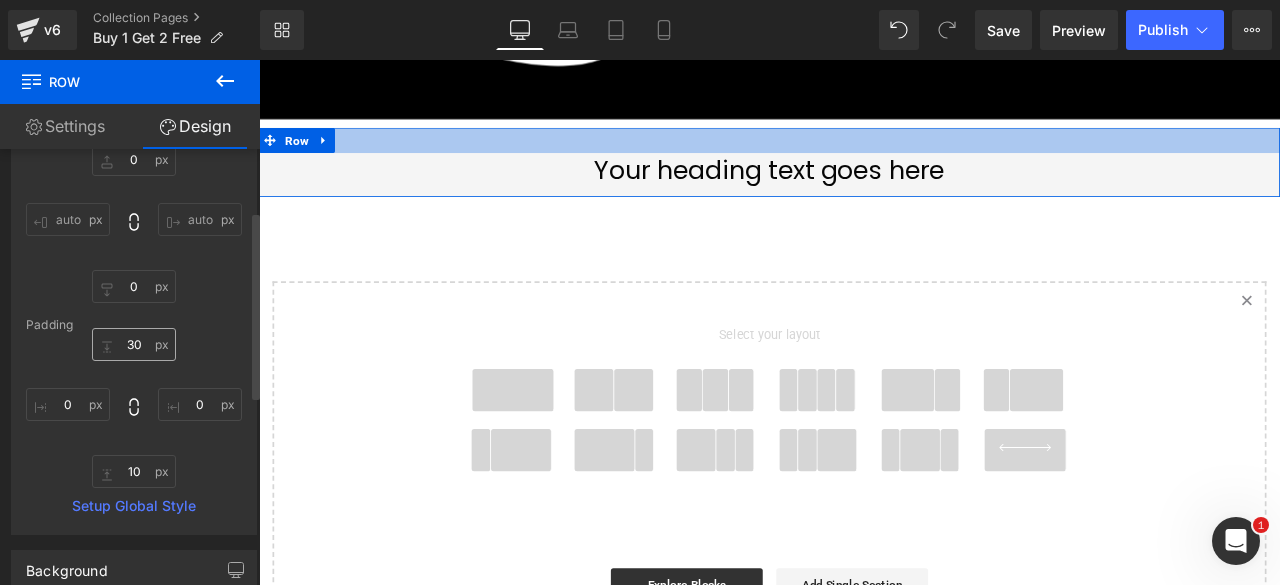 scroll, scrollTop: 0, scrollLeft: 0, axis: both 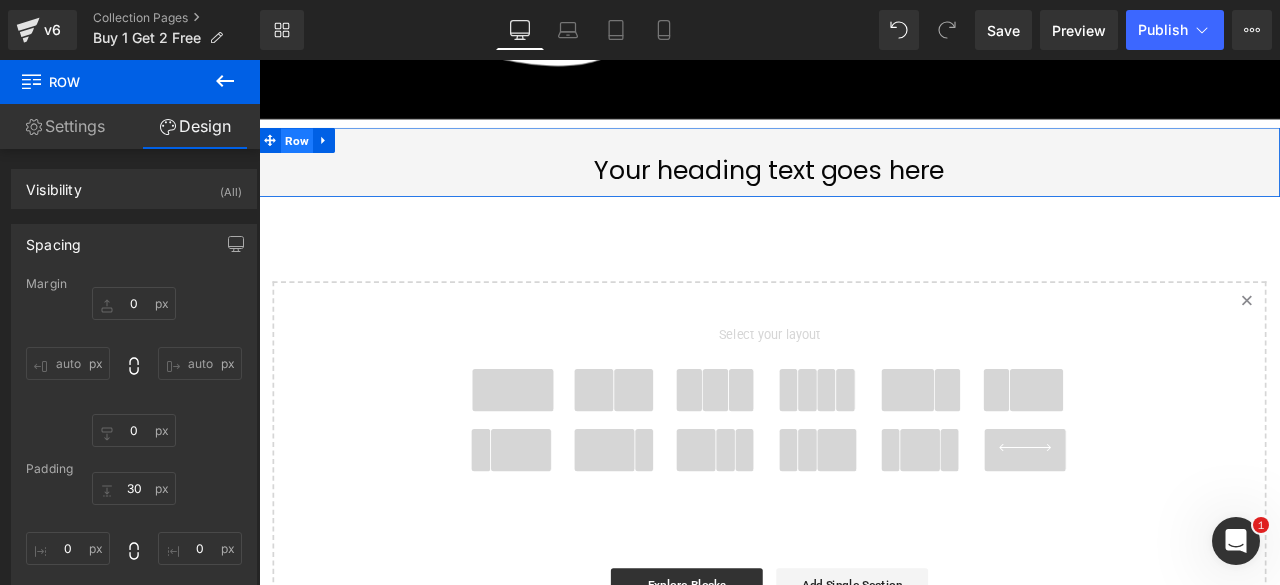 click on "Row" at bounding box center (304, 156) 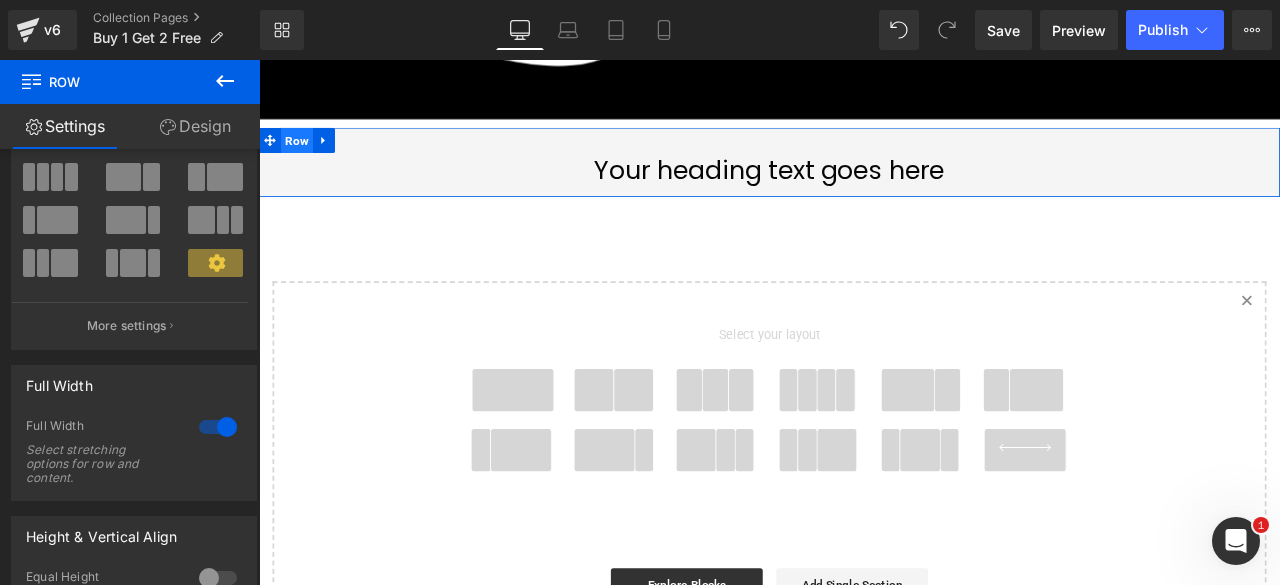 scroll, scrollTop: 98, scrollLeft: 0, axis: vertical 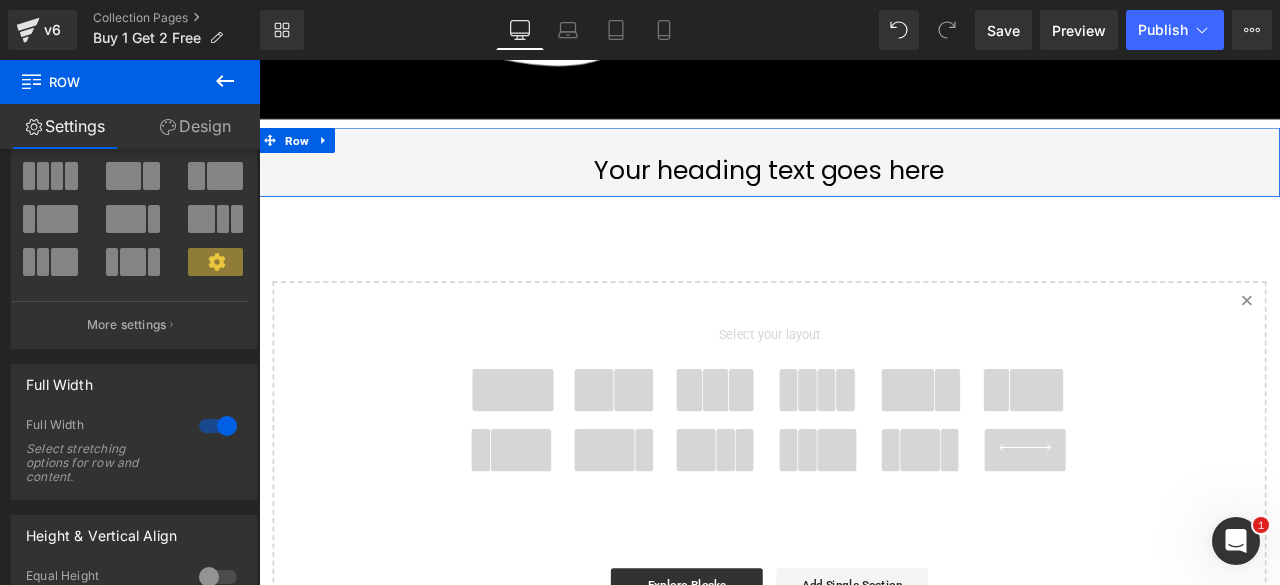 click on "Design" at bounding box center (195, 126) 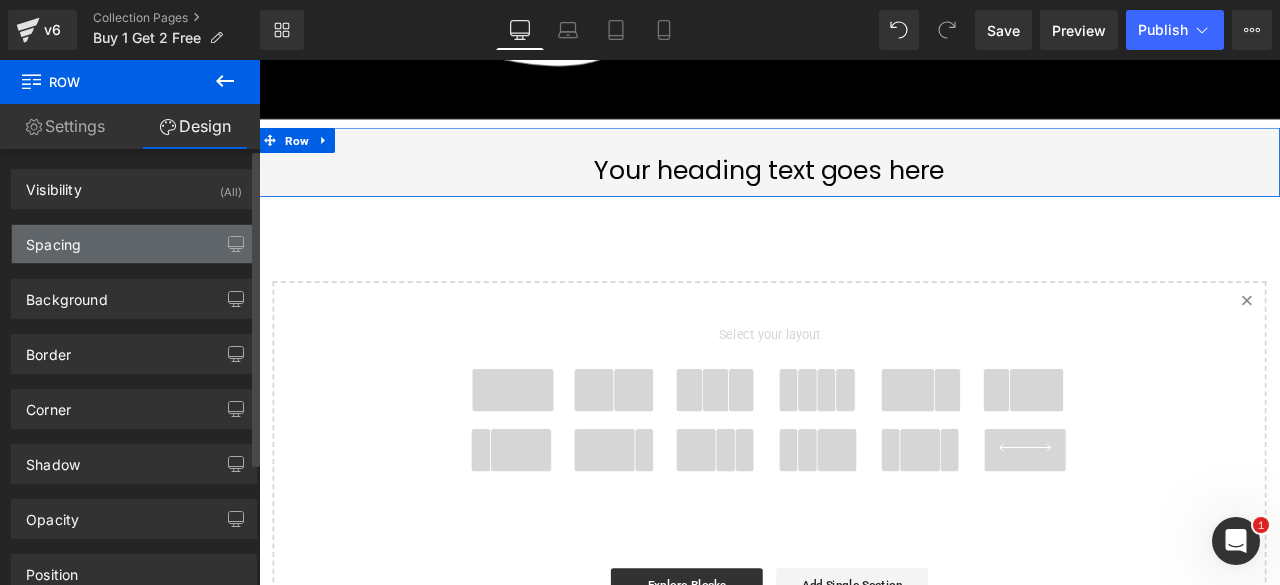click on "Spacing" at bounding box center [134, 244] 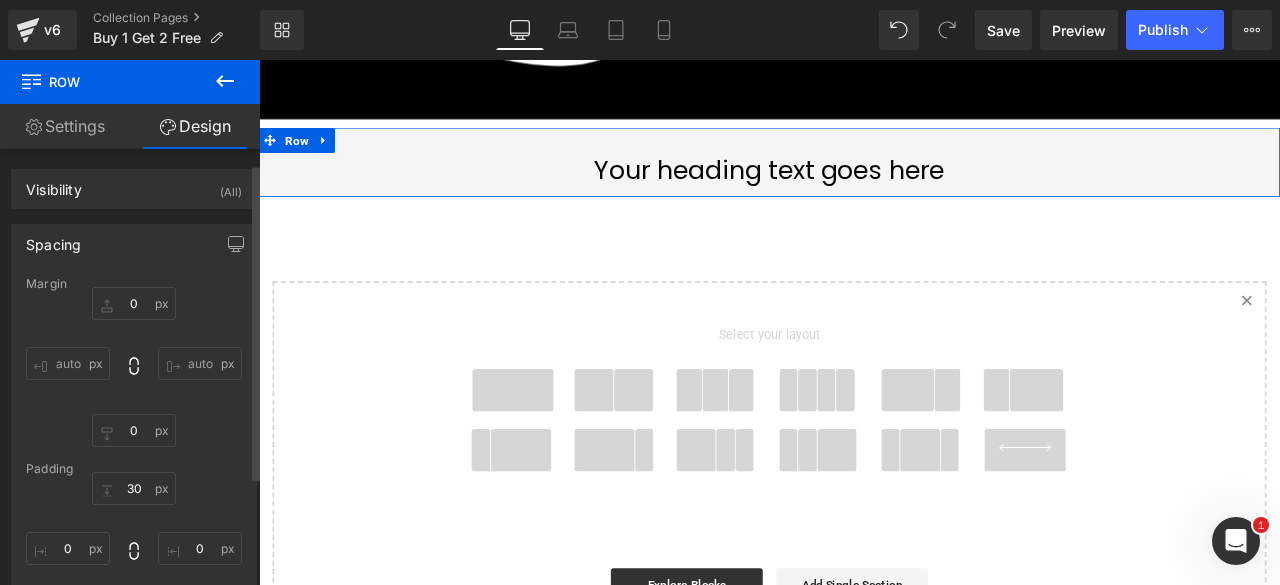 scroll, scrollTop: 58, scrollLeft: 0, axis: vertical 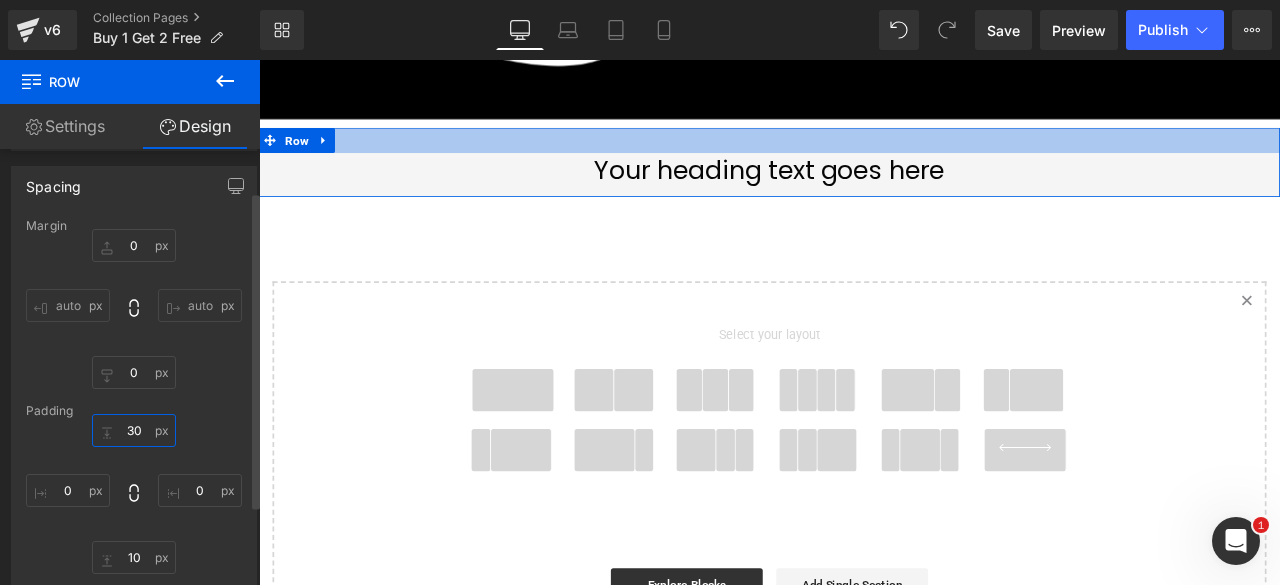 click on "30" at bounding box center (134, 430) 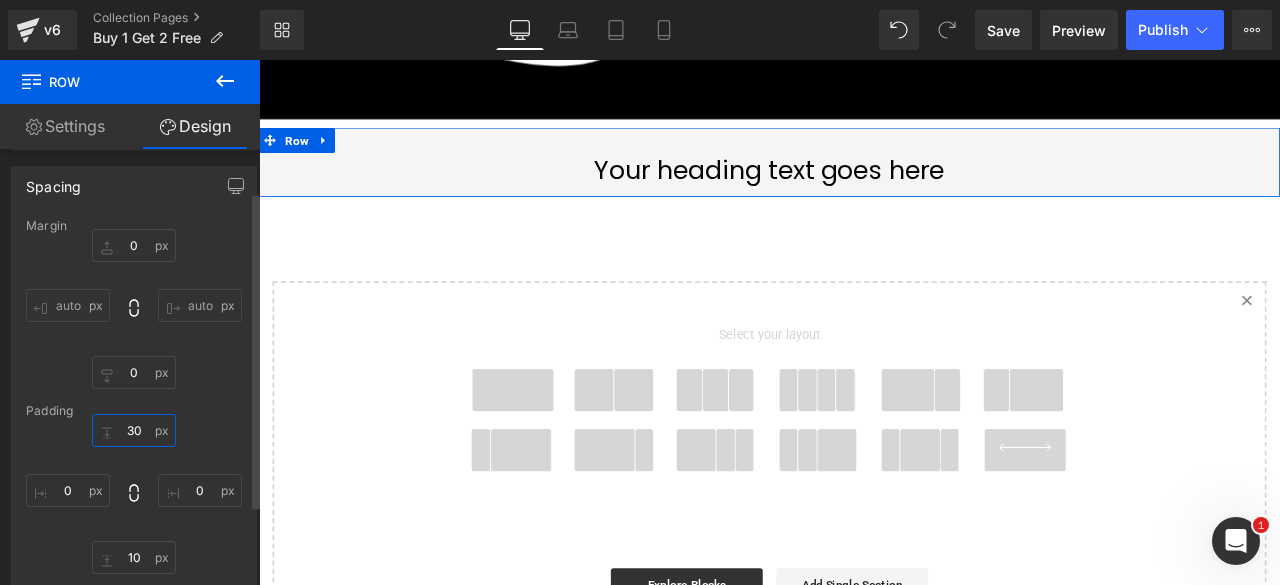 click on "30" at bounding box center [134, 430] 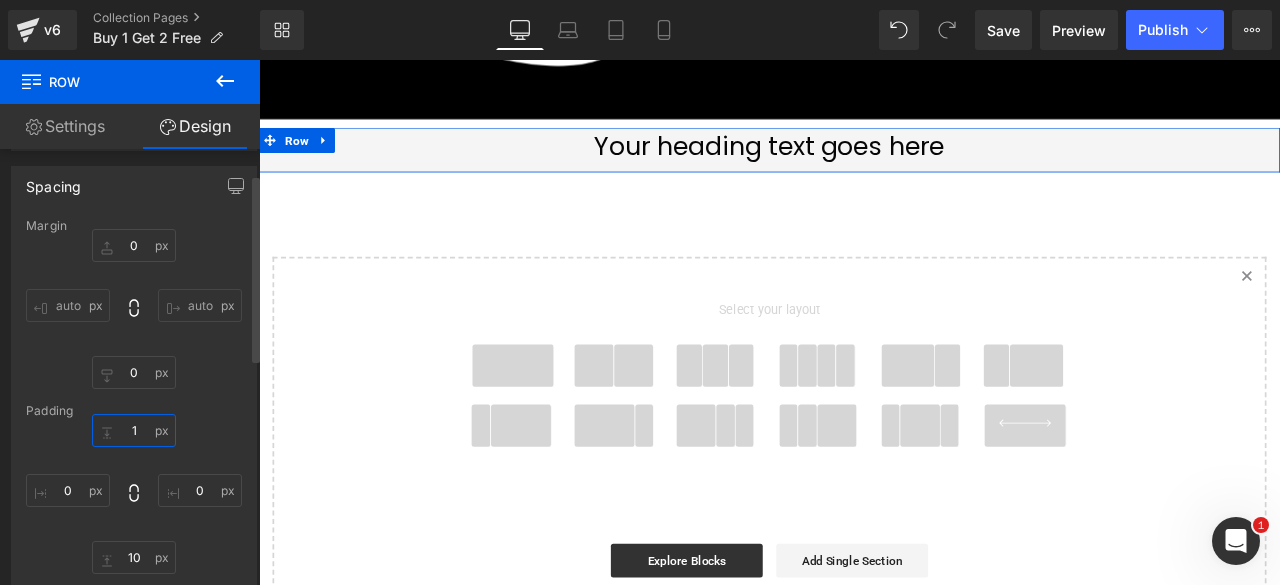 scroll, scrollTop: 1853, scrollLeft: 1194, axis: both 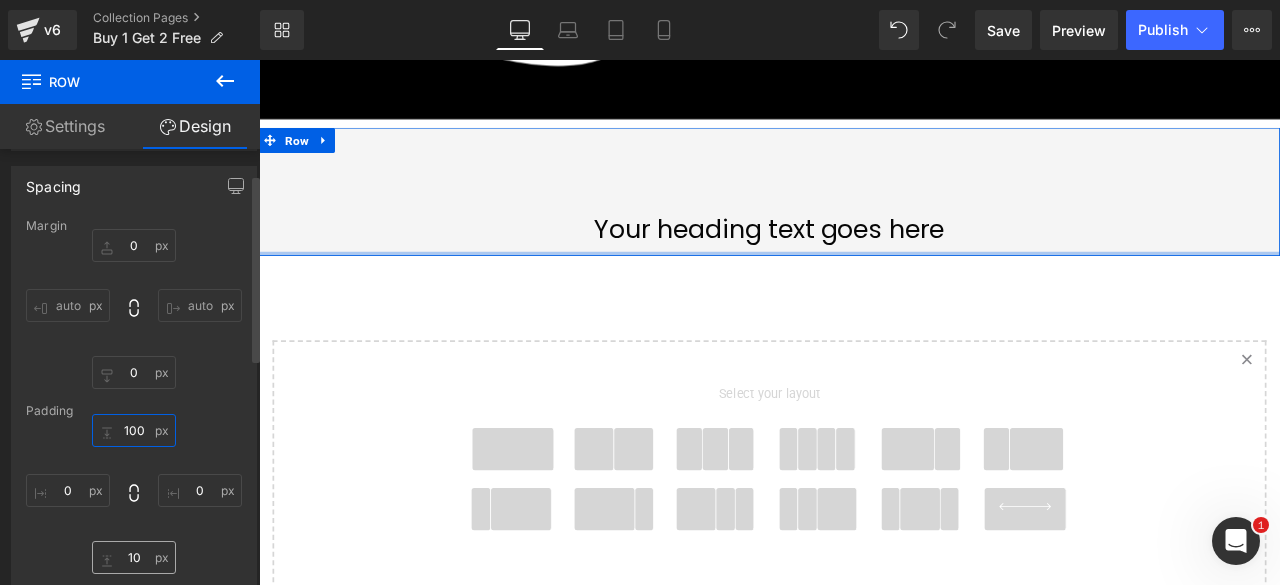 type on "100" 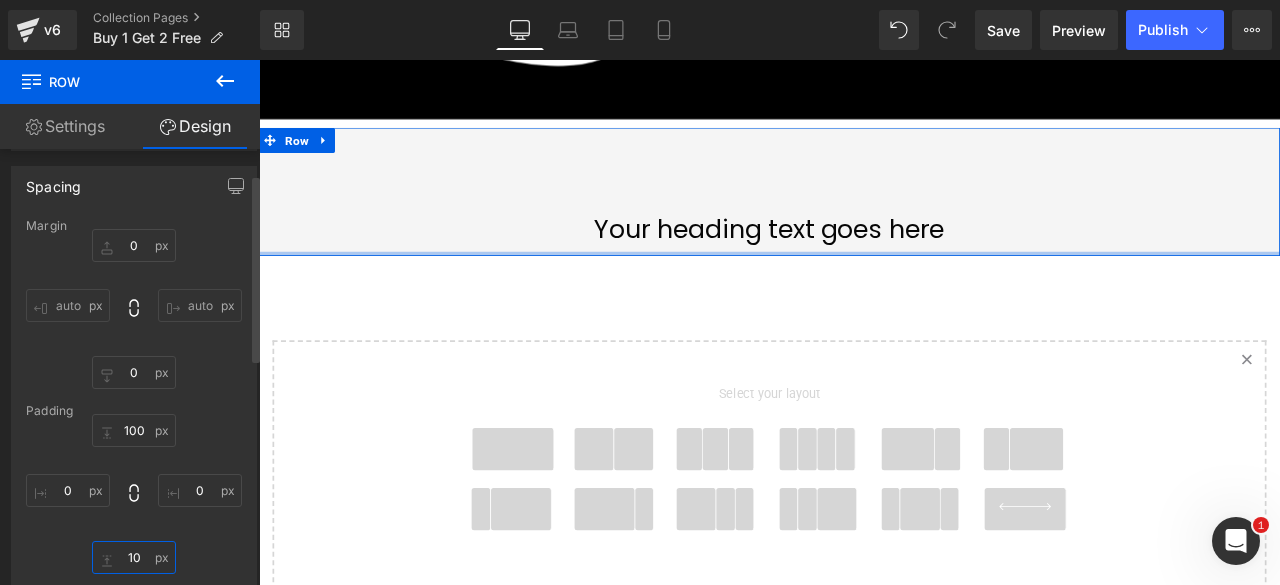 click on "10" at bounding box center [134, 557] 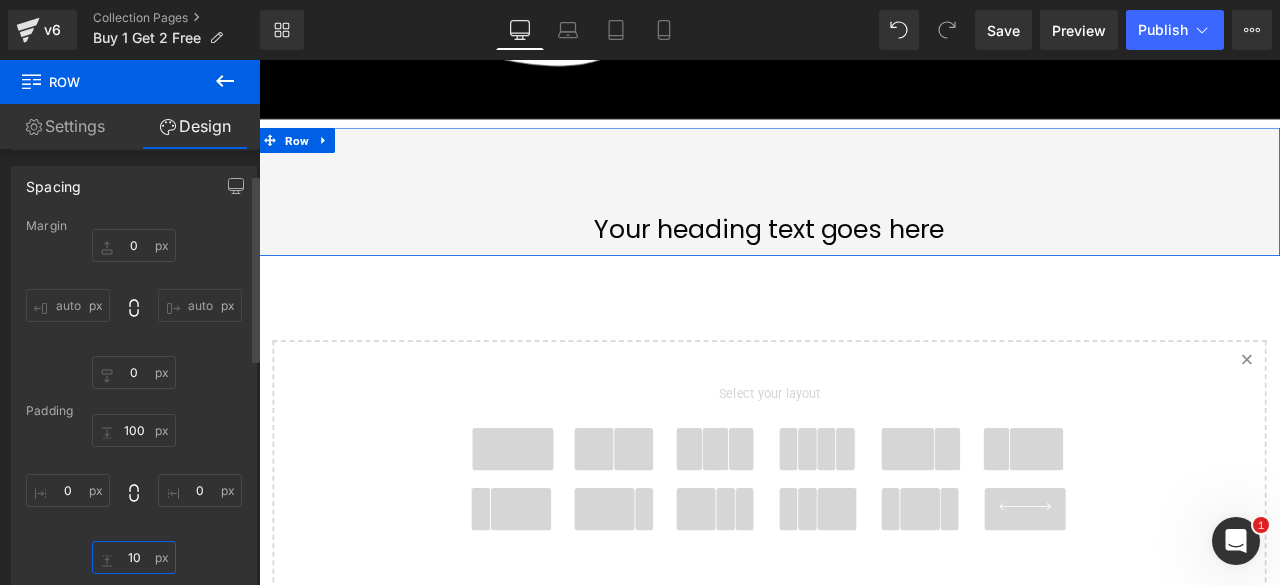 click on "10" at bounding box center (134, 557) 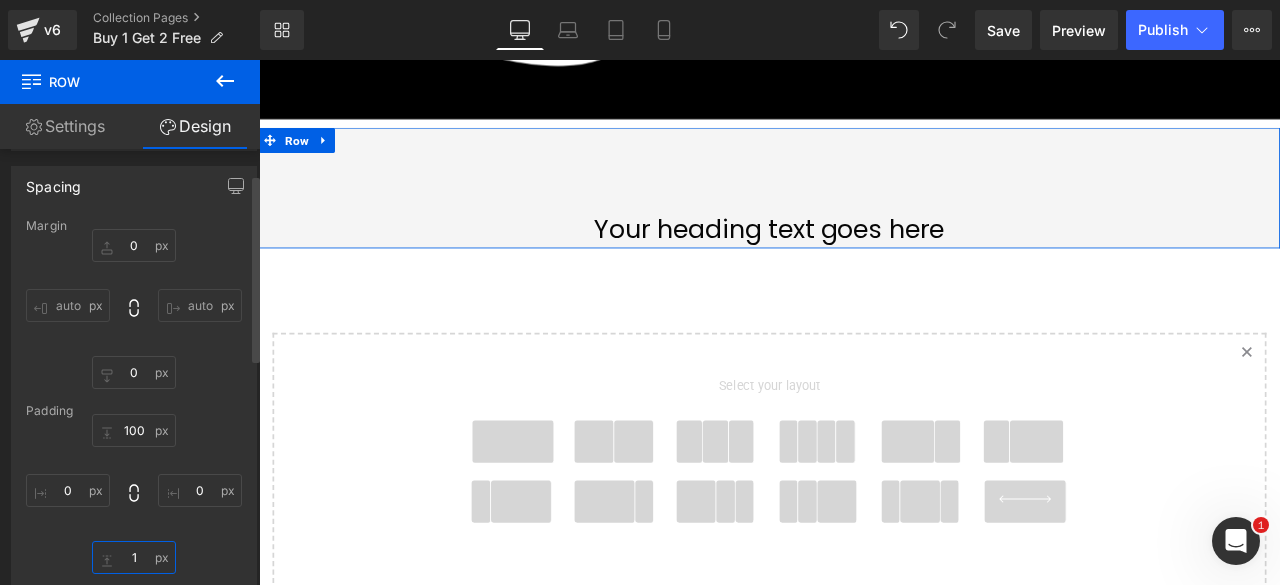 scroll, scrollTop: 1943, scrollLeft: 1194, axis: both 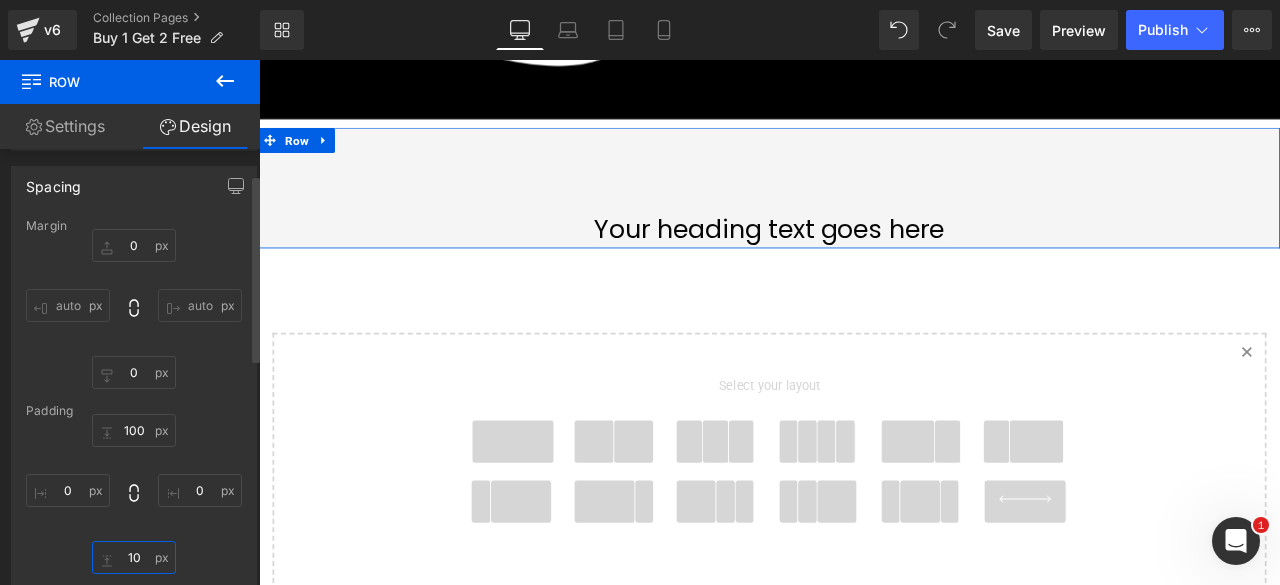 type on "100" 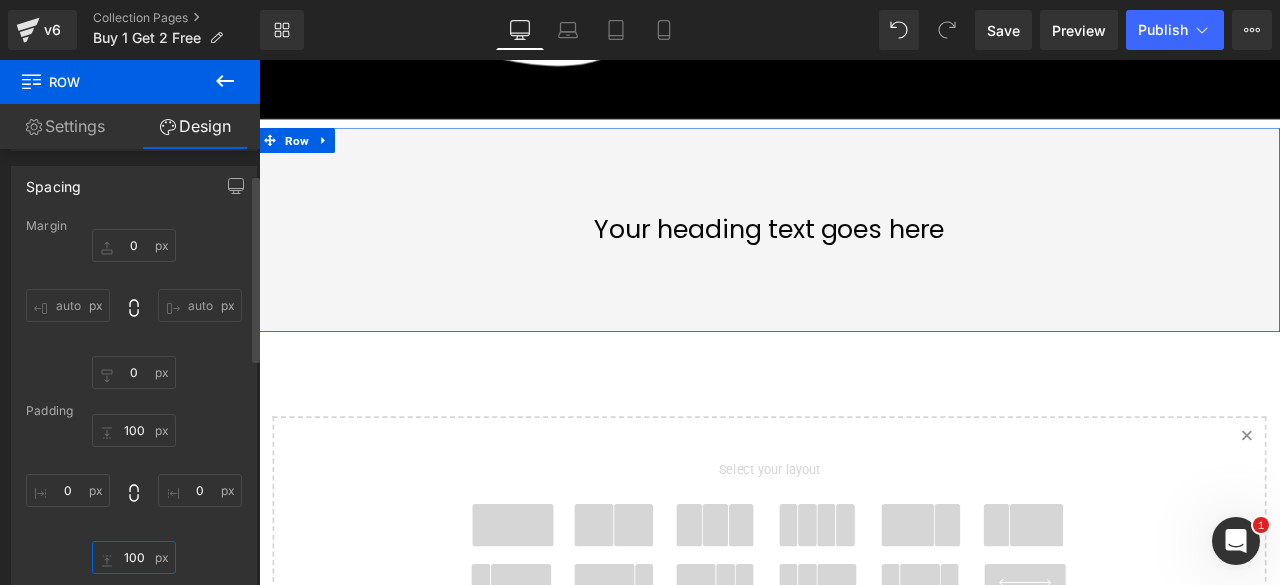 scroll, scrollTop: 10, scrollLeft: 10, axis: both 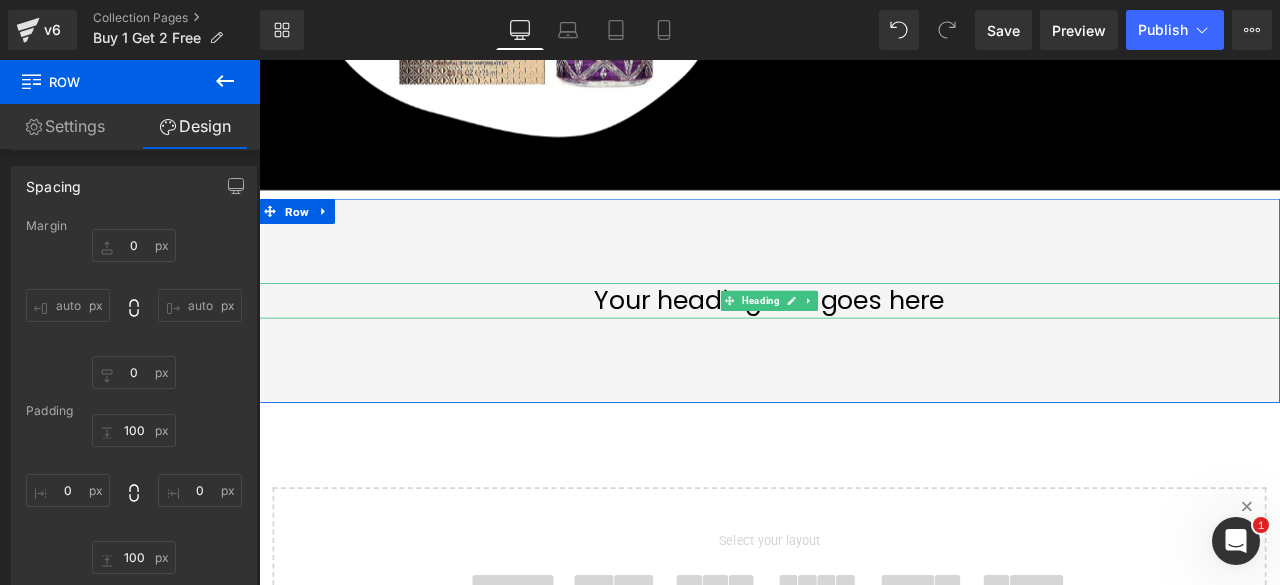 click on "Your heading text goes here" at bounding box center (864, 345) 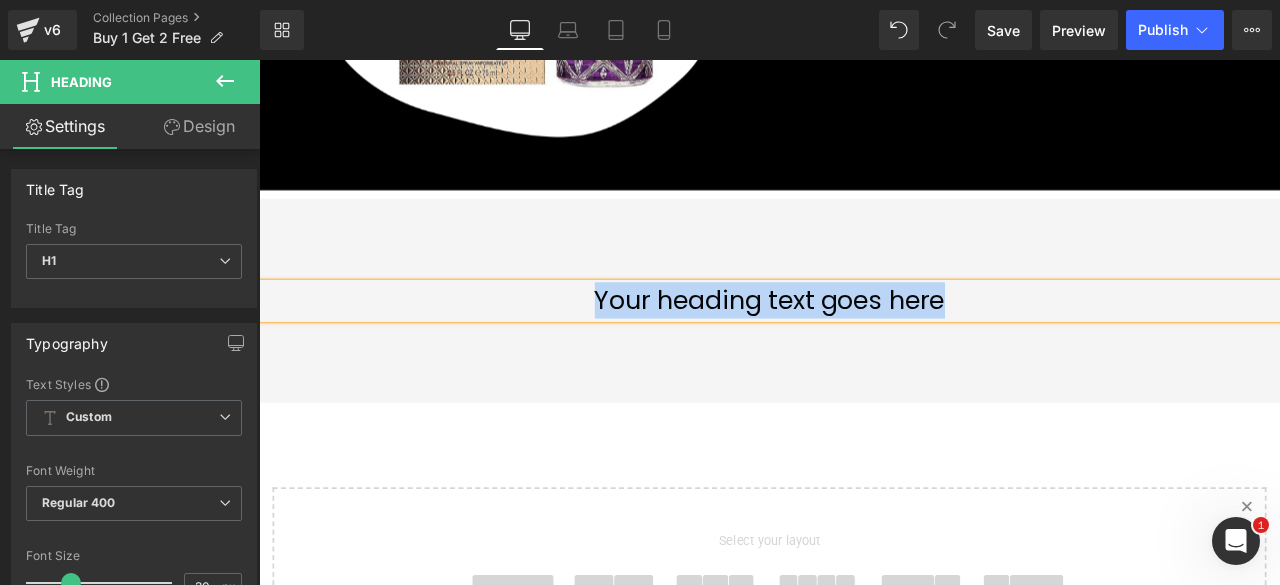 type 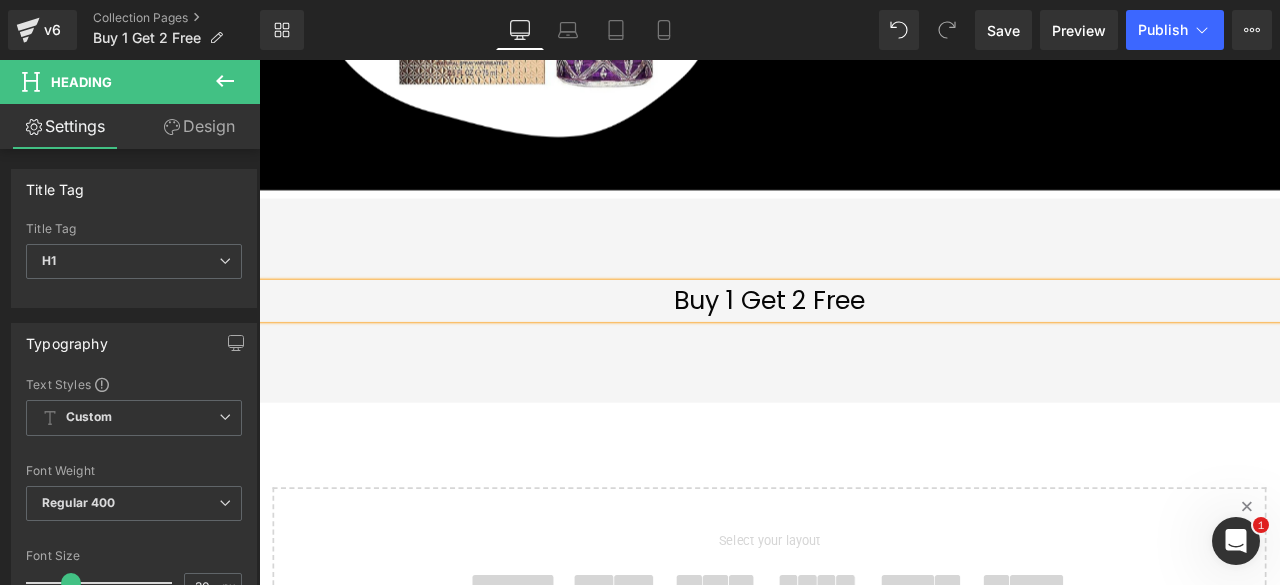 click on "Buy 1 Get 2 Free
Heading
Row   100px   100px" at bounding box center (864, 345) 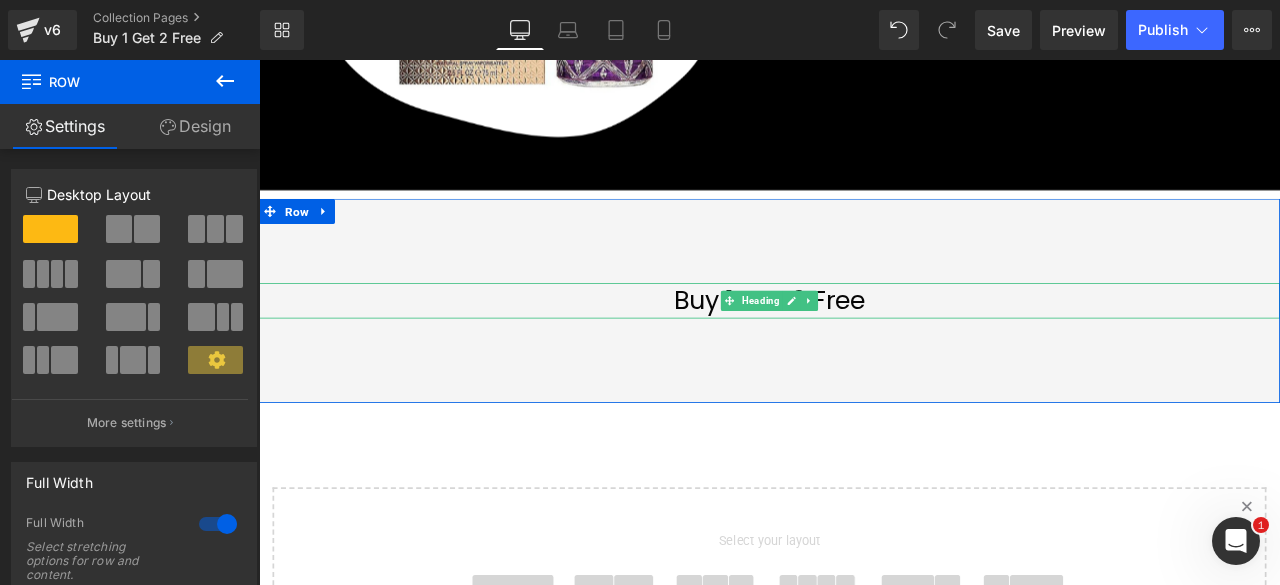 click on "Buy 1 Get 2 Free" at bounding box center [864, 345] 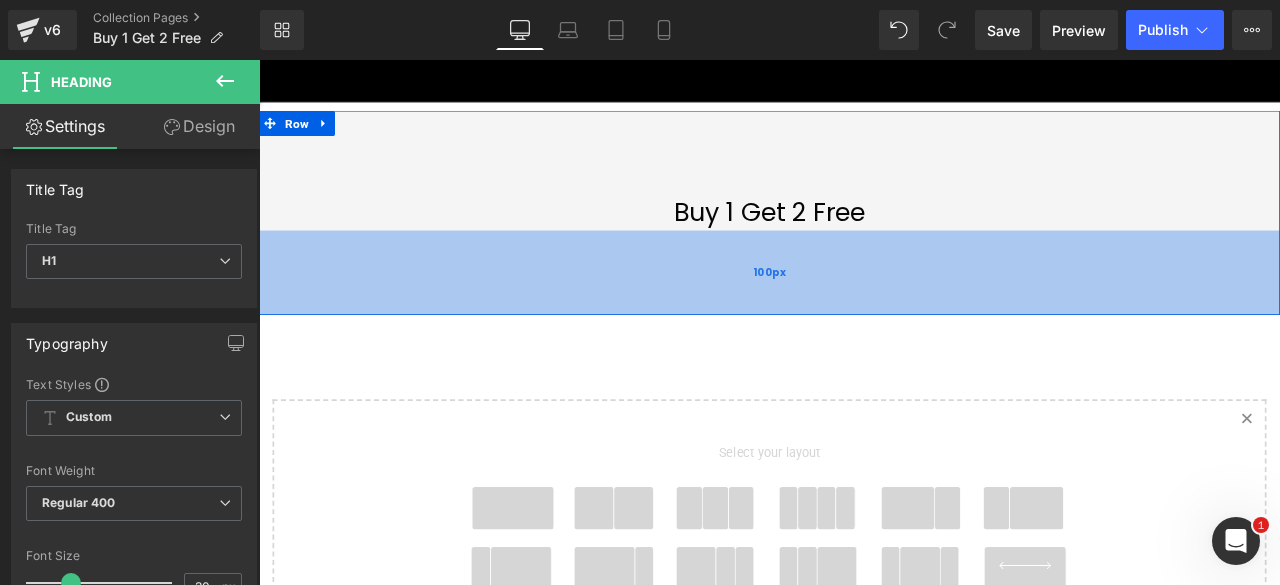 scroll, scrollTop: 878, scrollLeft: 0, axis: vertical 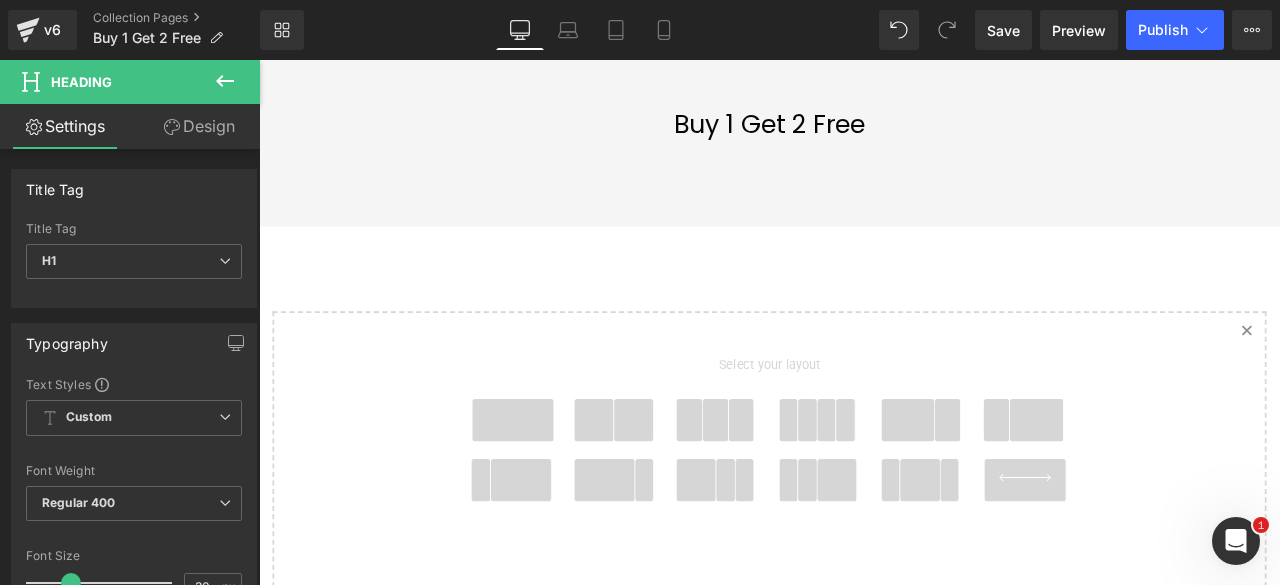 click 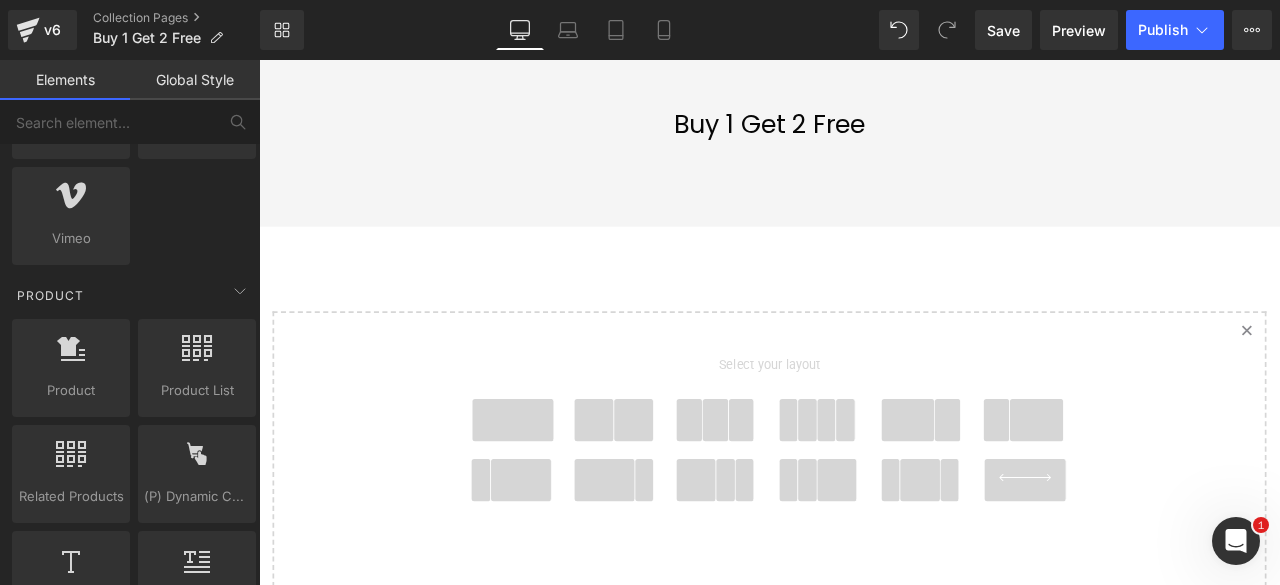 scroll, scrollTop: 1587, scrollLeft: 0, axis: vertical 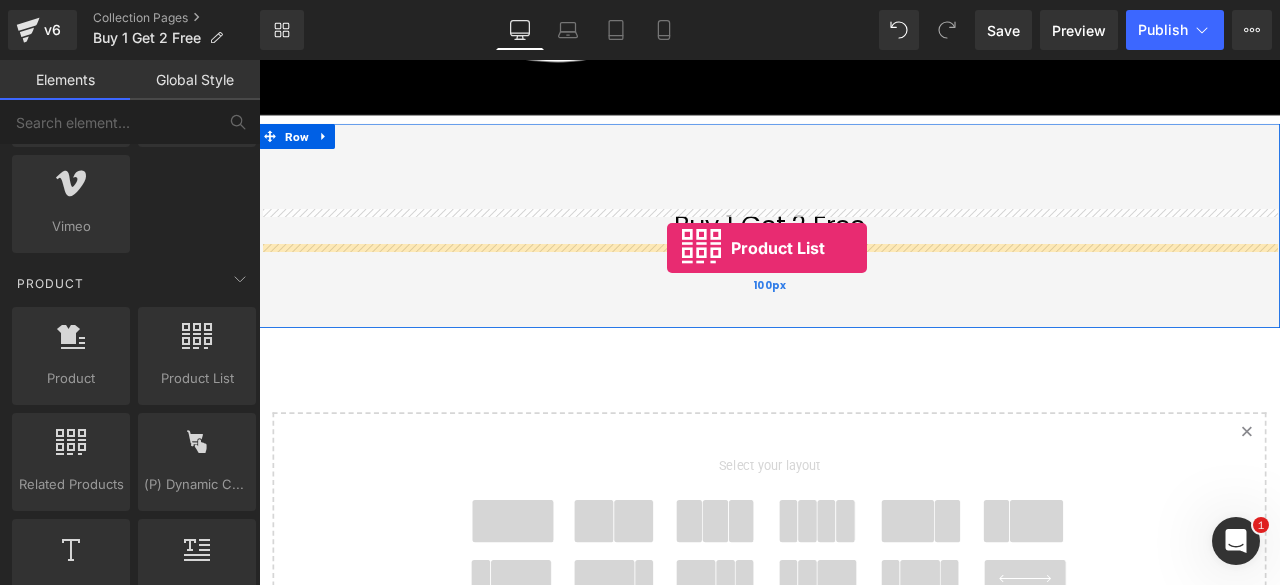 drag, startPoint x: 443, startPoint y: 391, endPoint x: 743, endPoint y: 283, distance: 318.84793 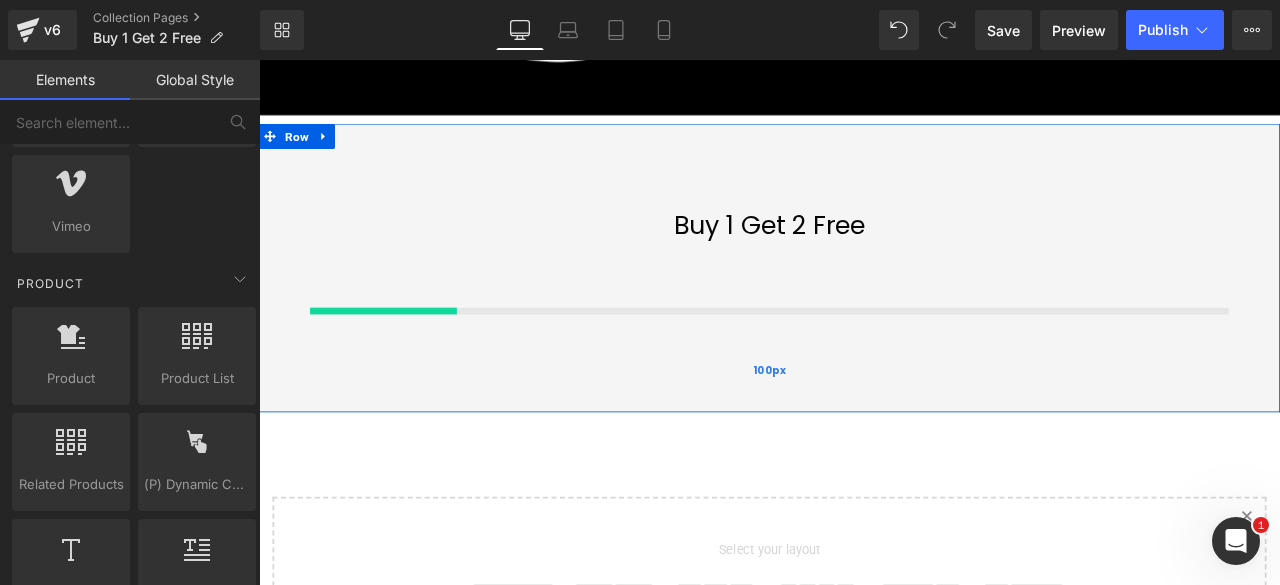 scroll, scrollTop: 10, scrollLeft: 10, axis: both 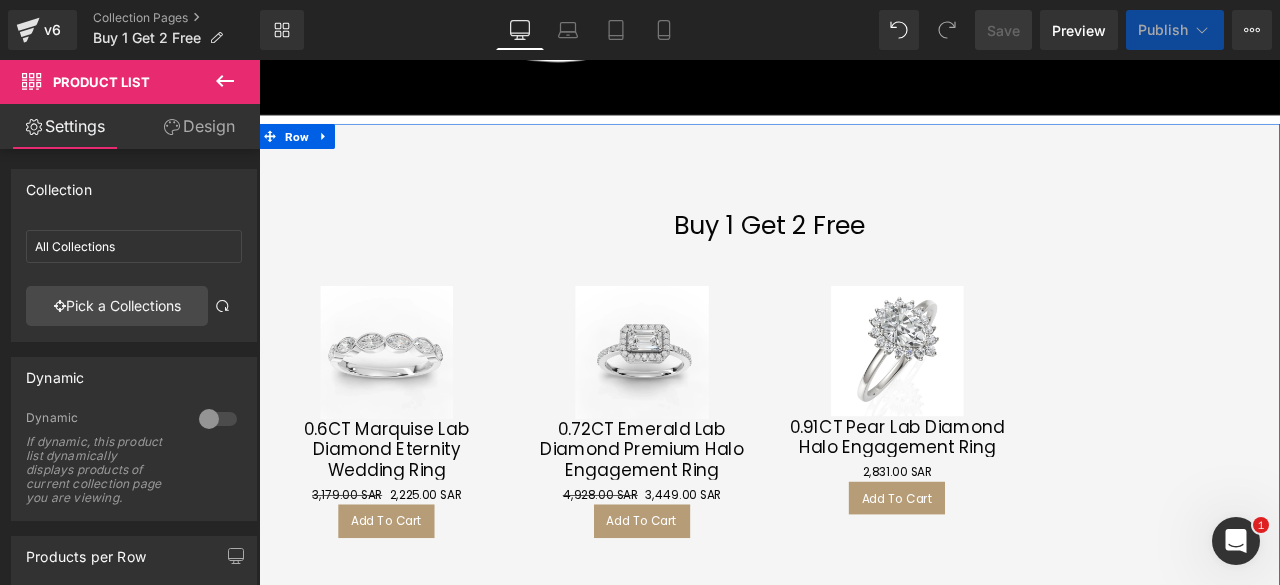 click on "Sale Off
(P) Image
0.6CT Marquise Lab Diamond Eternity Wedding Ring
(P) Title
3,179.00 SAR
2,225.00 SAR
(P) Price
Add To Cart
(P) Cart Button
Product" at bounding box center (864, 495) 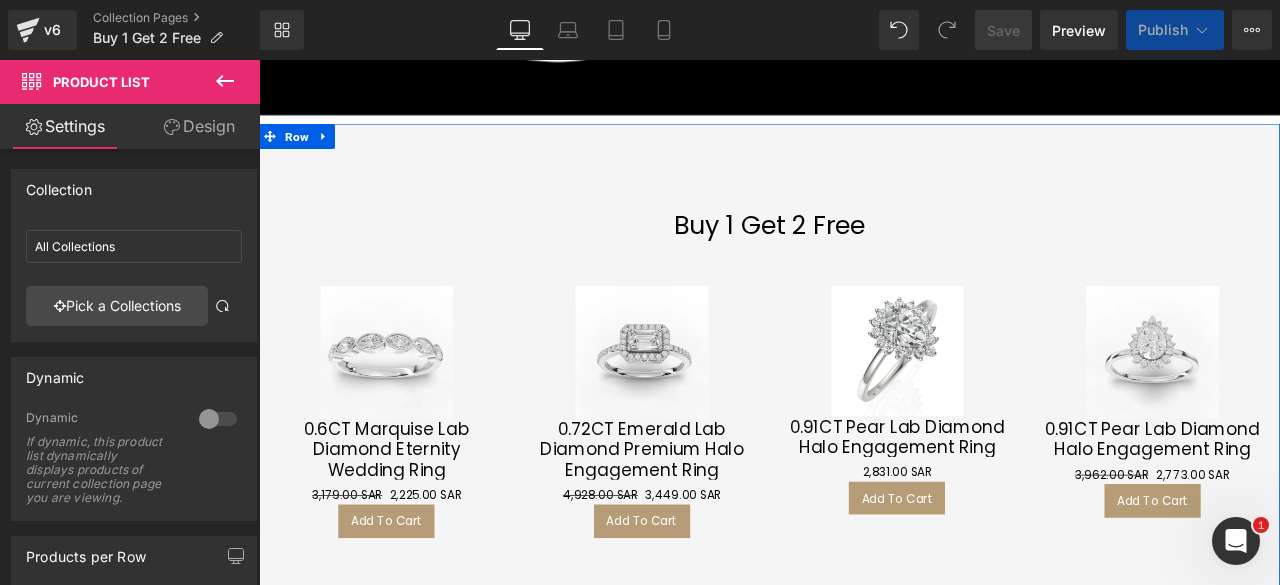 click on "Sale Off" at bounding box center [410, 407] 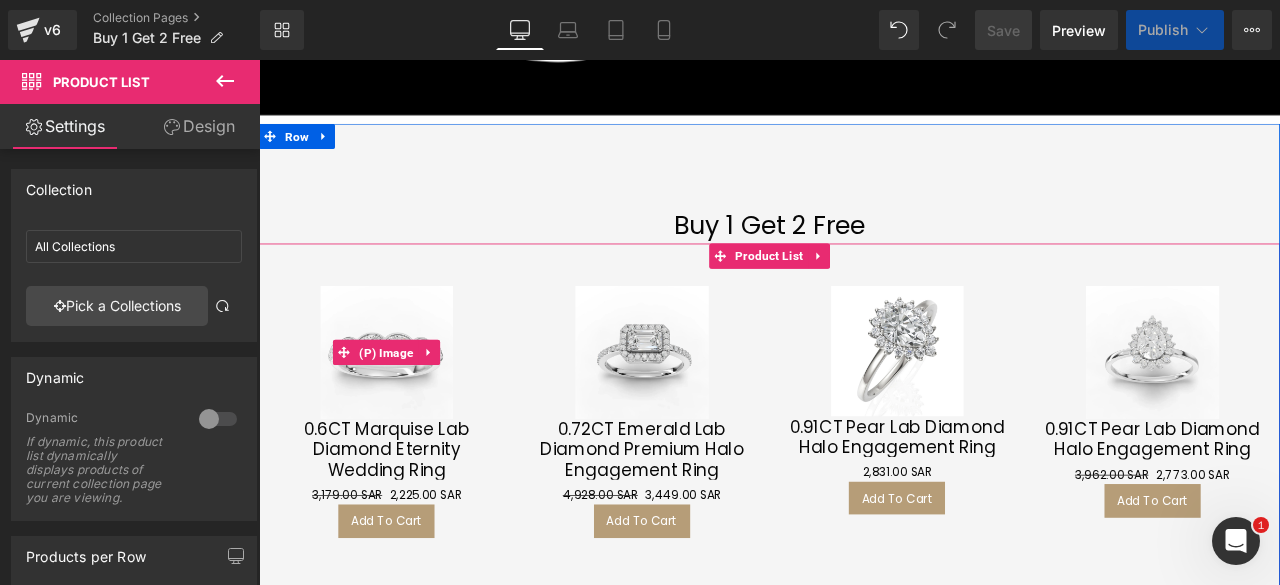 scroll, scrollTop: 10, scrollLeft: 10, axis: both 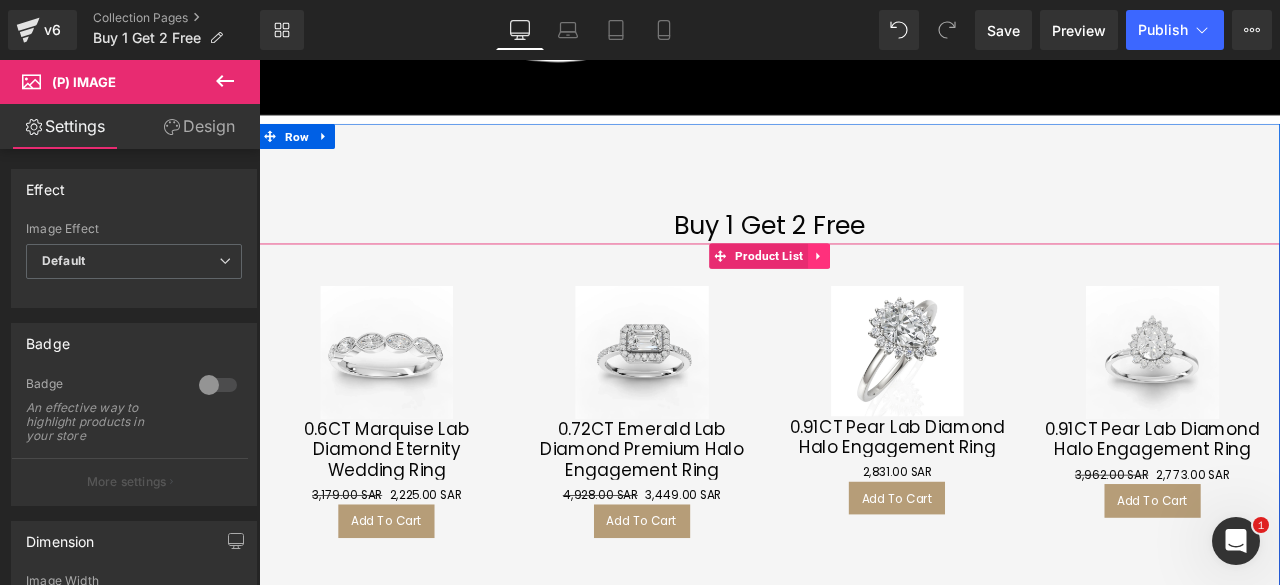click 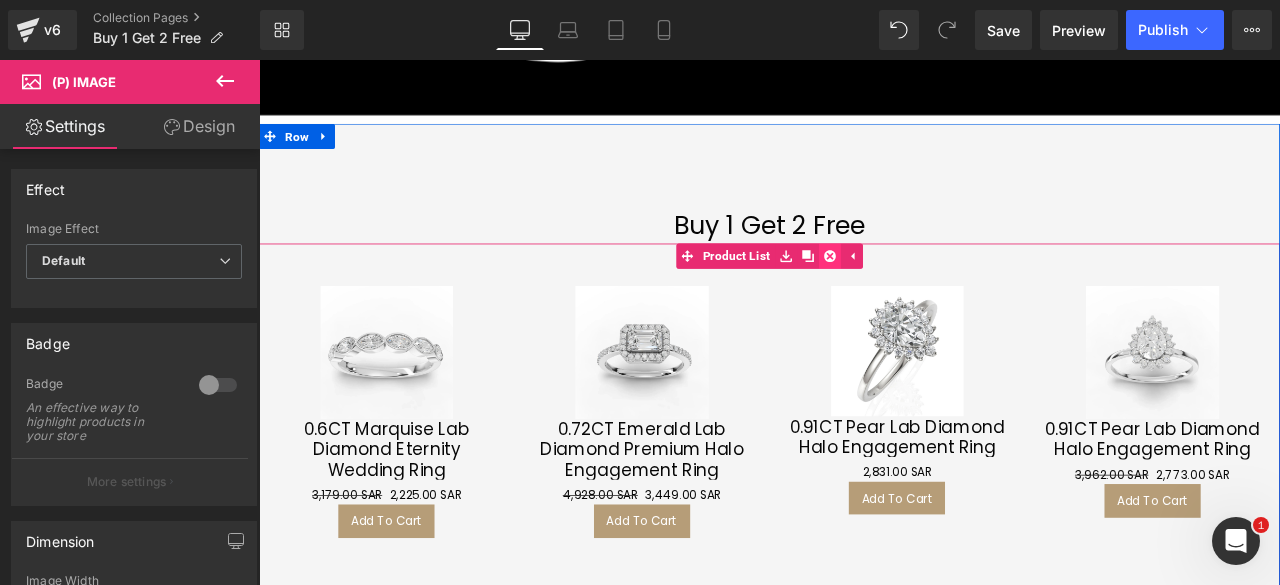 click 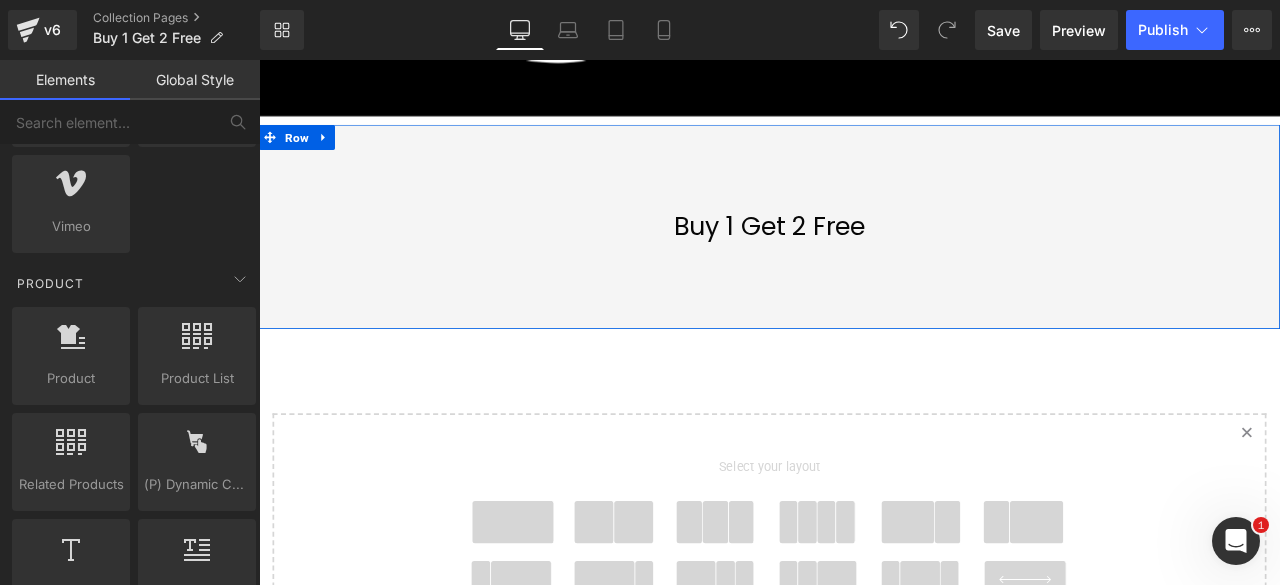 scroll, scrollTop: 2042, scrollLeft: 1194, axis: both 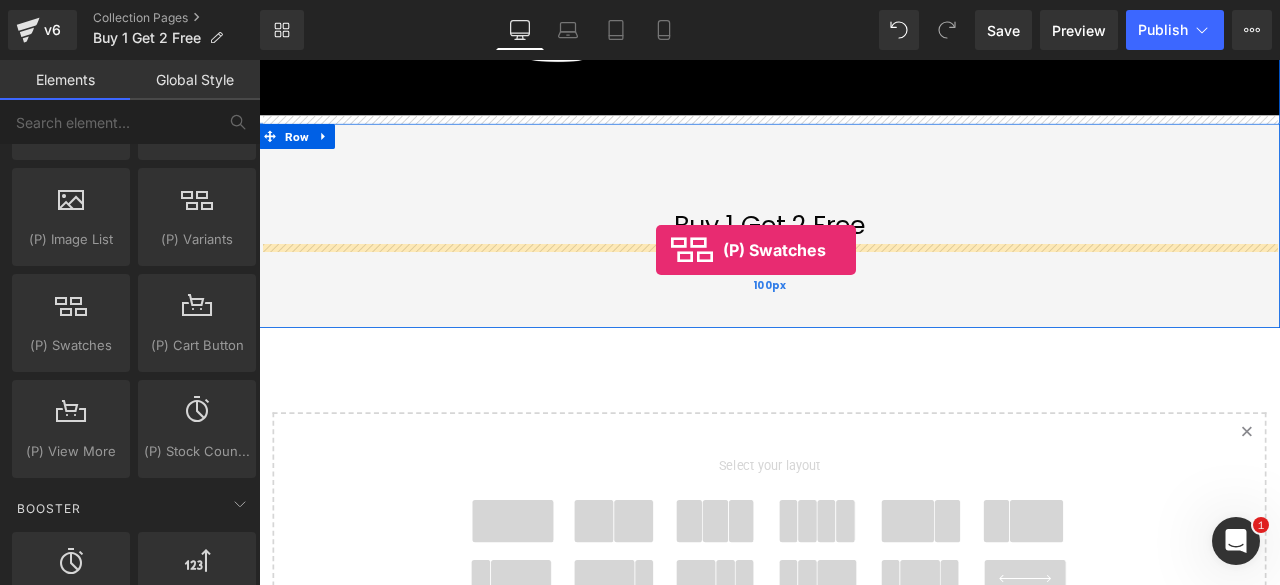 drag, startPoint x: 334, startPoint y: 363, endPoint x: 730, endPoint y: 285, distance: 403.60873 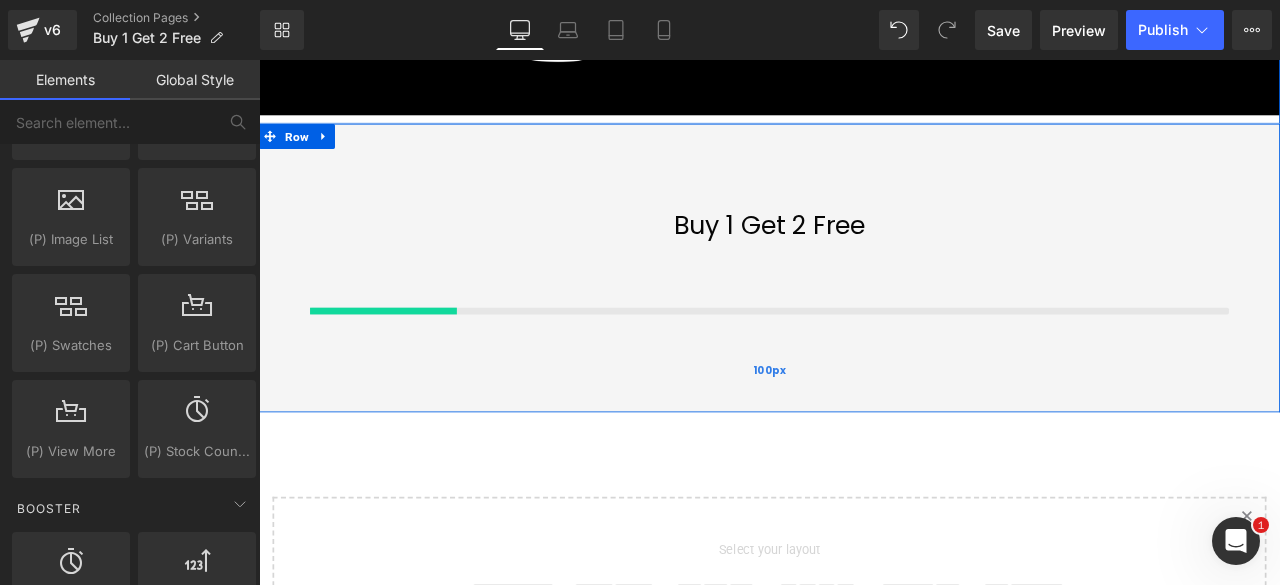 scroll, scrollTop: 10, scrollLeft: 10, axis: both 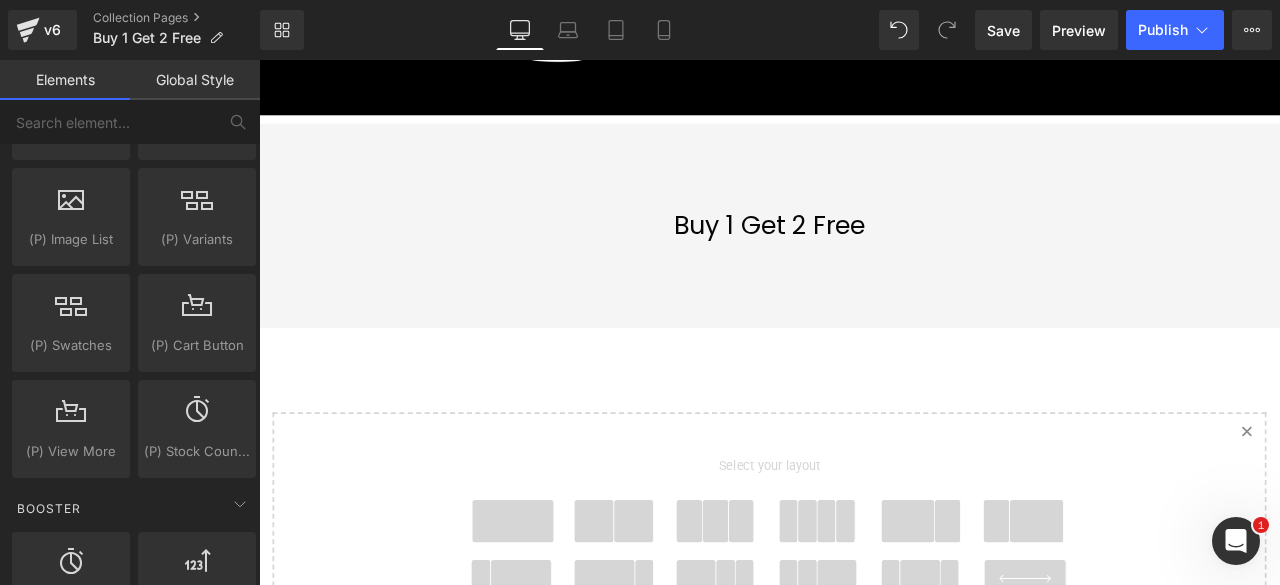 click on "Image         Image         Row         Image         Row         Image         Row         Row
Image
Row   NaNpx
Buy 1 Get 2 Free
Heading
Row   100px   100px
Select your layout" at bounding box center [864, 213] 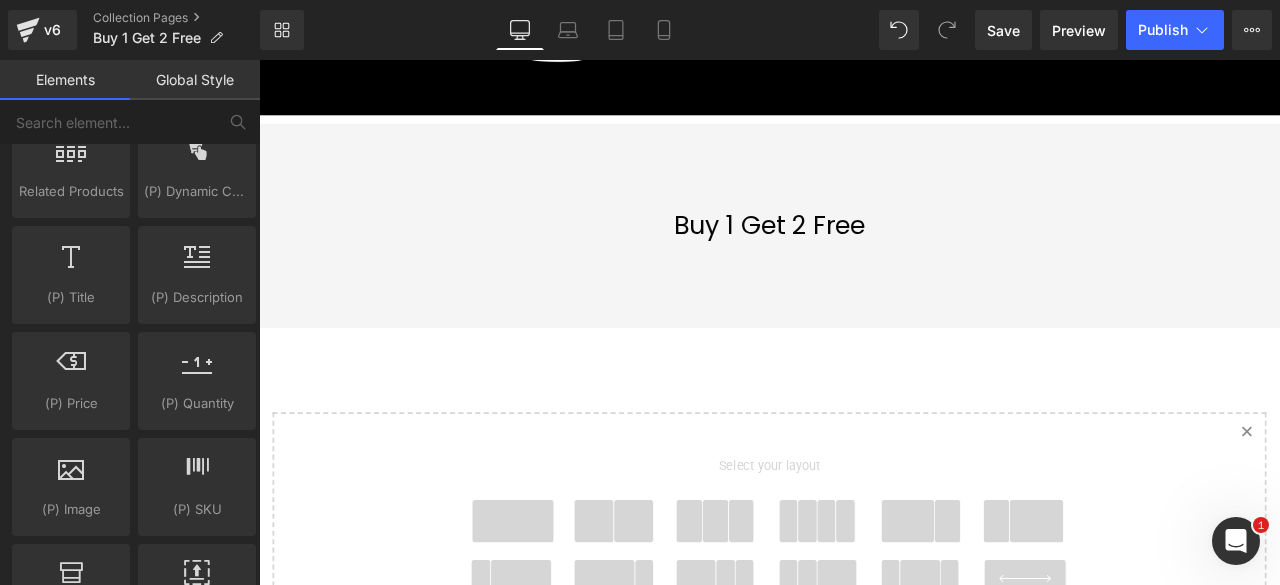 scroll, scrollTop: 1872, scrollLeft: 0, axis: vertical 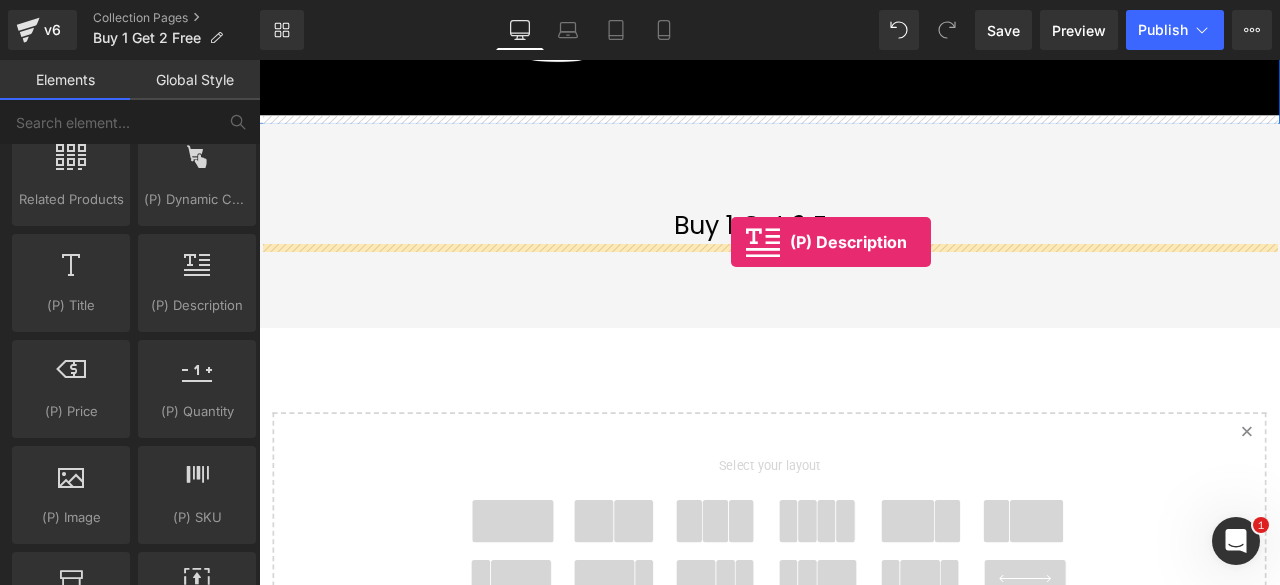 drag, startPoint x: 832, startPoint y: 265, endPoint x: 807, endPoint y: 280, distance: 29.15476 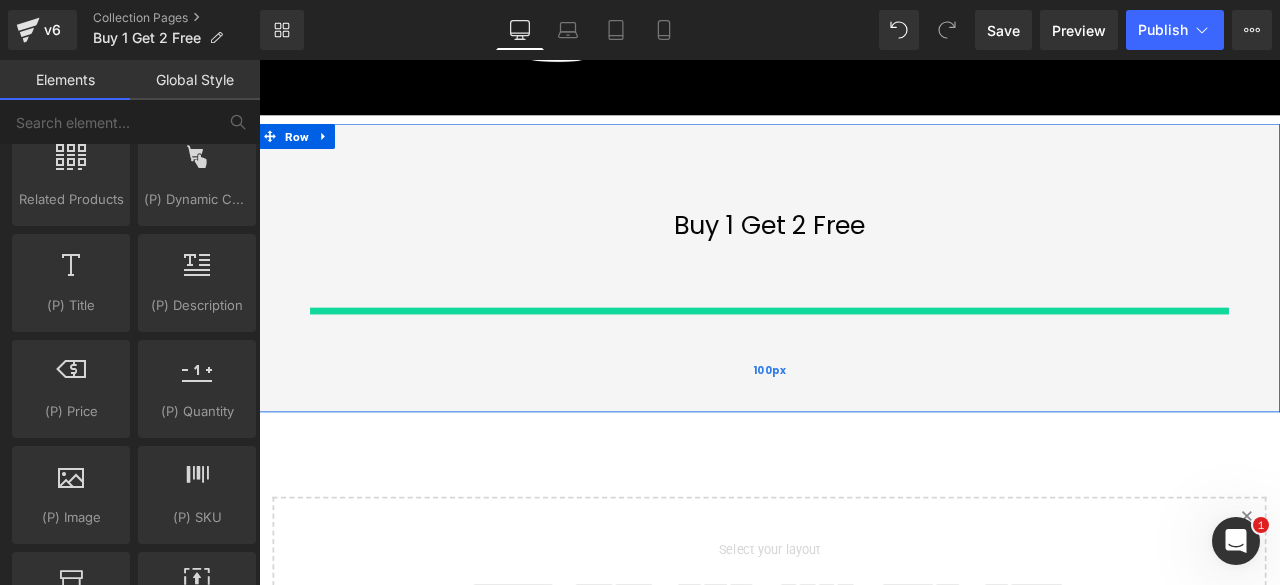 scroll, scrollTop: 10, scrollLeft: 10, axis: both 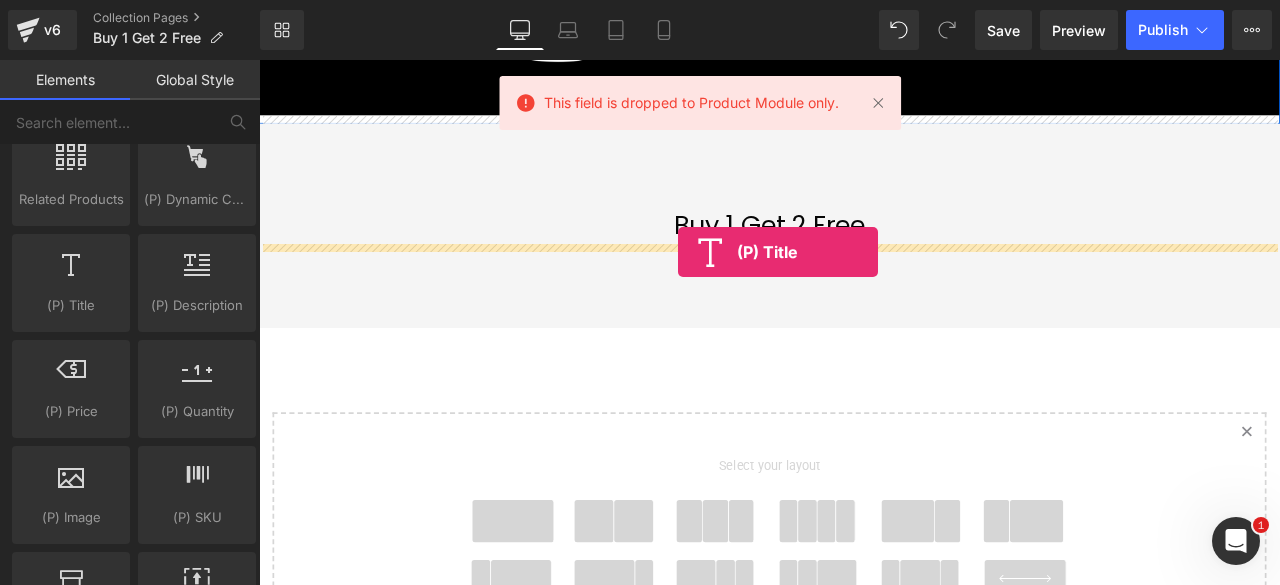drag, startPoint x: 640, startPoint y: 311, endPoint x: 756, endPoint y: 286, distance: 118.66339 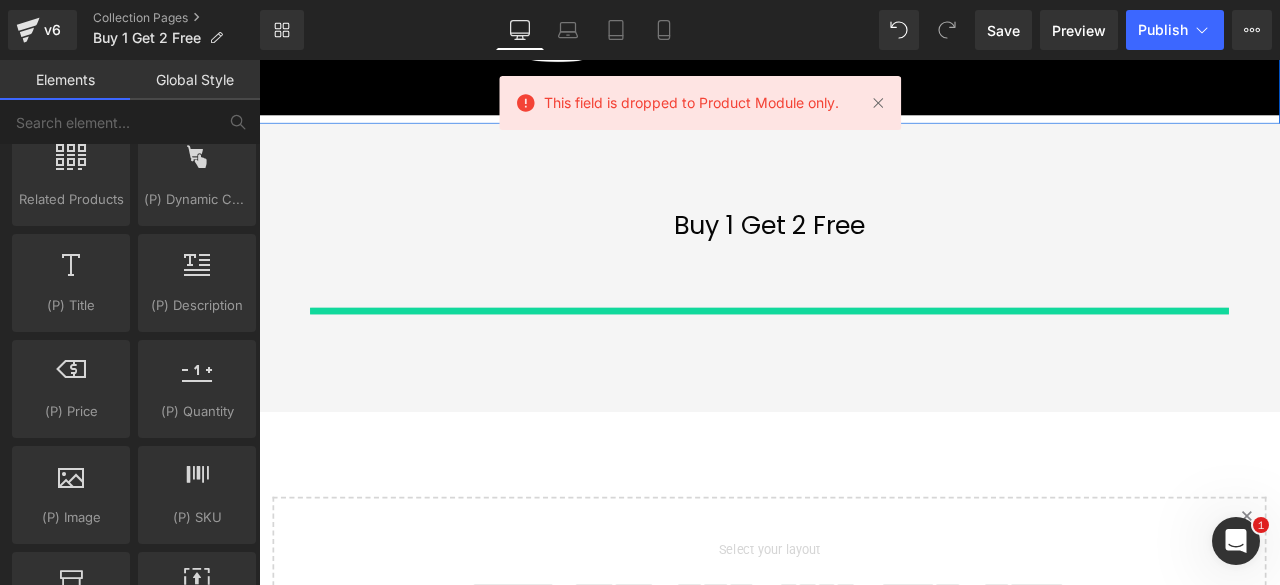 scroll, scrollTop: 10, scrollLeft: 10, axis: both 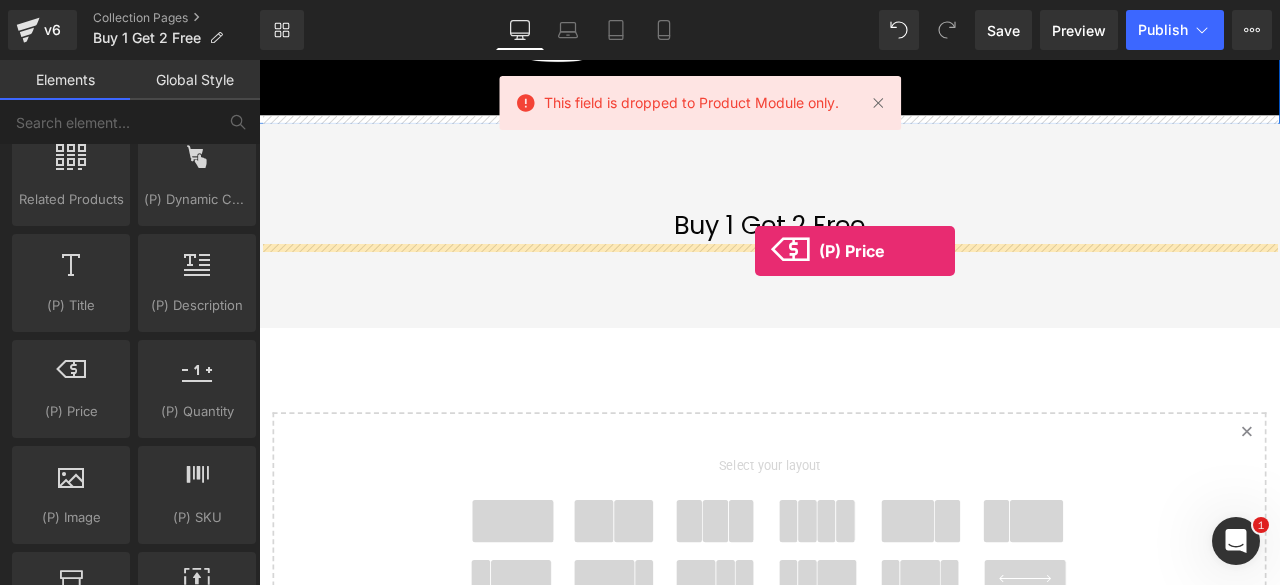 drag, startPoint x: 327, startPoint y: 455, endPoint x: 847, endPoint y: 286, distance: 546.77325 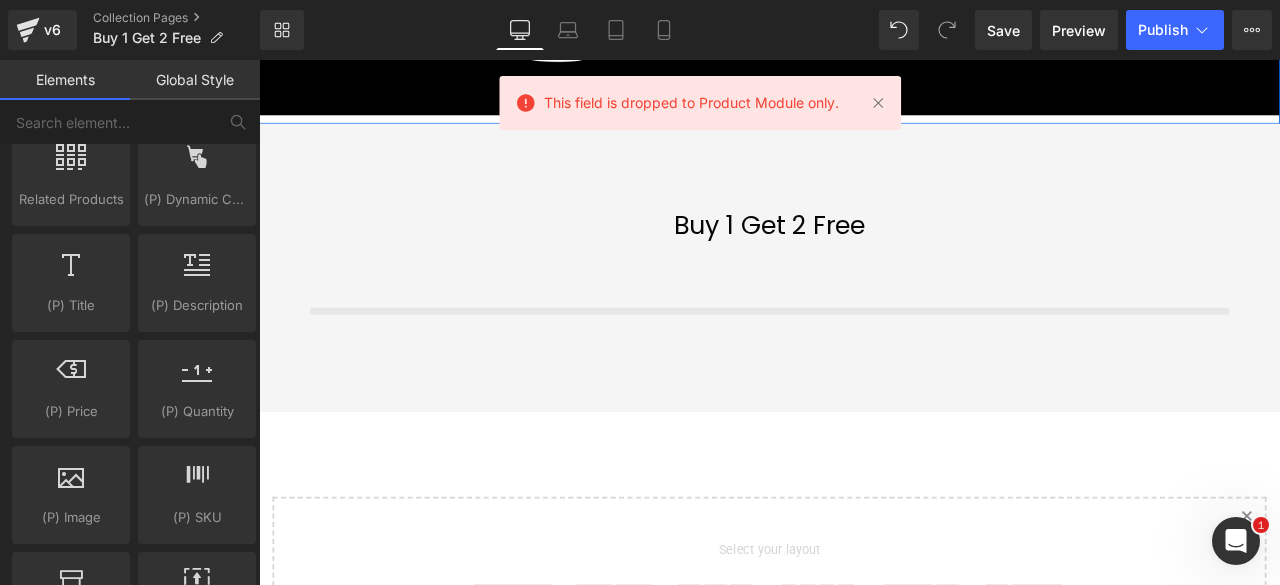scroll, scrollTop: 10, scrollLeft: 10, axis: both 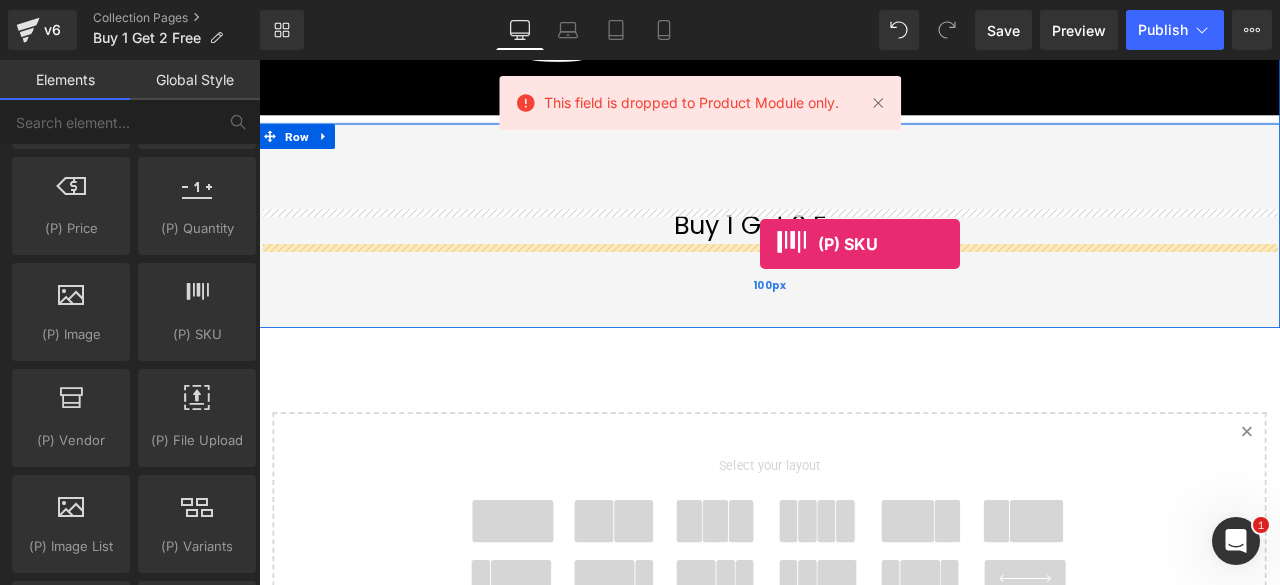 drag, startPoint x: 462, startPoint y: 381, endPoint x: 848, endPoint y: 278, distance: 399.50595 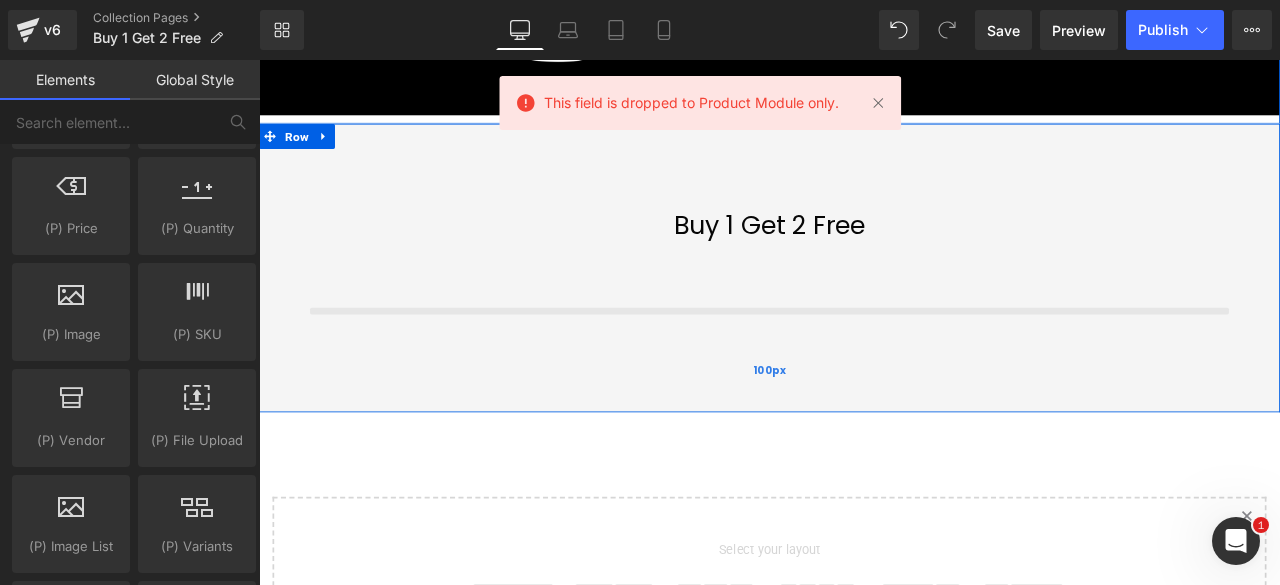 scroll, scrollTop: 10, scrollLeft: 10, axis: both 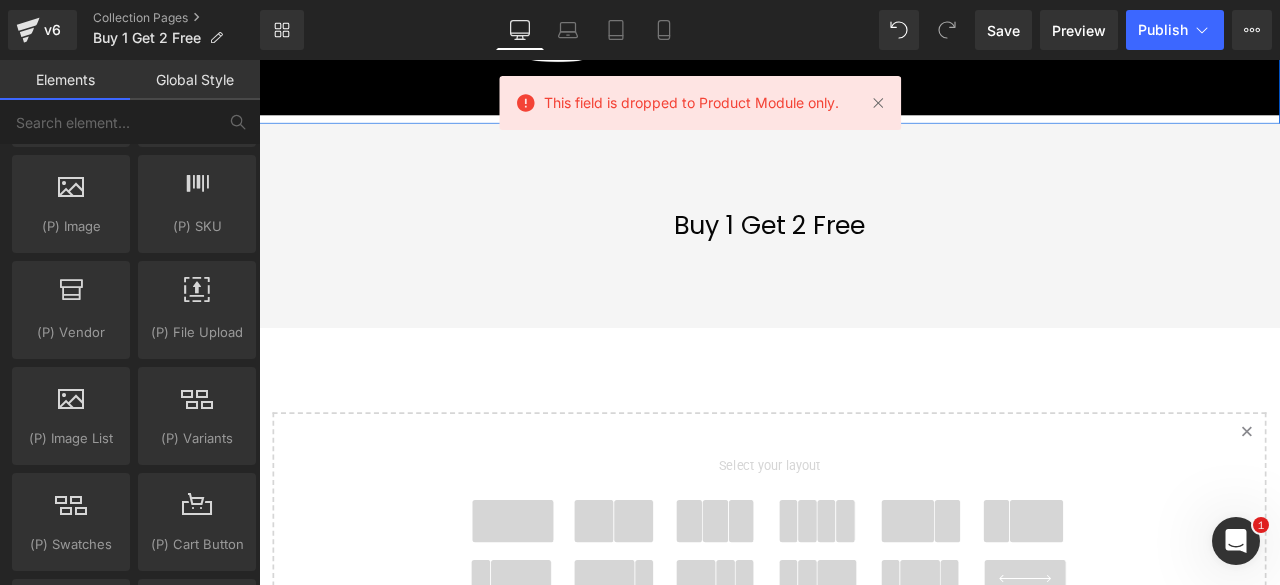 click on "Created with Sketch." 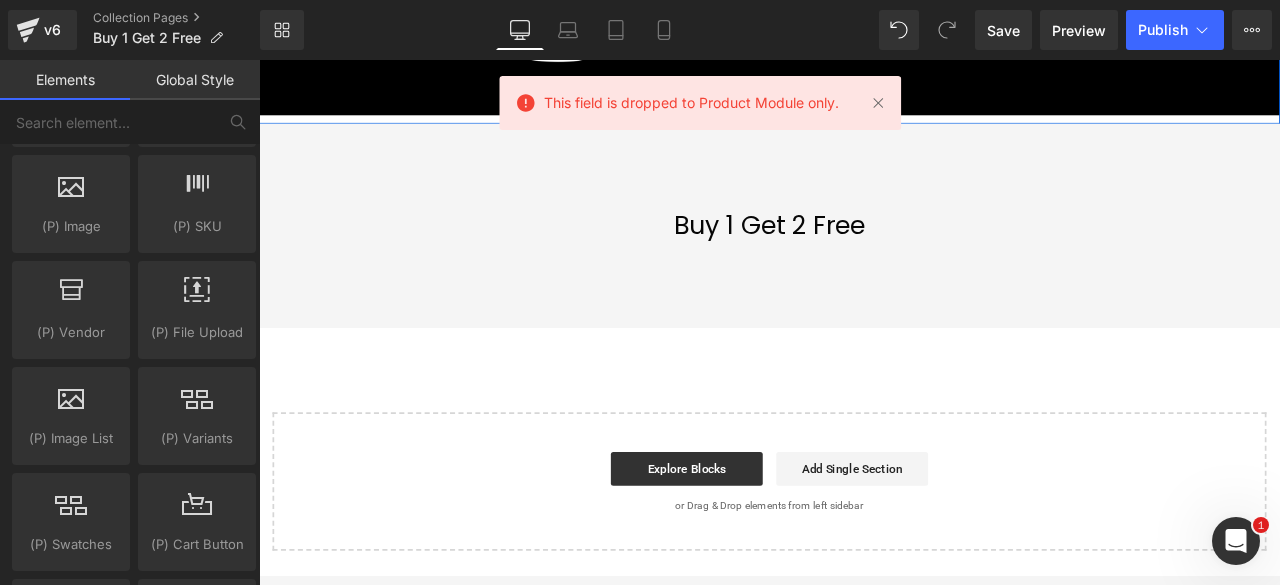 scroll, scrollTop: 1749, scrollLeft: 1194, axis: both 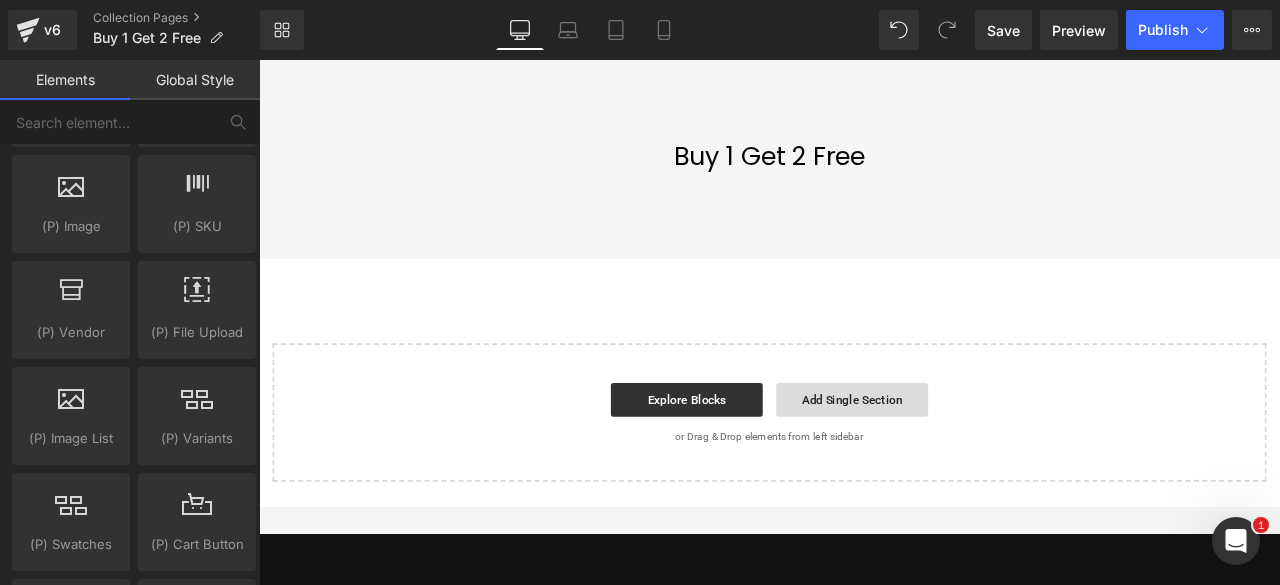 click on "Add Single Section" at bounding box center [962, 463] 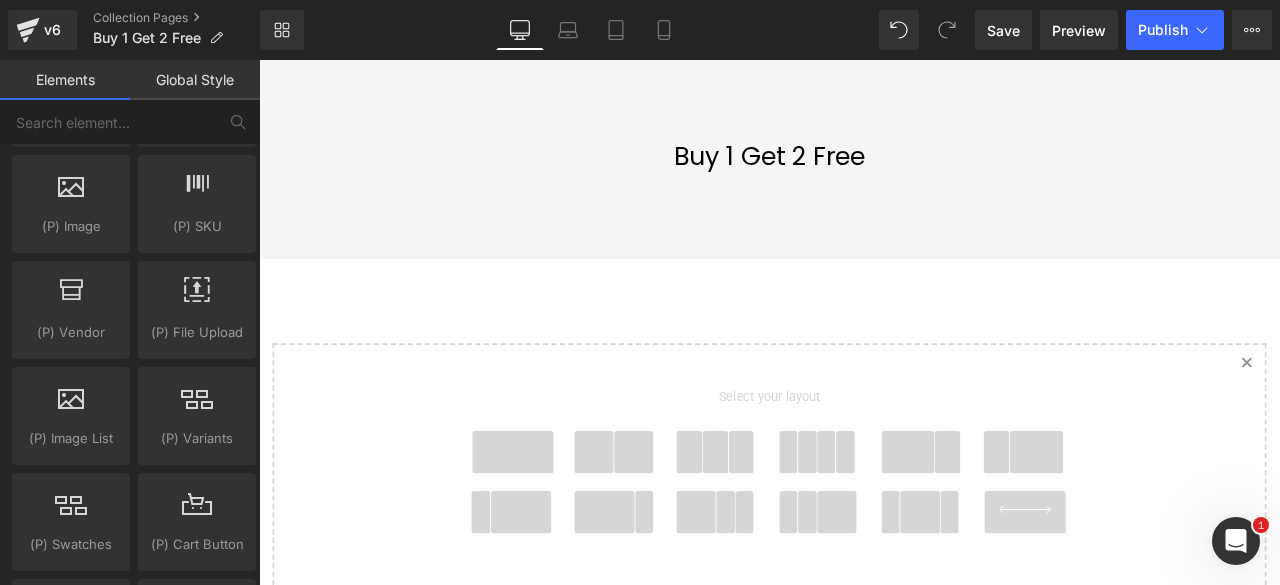 scroll, scrollTop: 10, scrollLeft: 10, axis: both 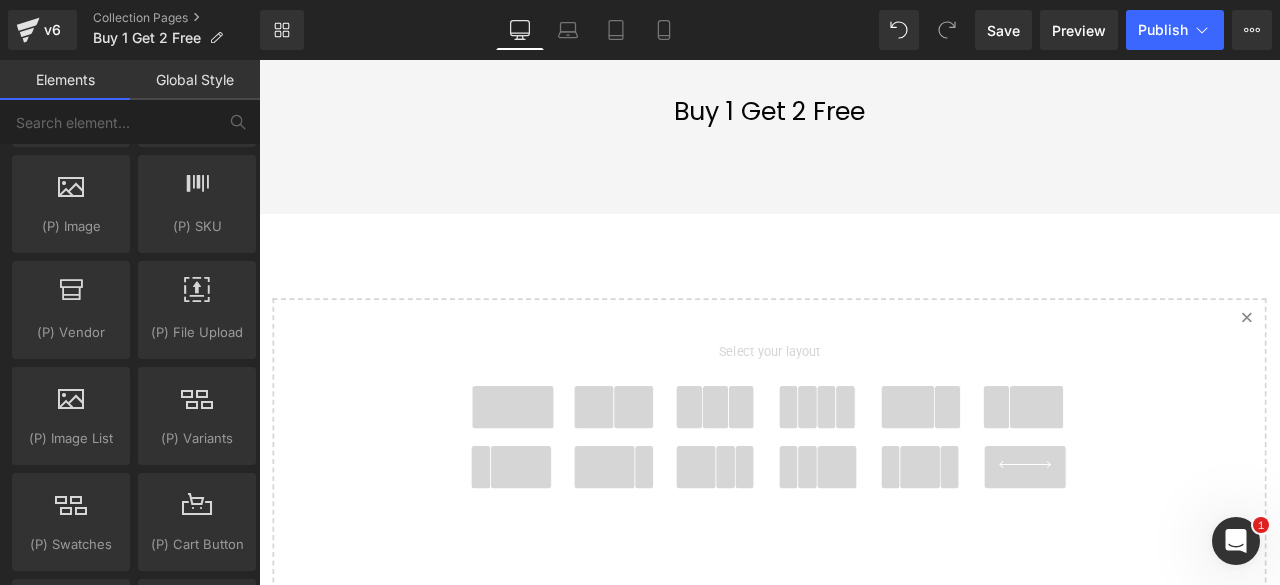 click on "Created with Sketch." at bounding box center [1429, 366] 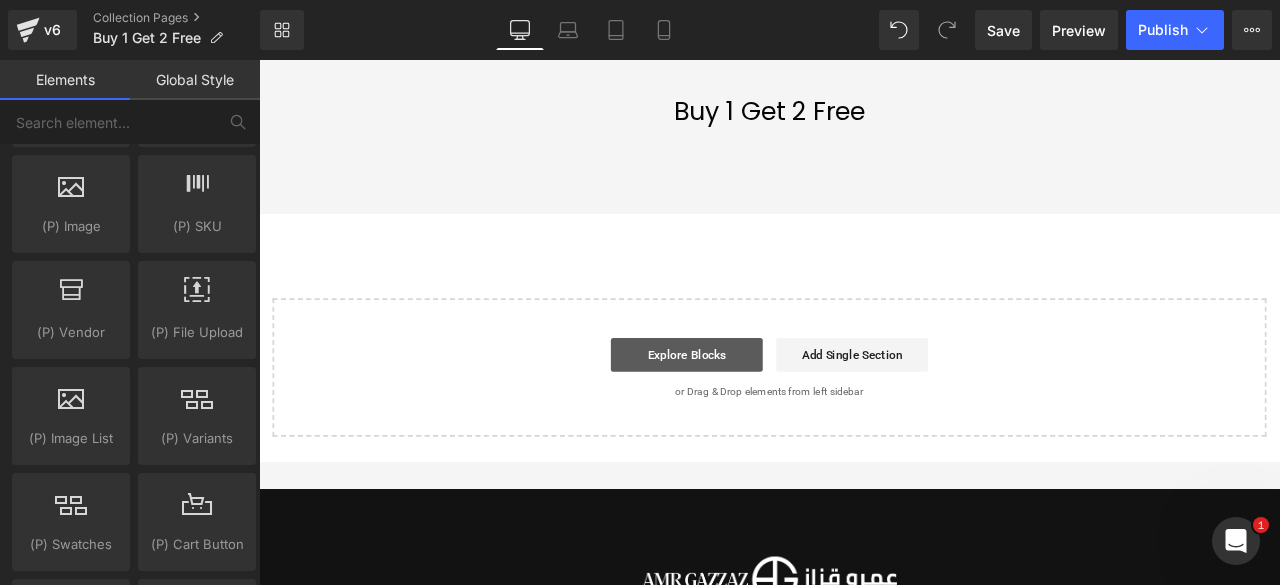click on "Explore Blocks" at bounding box center (766, 409) 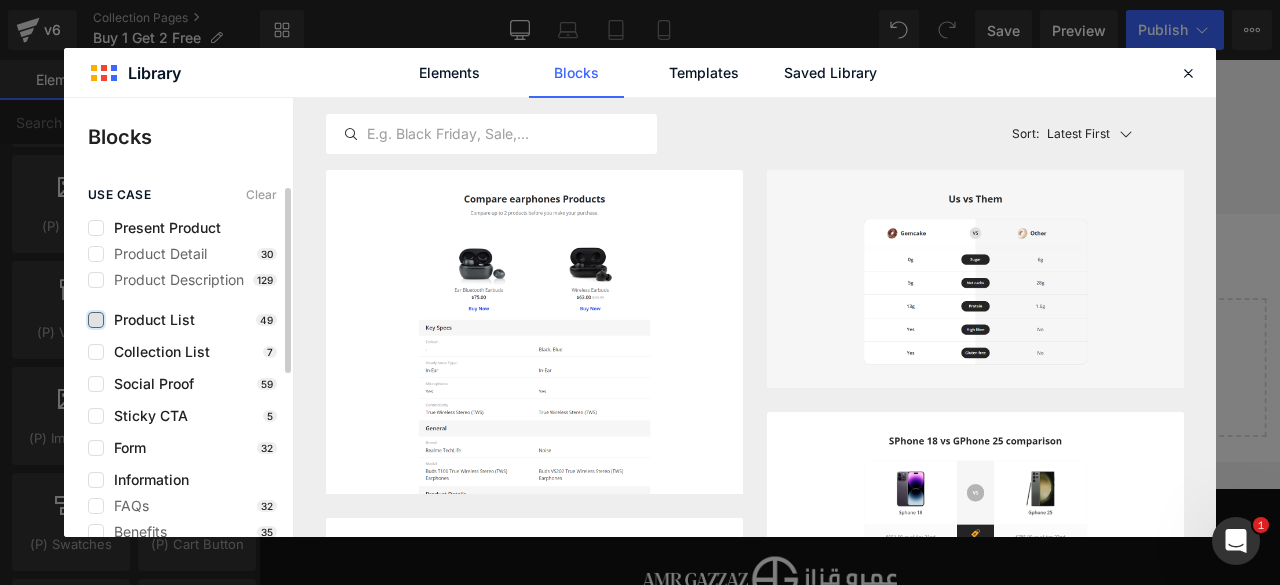 click at bounding box center [96, 320] 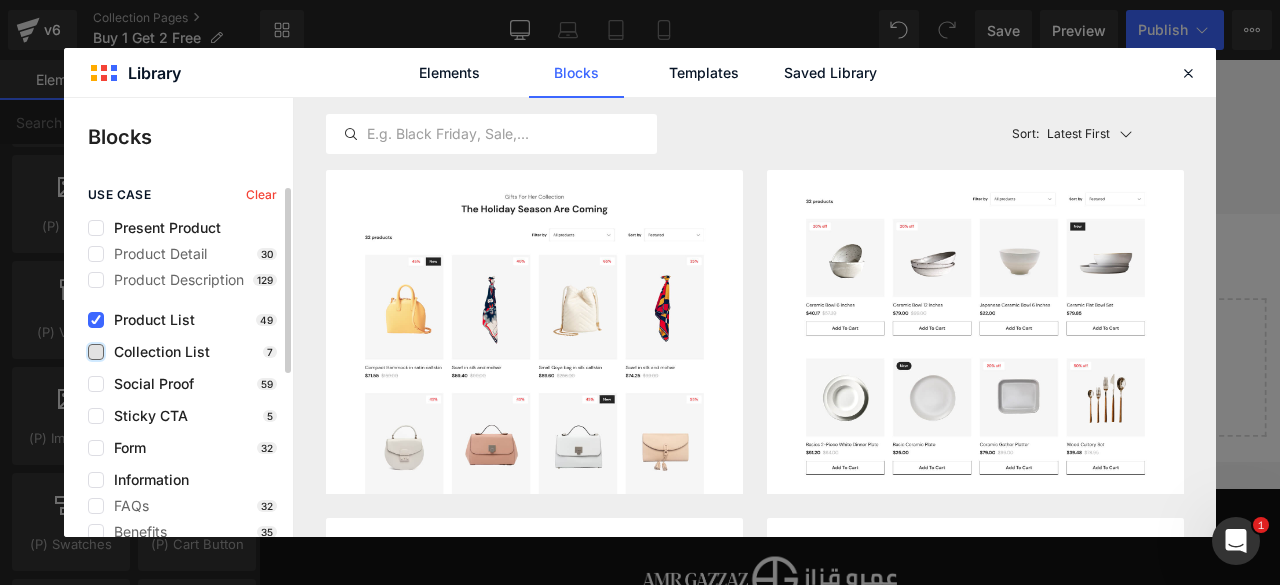 click at bounding box center (96, 352) 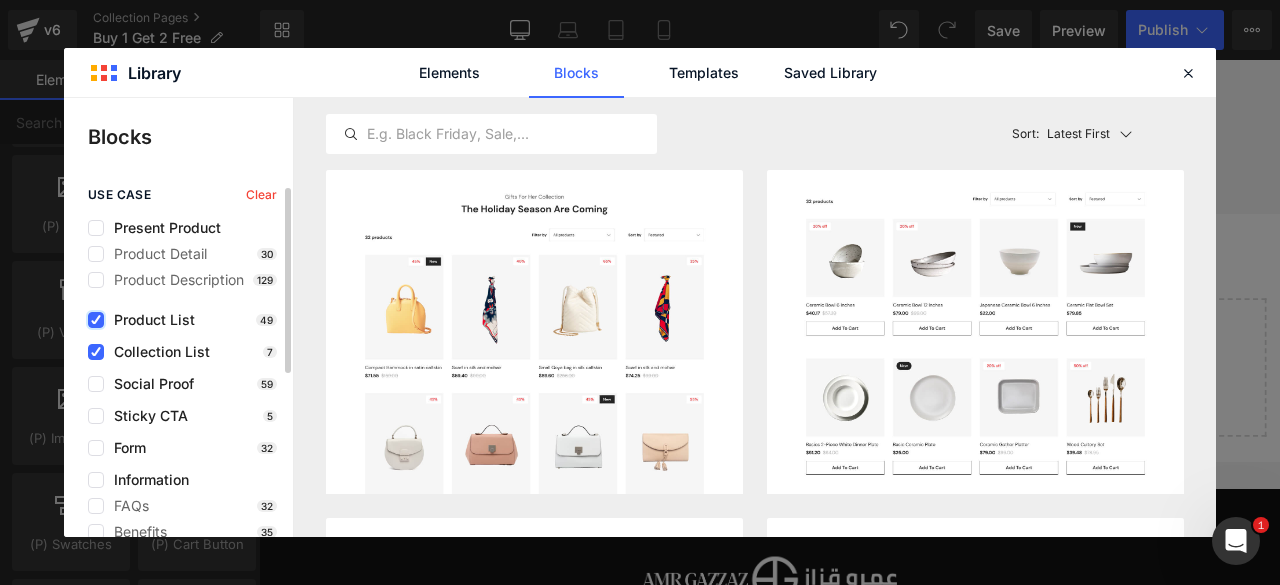 click at bounding box center (96, 320) 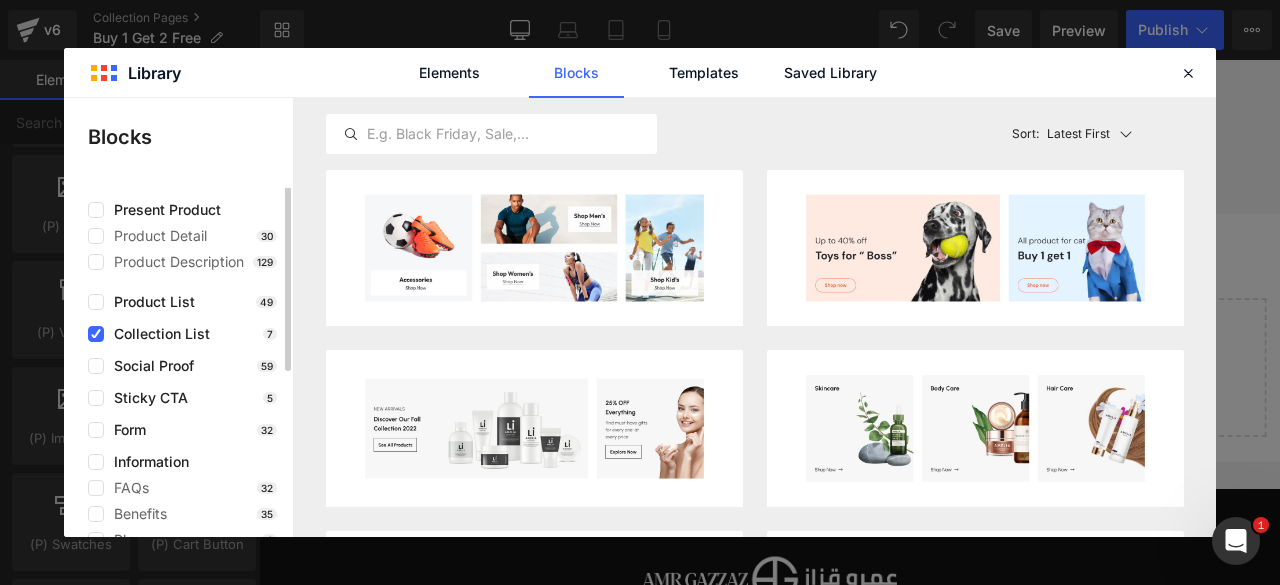 scroll, scrollTop: 10, scrollLeft: 0, axis: vertical 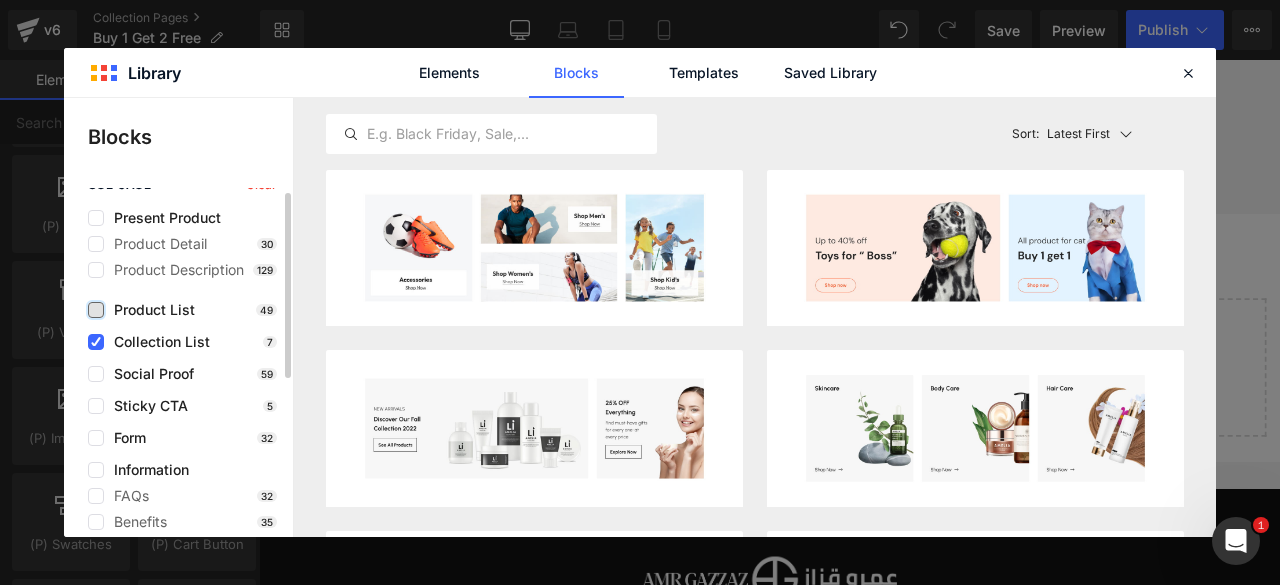 click at bounding box center (96, 310) 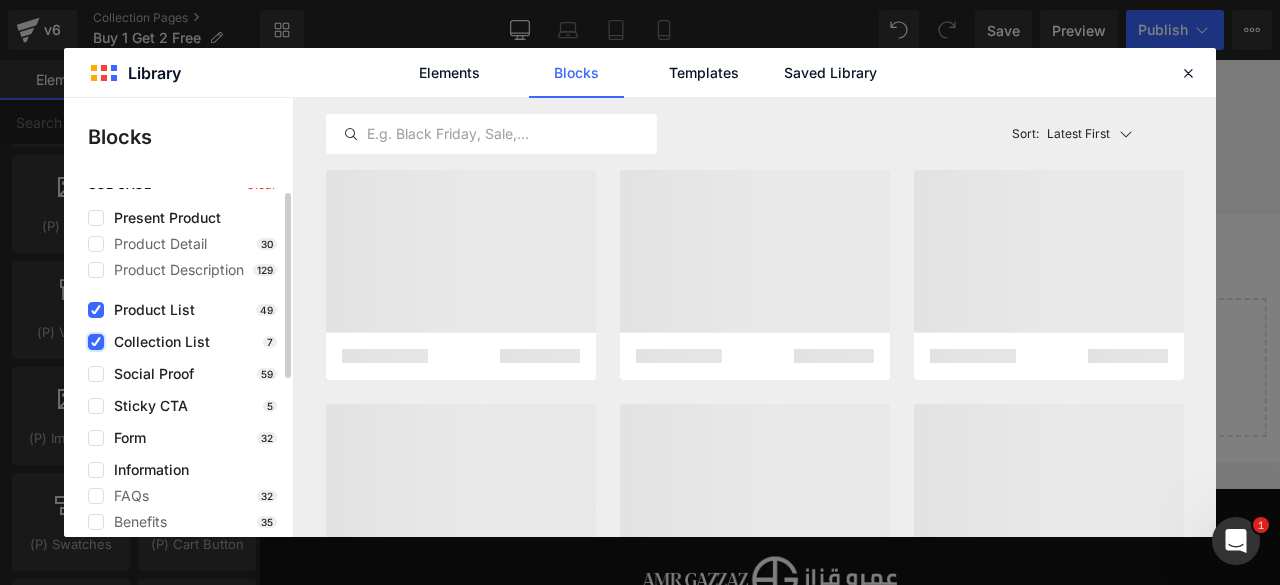 click at bounding box center (96, 342) 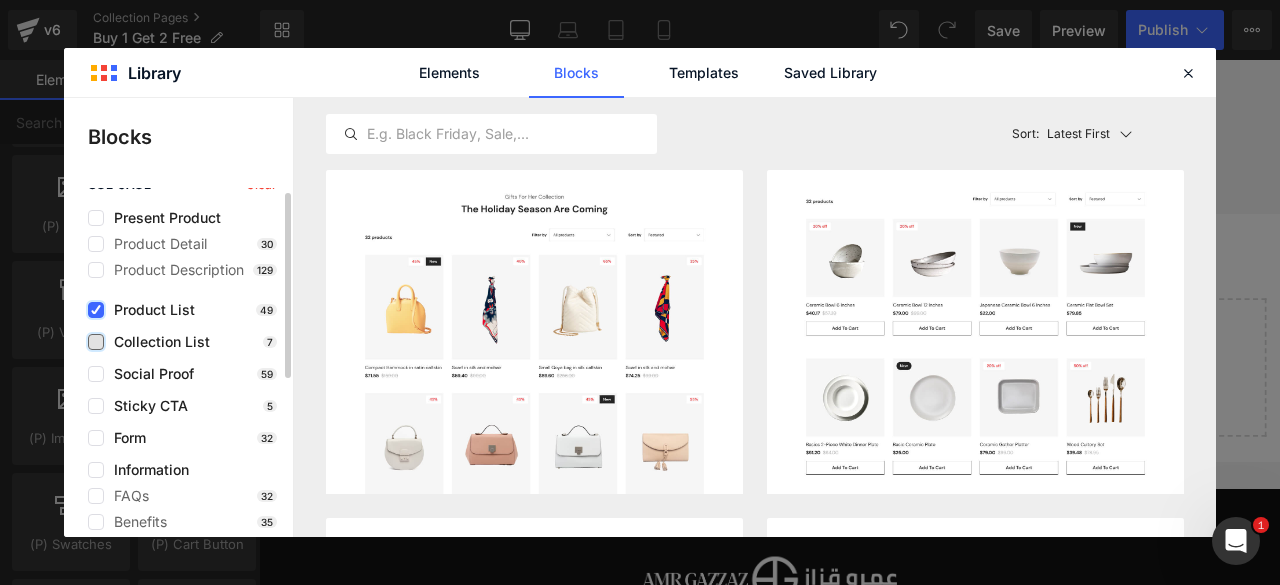click at bounding box center [96, 310] 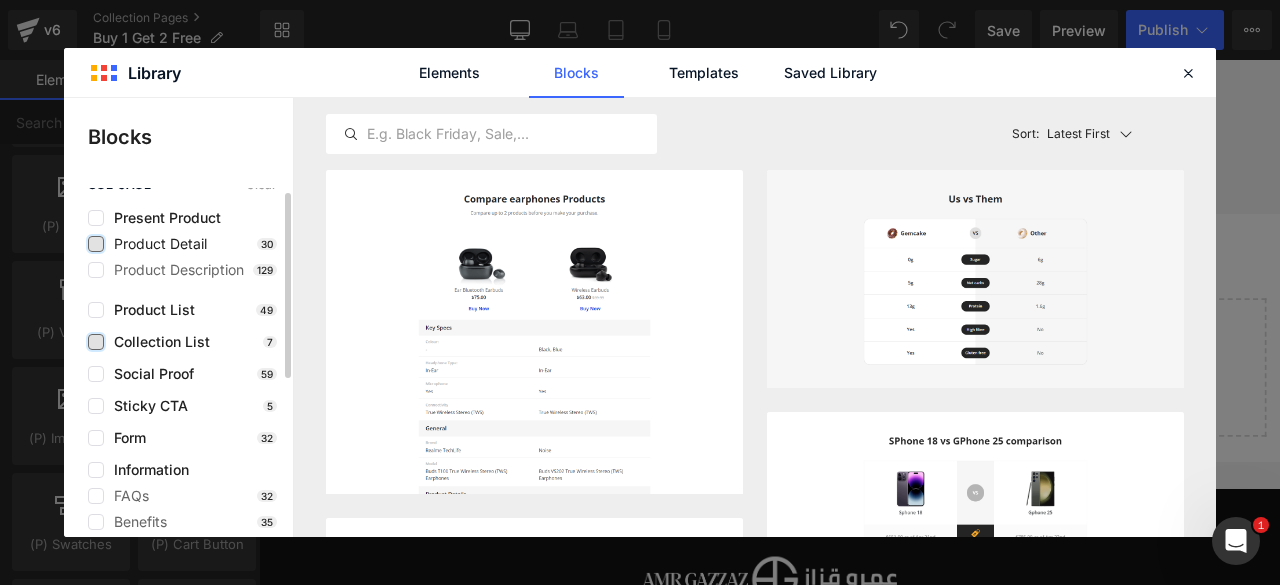 click at bounding box center [96, 244] 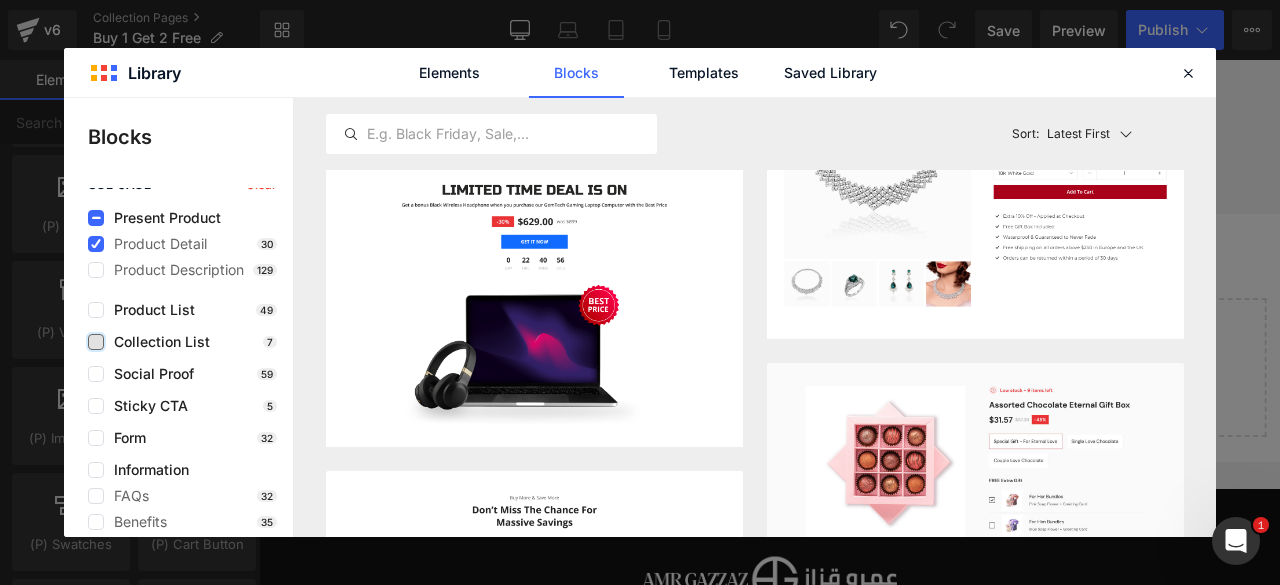 scroll, scrollTop: 0, scrollLeft: 0, axis: both 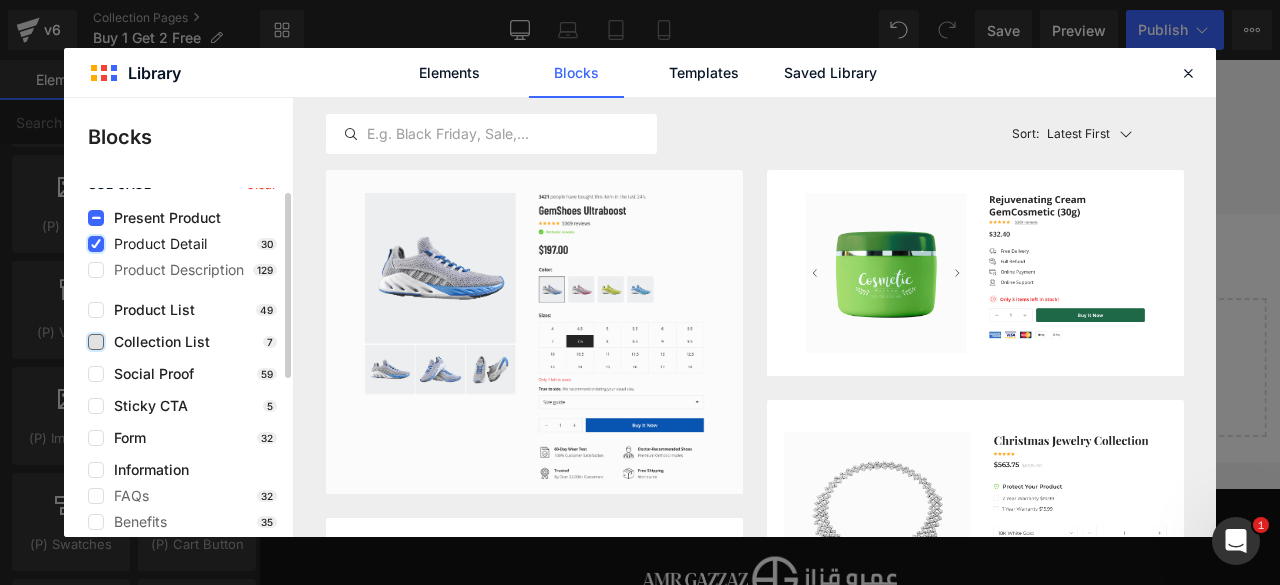 click at bounding box center [96, 244] 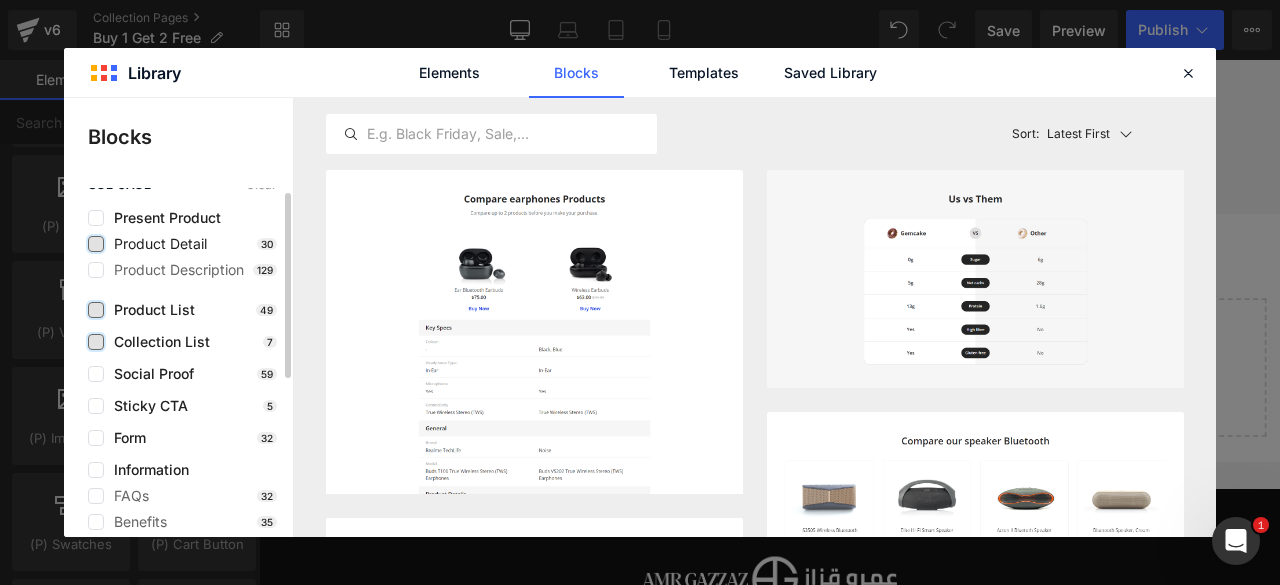 click at bounding box center [96, 310] 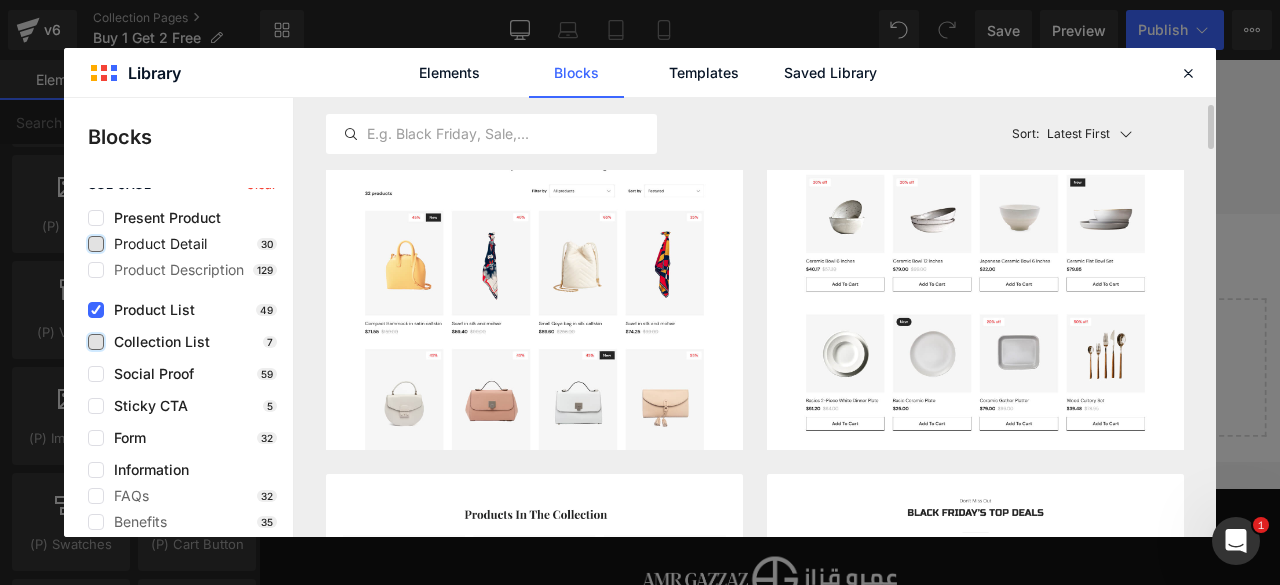scroll, scrollTop: 43, scrollLeft: 0, axis: vertical 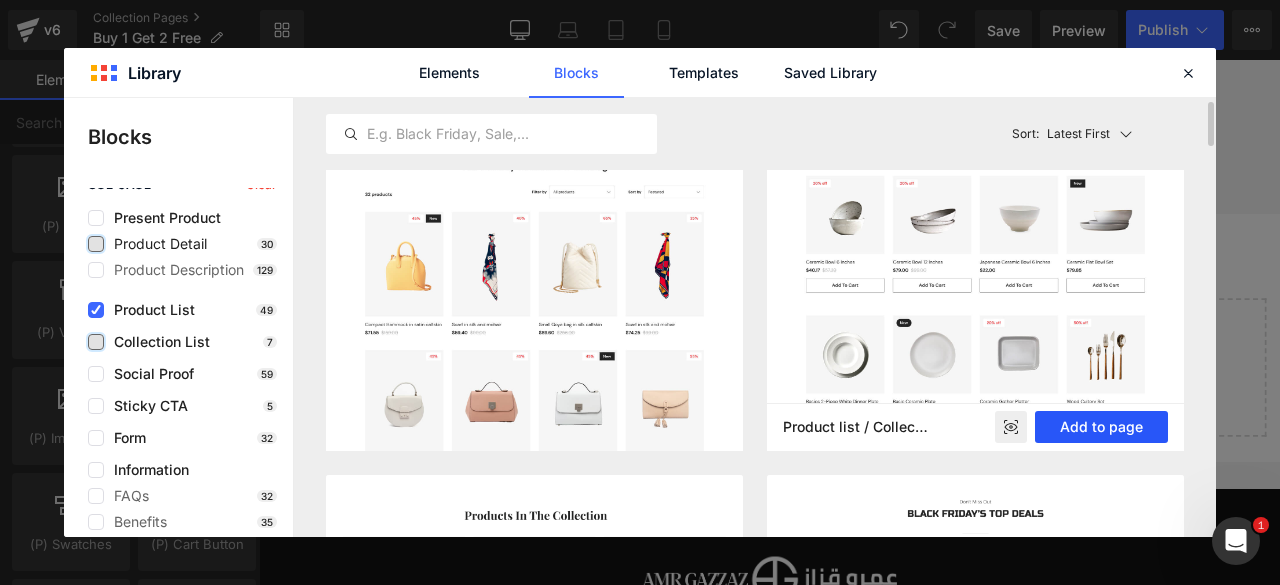 click on "Add to page" at bounding box center [1101, 427] 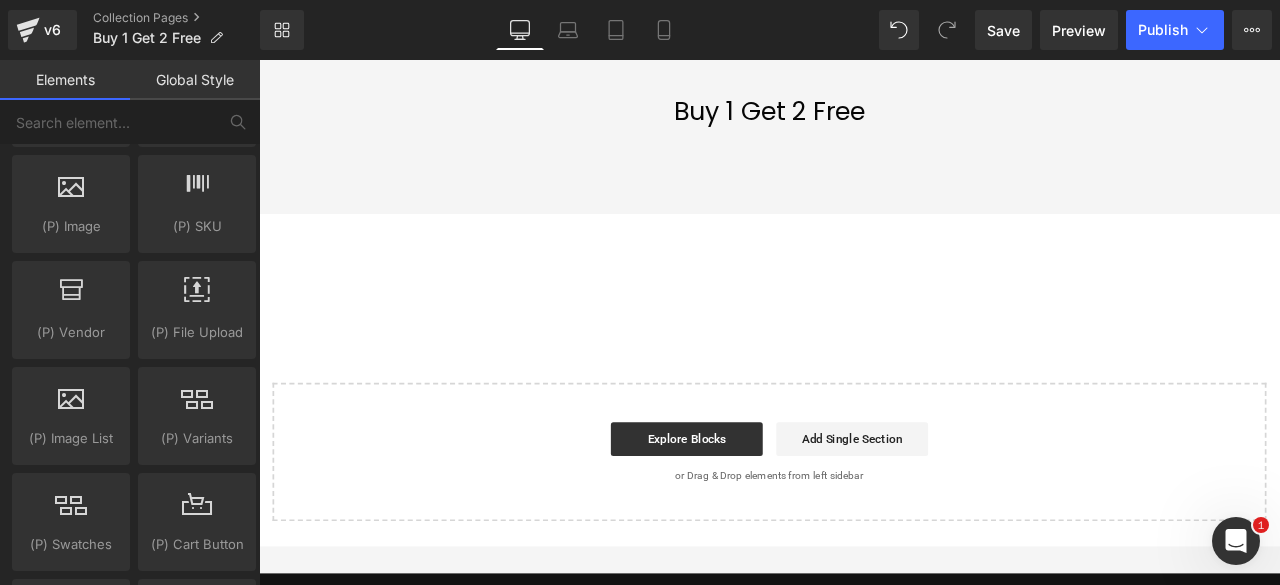 scroll, scrollTop: 906, scrollLeft: 0, axis: vertical 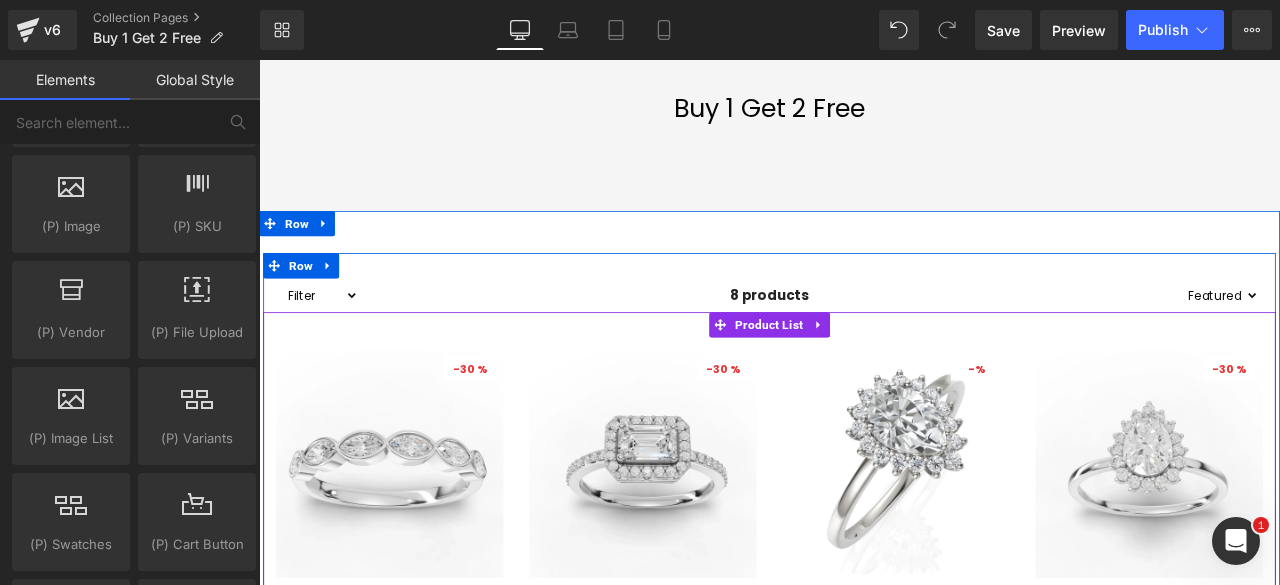 click on "-
30
%
(P) Image" at bounding box center [864, 859] 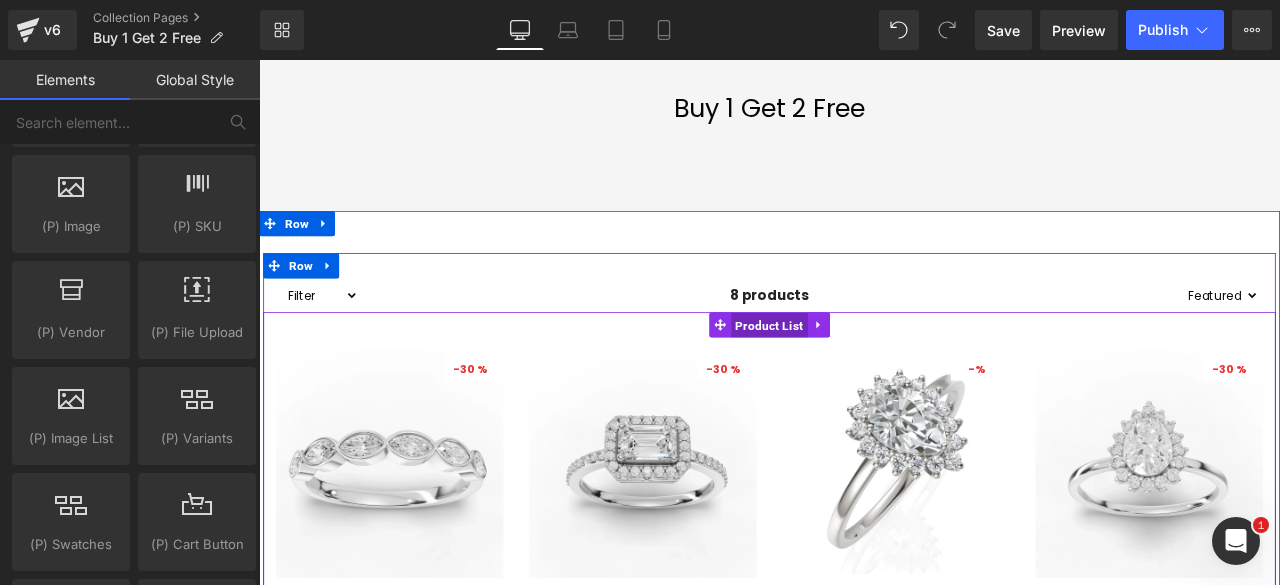 click on "Product List" at bounding box center (864, 375) 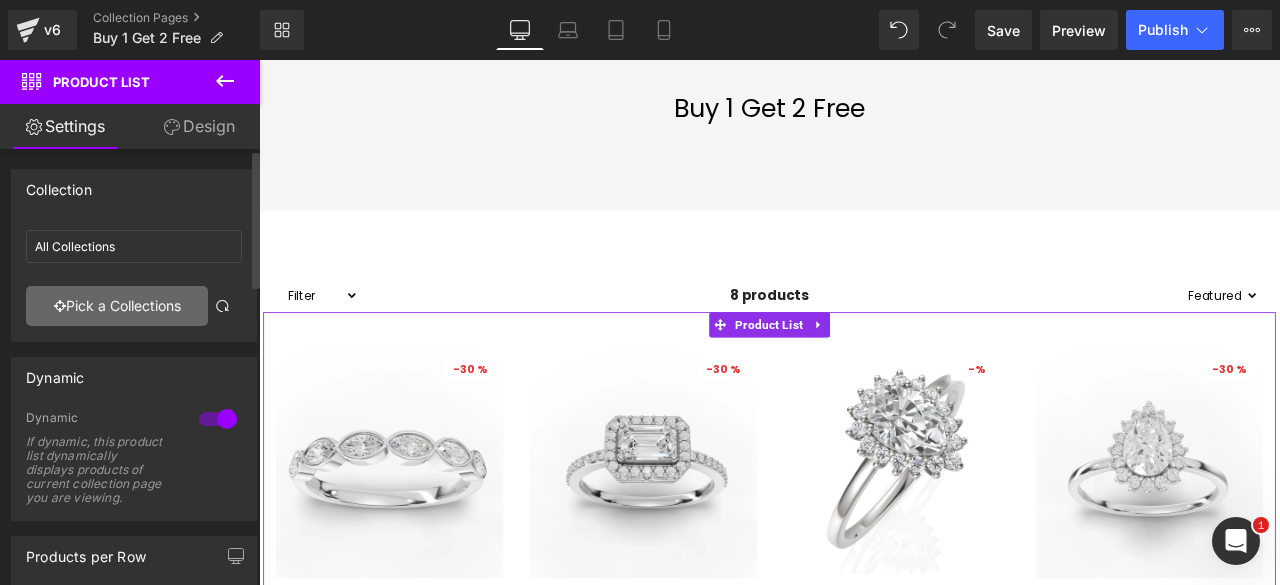 click on "Pick a Collections" at bounding box center [117, 306] 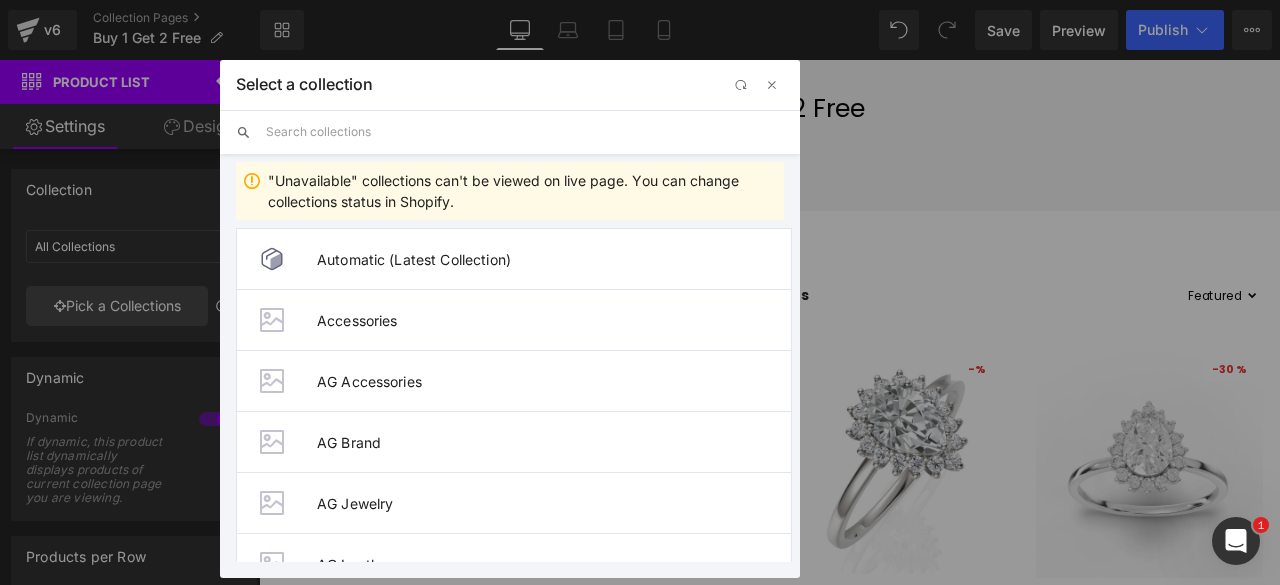 click at bounding box center (525, 132) 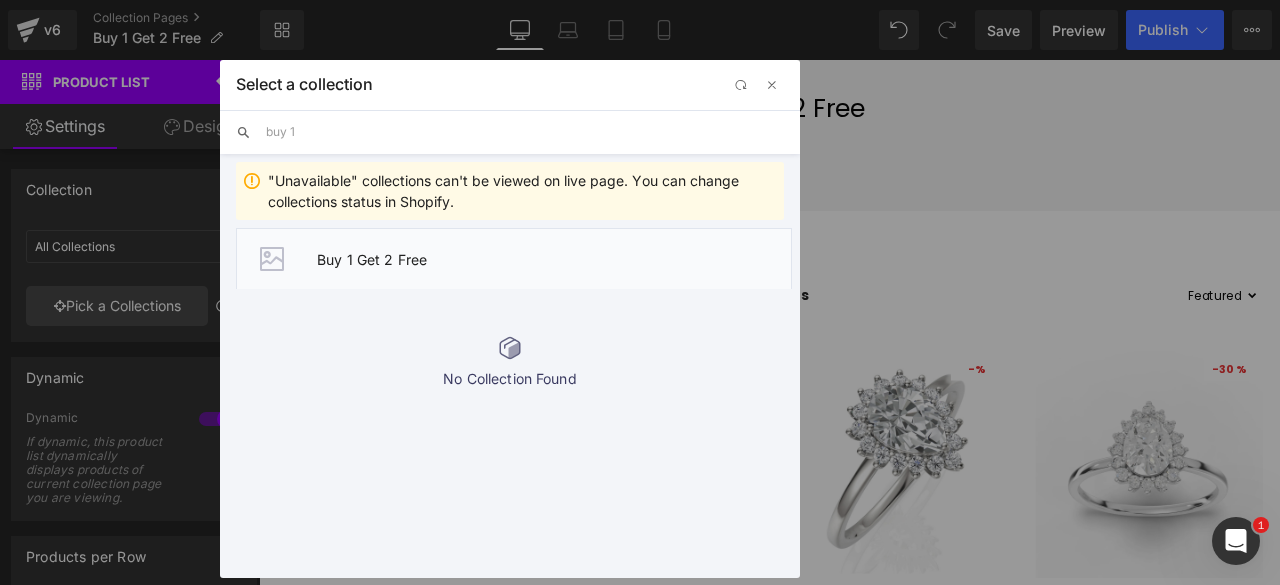 type on "buy 1" 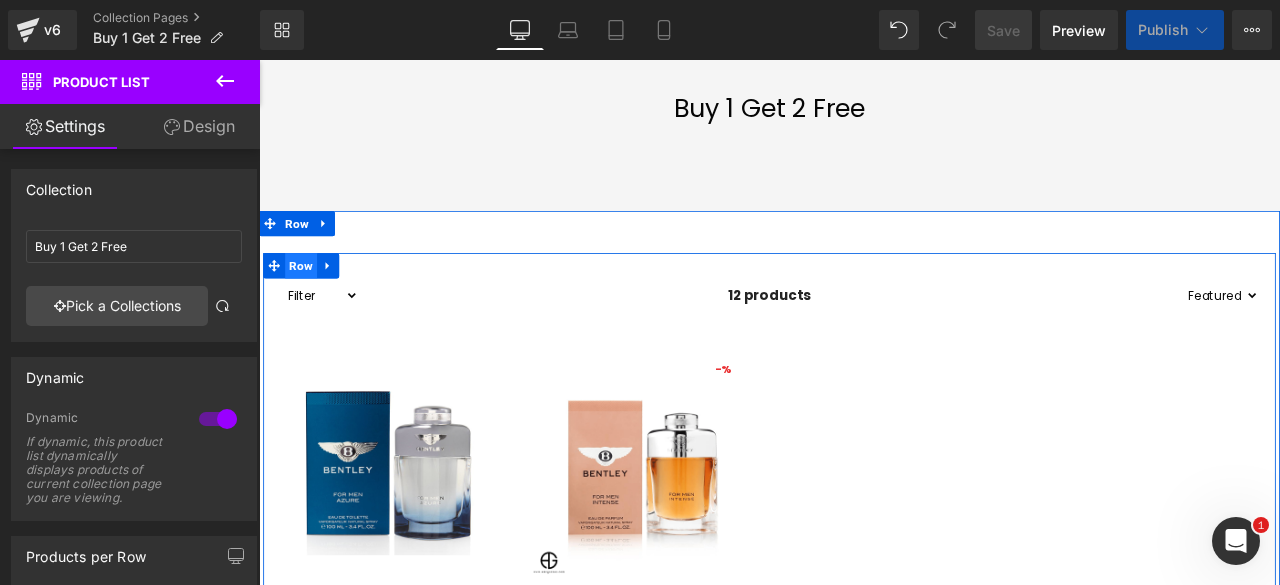 scroll, scrollTop: 2560, scrollLeft: 1194, axis: both 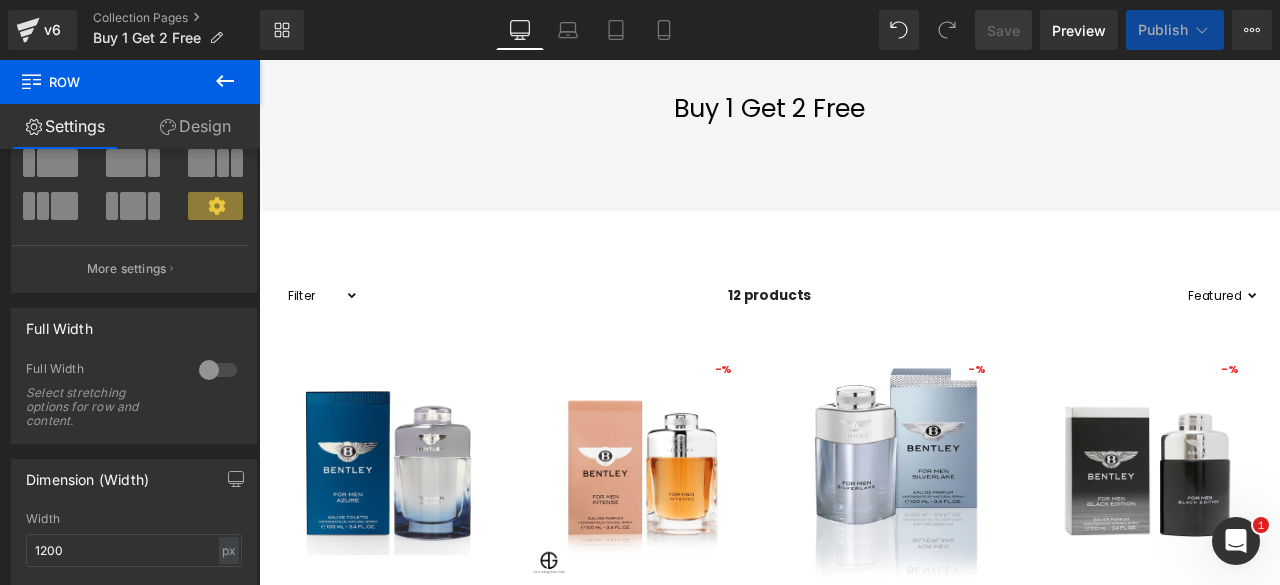 click at bounding box center (864, 371) 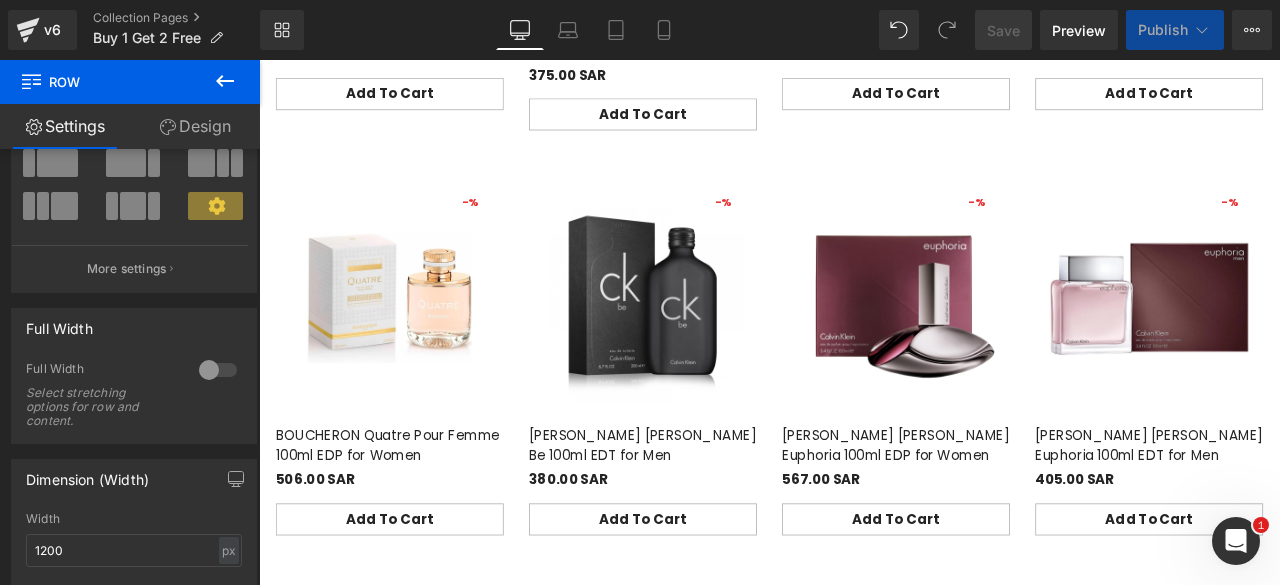 scroll, scrollTop: 10, scrollLeft: 10, axis: both 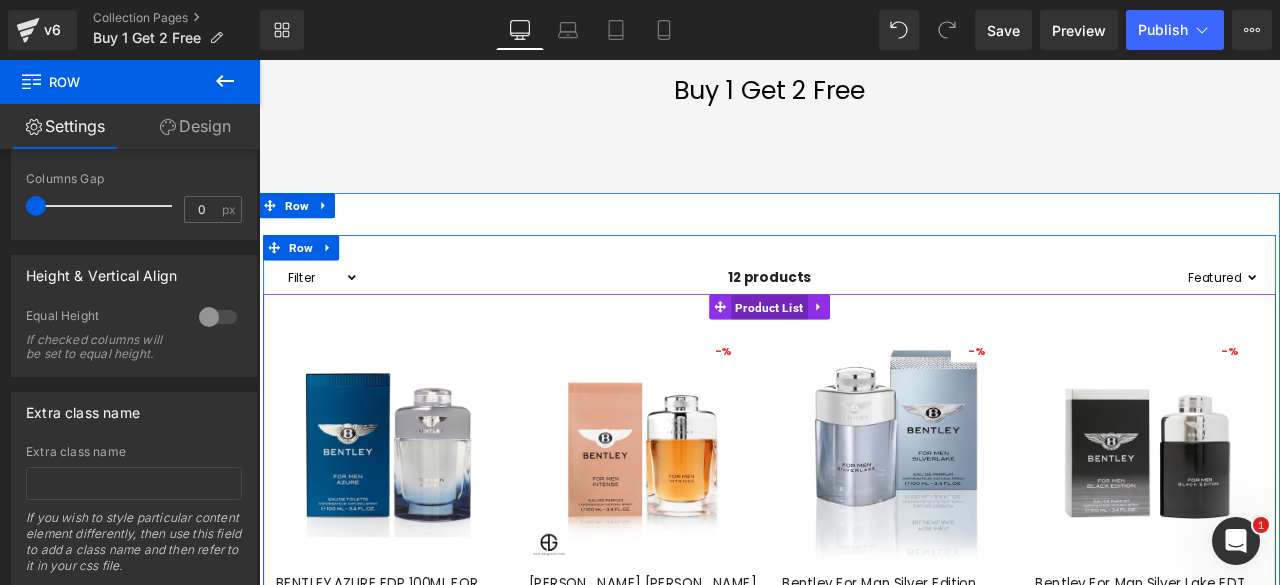 click on "Product List" at bounding box center [864, 353] 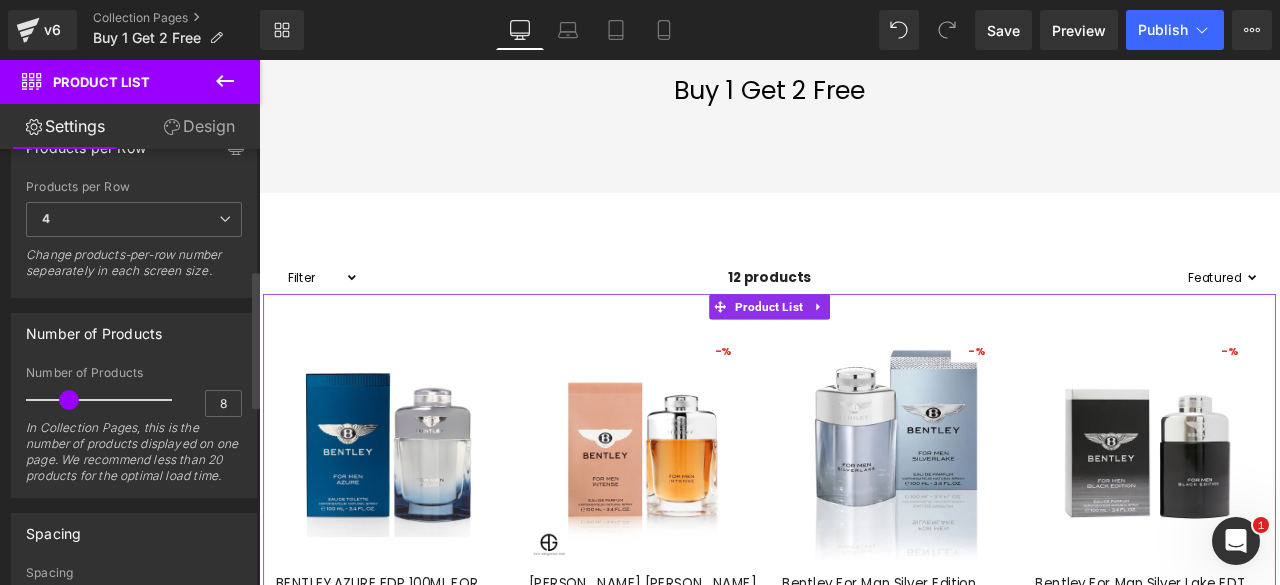 scroll, scrollTop: 411, scrollLeft: 0, axis: vertical 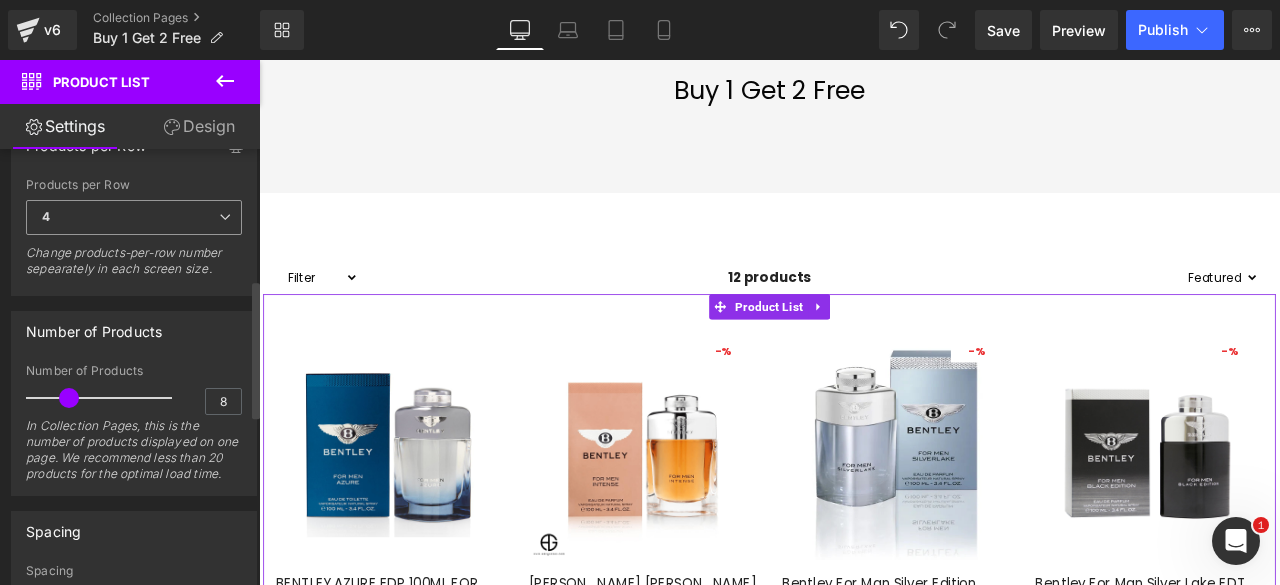 click on "4" at bounding box center (134, 217) 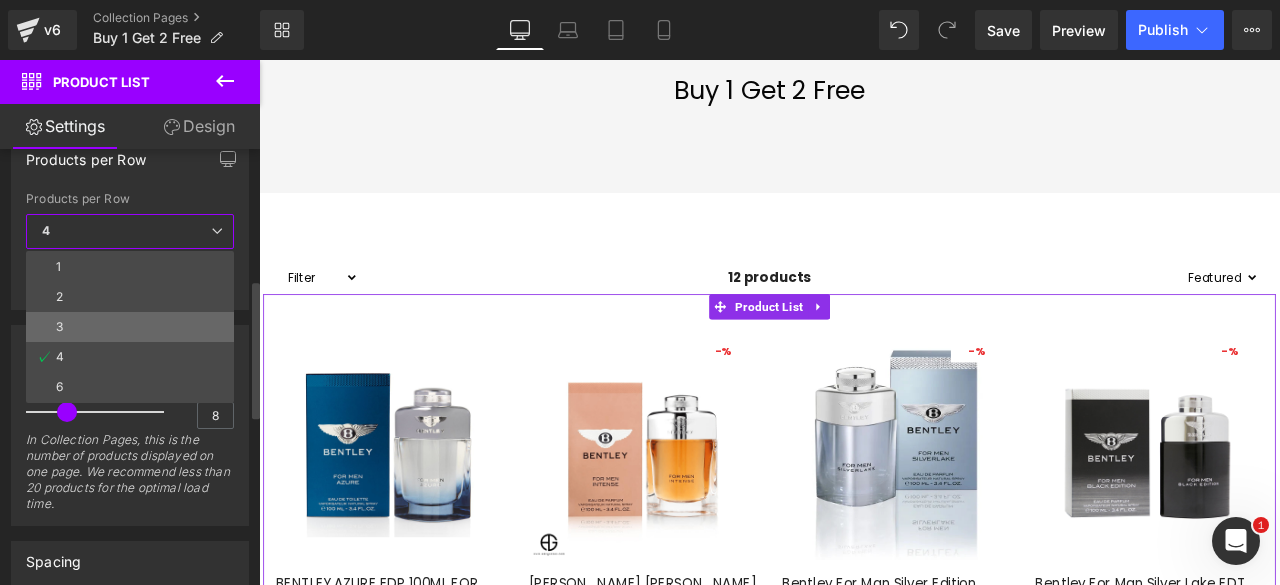 click on "3" at bounding box center (130, 327) 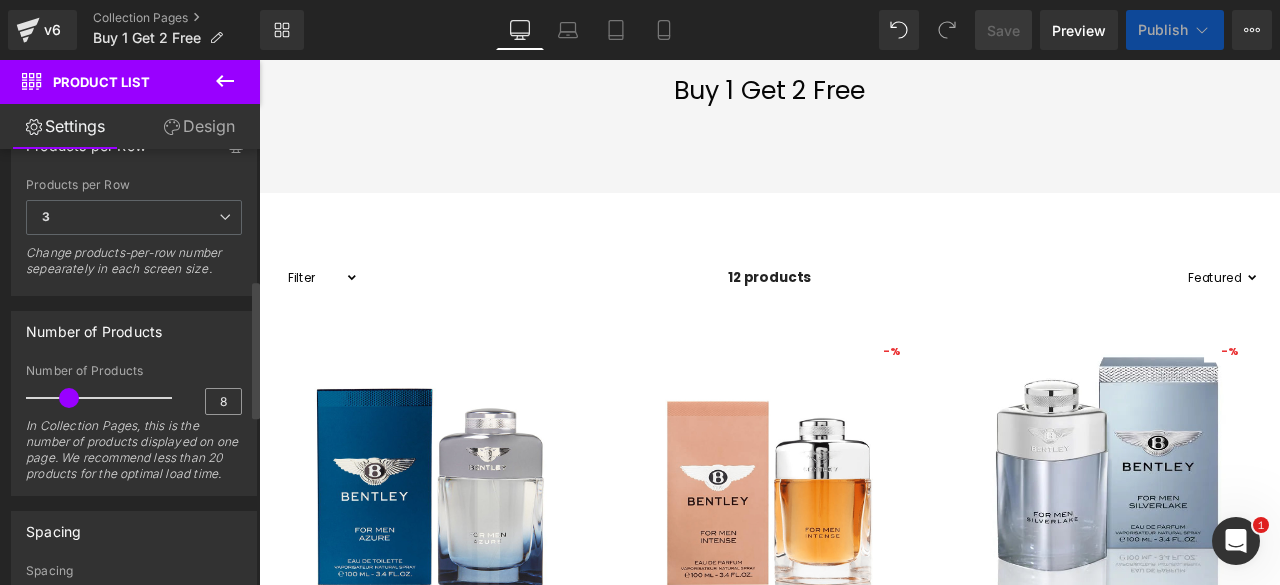 scroll, scrollTop: 2690, scrollLeft: 1194, axis: both 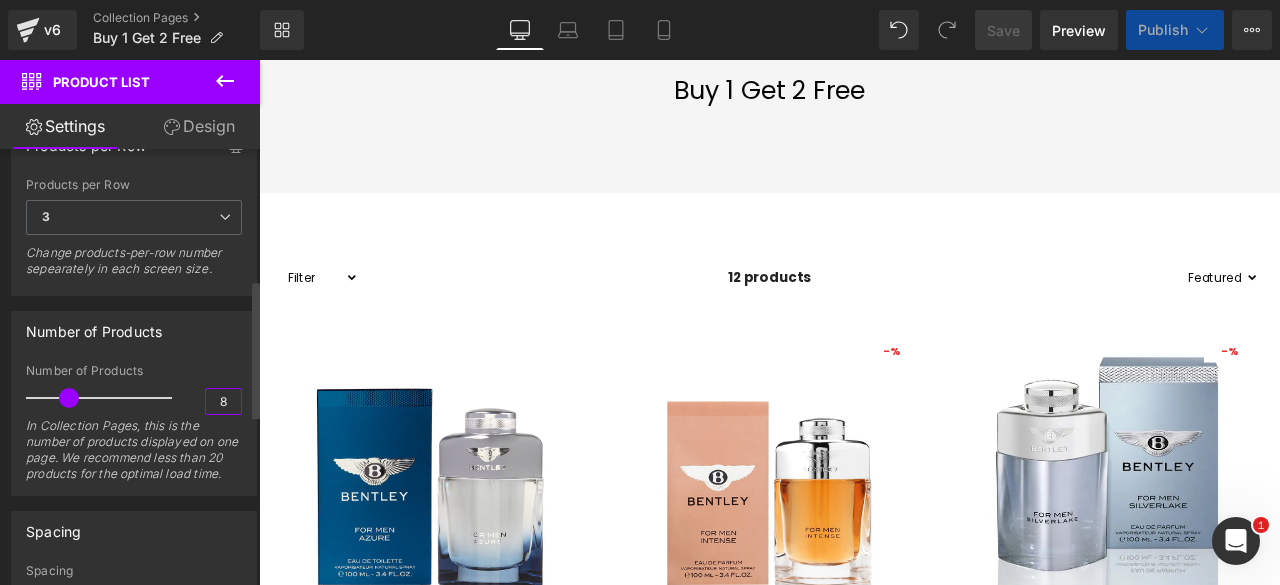 click on "8" at bounding box center [223, 401] 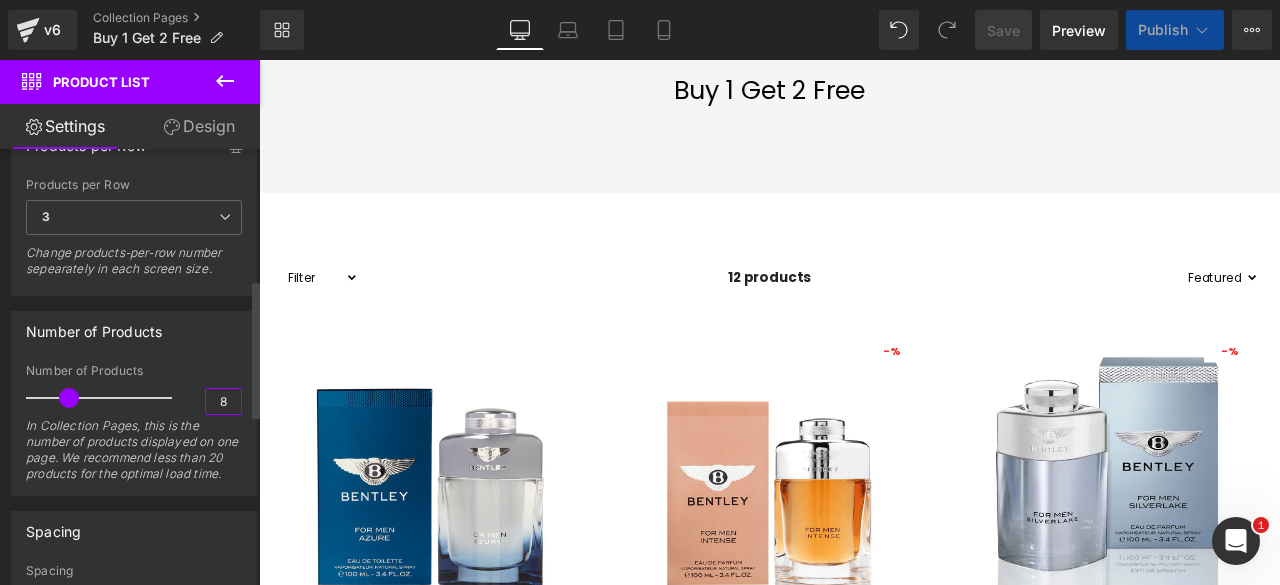 click on "8" at bounding box center (223, 401) 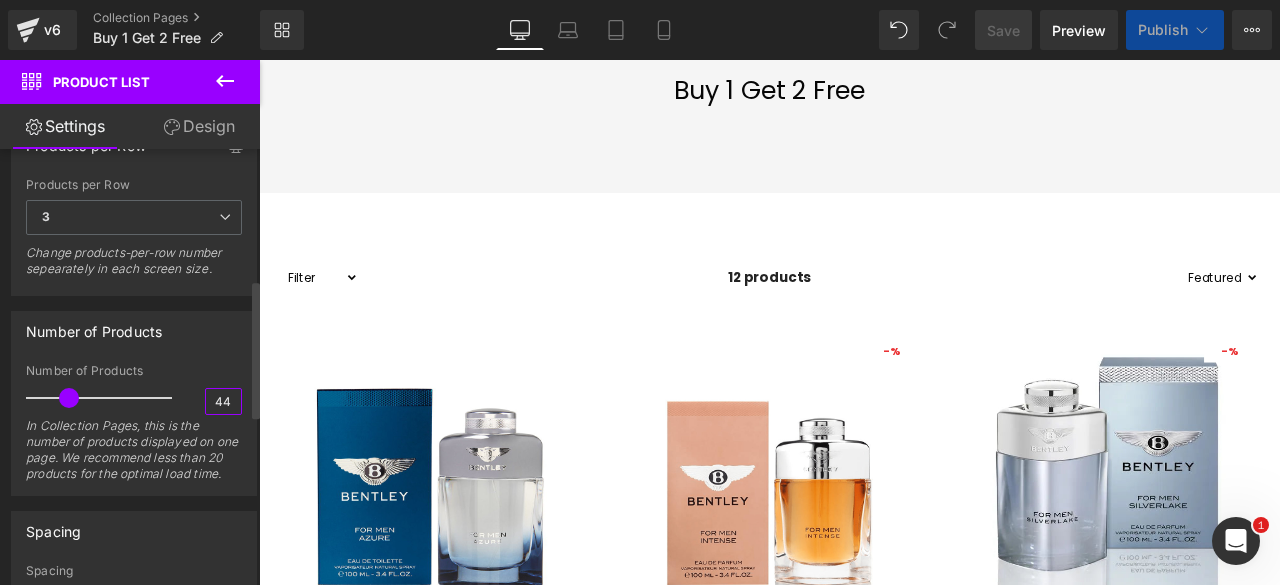 scroll, scrollTop: 9, scrollLeft: 10, axis: both 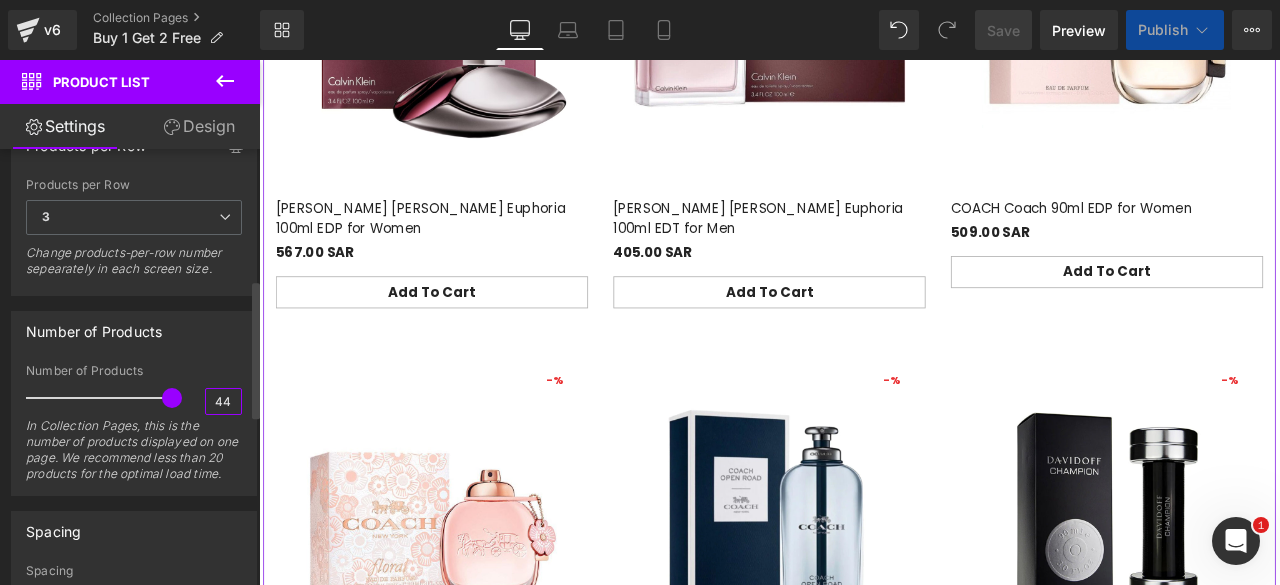 click on "44" at bounding box center [223, 401] 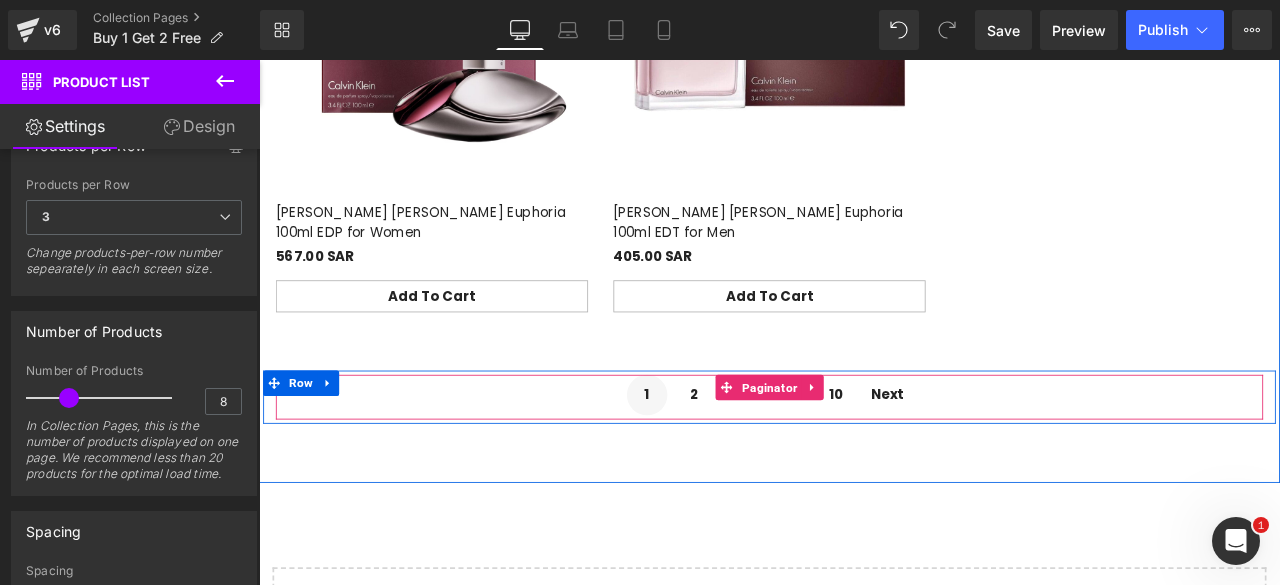 click on "2" at bounding box center (775, 457) 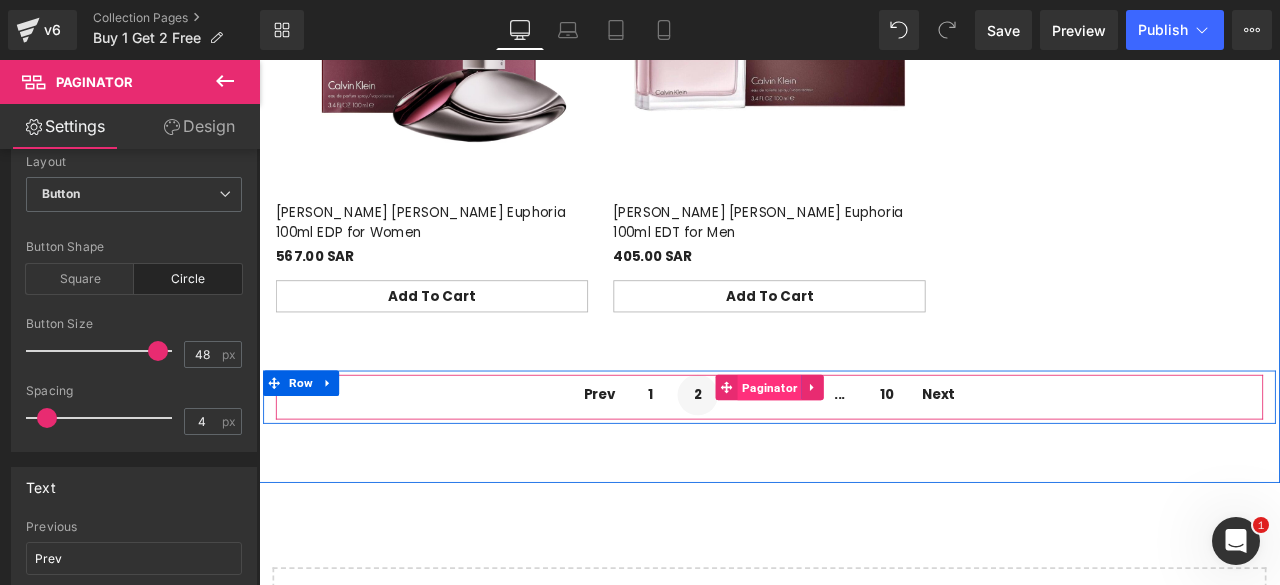 click on "Paginator" at bounding box center [864, 448] 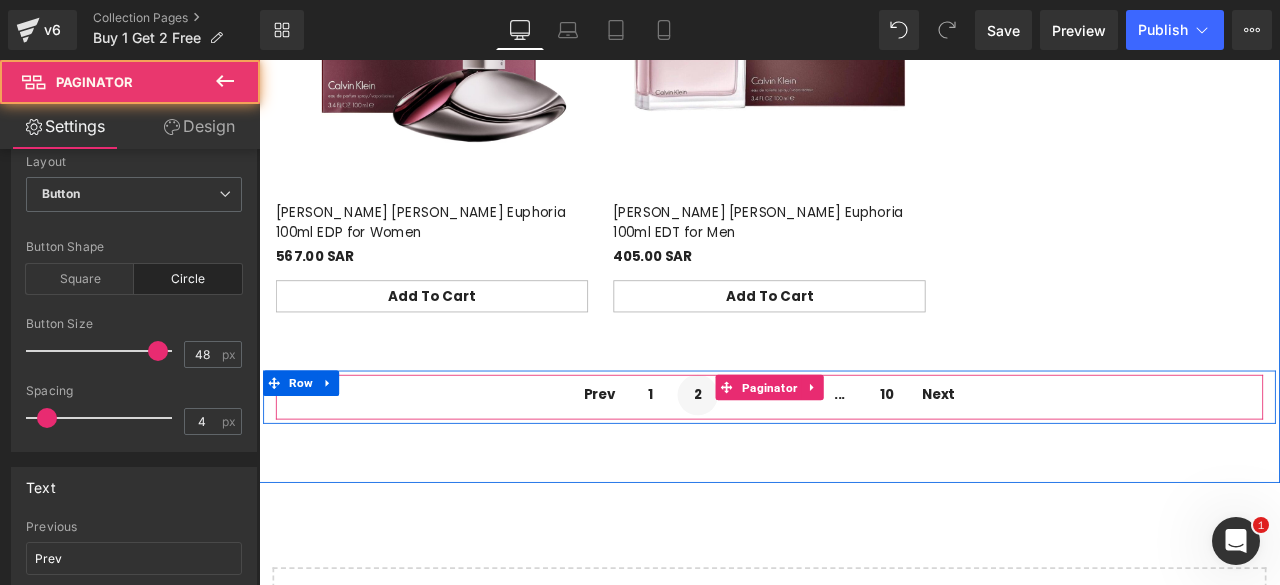 click on "3" at bounding box center (835, 457) 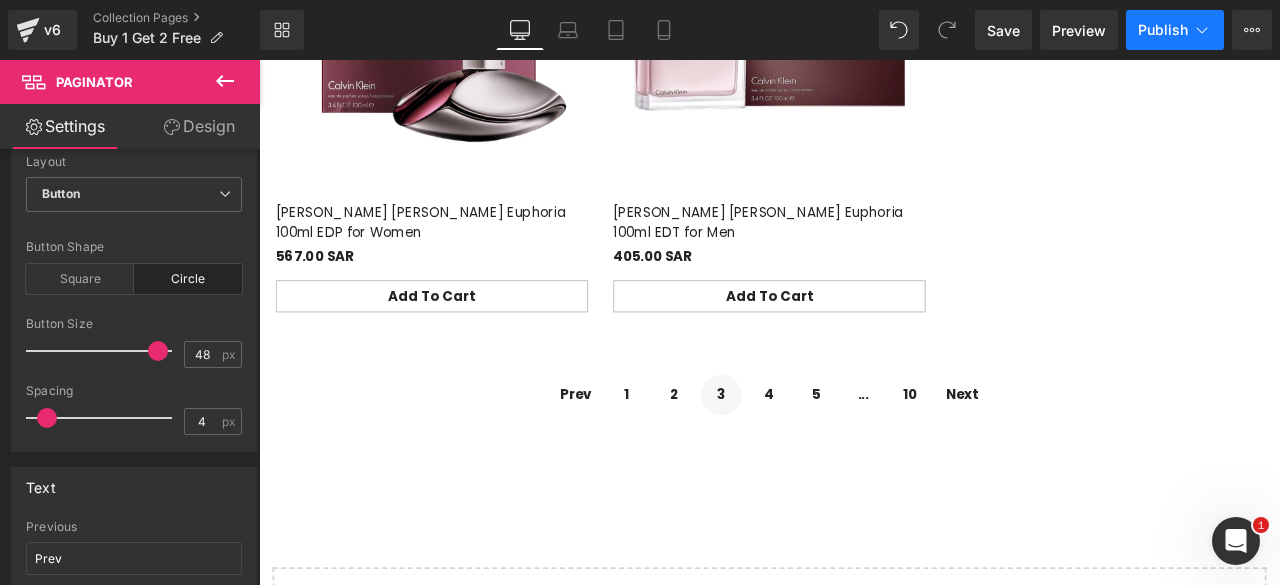 click on "Publish" at bounding box center (1175, 30) 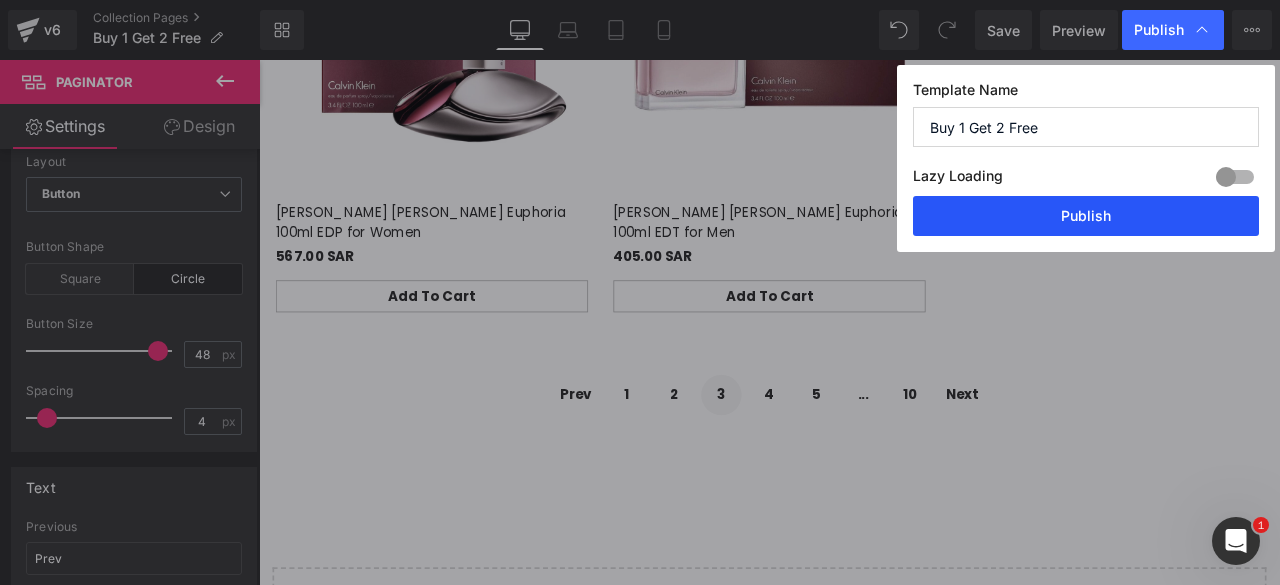 click on "Publish" at bounding box center (1086, 216) 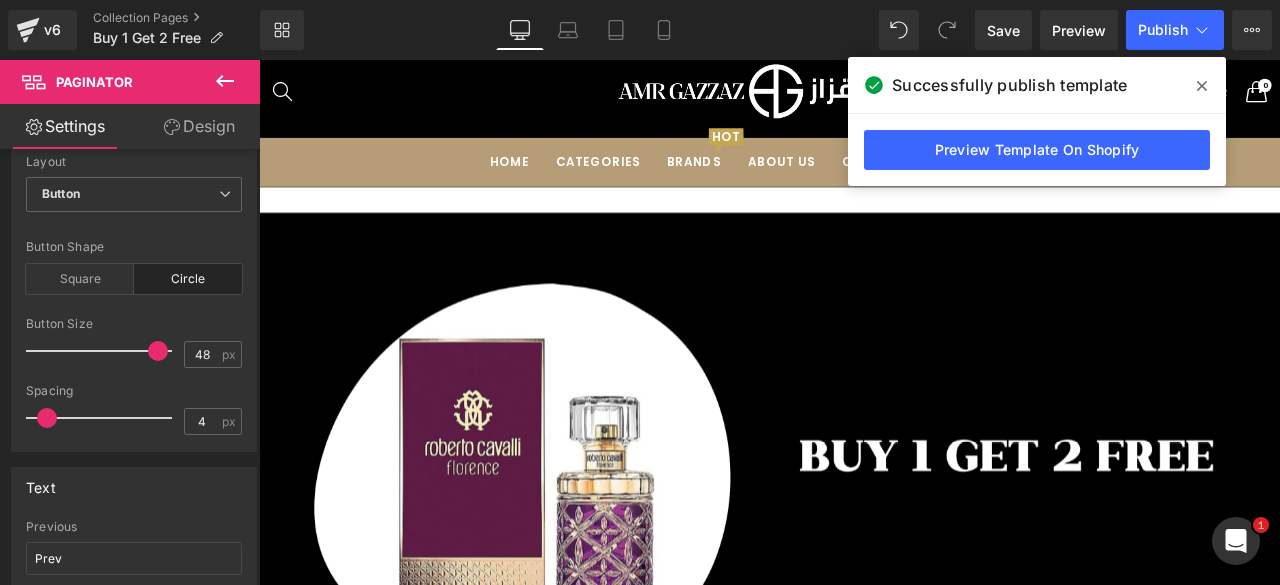 scroll, scrollTop: 0, scrollLeft: 0, axis: both 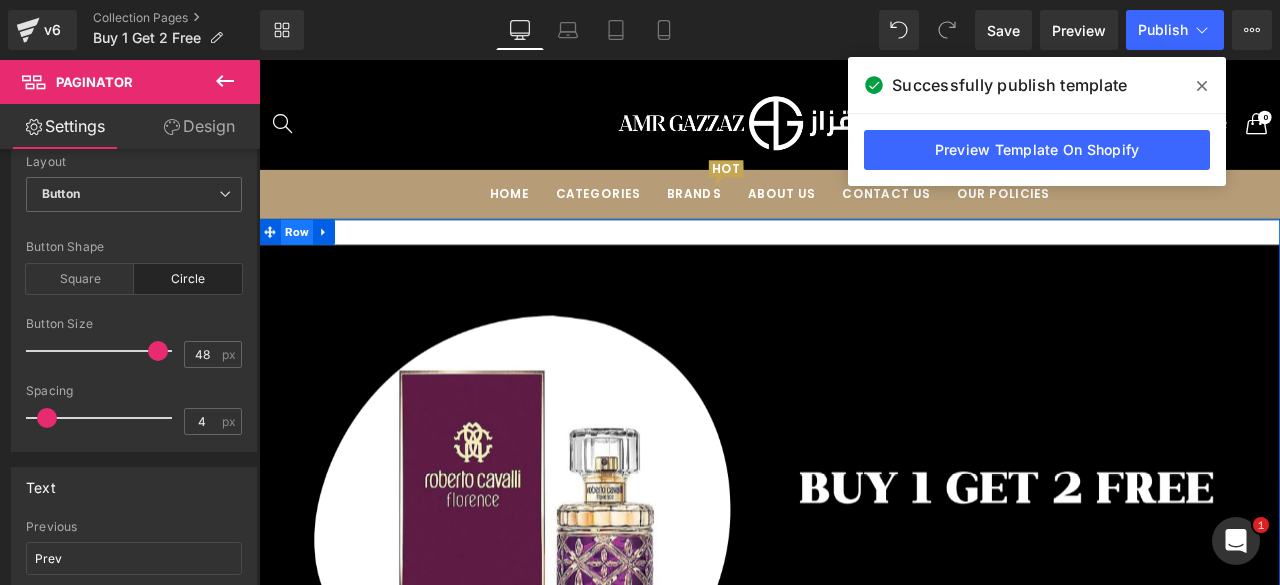 click on "Row" at bounding box center [304, 264] 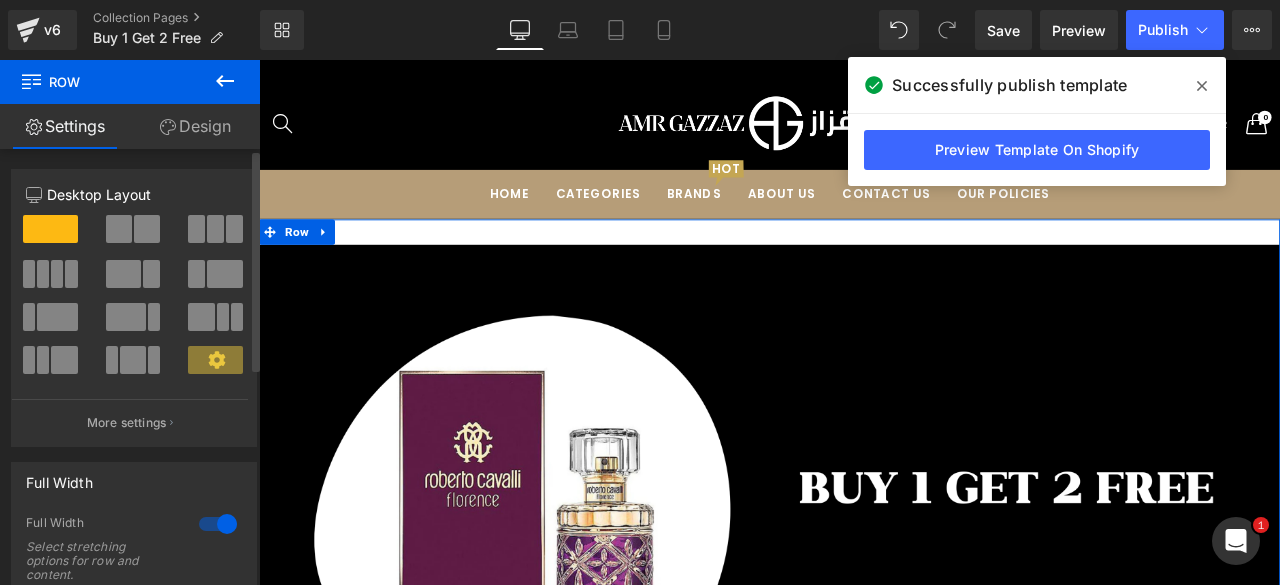 click at bounding box center (119, 229) 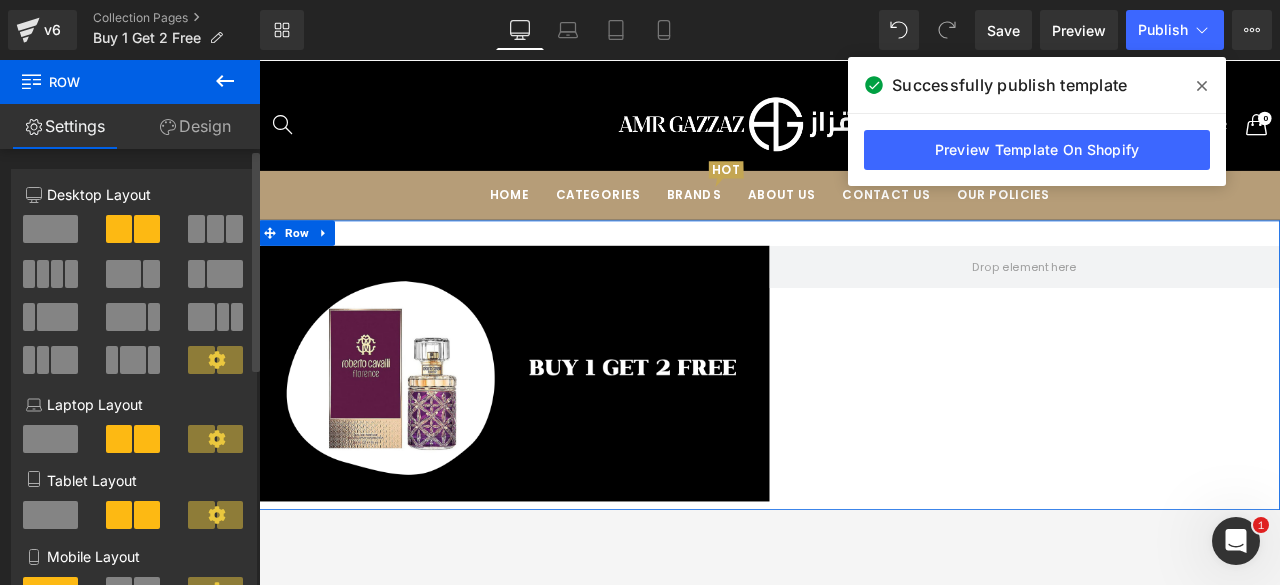 scroll, scrollTop: 3462, scrollLeft: 1194, axis: both 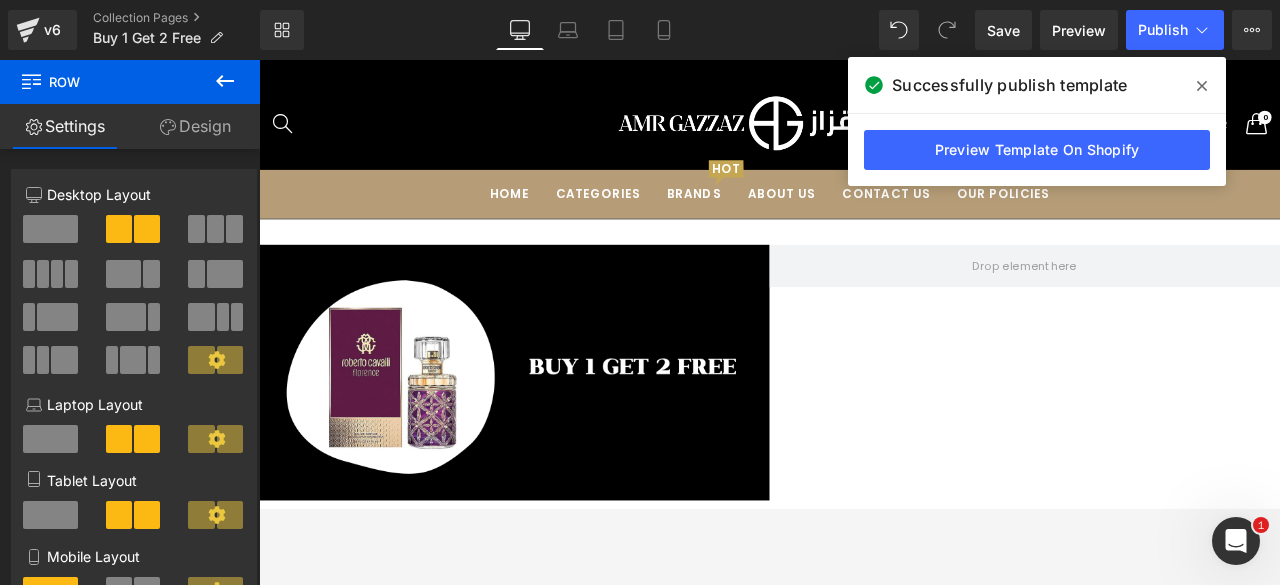click 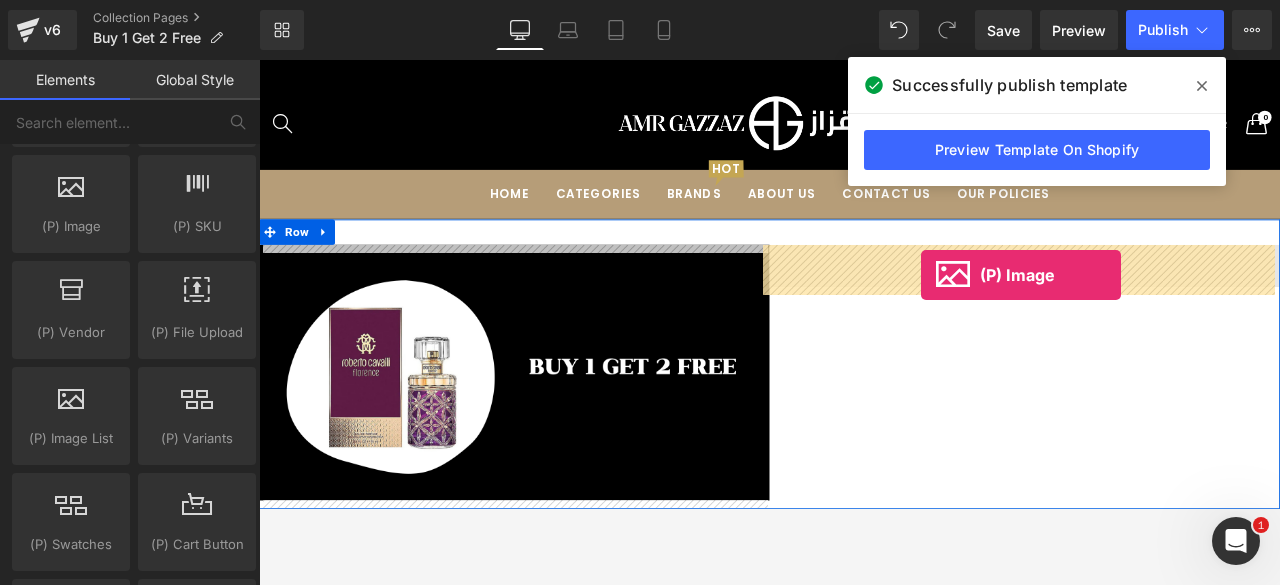 drag, startPoint x: 337, startPoint y: 268, endPoint x: 1044, endPoint y: 314, distance: 708.4949 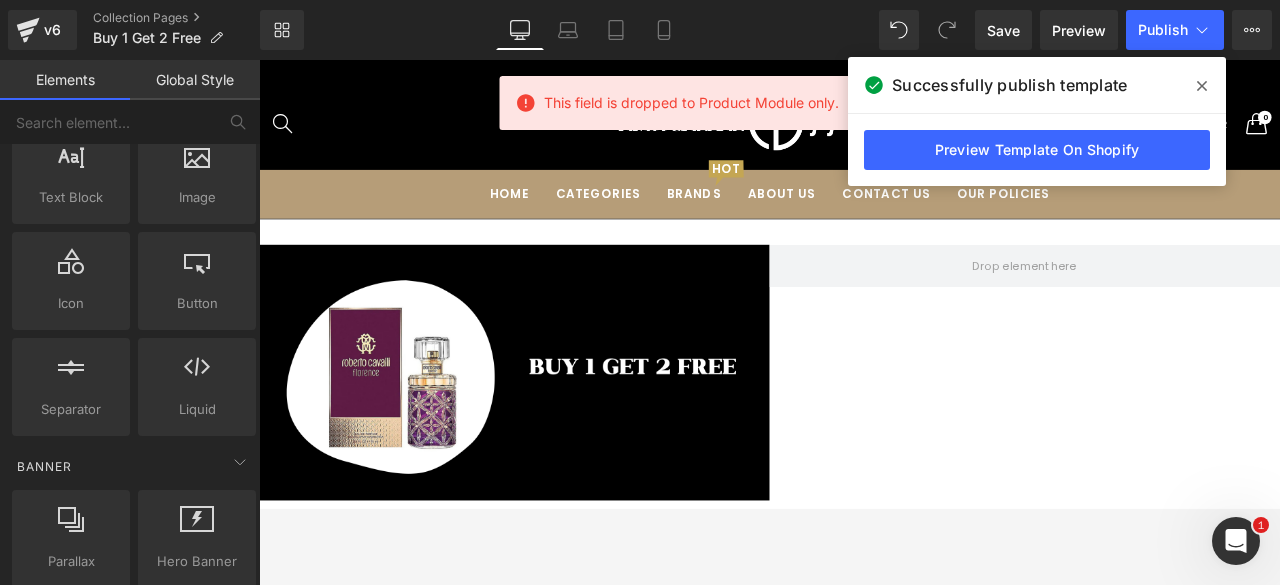 scroll, scrollTop: 0, scrollLeft: 0, axis: both 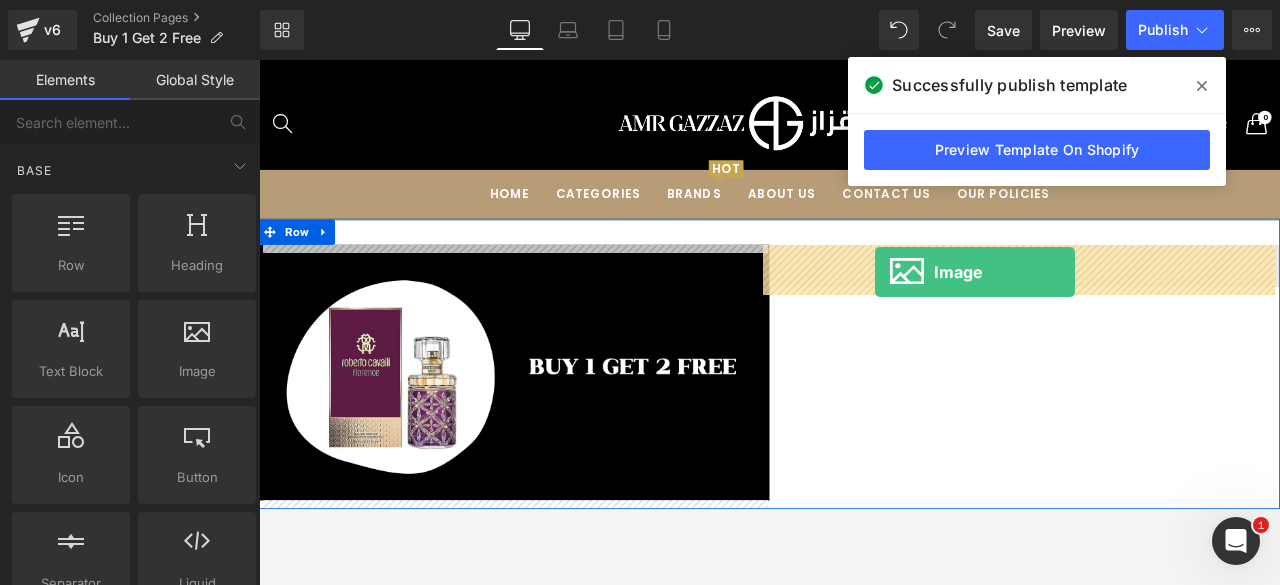 drag, startPoint x: 599, startPoint y: 319, endPoint x: 989, endPoint y: 311, distance: 390.08203 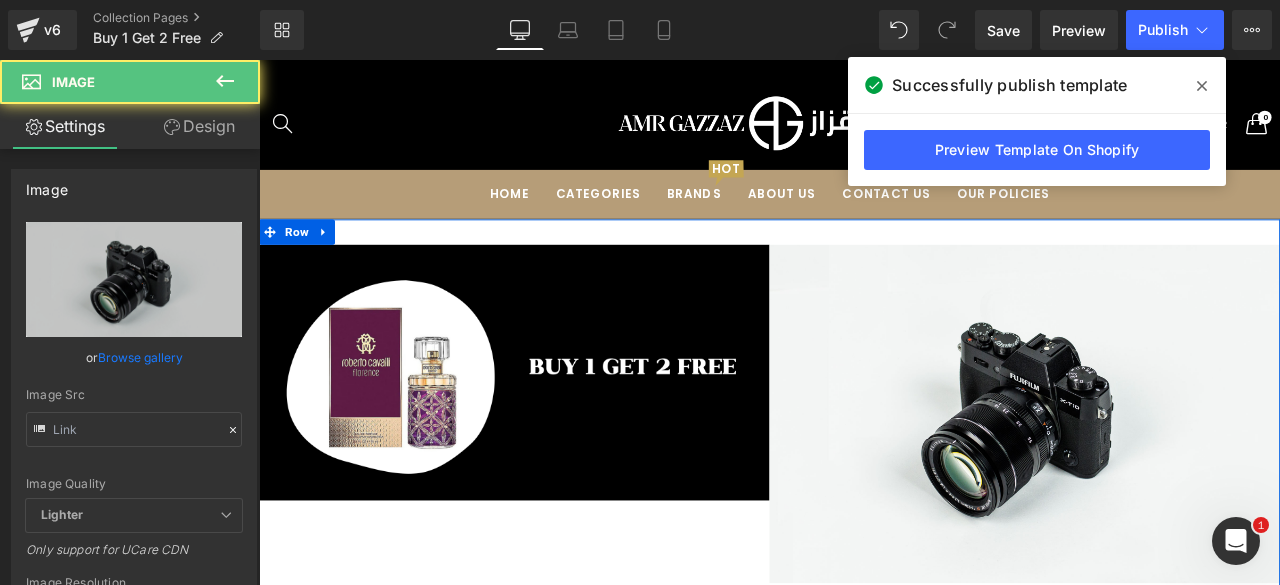 scroll, scrollTop: 10, scrollLeft: 10, axis: both 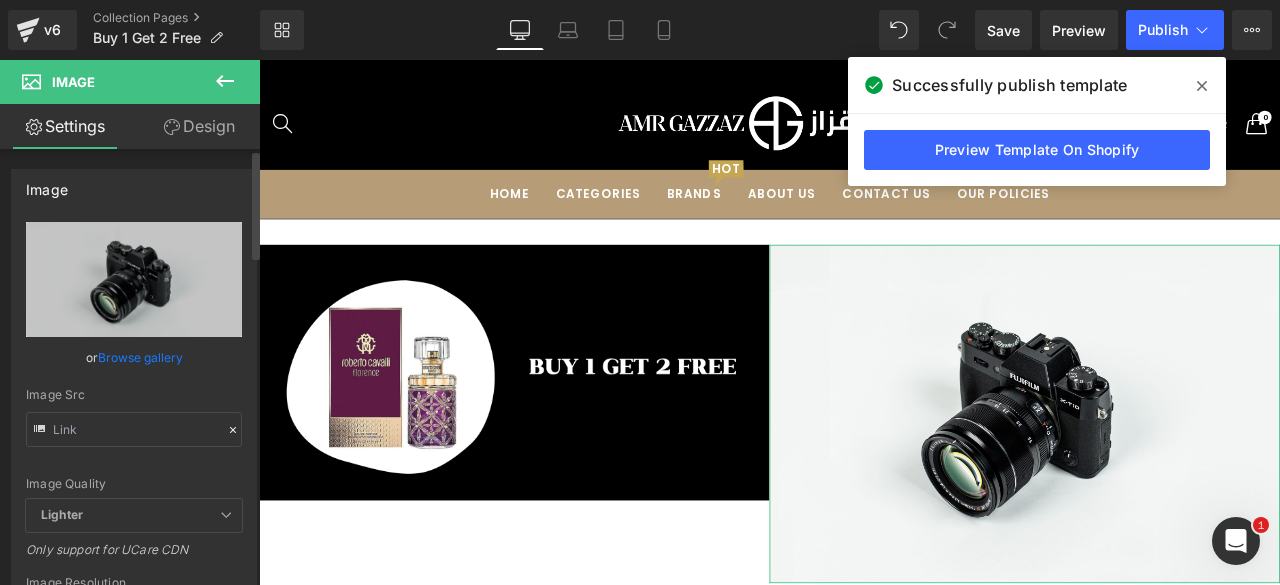 click on "Browse gallery" at bounding box center (140, 357) 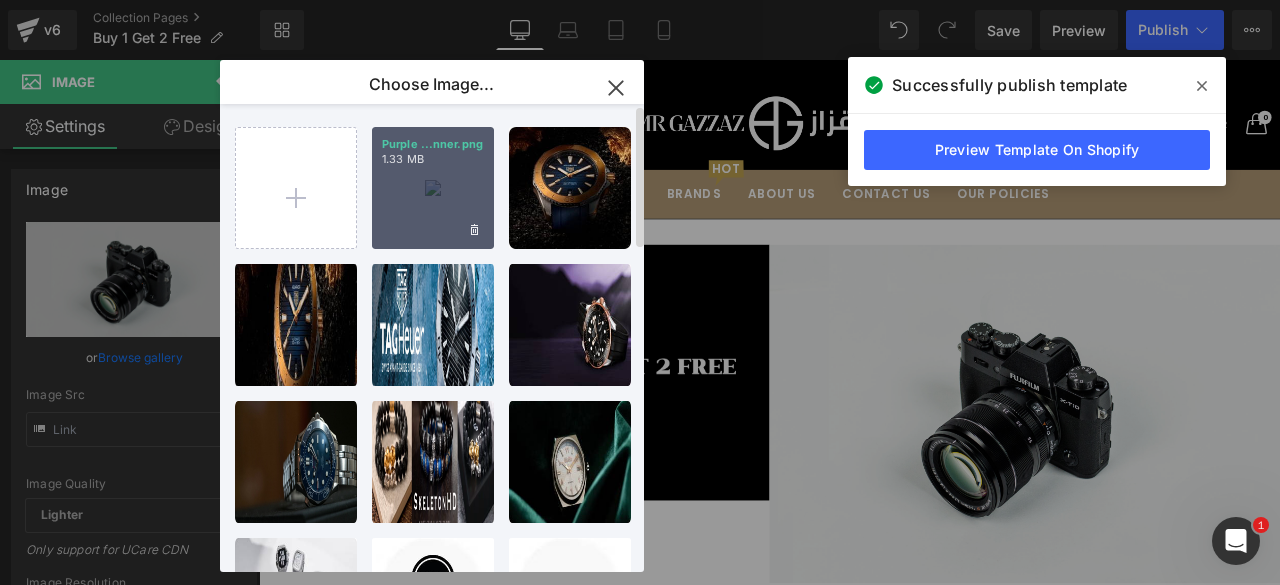 click on "Purple ...nner.png 1.33 MB" at bounding box center [433, 188] 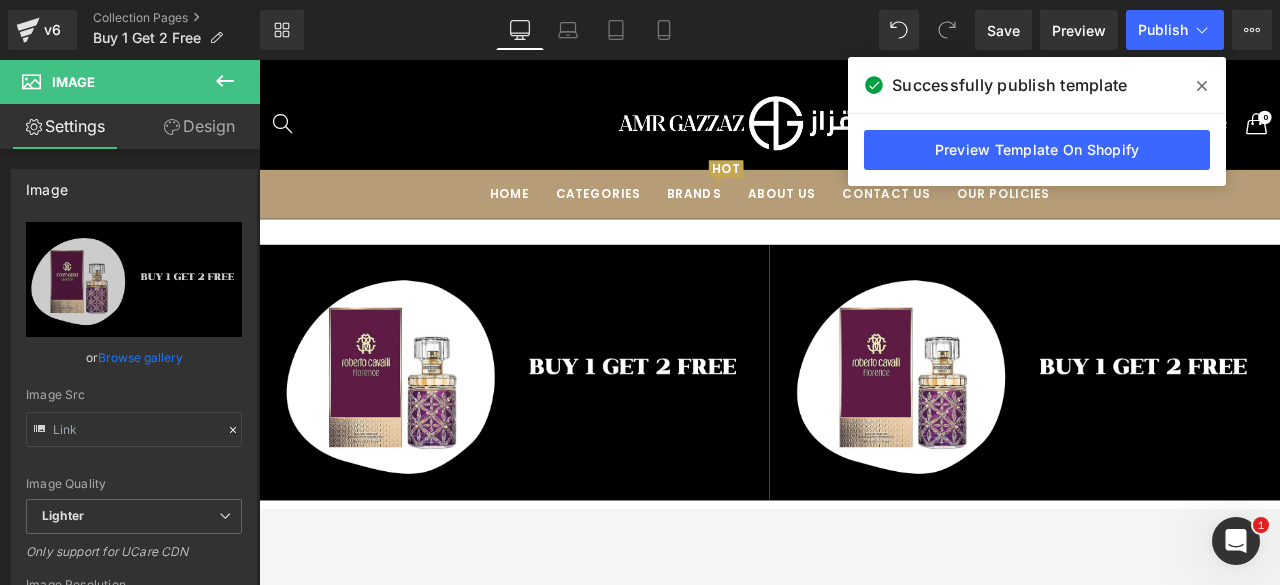 scroll, scrollTop: 3462, scrollLeft: 1194, axis: both 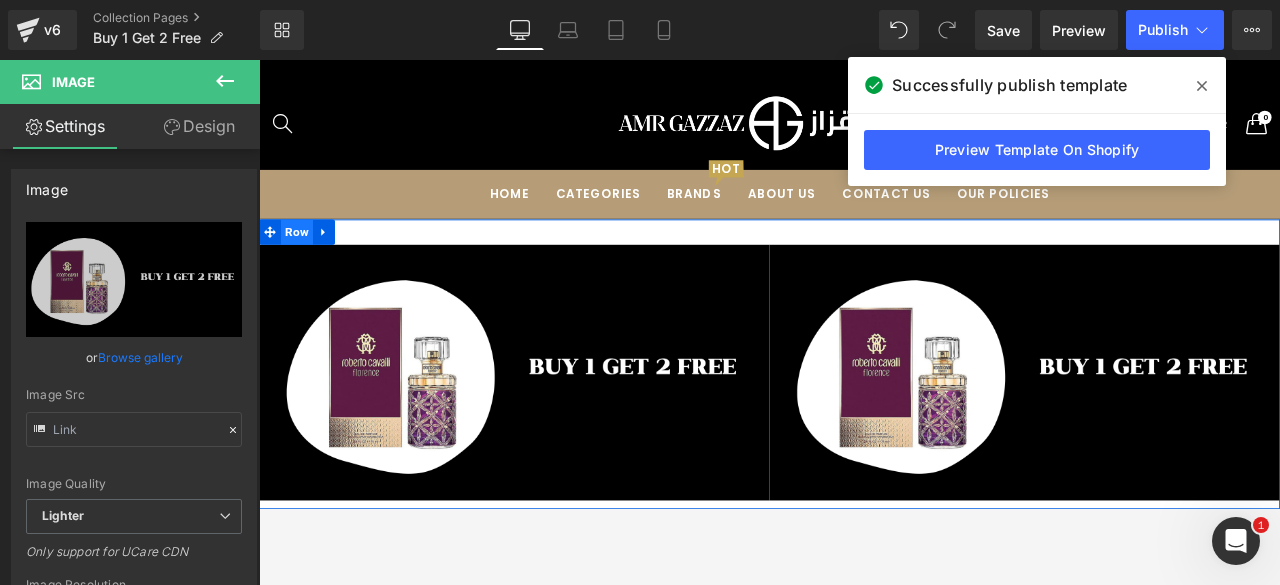 click on "Row" at bounding box center [304, 264] 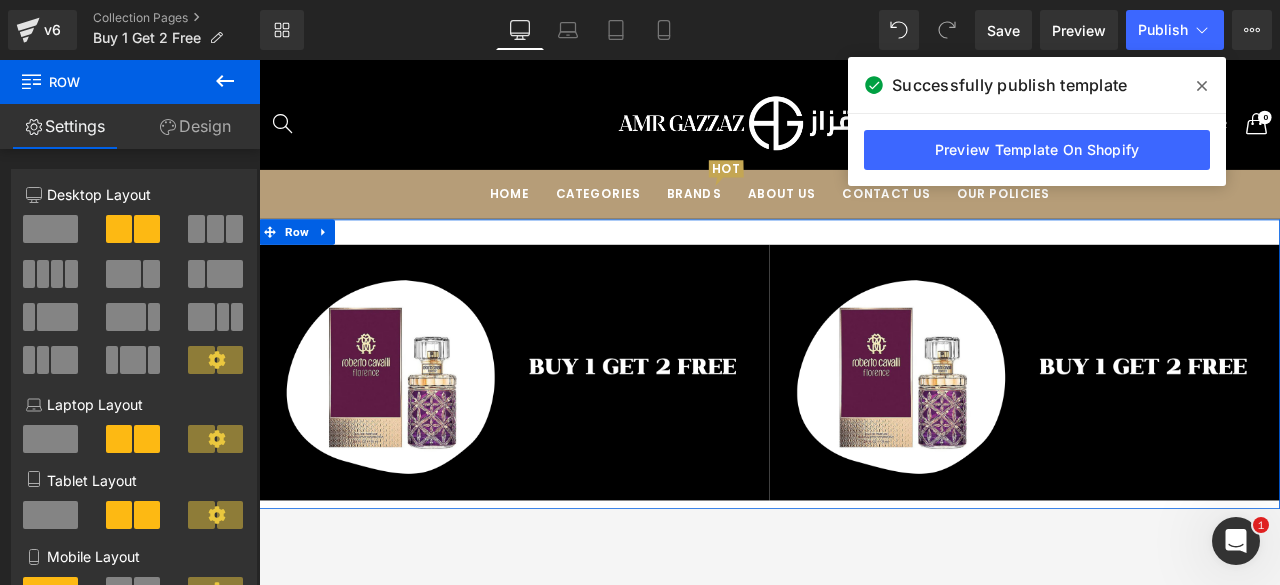 click on "Design" at bounding box center [195, 126] 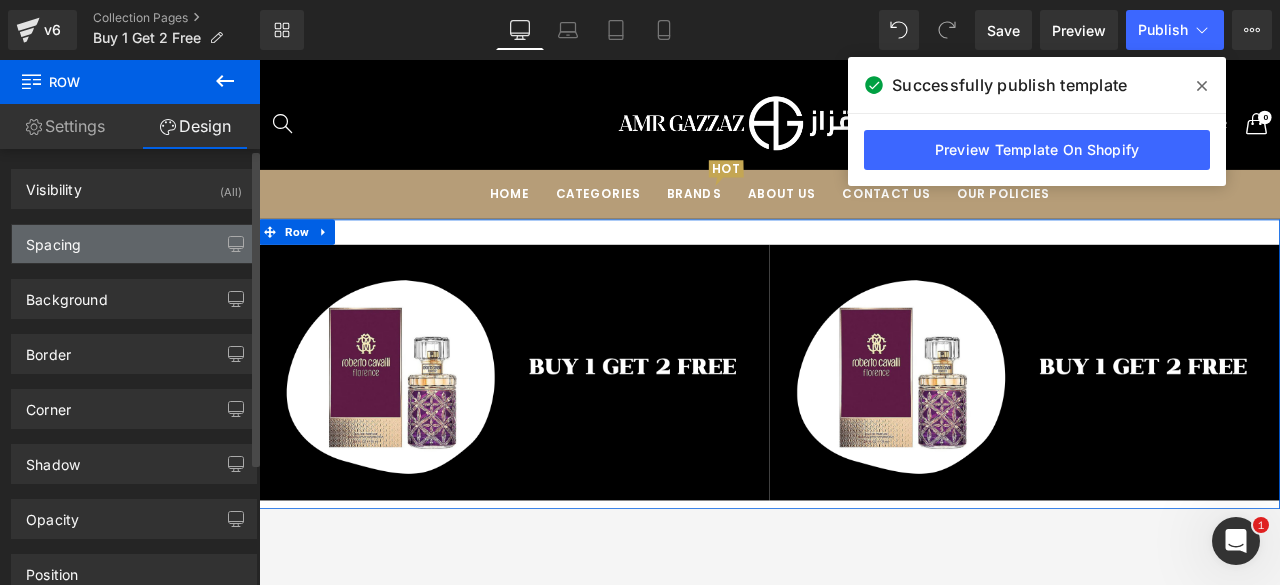 click on "Spacing" at bounding box center (134, 244) 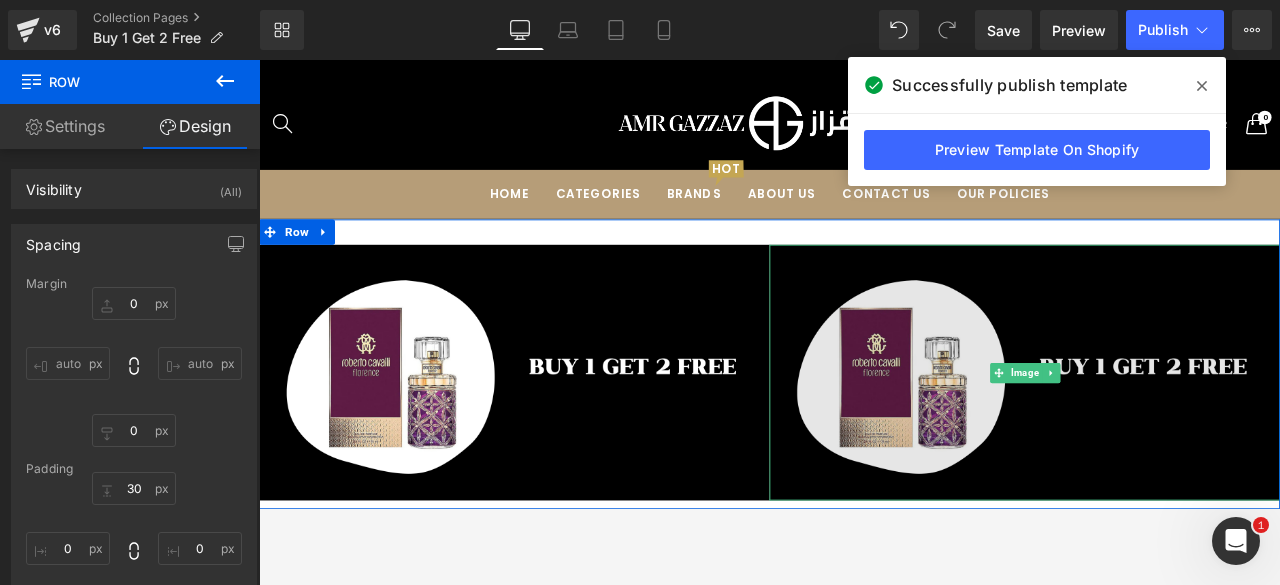 click at bounding box center [1166, 430] 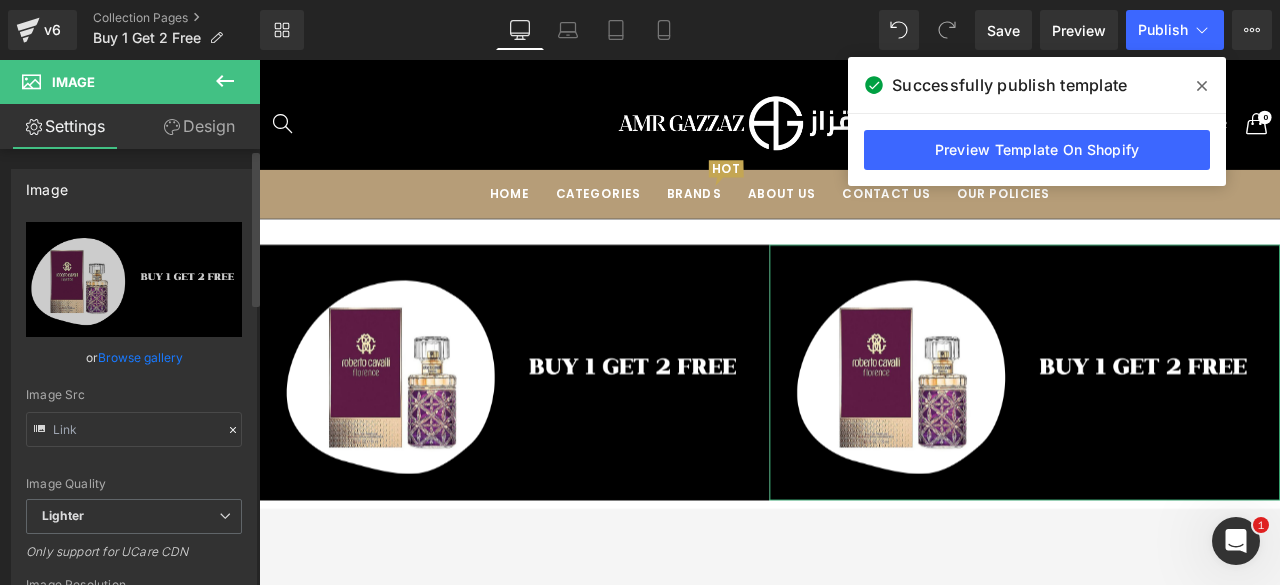 click on "Browse gallery" at bounding box center (140, 357) 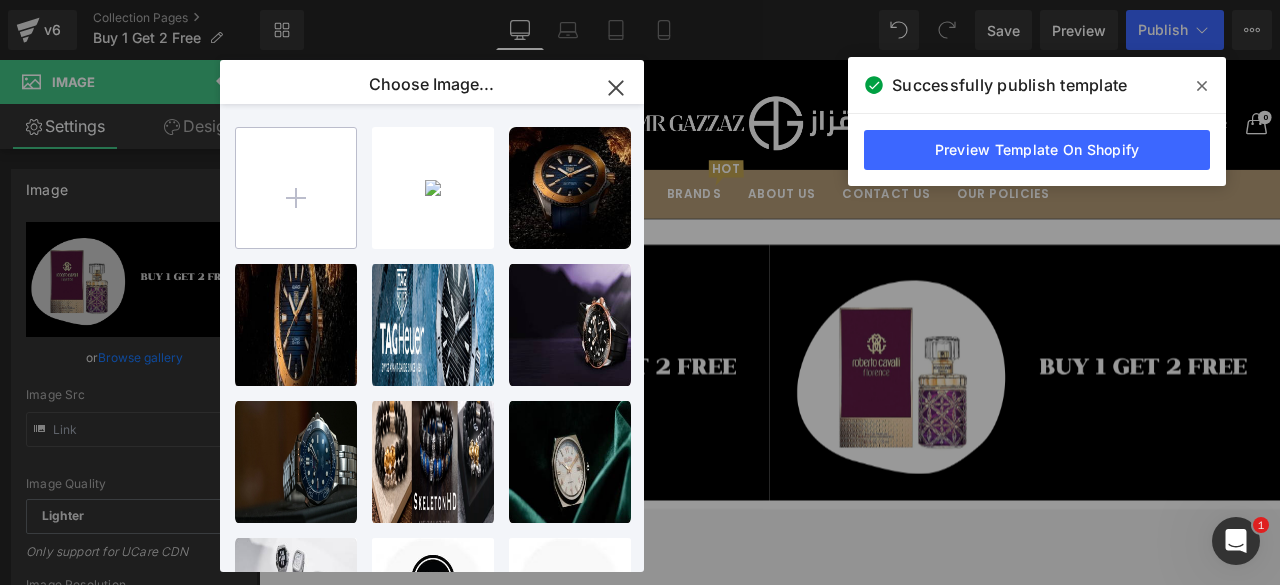 click at bounding box center [296, 188] 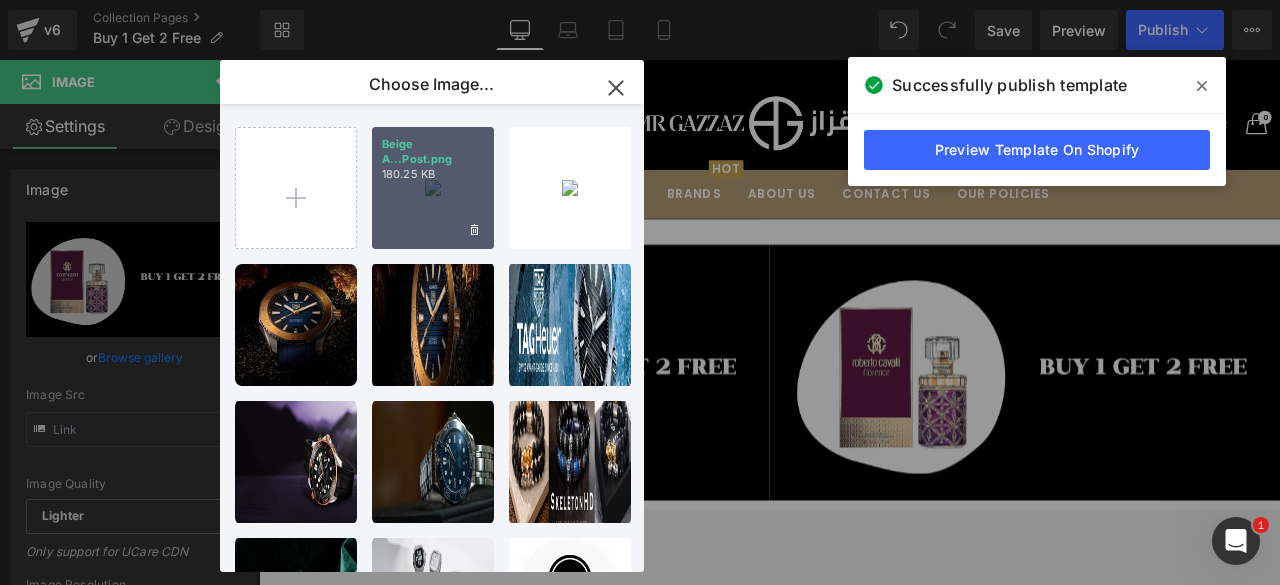 click on "Beige A...Post.png 180.25 KB" at bounding box center (433, 188) 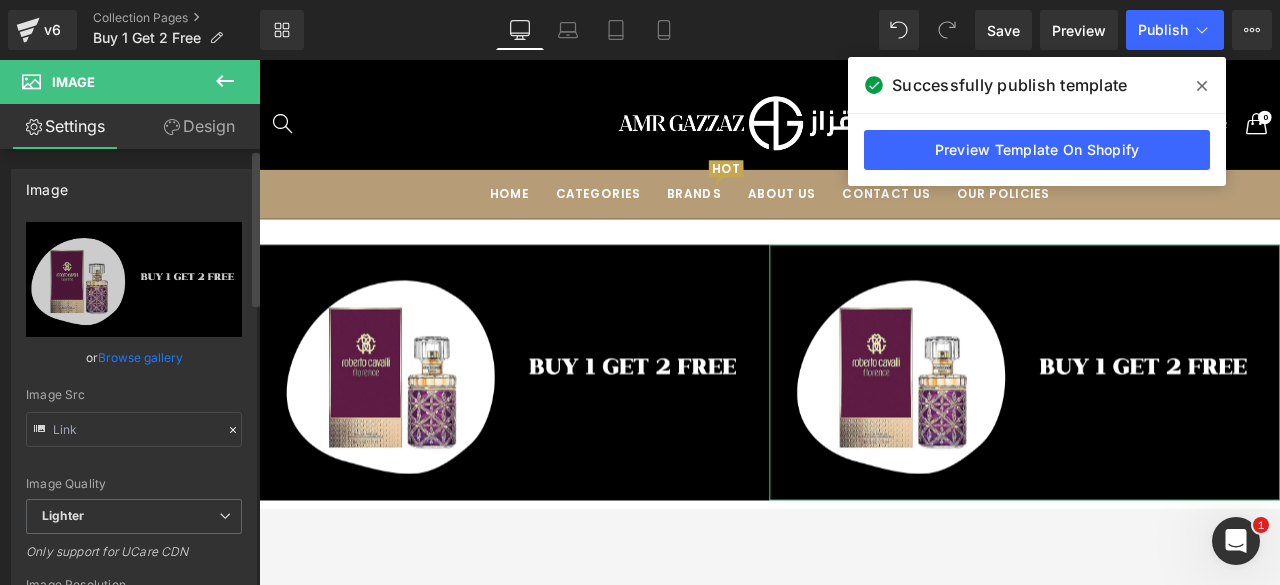 click on "Browse gallery" at bounding box center [140, 357] 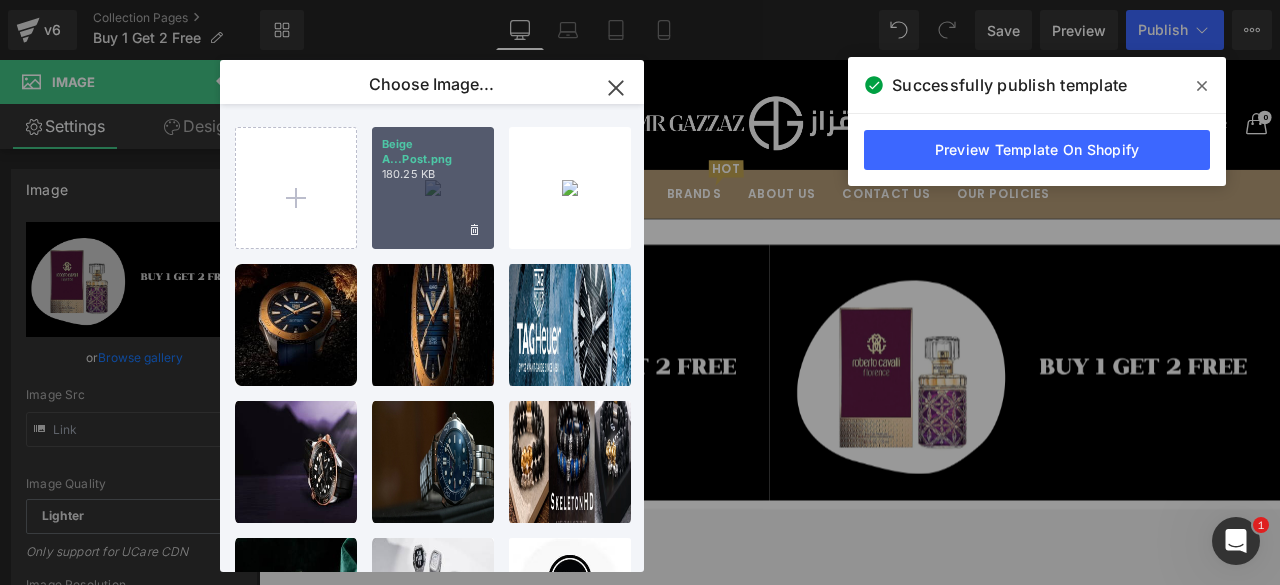 click on "Beige A...Post.png 180.25 KB" at bounding box center (433, 188) 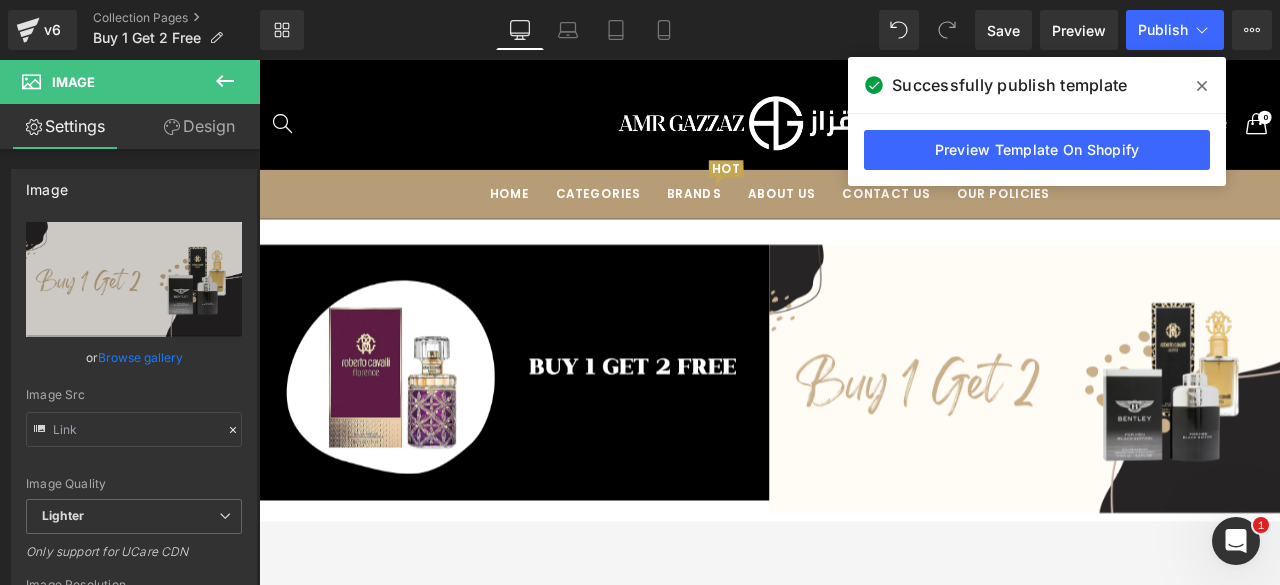 scroll, scrollTop: 10, scrollLeft: 10, axis: both 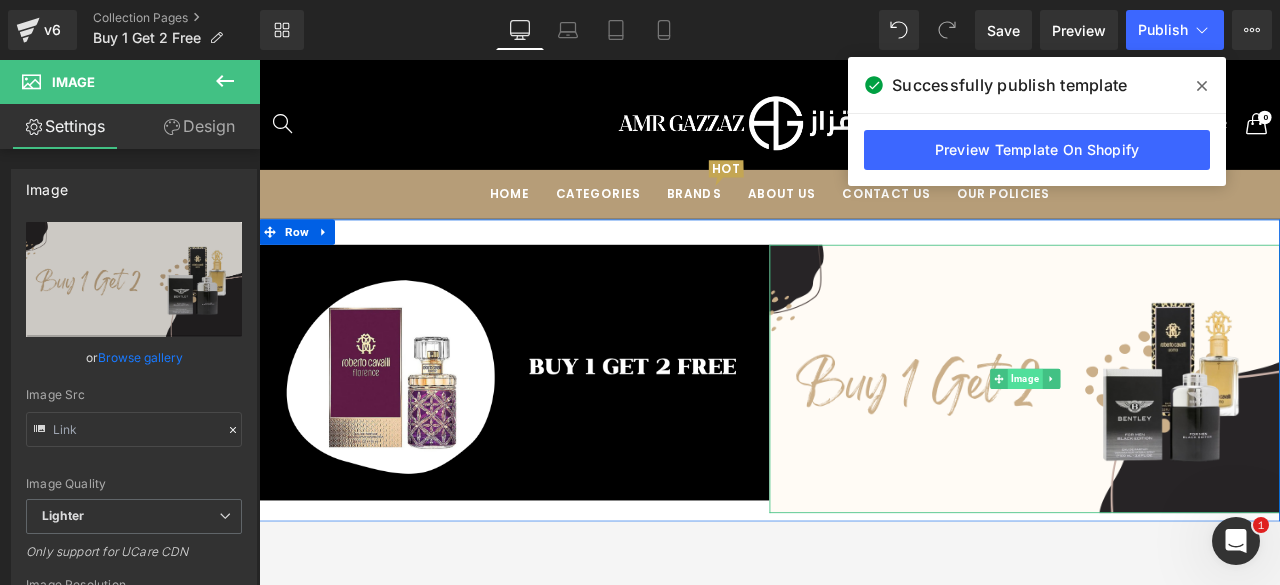 click on "Image" at bounding box center (1166, 438) 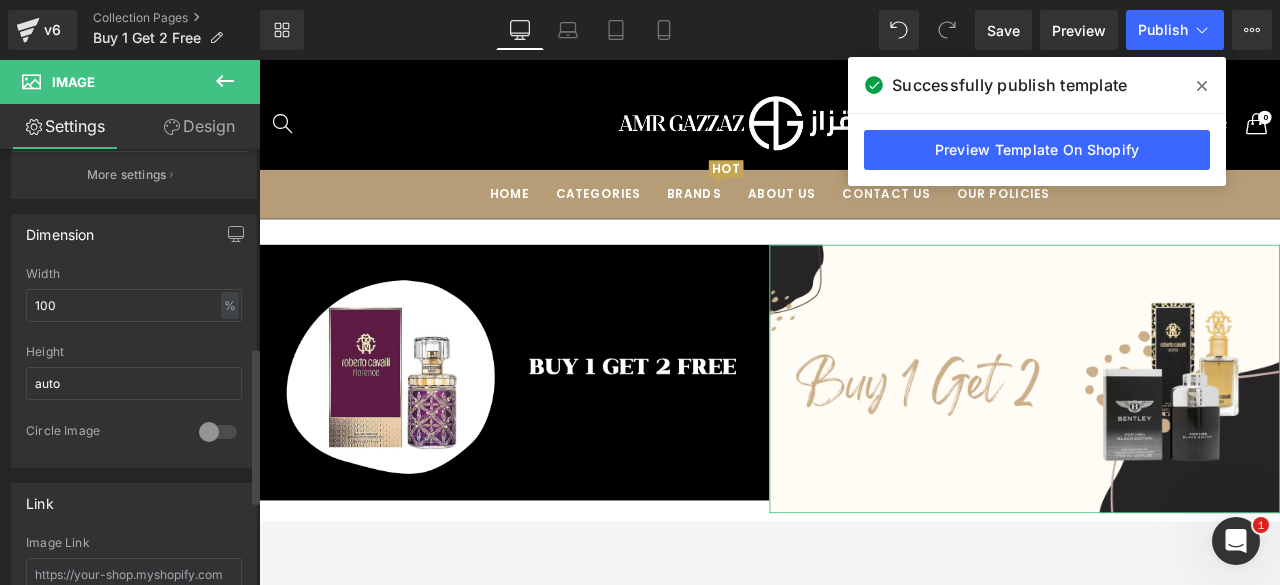 scroll, scrollTop: 552, scrollLeft: 0, axis: vertical 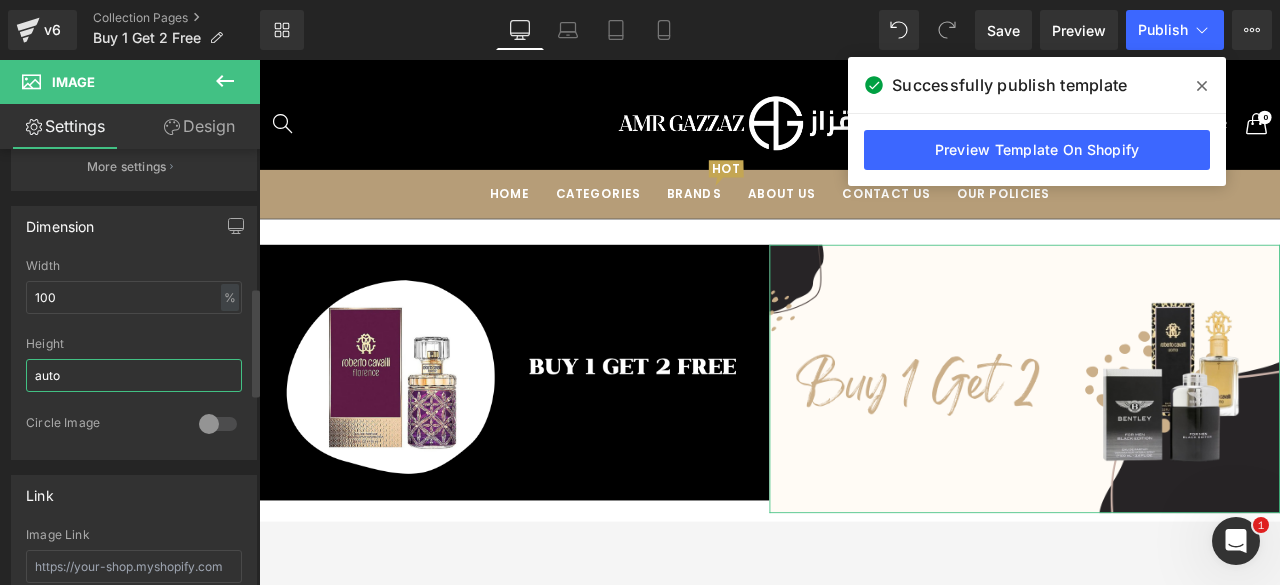 click on "auto" at bounding box center [134, 375] 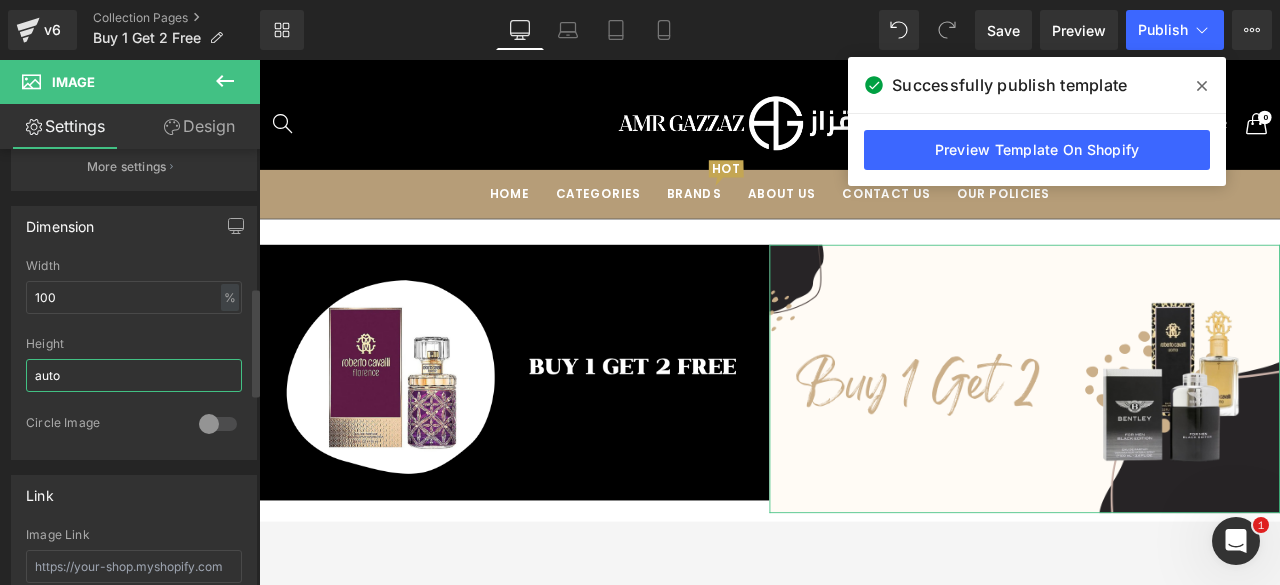 click on "auto" at bounding box center [134, 375] 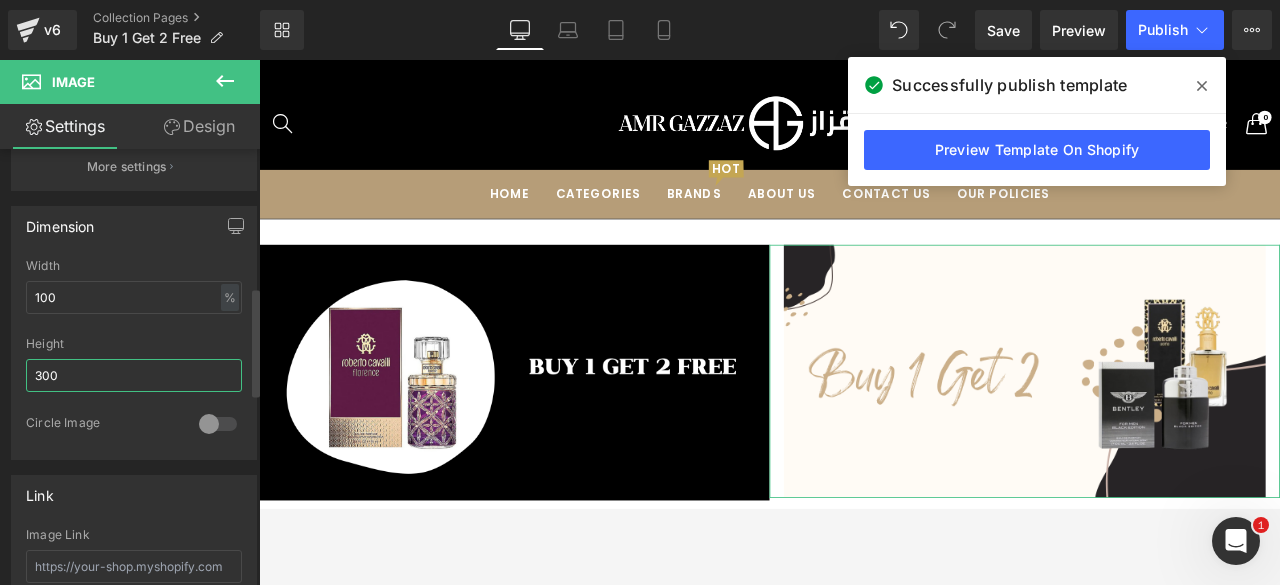 scroll, scrollTop: 3462, scrollLeft: 1194, axis: both 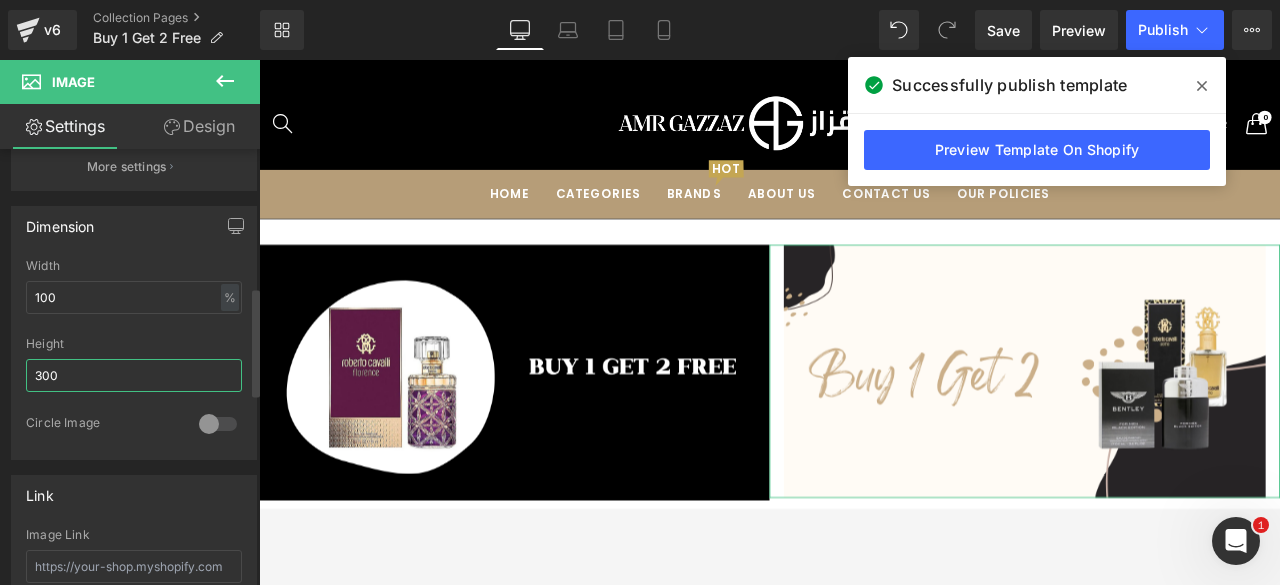 click on "300" at bounding box center [134, 375] 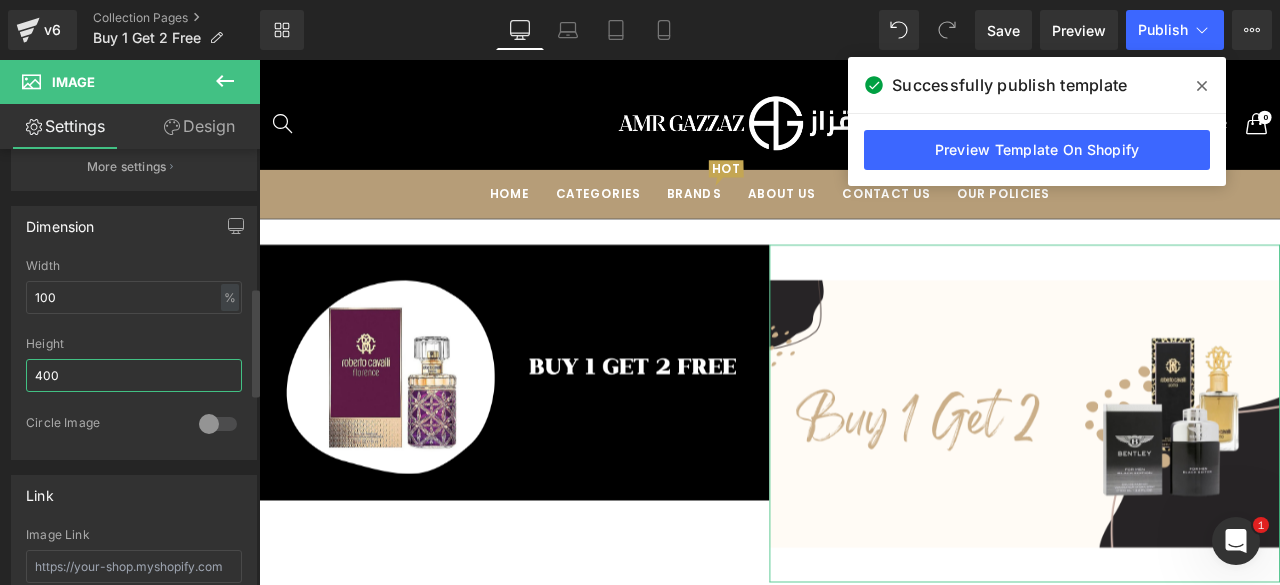 scroll, scrollTop: 10, scrollLeft: 10, axis: both 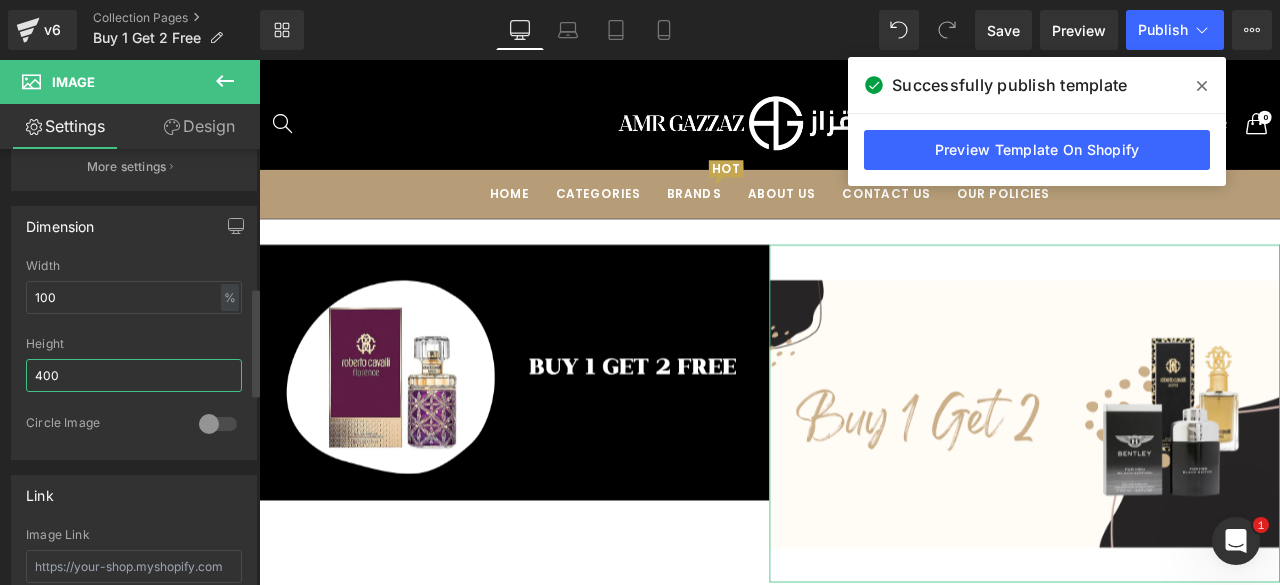 click on "400" at bounding box center (134, 375) 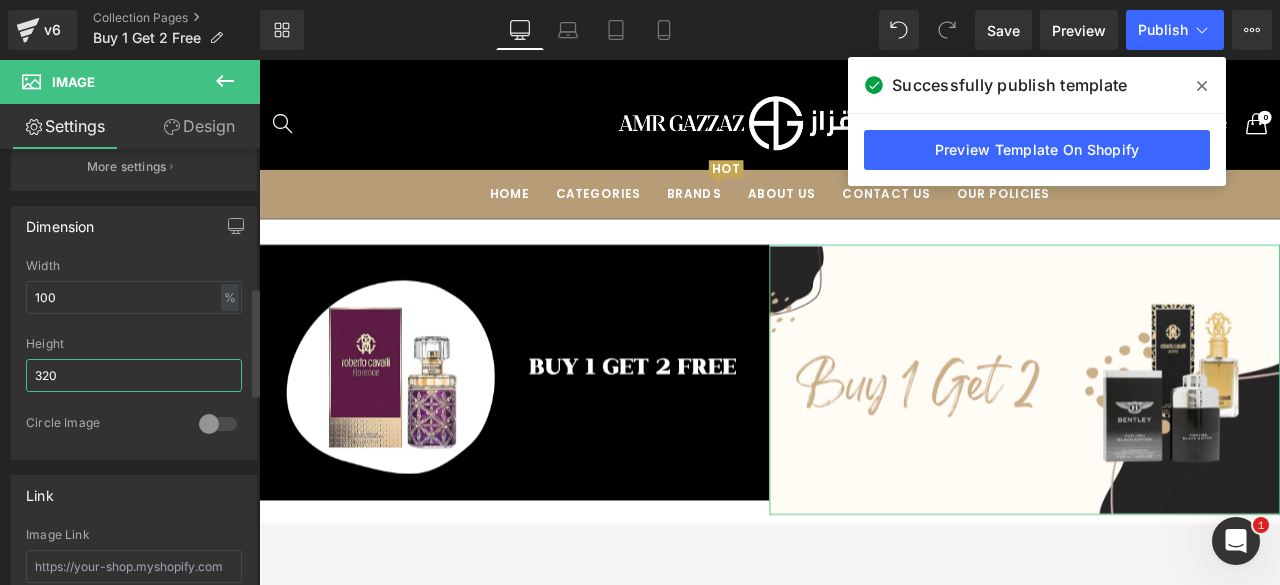 scroll, scrollTop: 3462, scrollLeft: 1194, axis: both 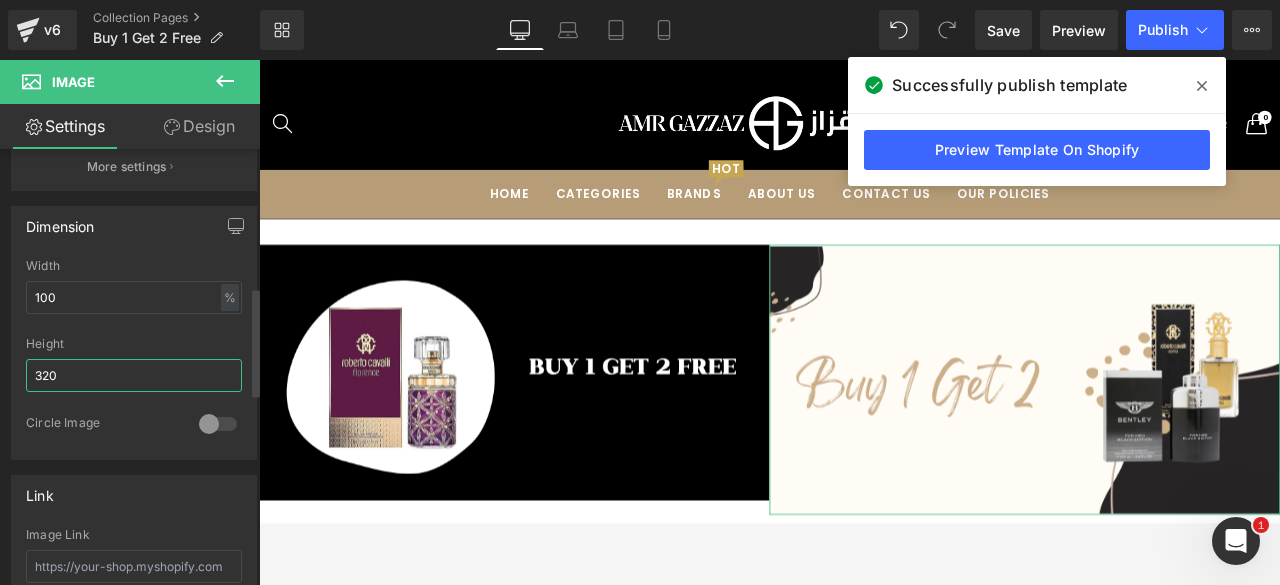 click on "320" at bounding box center [134, 375] 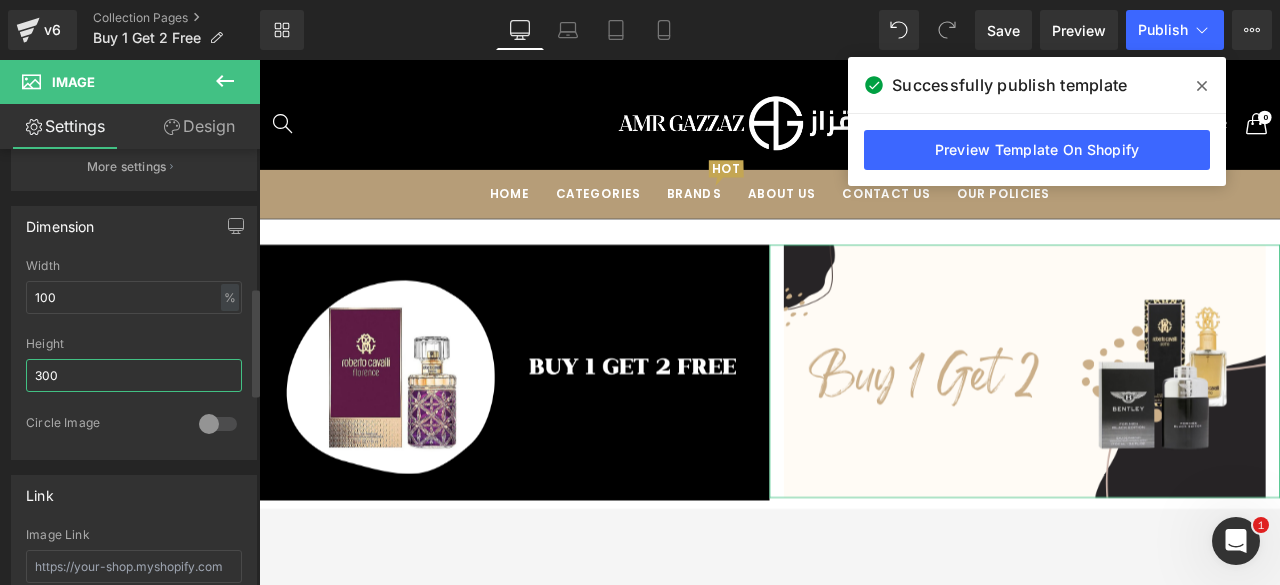 scroll, scrollTop: 3462, scrollLeft: 1194, axis: both 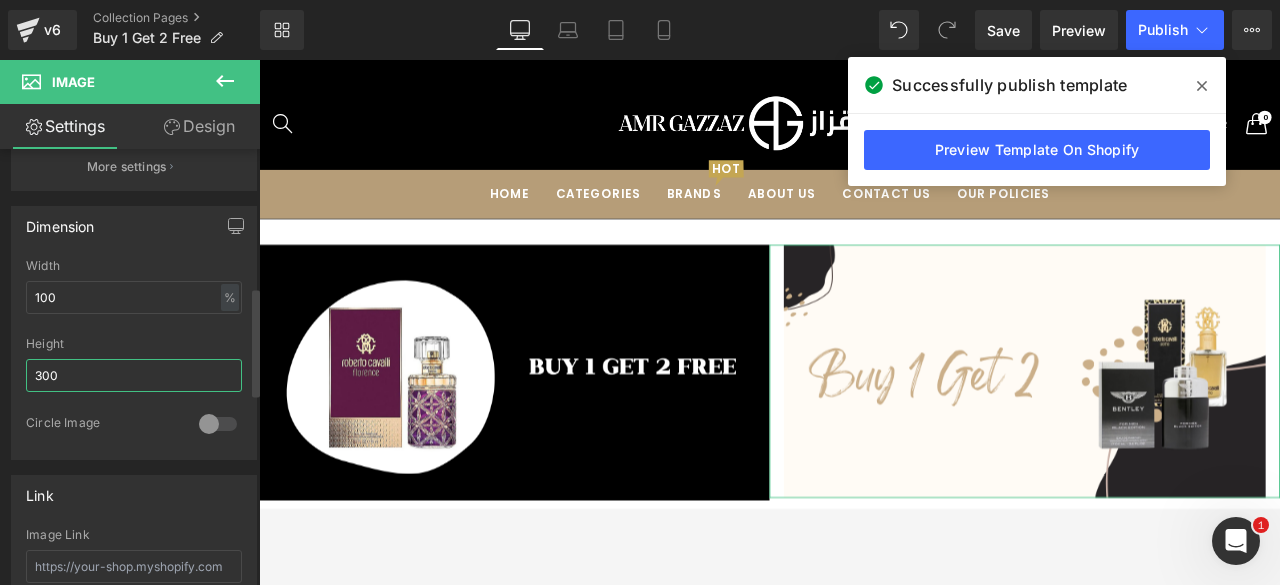 click on "300" at bounding box center (134, 375) 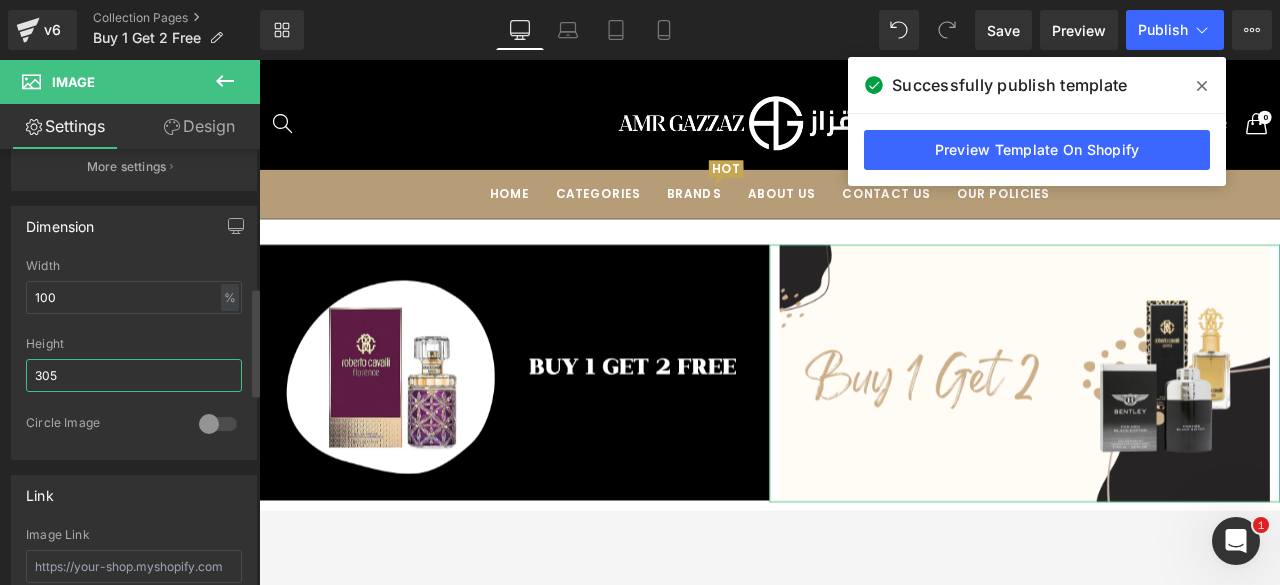 scroll, scrollTop: 3464, scrollLeft: 1194, axis: both 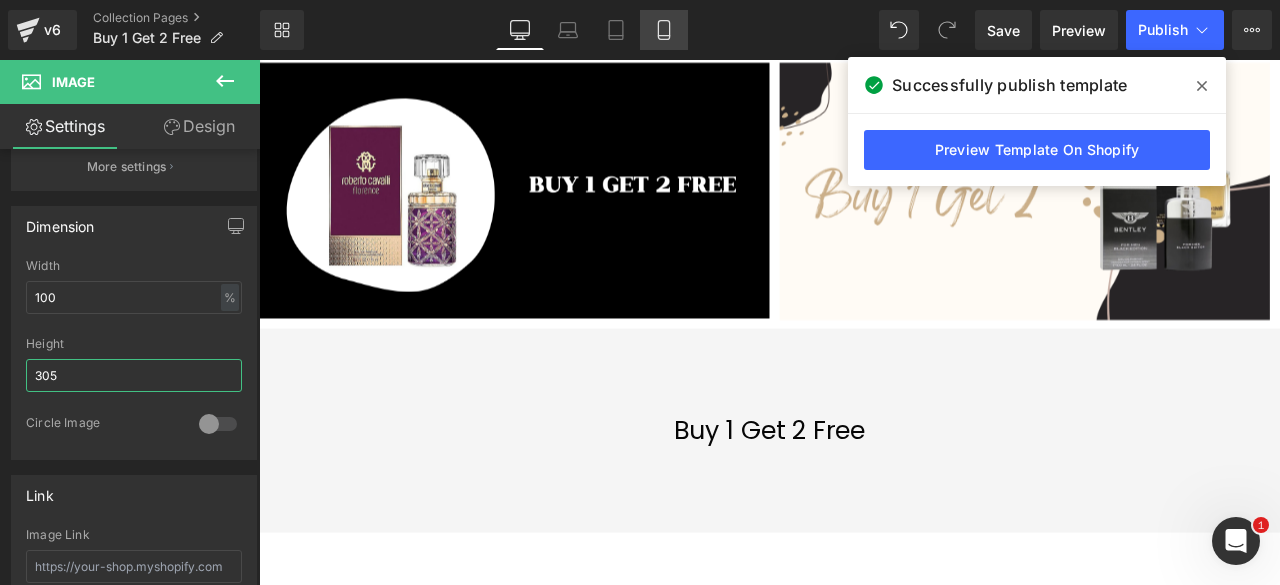 type on "305" 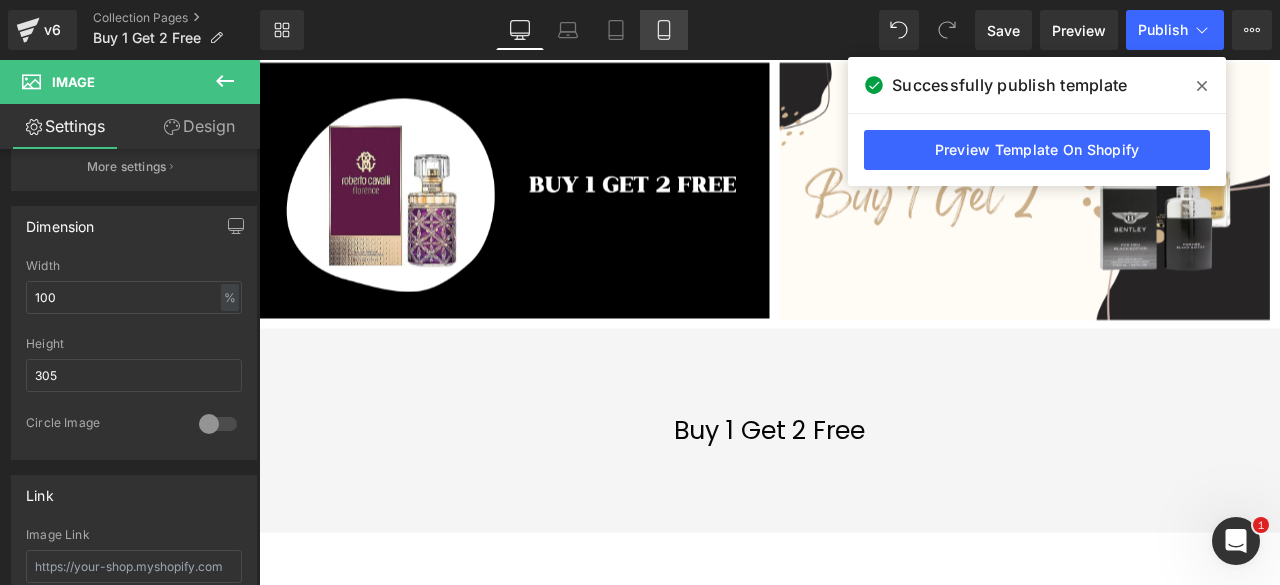 click 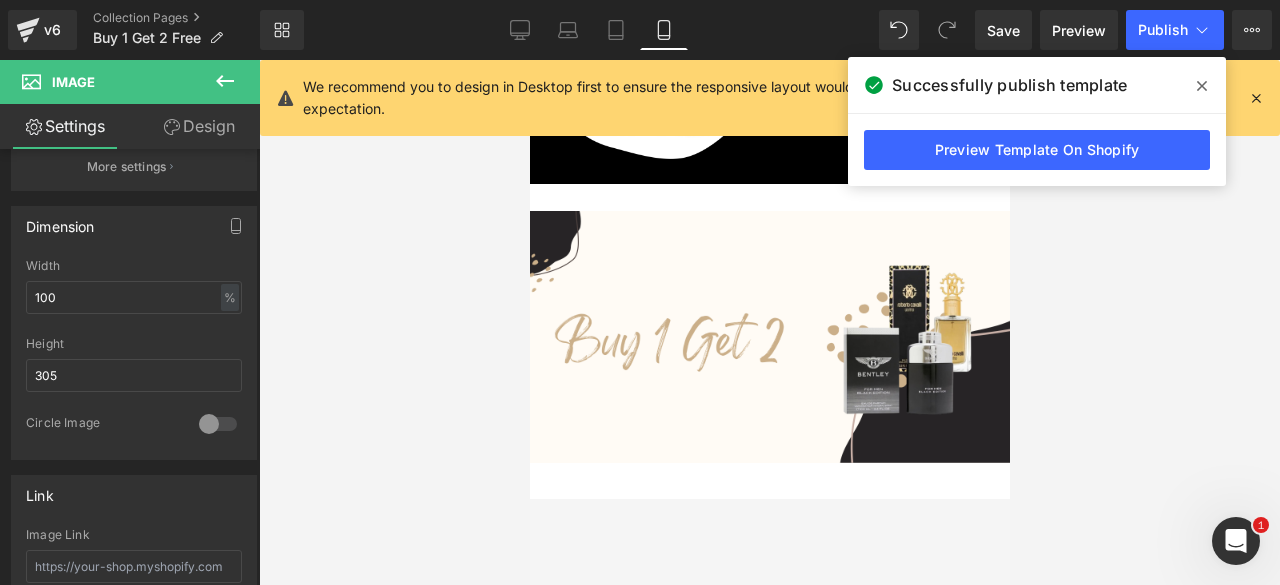 scroll, scrollTop: 334, scrollLeft: 0, axis: vertical 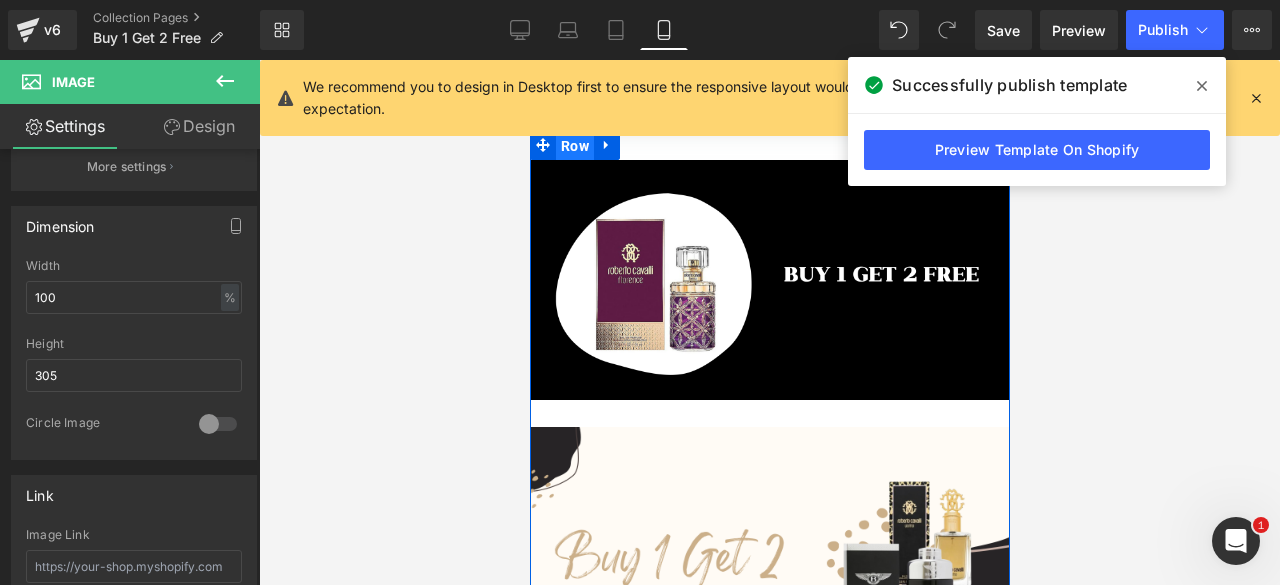 click on "Row" at bounding box center [574, 146] 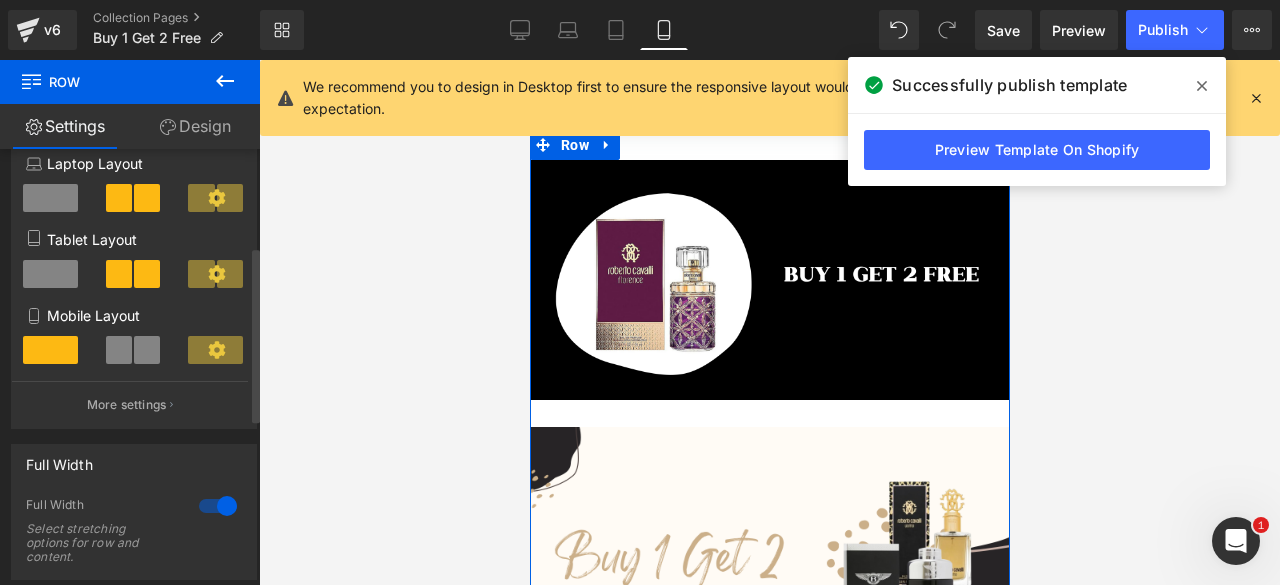 scroll, scrollTop: 247, scrollLeft: 0, axis: vertical 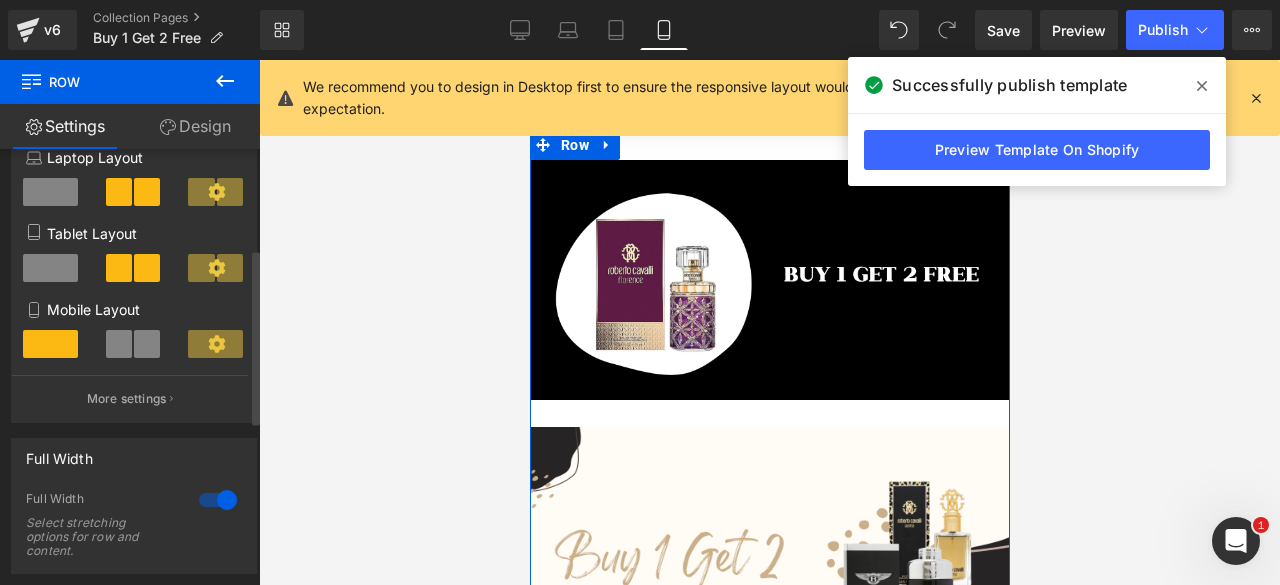 click at bounding box center [119, 344] 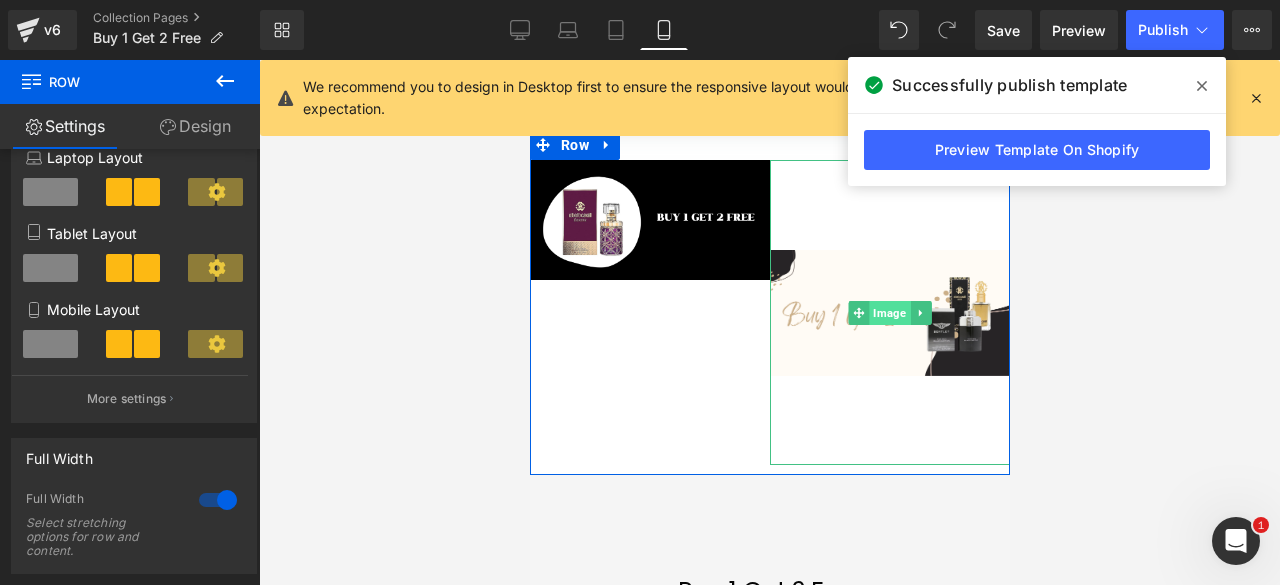 click on "Image" at bounding box center (888, 313) 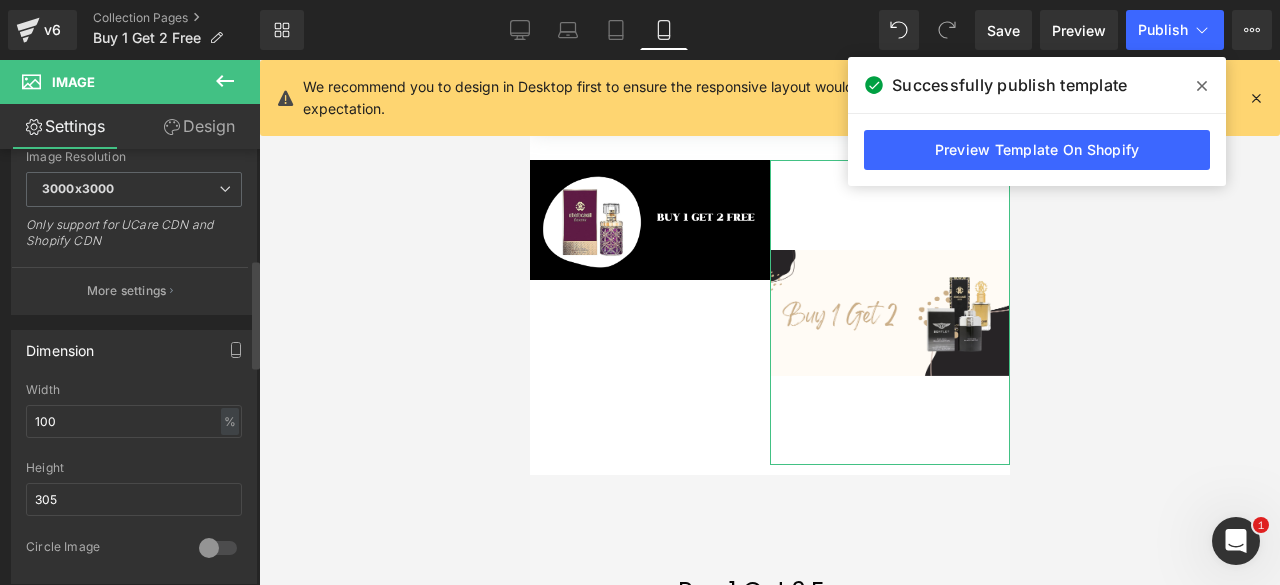 scroll, scrollTop: 448, scrollLeft: 0, axis: vertical 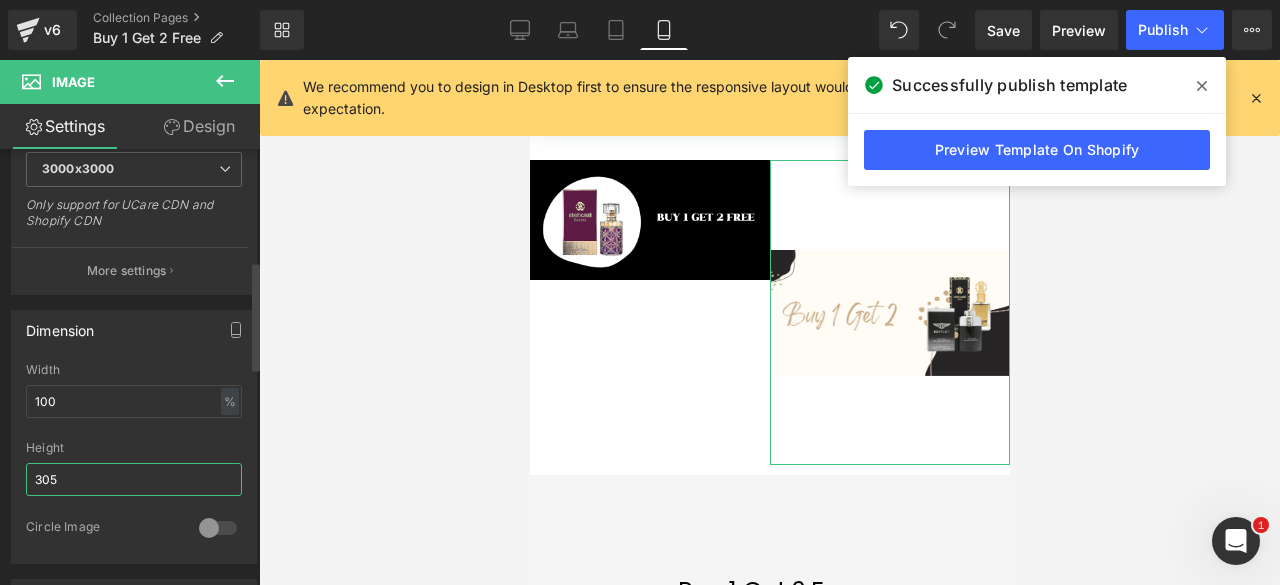 click on "305" at bounding box center [134, 479] 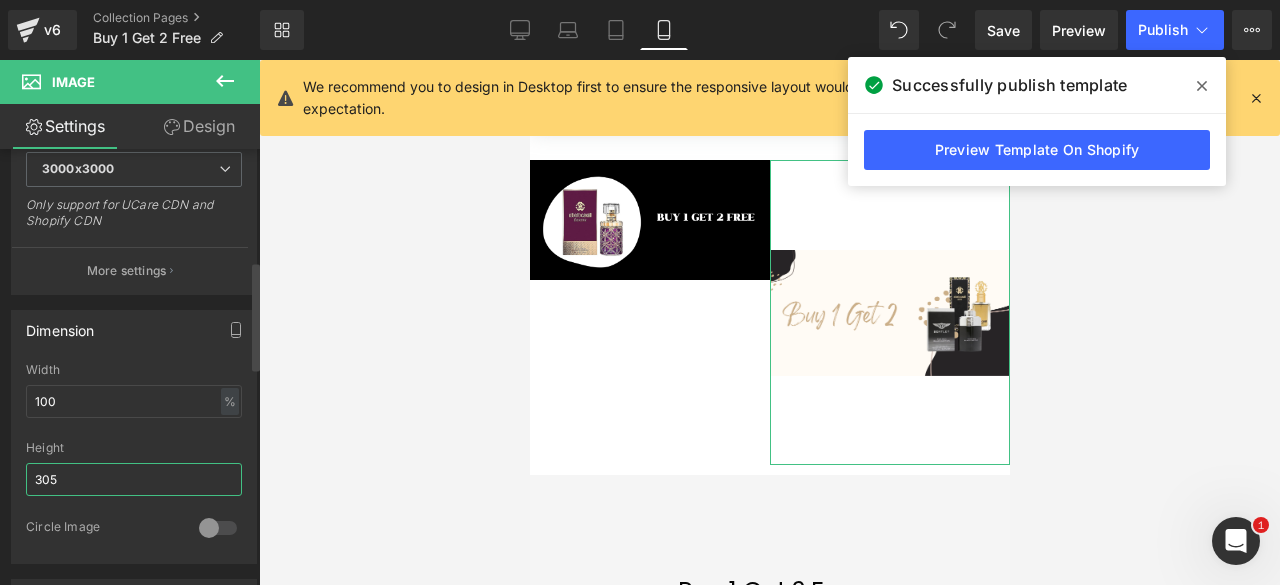 click on "305" at bounding box center (134, 479) 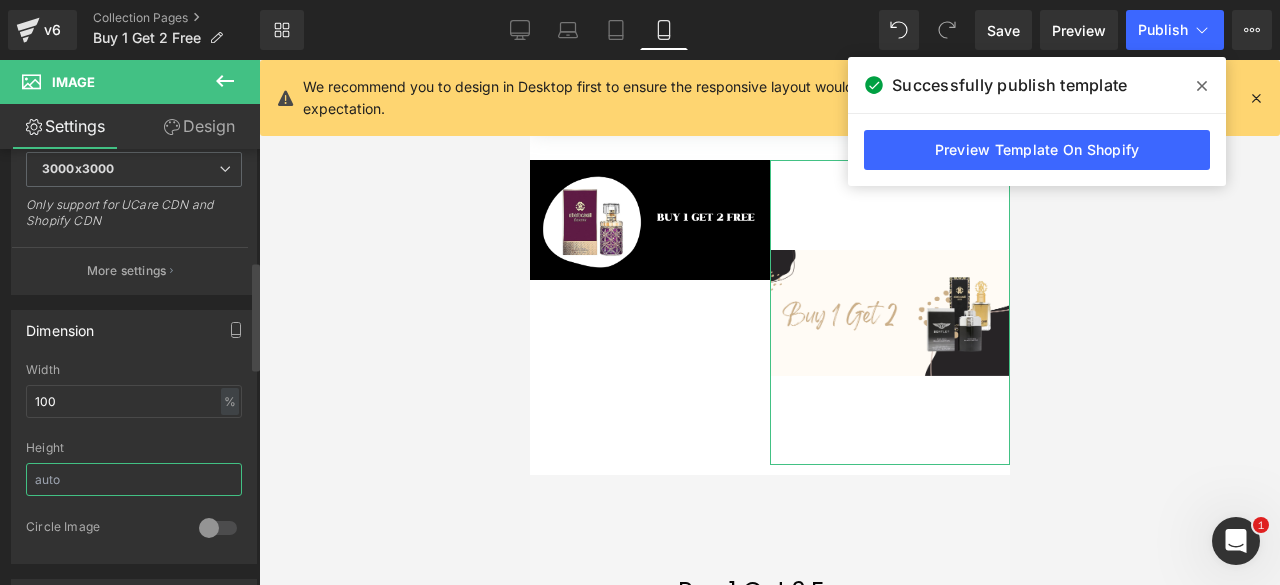 scroll, scrollTop: 3304, scrollLeft: 464, axis: both 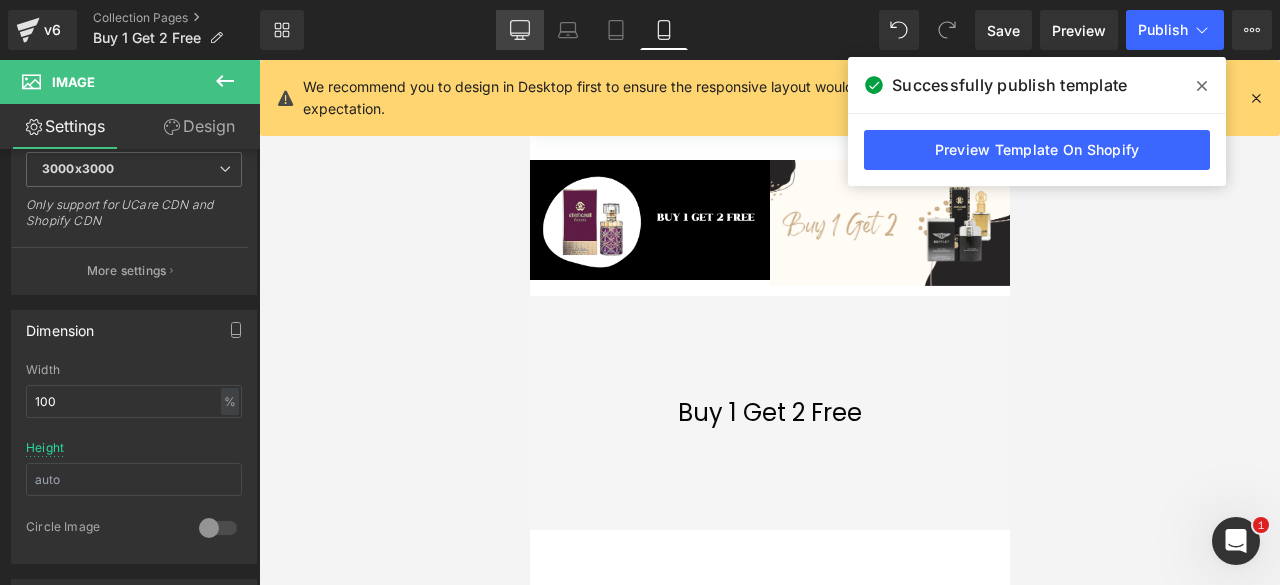 click on "Desktop" at bounding box center (520, 30) 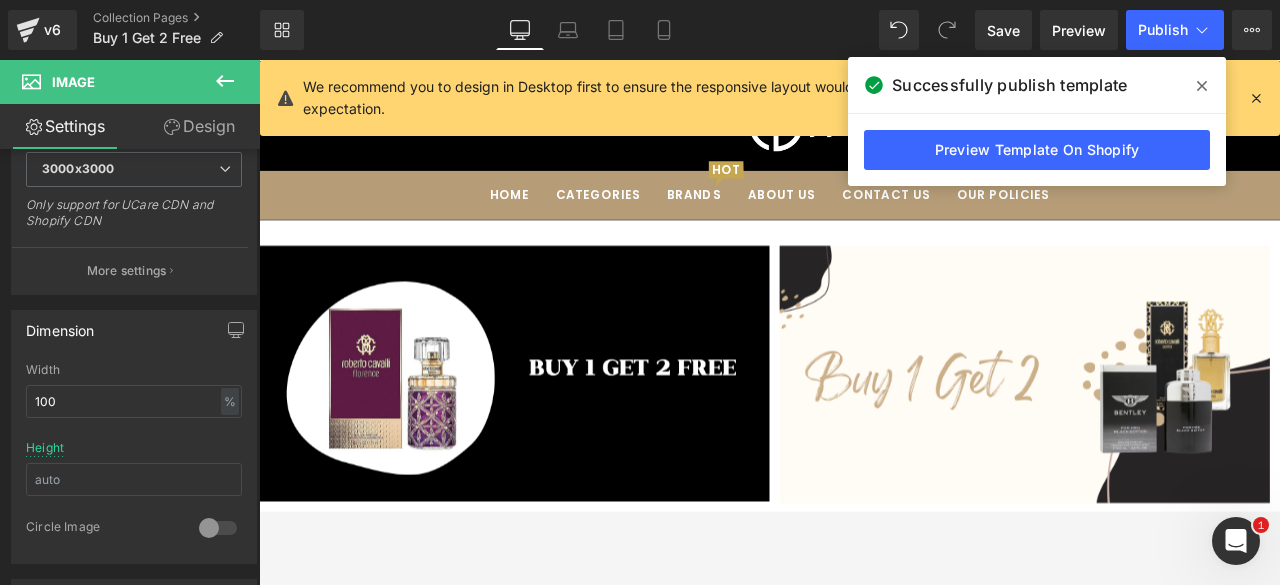 scroll, scrollTop: 121, scrollLeft: 0, axis: vertical 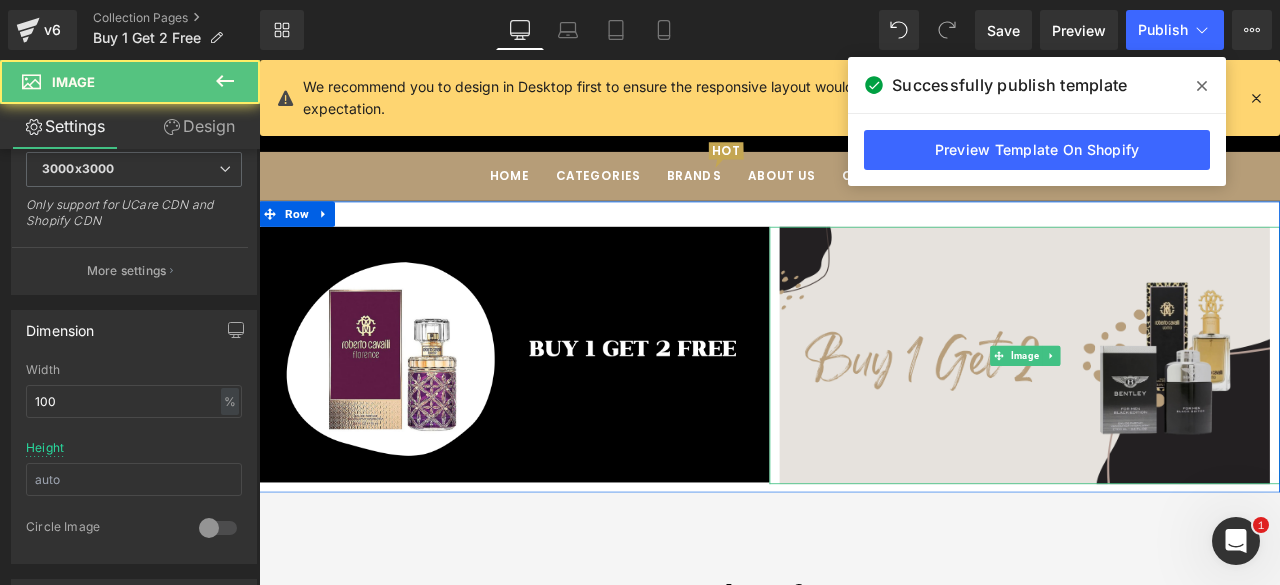 click at bounding box center [1166, 410] 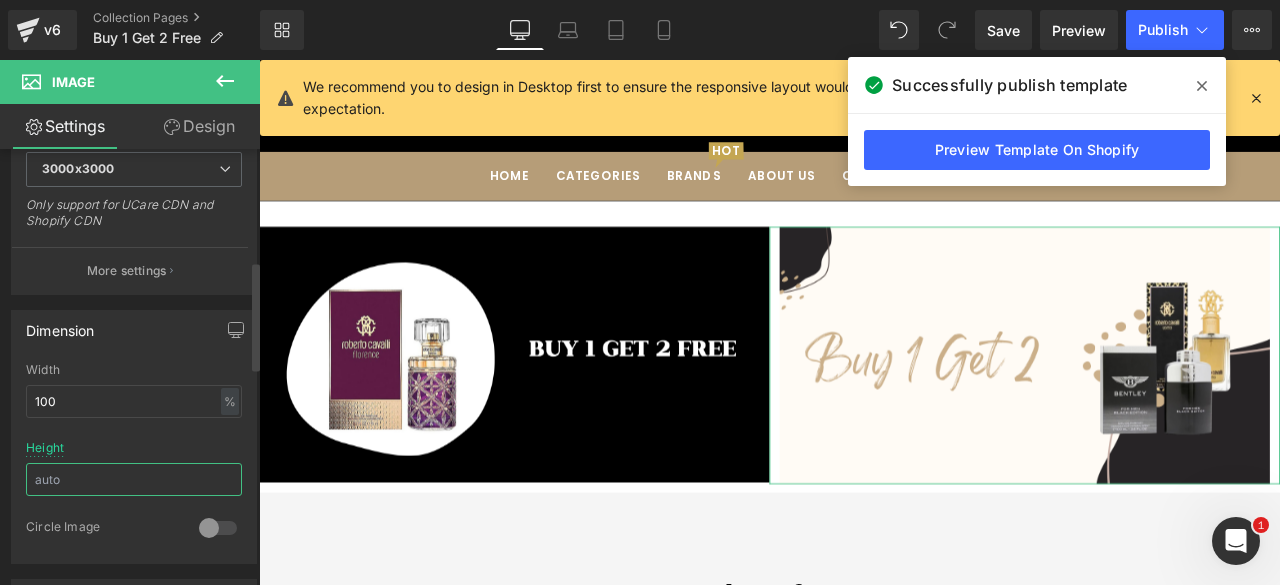 click at bounding box center (134, 479) 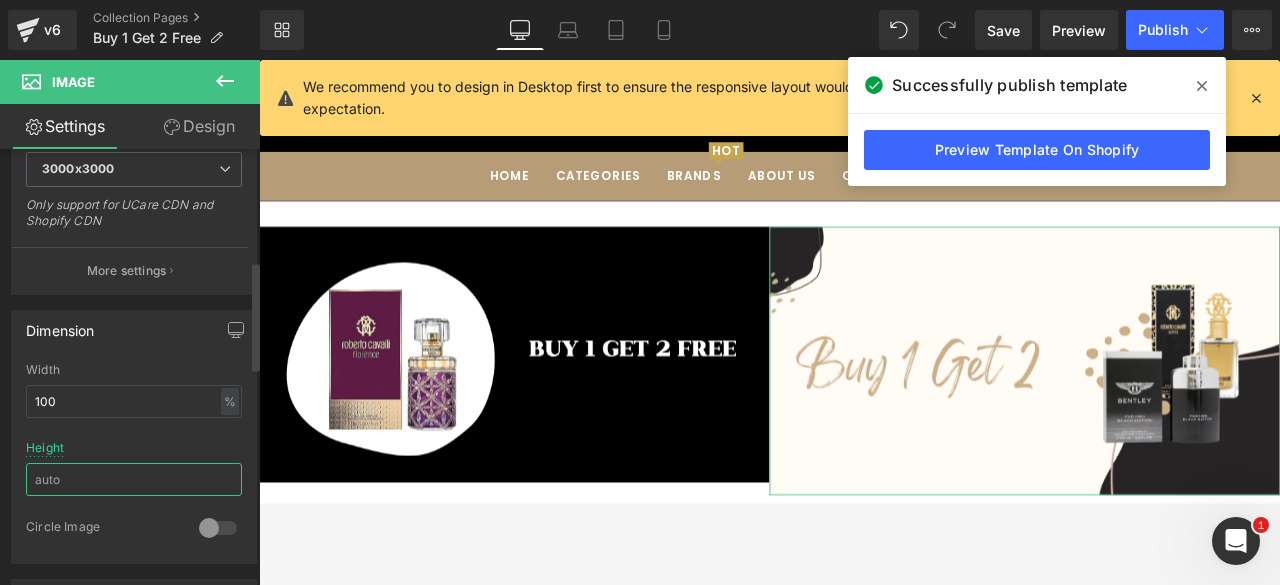 scroll, scrollTop: 10, scrollLeft: 10, axis: both 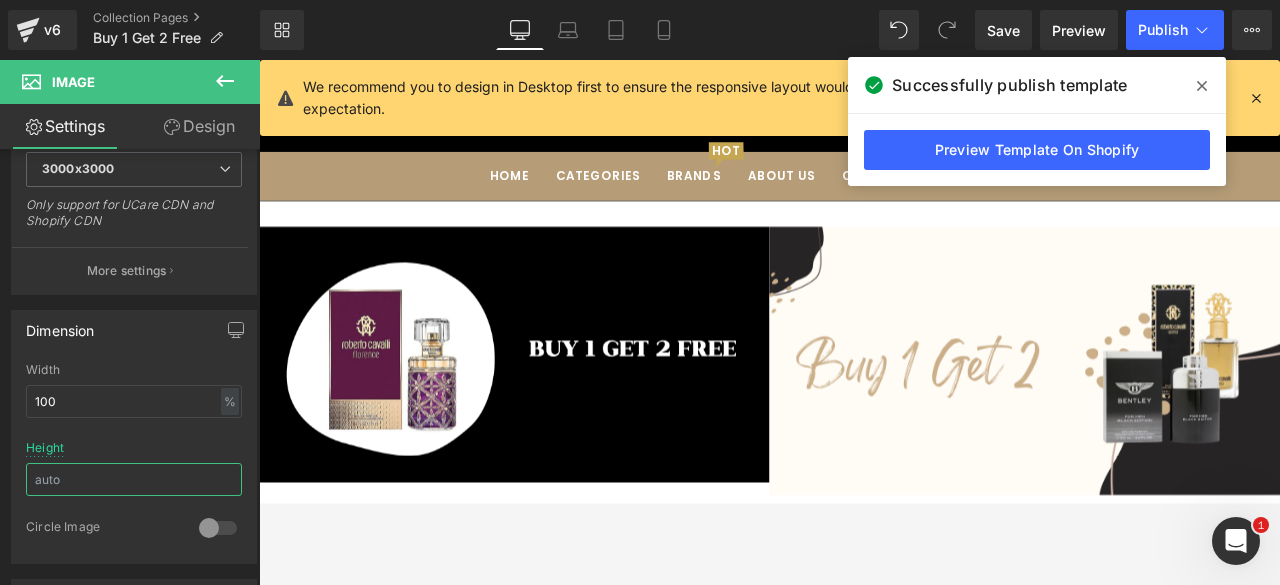 type 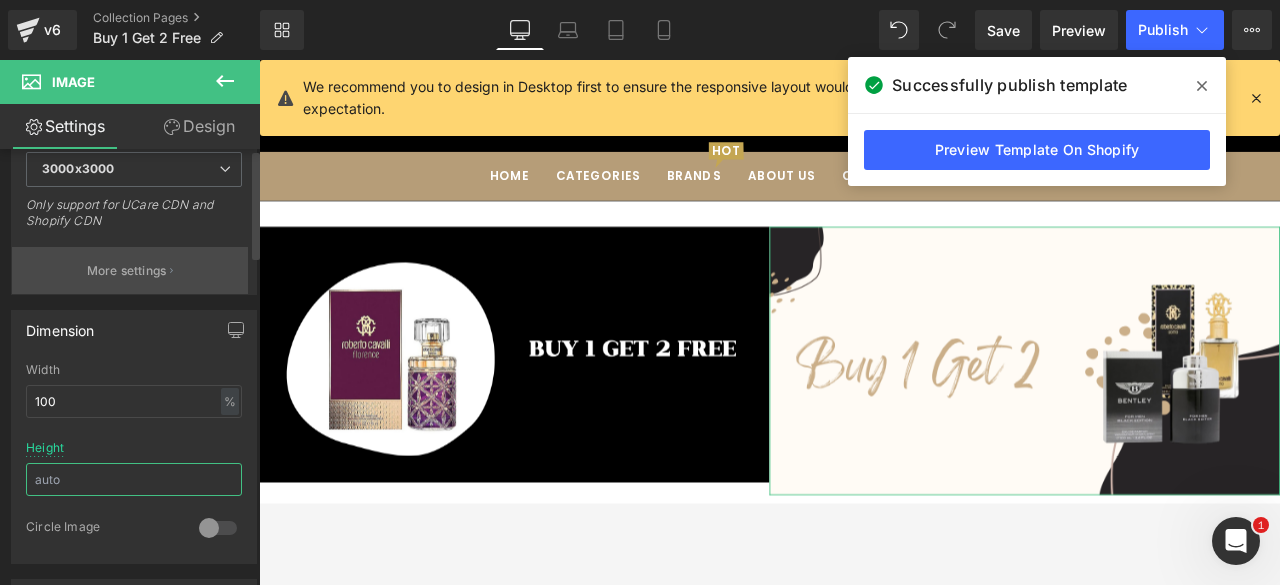 scroll, scrollTop: 0, scrollLeft: 0, axis: both 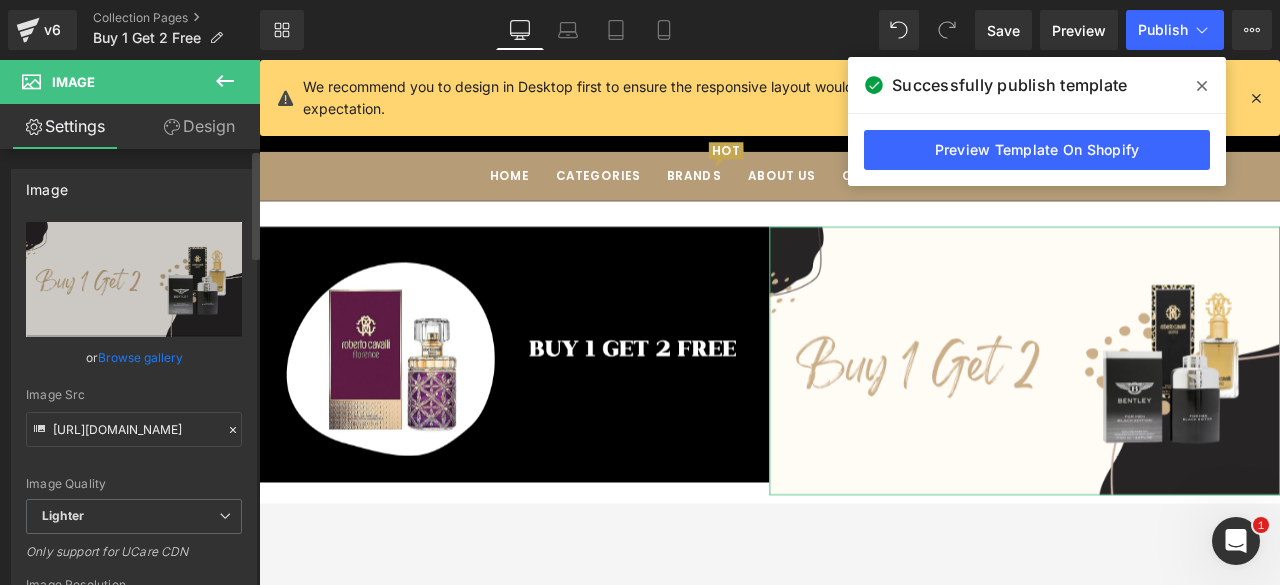 click on "Browse gallery" at bounding box center [140, 357] 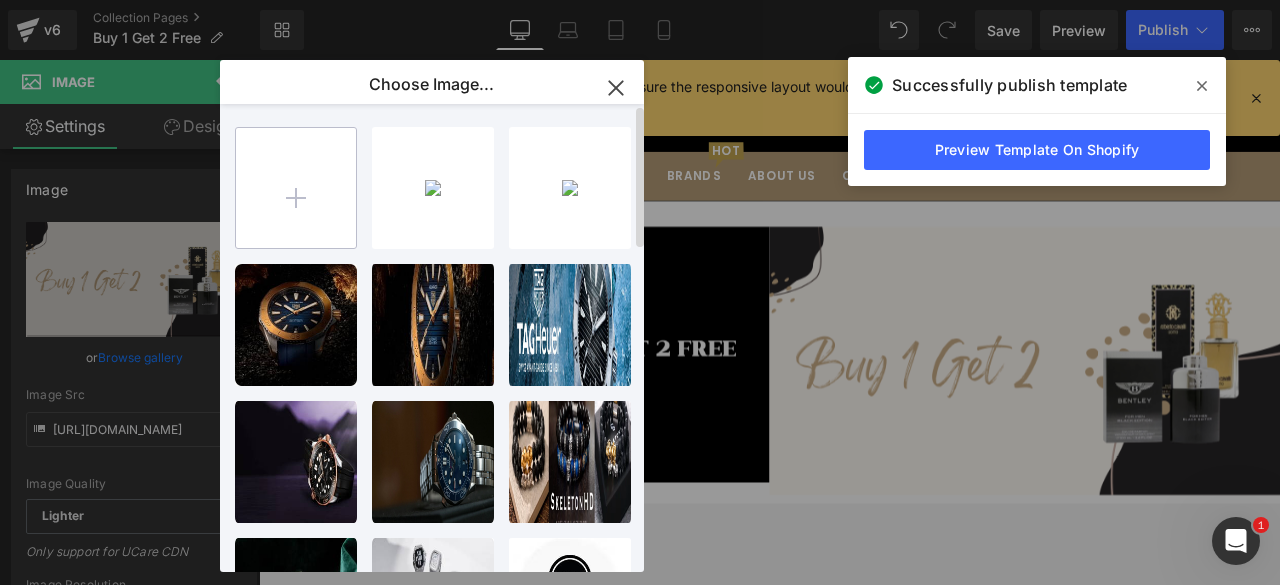 click at bounding box center [296, 188] 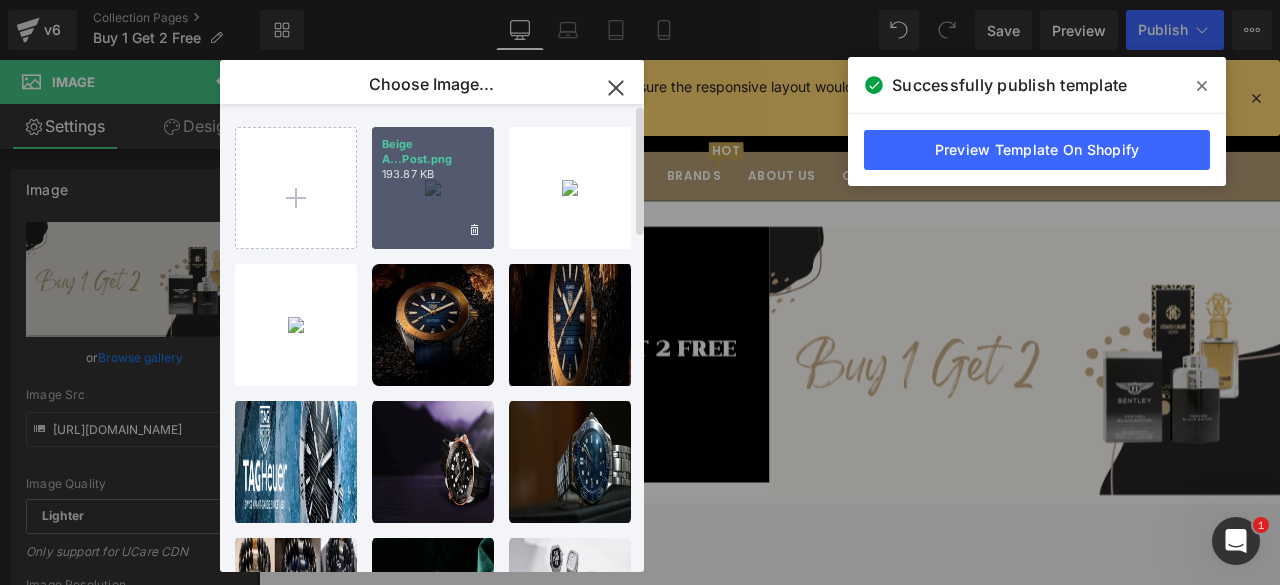 click on "Beige A...Post.png 193.87 KB" at bounding box center (433, 188) 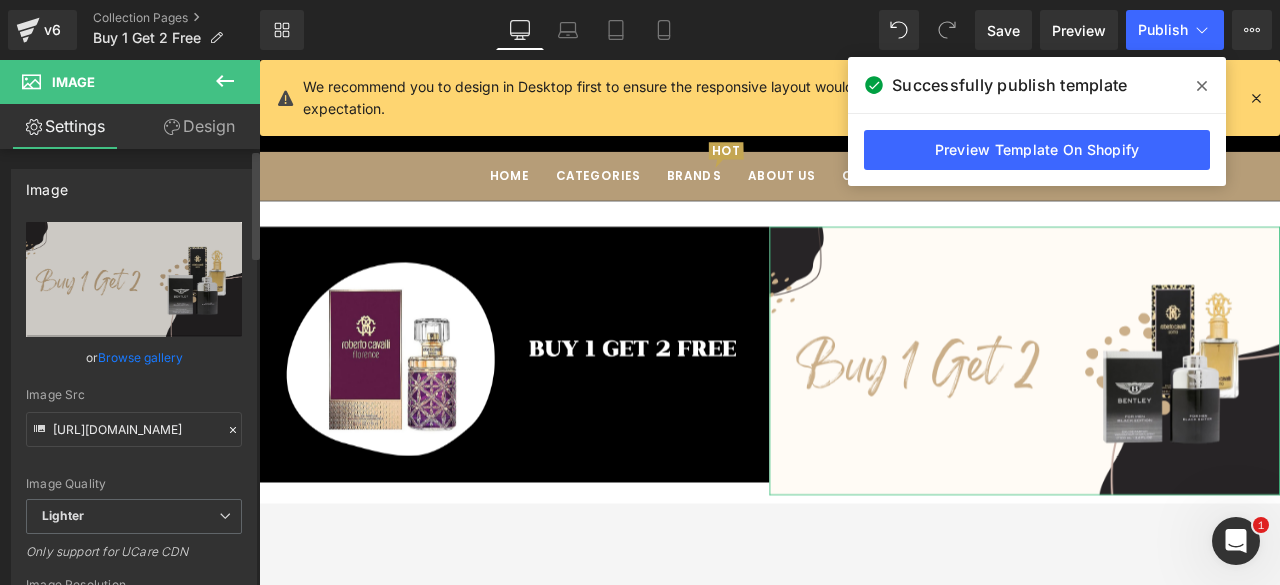 click on "Browse gallery" at bounding box center [140, 357] 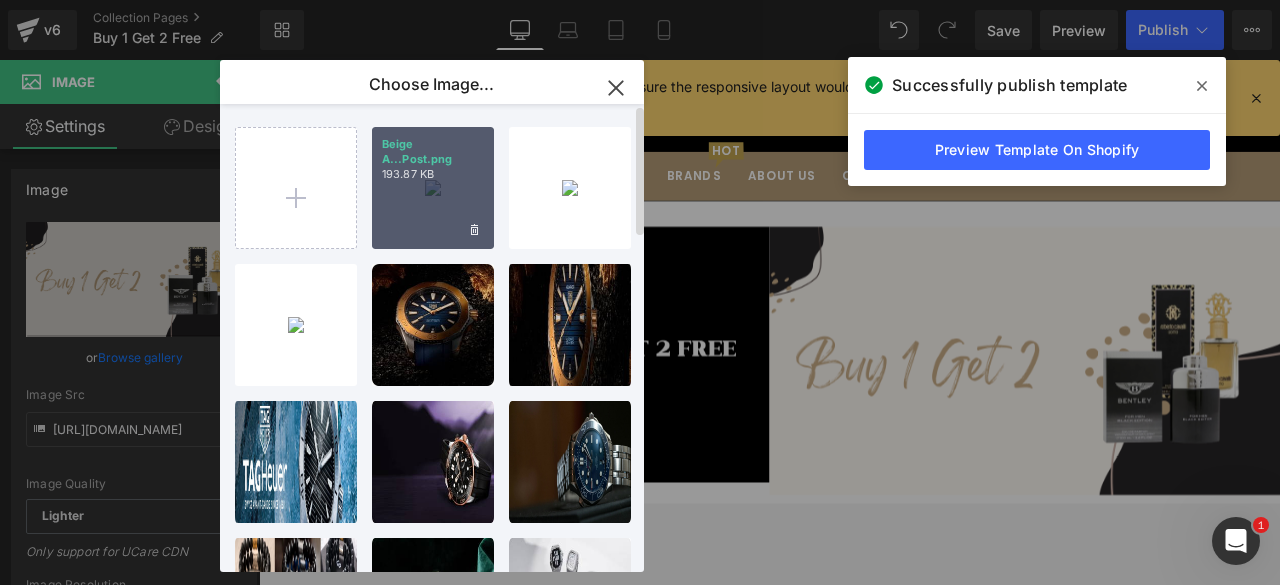 click on "Beige A...Post.png 193.87 KB" at bounding box center (433, 188) 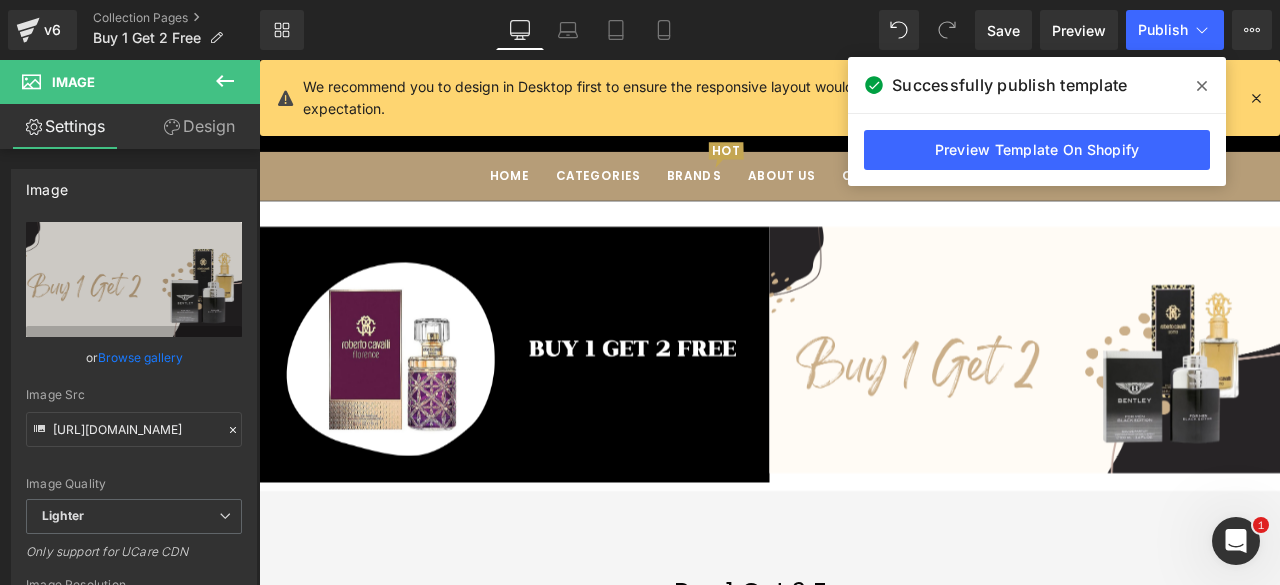 scroll, scrollTop: 3462, scrollLeft: 1194, axis: both 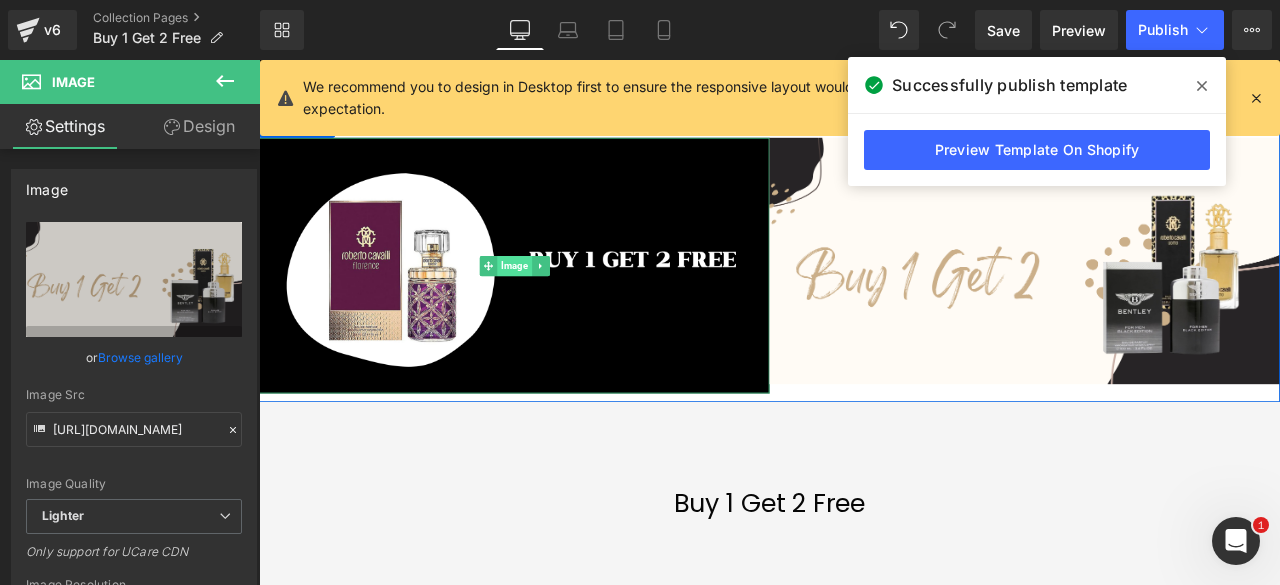 click on "Image" at bounding box center (561, 304) 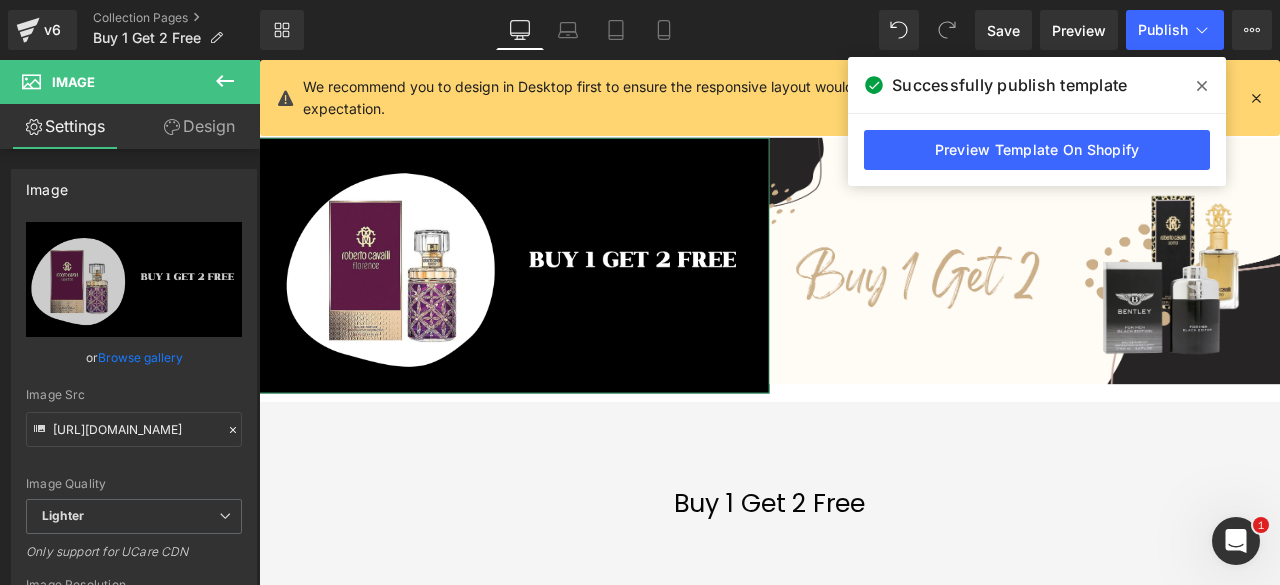 click on "Browse gallery" at bounding box center [140, 357] 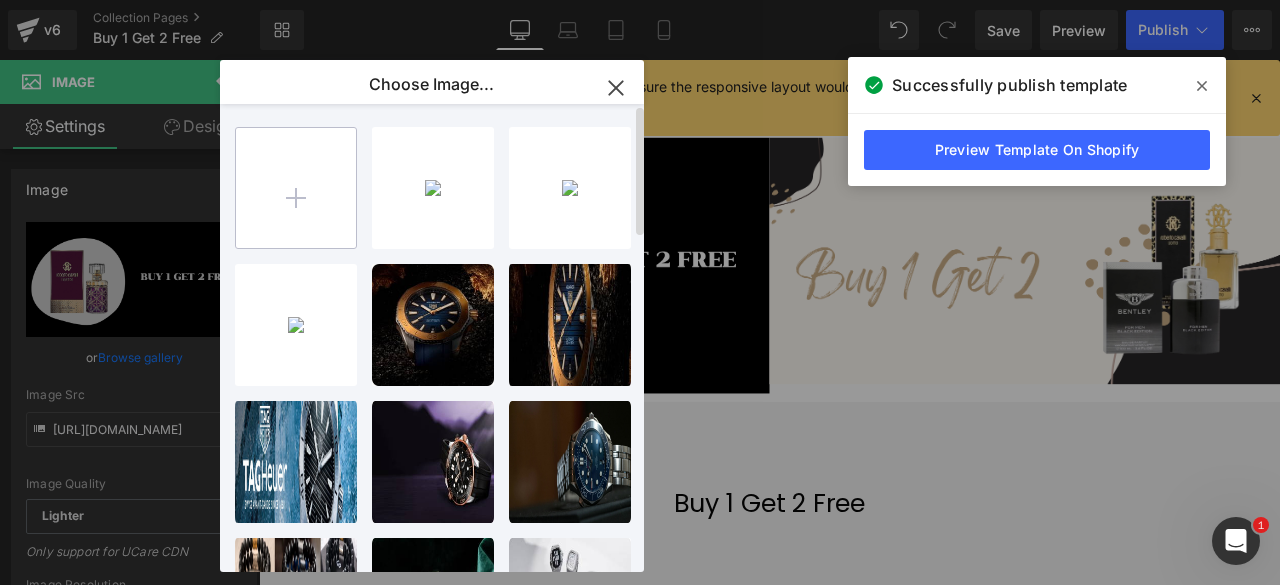 click at bounding box center (296, 188) 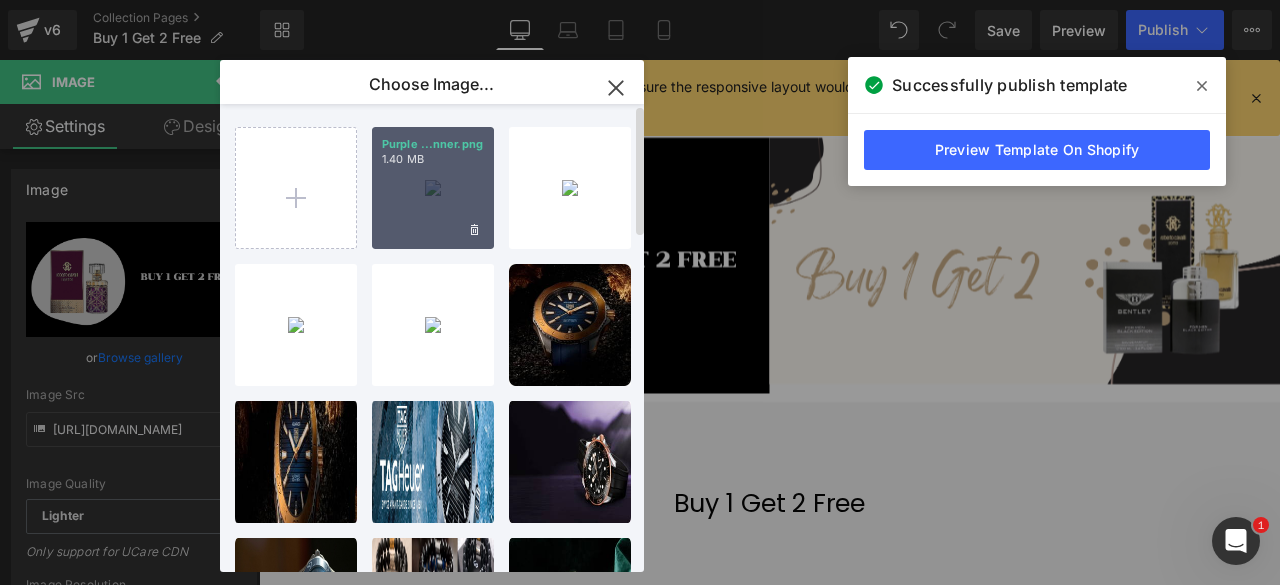 click on "Purple ...nner.png 1.40 MB" at bounding box center (433, 188) 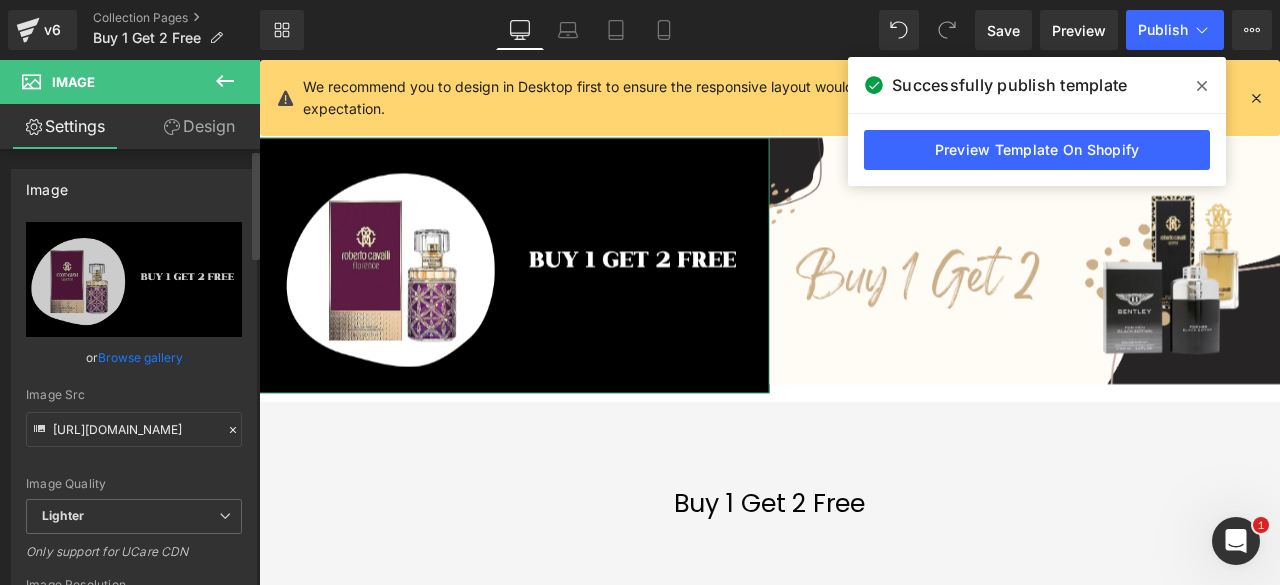 click on "Browse gallery" at bounding box center (140, 357) 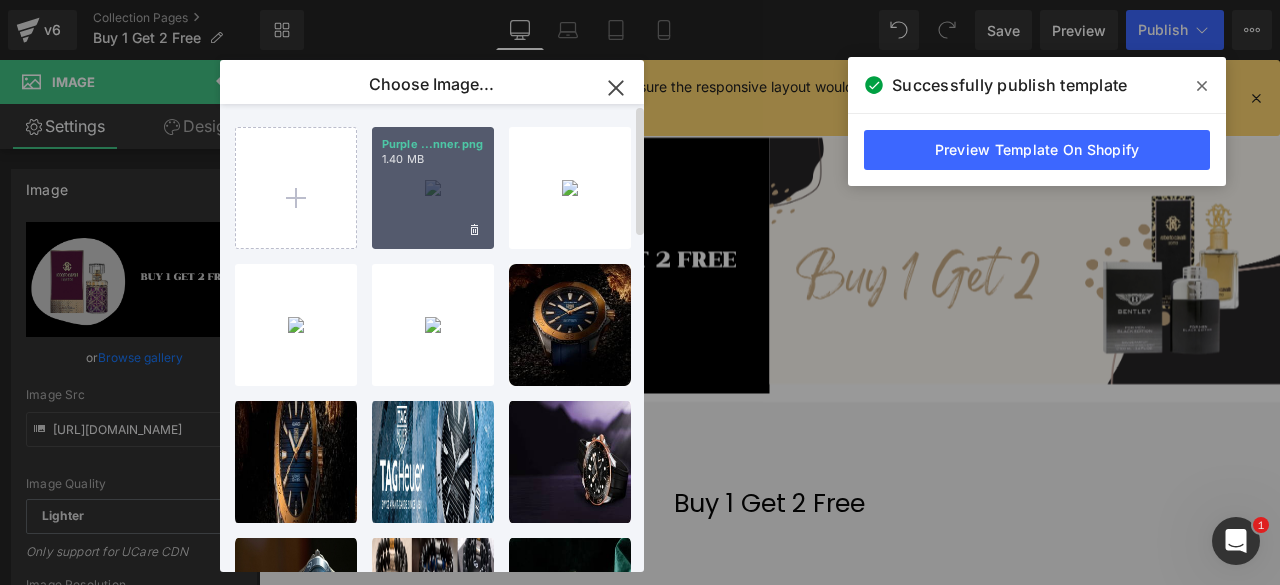 click on "Purple ...nner.png 1.40 MB" at bounding box center [433, 188] 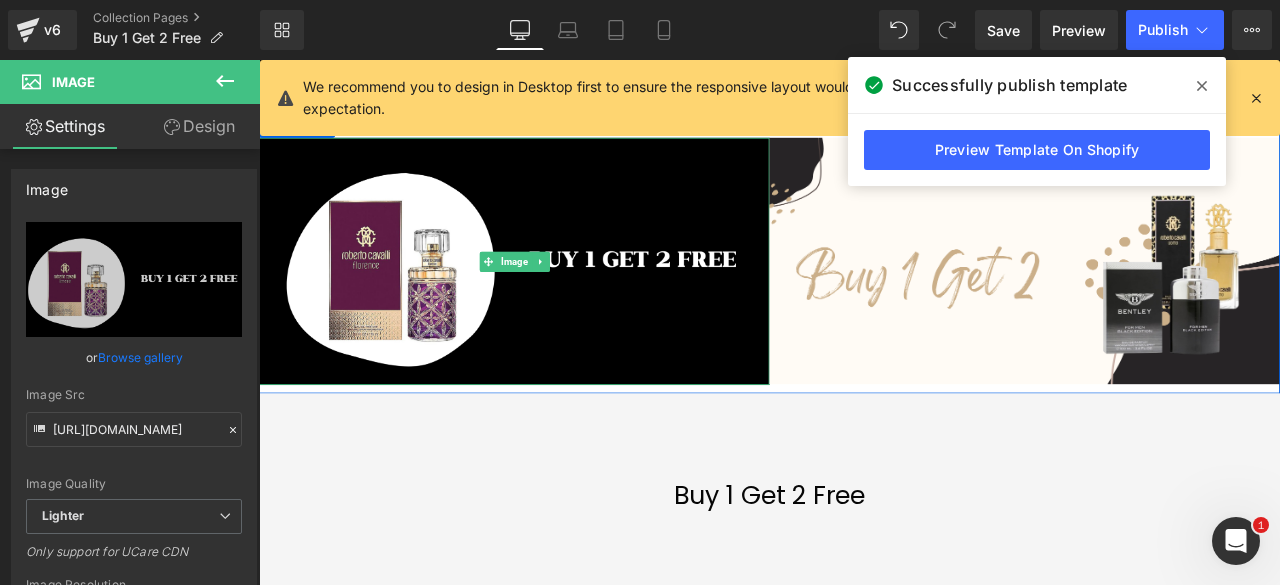 scroll, scrollTop: 3452, scrollLeft: 1194, axis: both 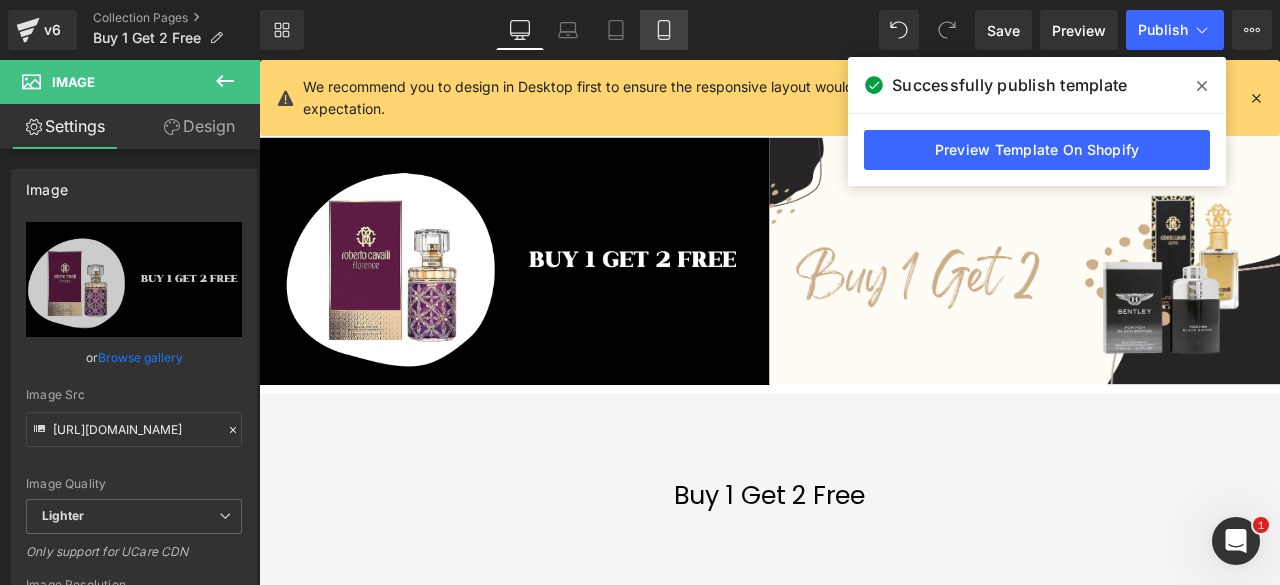 click 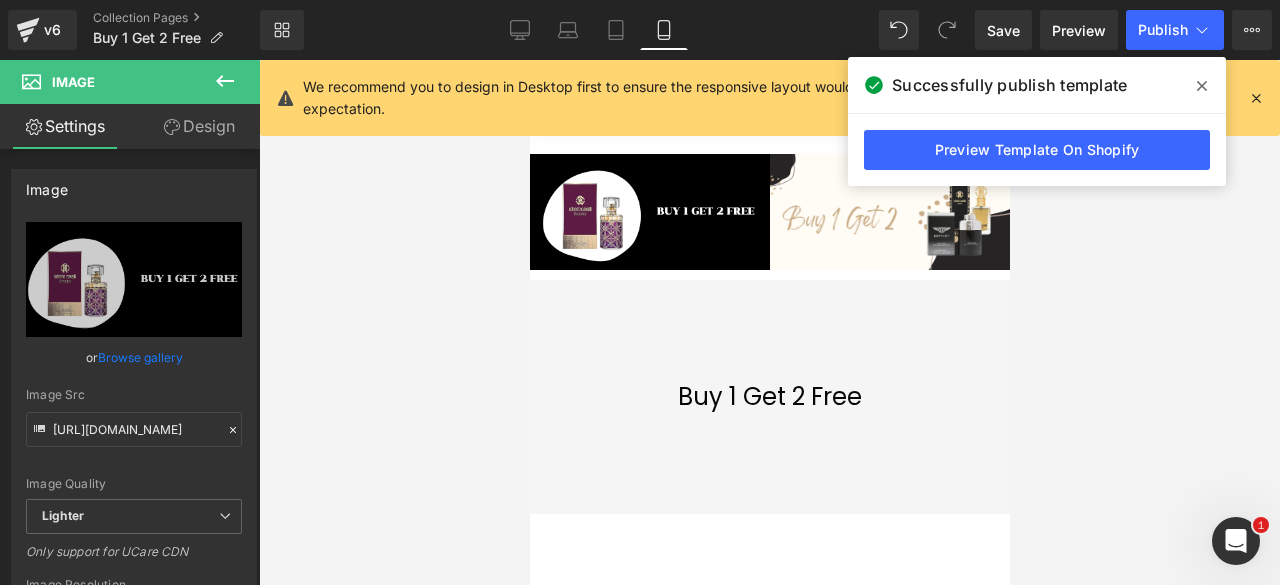 scroll, scrollTop: 9, scrollLeft: 10, axis: both 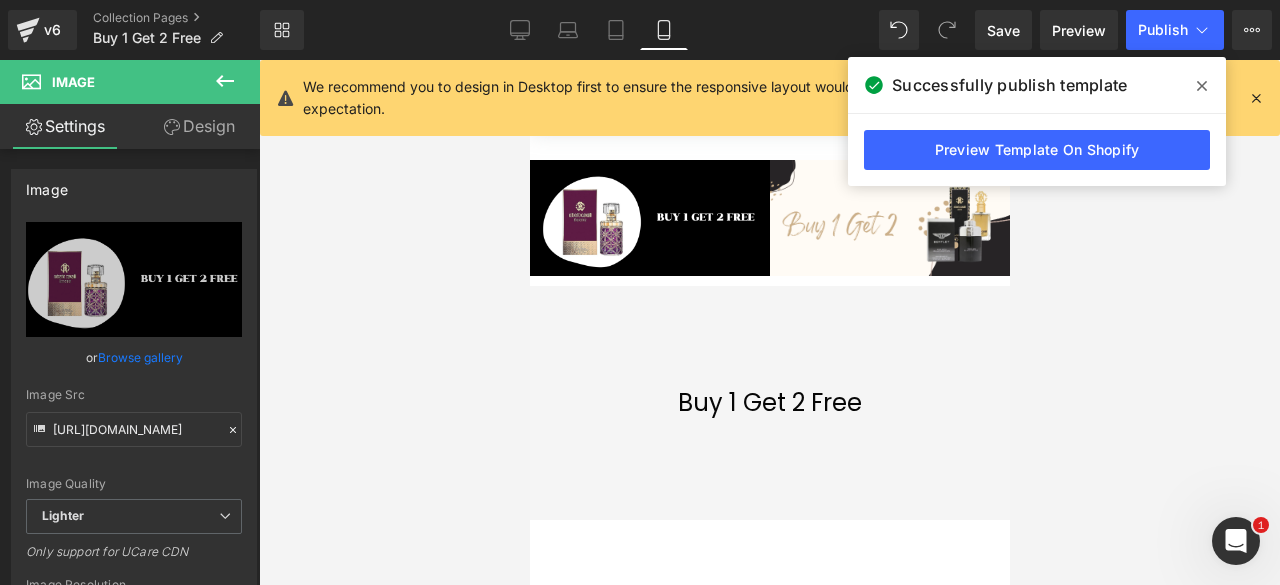 click at bounding box center [1256, 98] 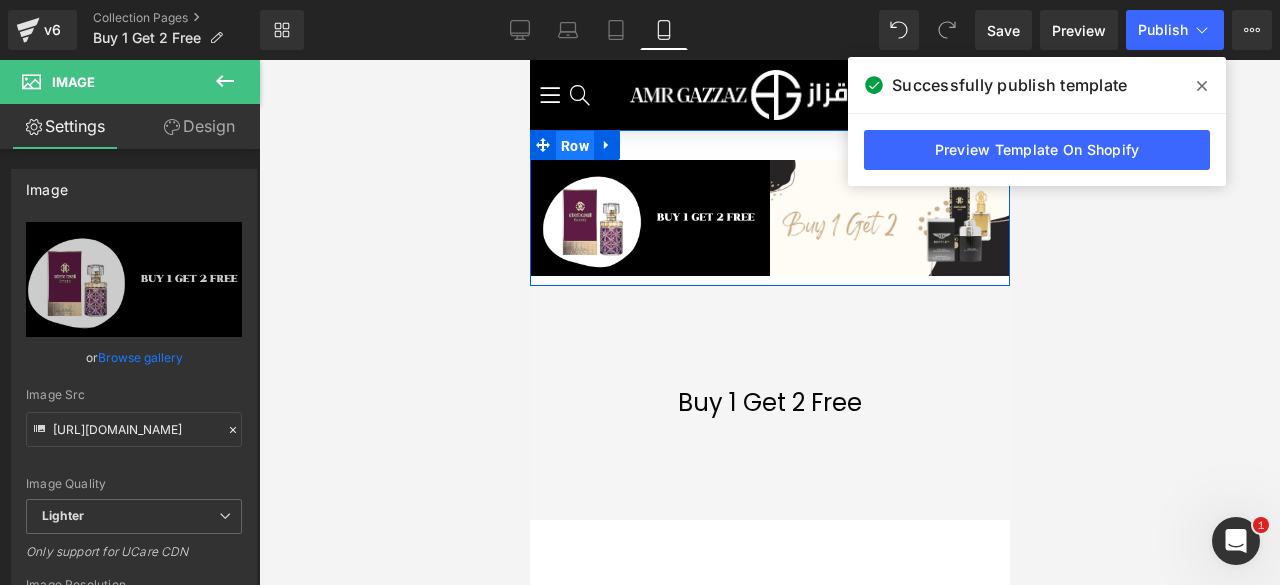 click on "Row" at bounding box center (574, 146) 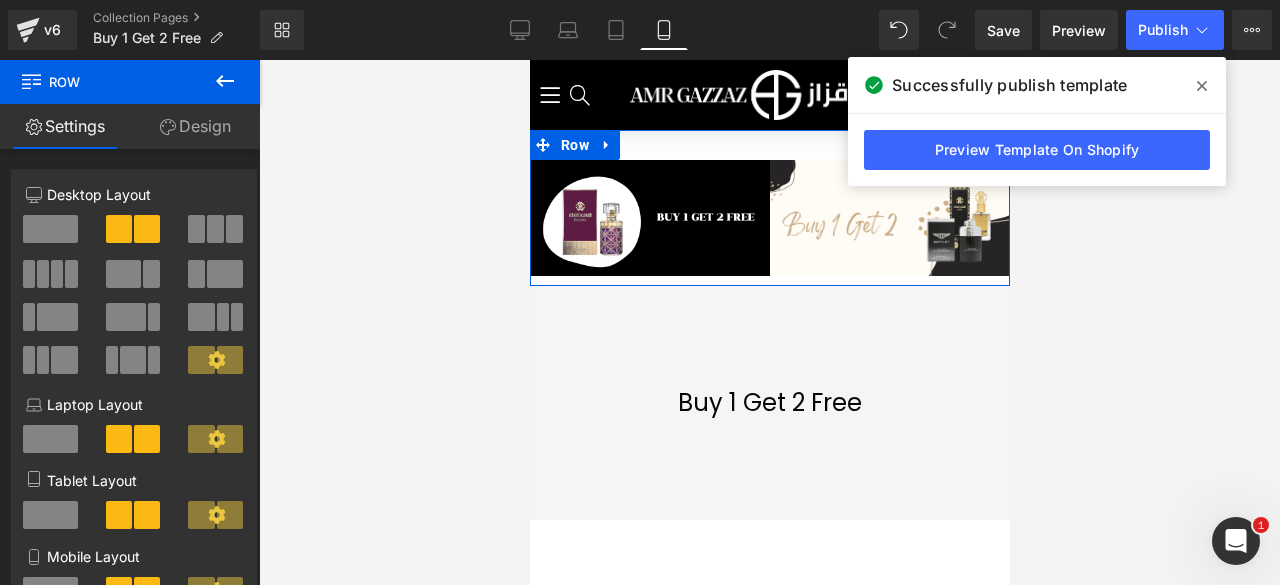 click on "Design" at bounding box center [195, 126] 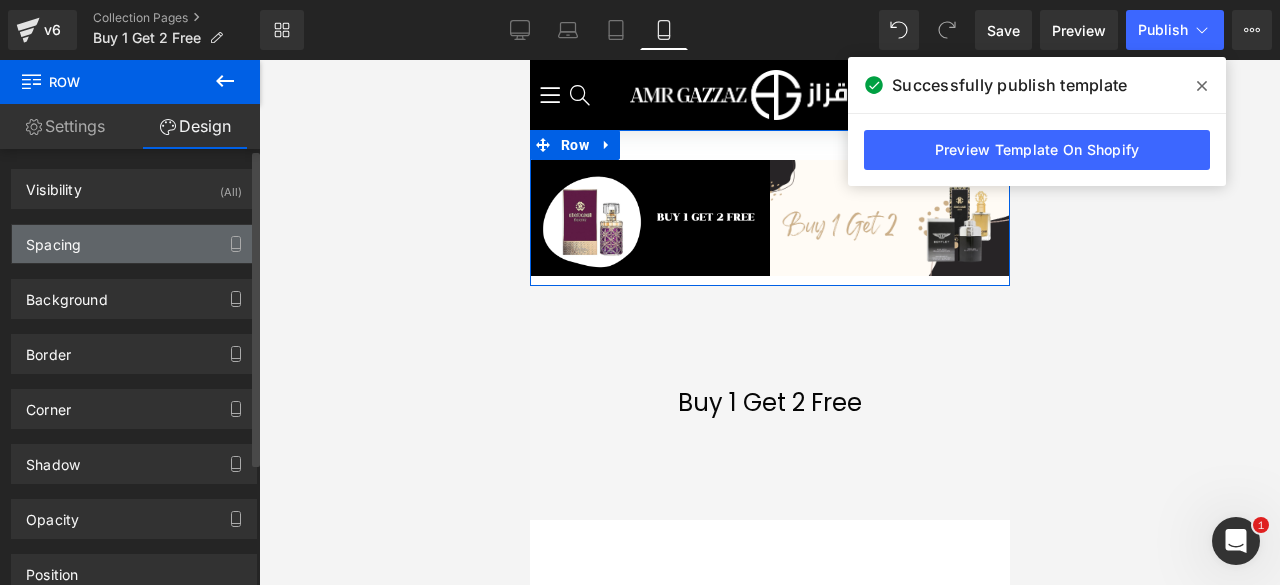 click on "Spacing" at bounding box center [134, 244] 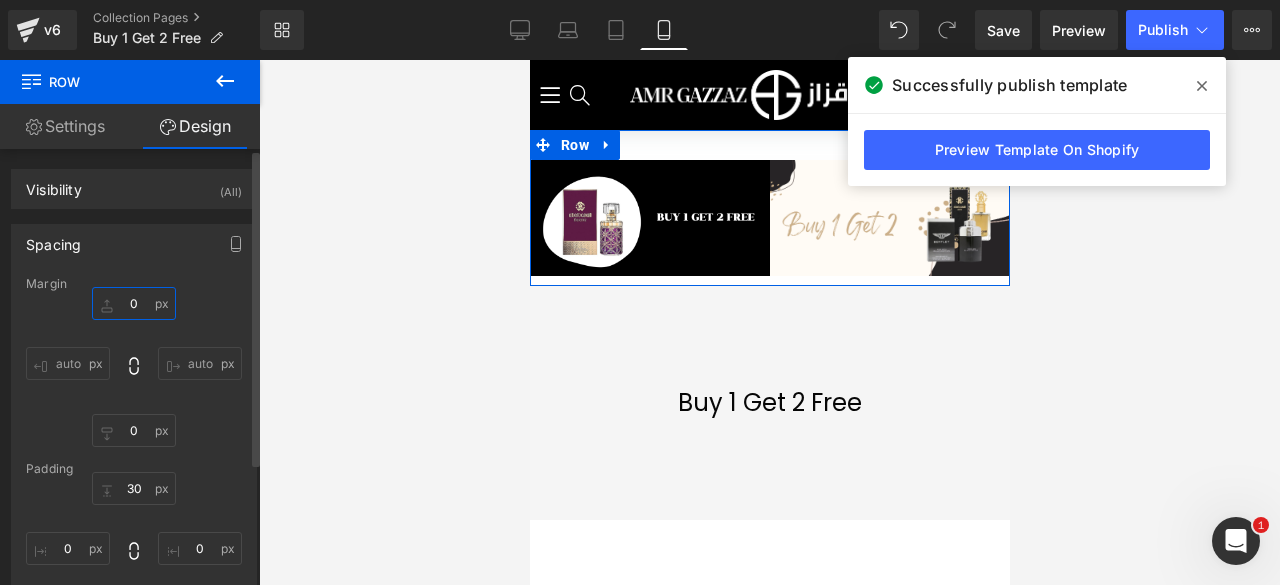 click at bounding box center [134, 303] 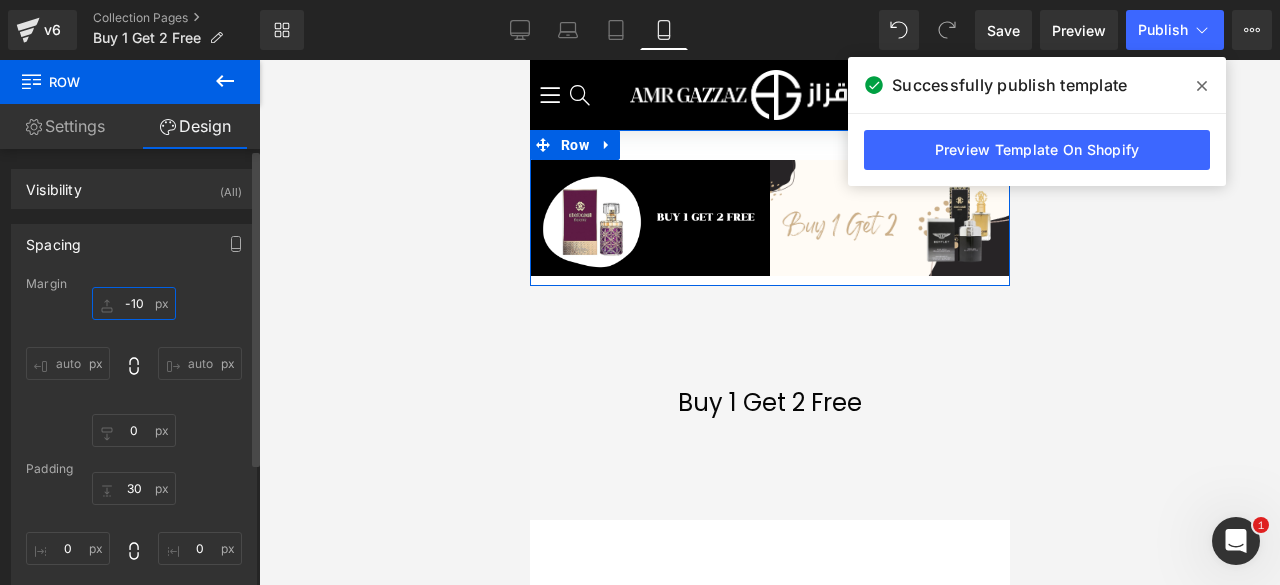 scroll, scrollTop: 3293, scrollLeft: 464, axis: both 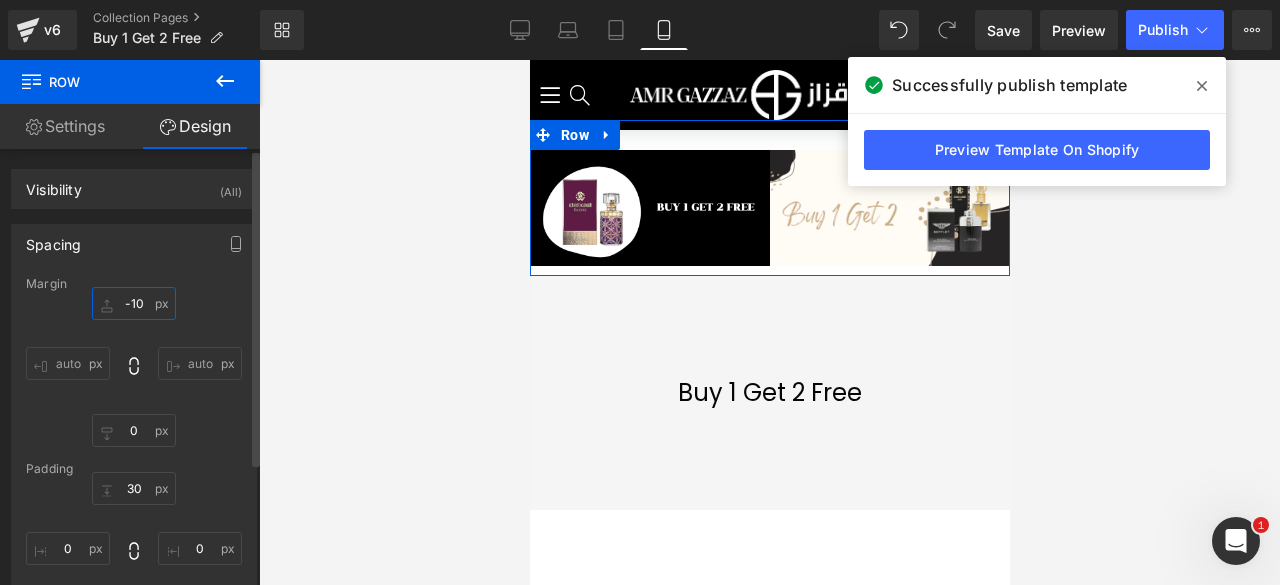 click on "-10" at bounding box center [134, 303] 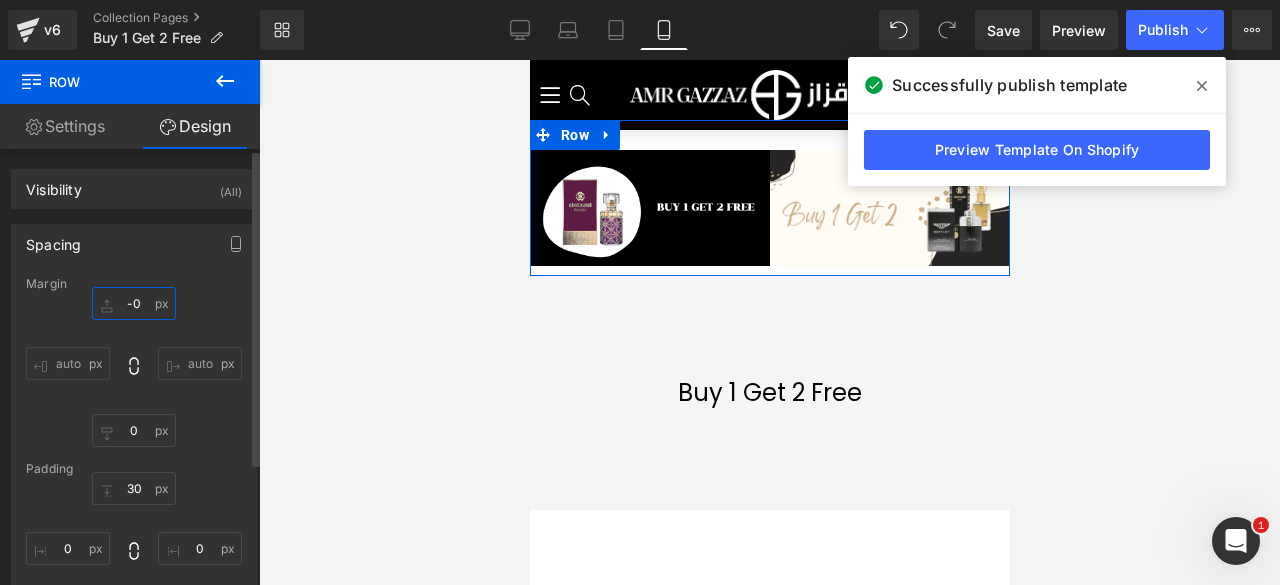 scroll, scrollTop: 9, scrollLeft: 10, axis: both 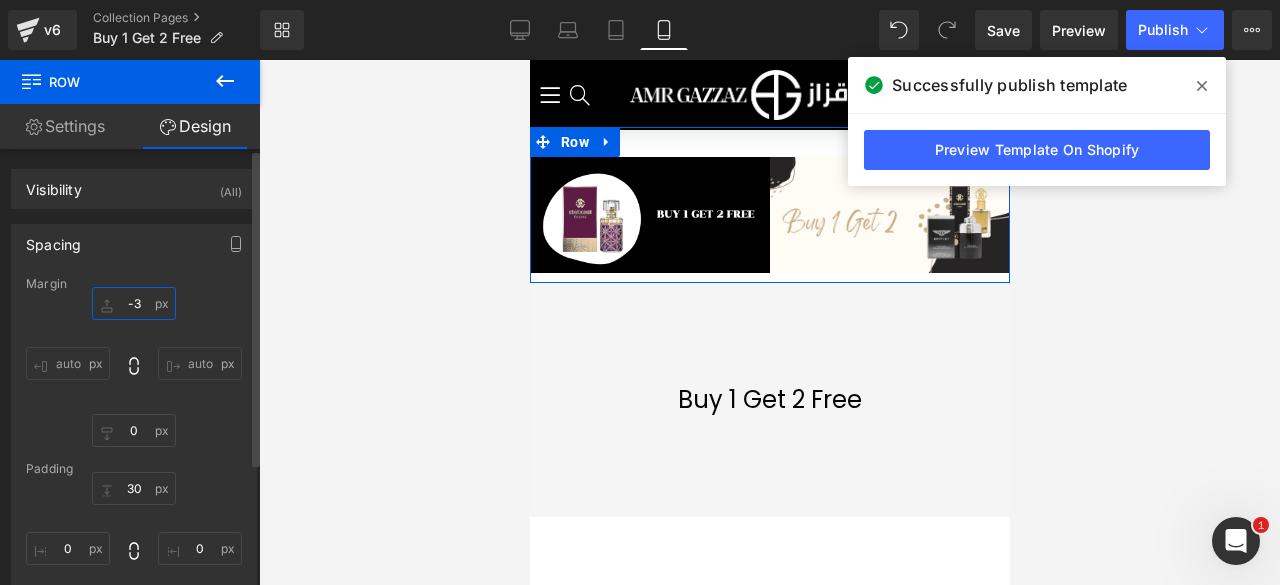 type on "-30" 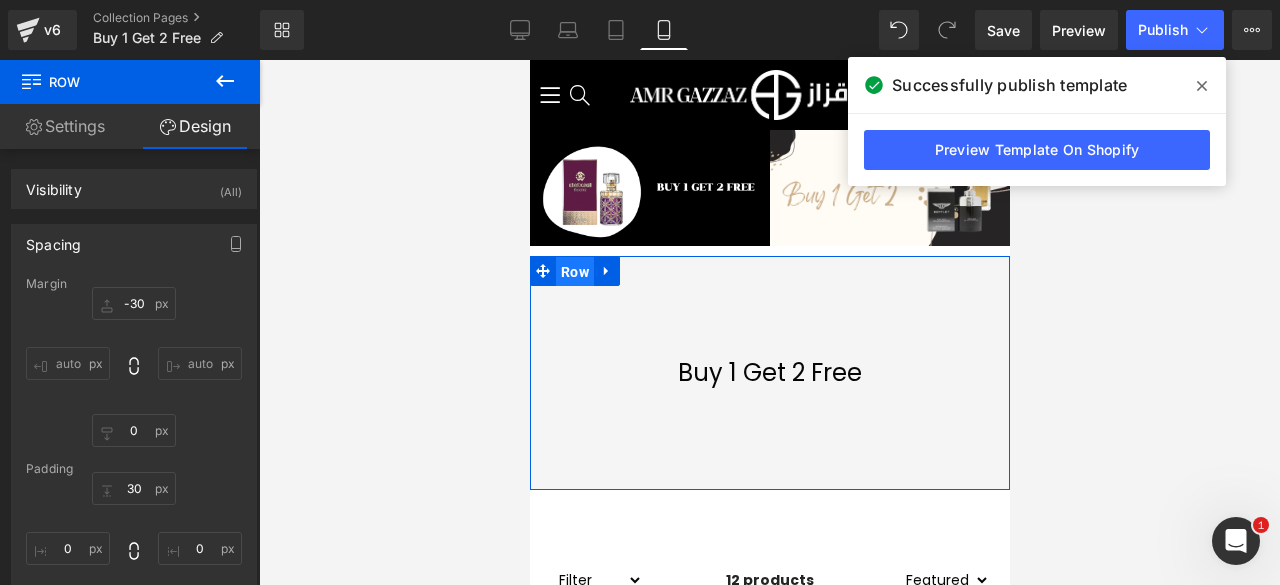 click on "Row" at bounding box center [574, 272] 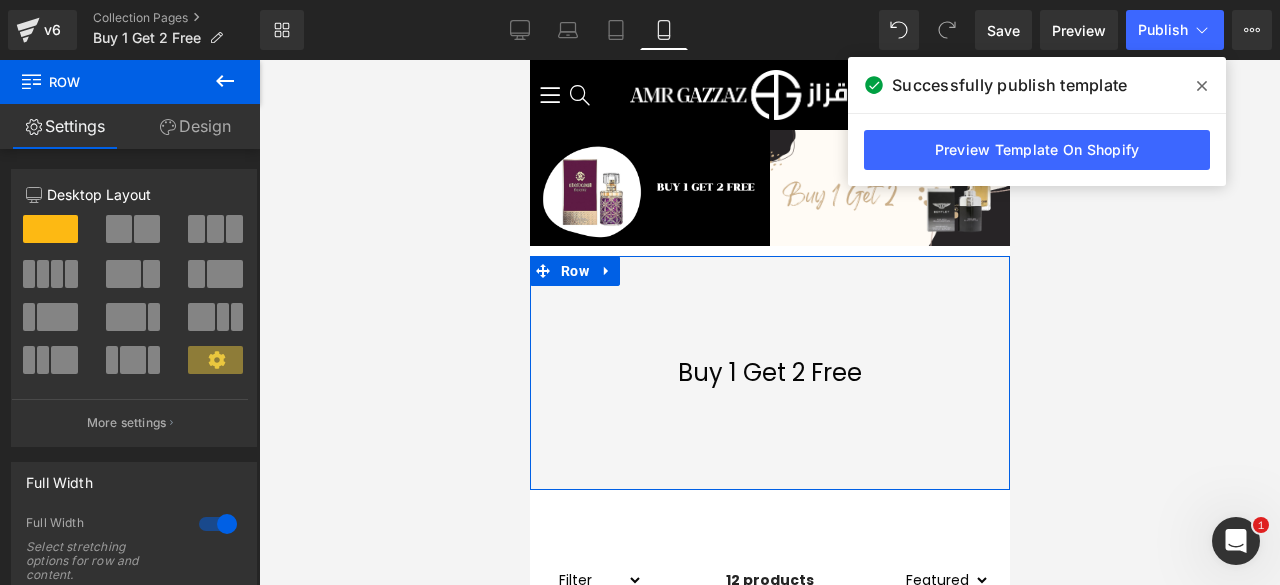 click on "Design" at bounding box center [195, 126] 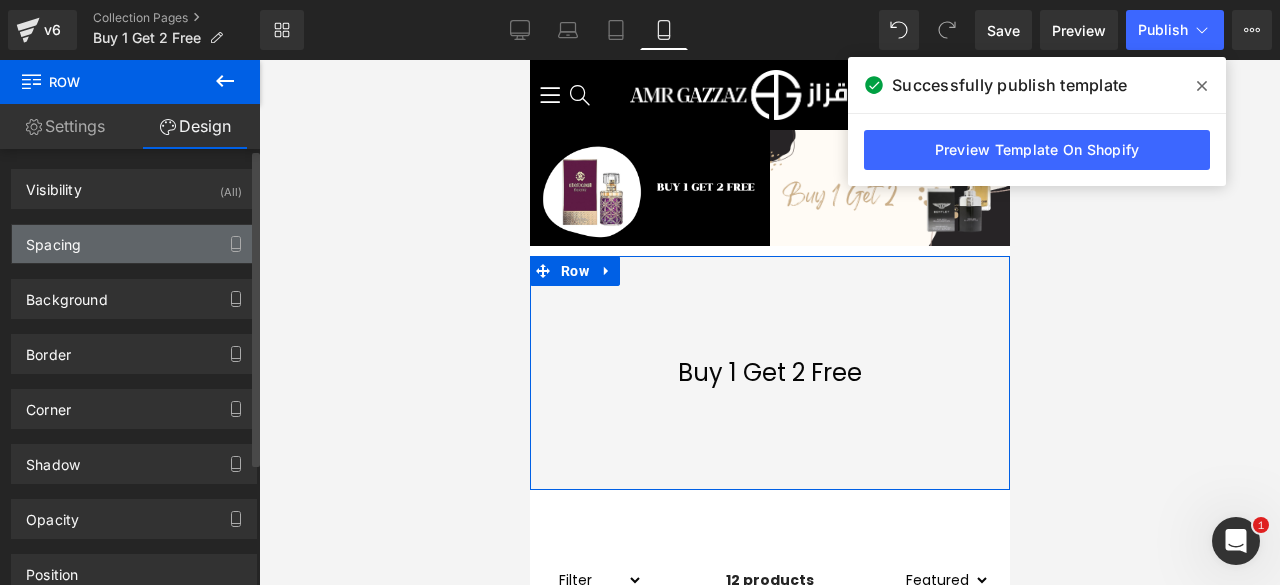 click on "Spacing" at bounding box center (134, 244) 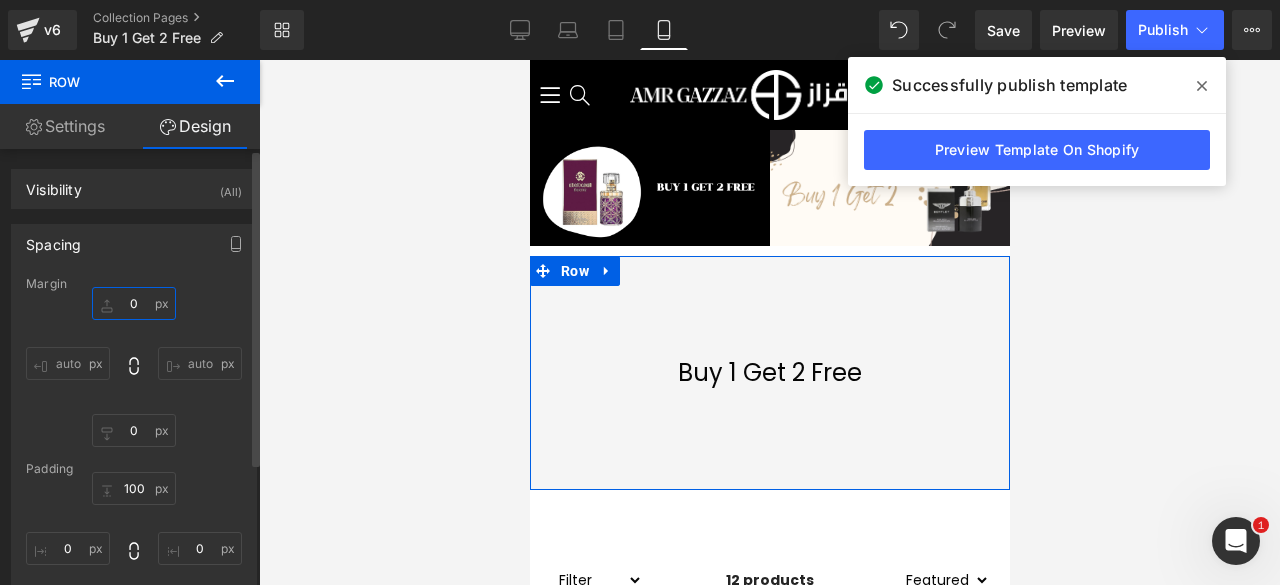 click at bounding box center [134, 303] 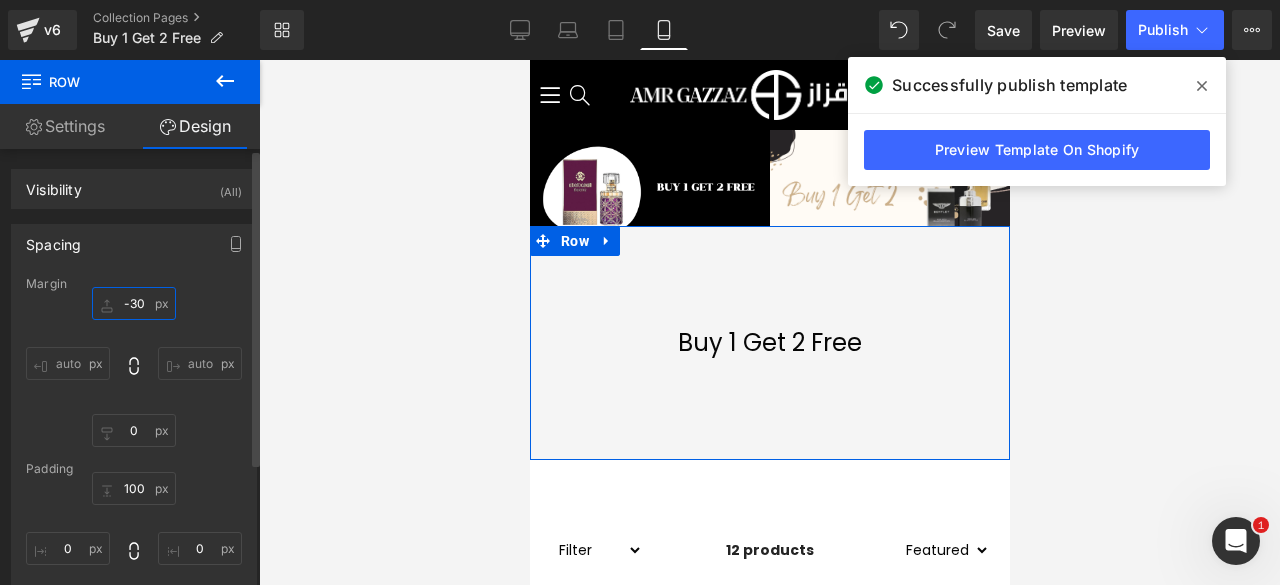 click on "-30" at bounding box center [134, 303] 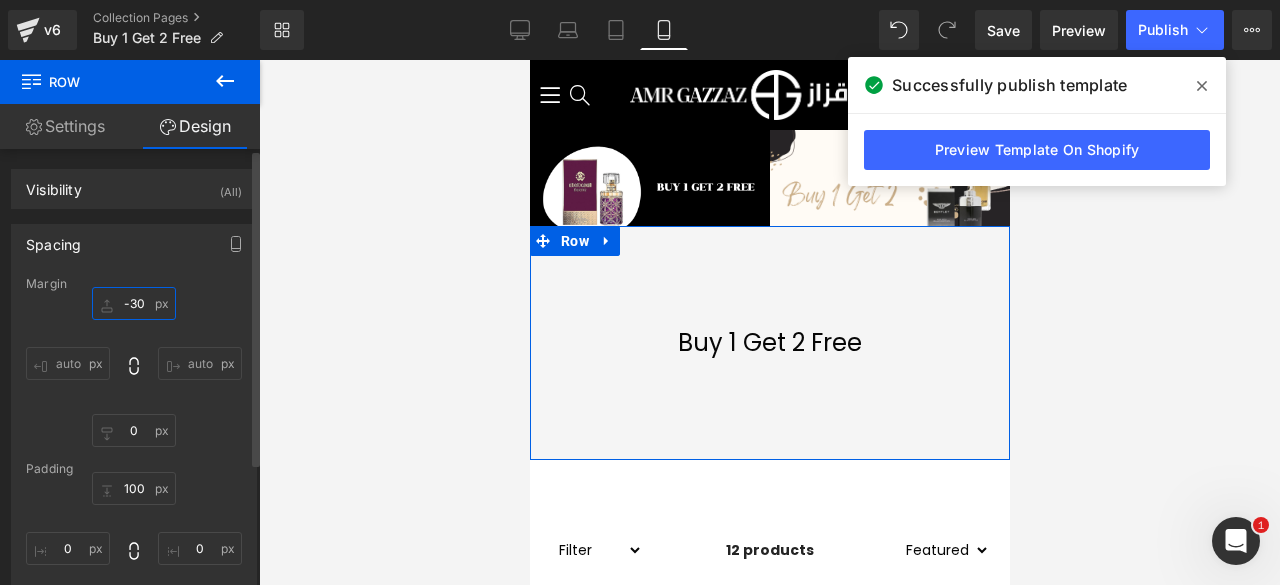 click on "-30" at bounding box center (134, 303) 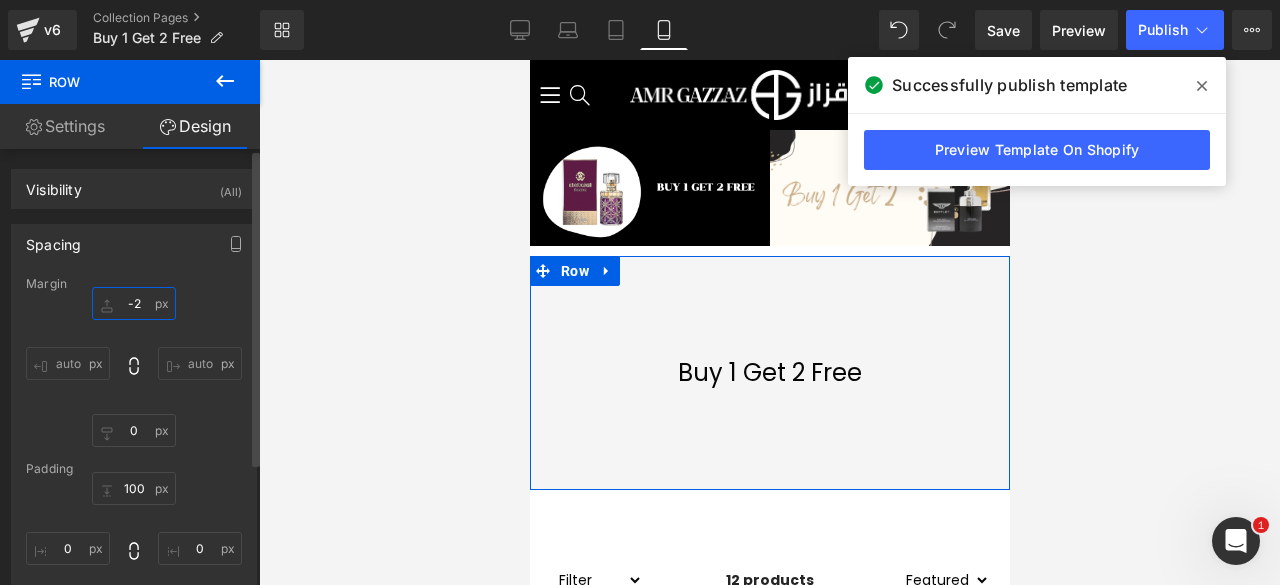 type on "-20" 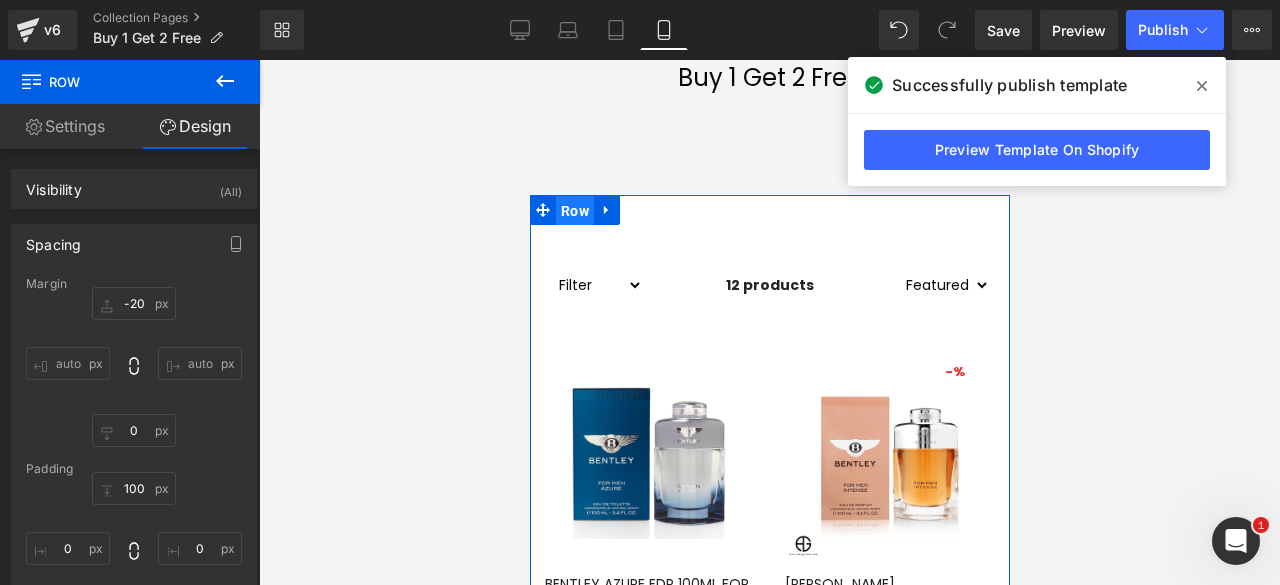click on "Row" at bounding box center (574, 211) 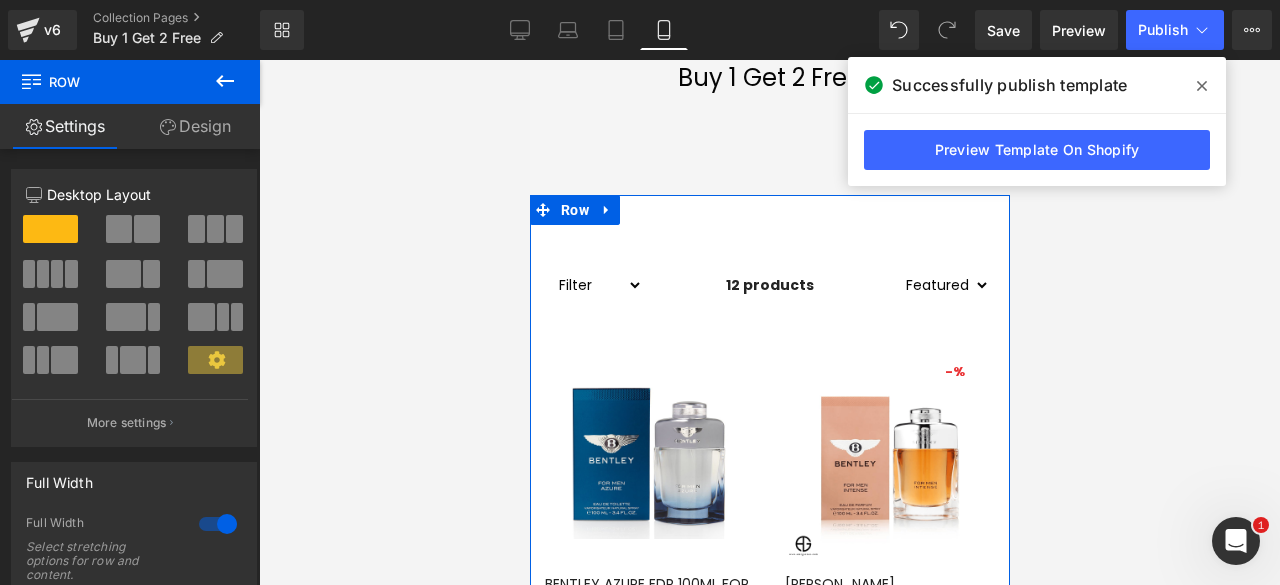 click on "Design" at bounding box center [195, 126] 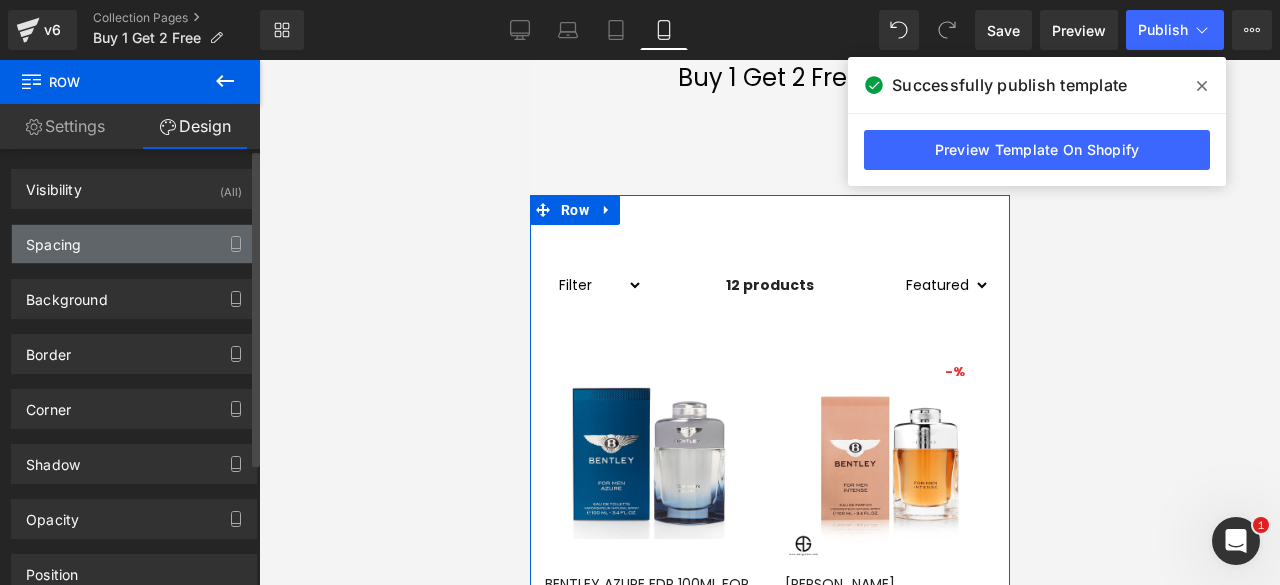 click on "Spacing" at bounding box center (134, 244) 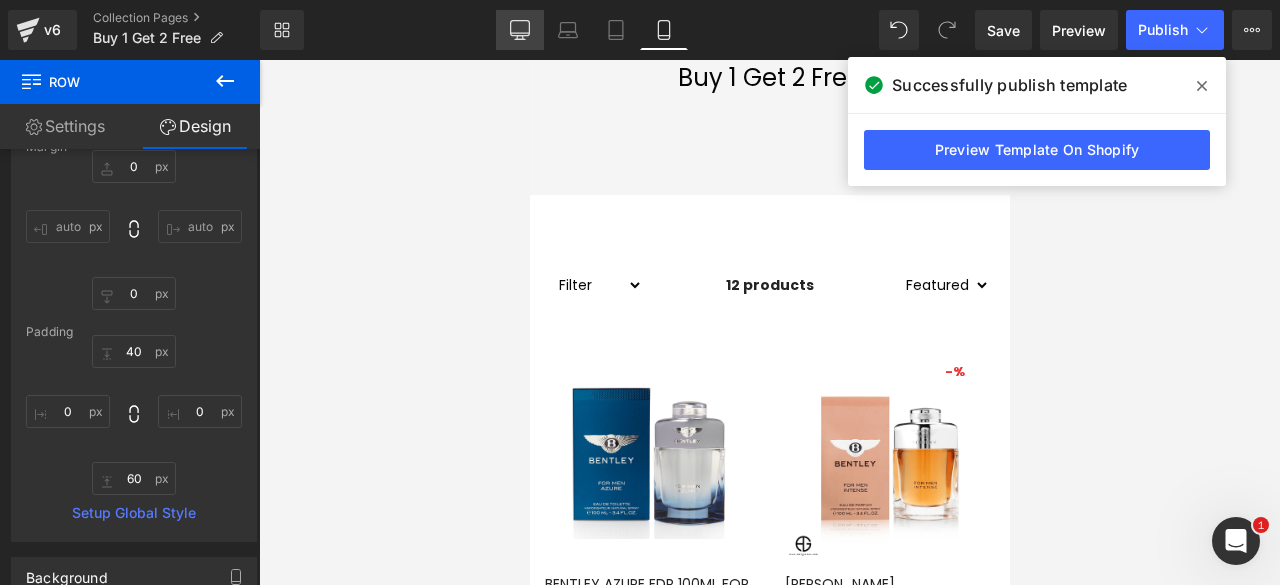 click on "Desktop" at bounding box center (520, 30) 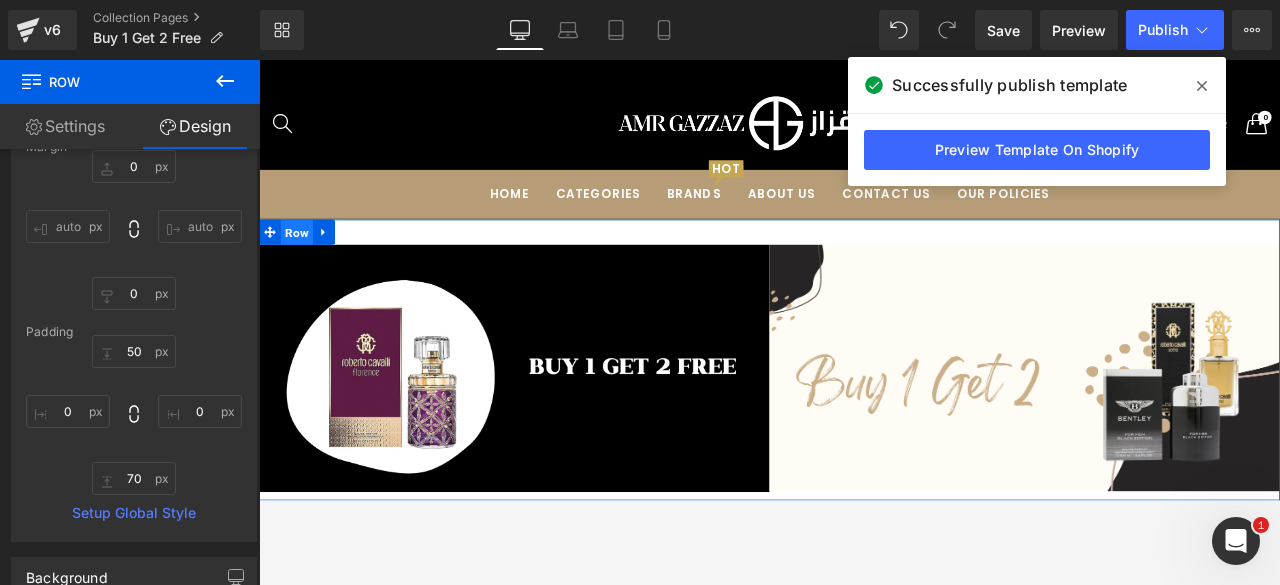 click on "Row" at bounding box center (304, 265) 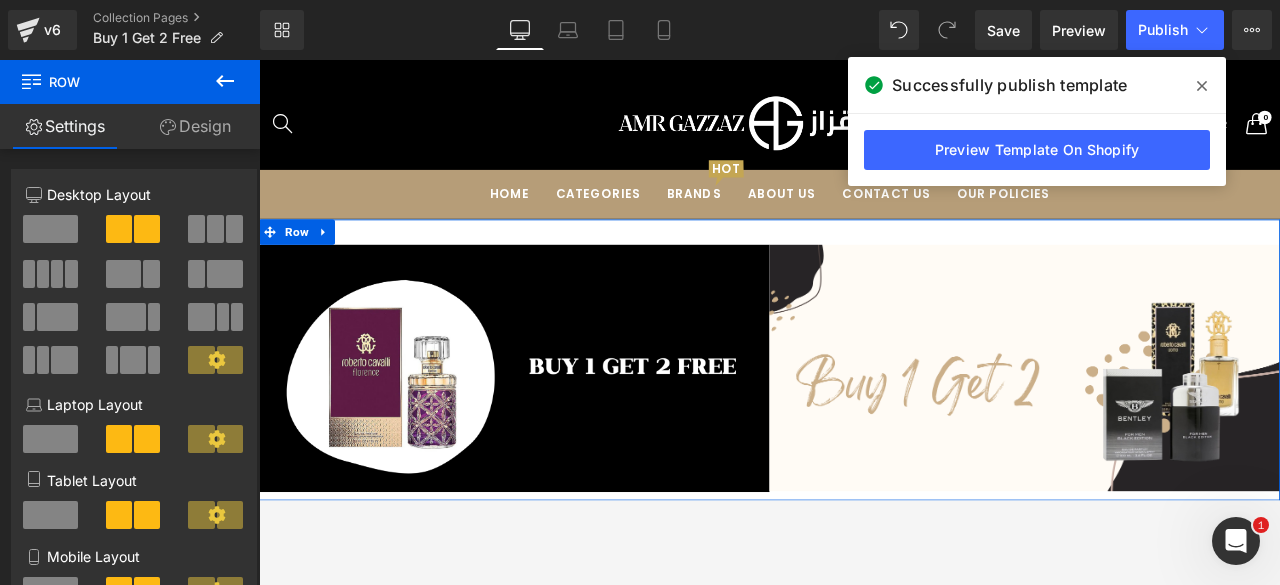 click on "Design" at bounding box center (195, 126) 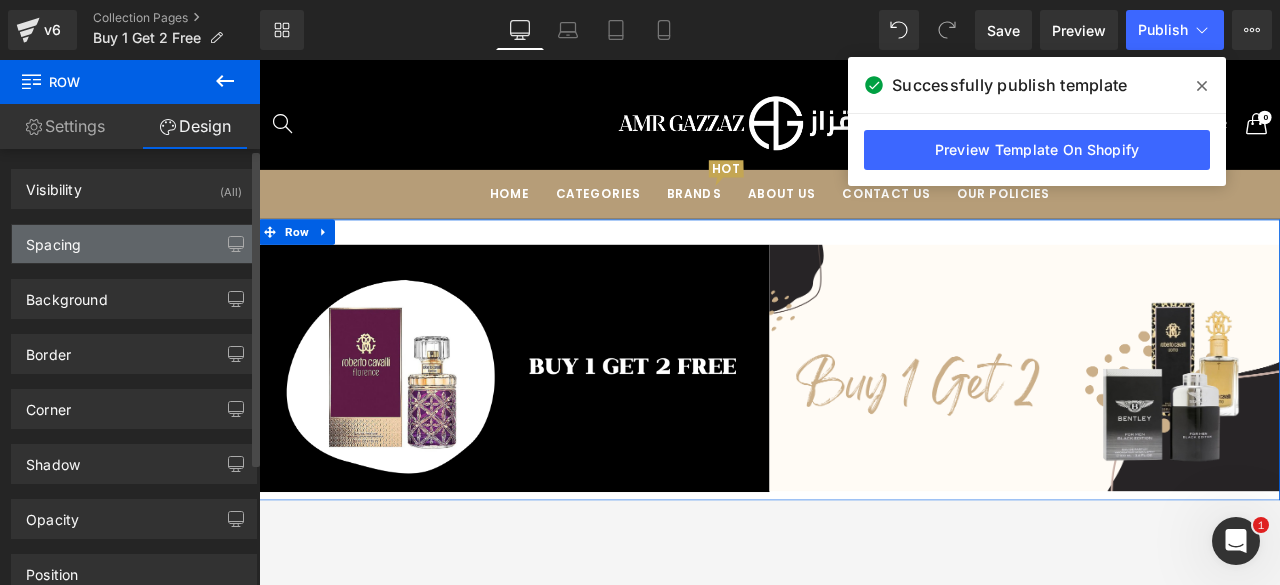 click on "Spacing" at bounding box center (134, 244) 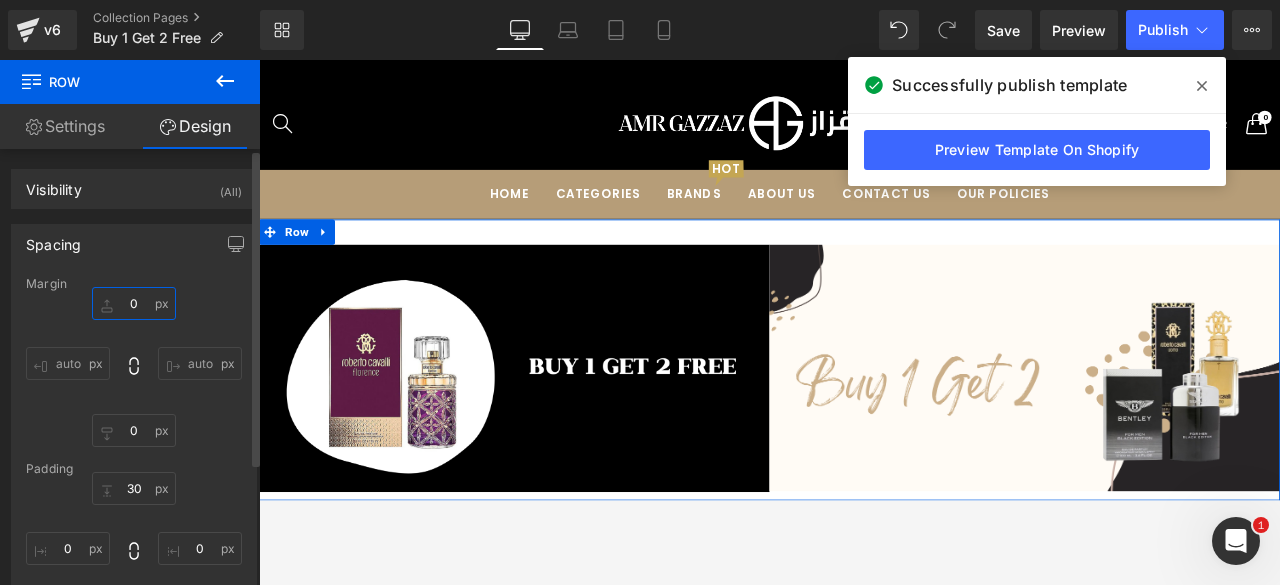 click at bounding box center [134, 303] 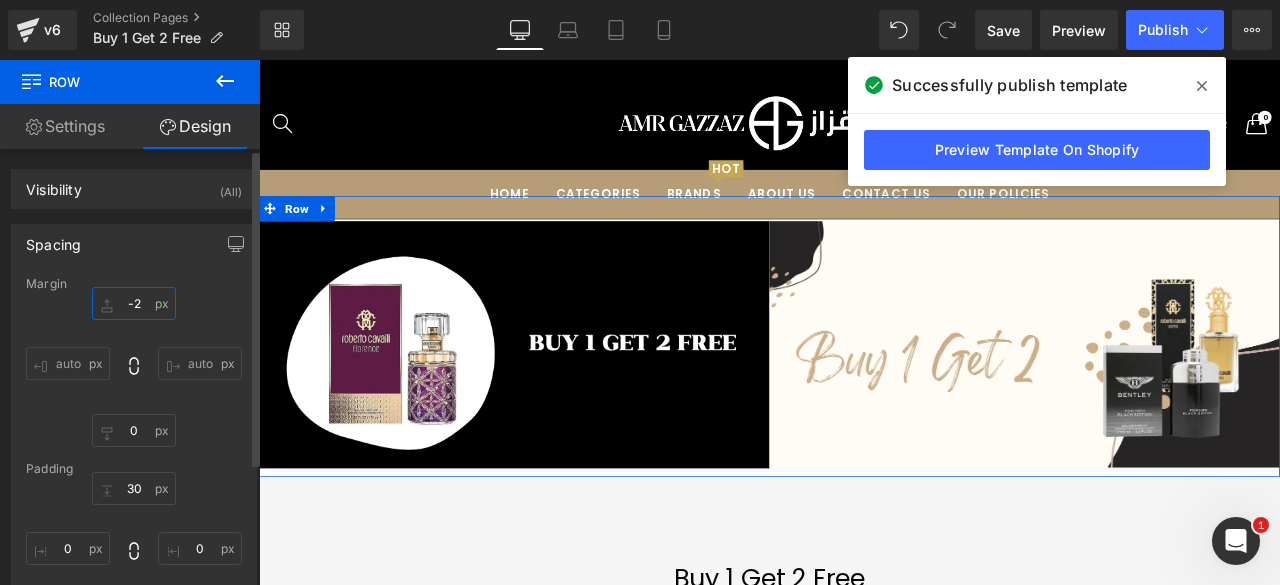 type on "-29" 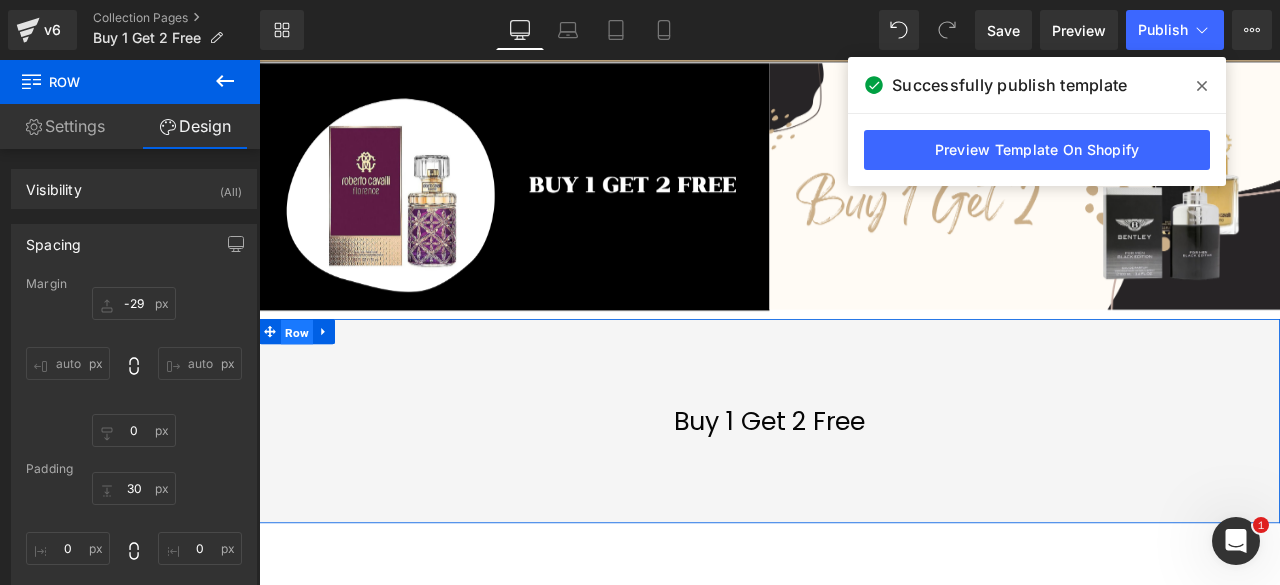 click on "Row" at bounding box center (304, 383) 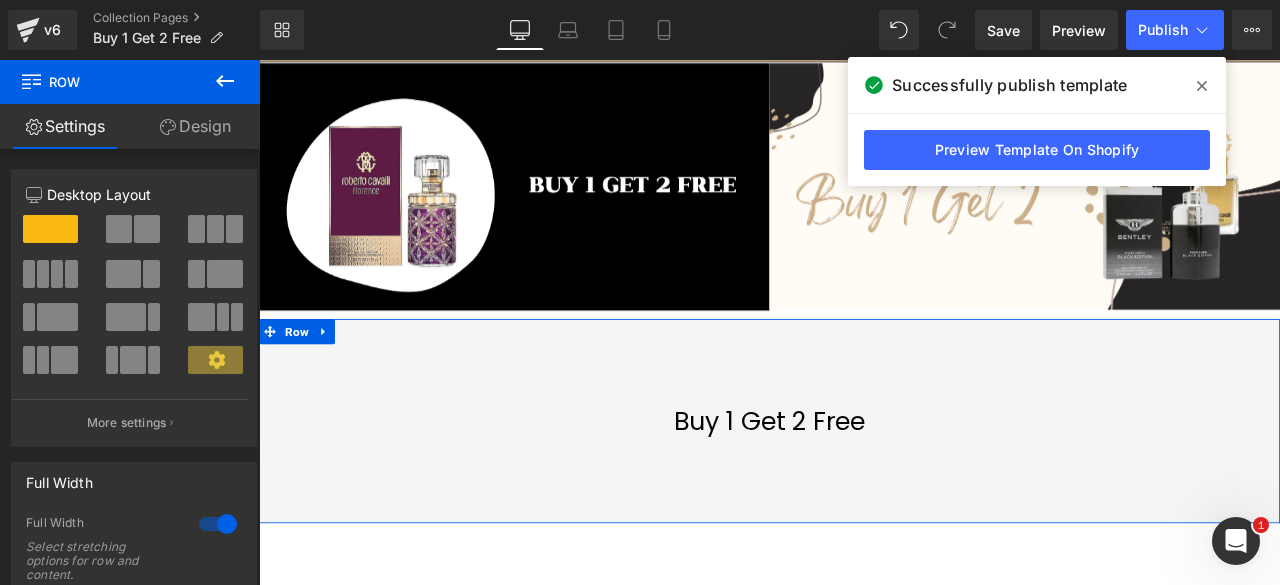click on "Design" at bounding box center (195, 126) 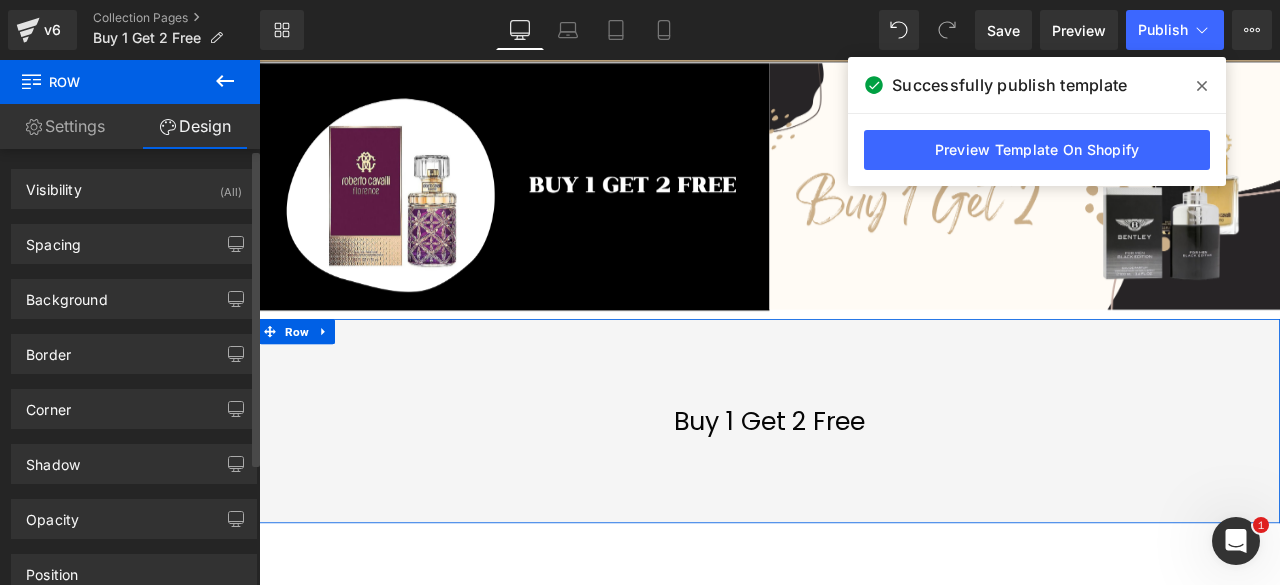 drag, startPoint x: 125, startPoint y: 241, endPoint x: 154, endPoint y: 286, distance: 53.535034 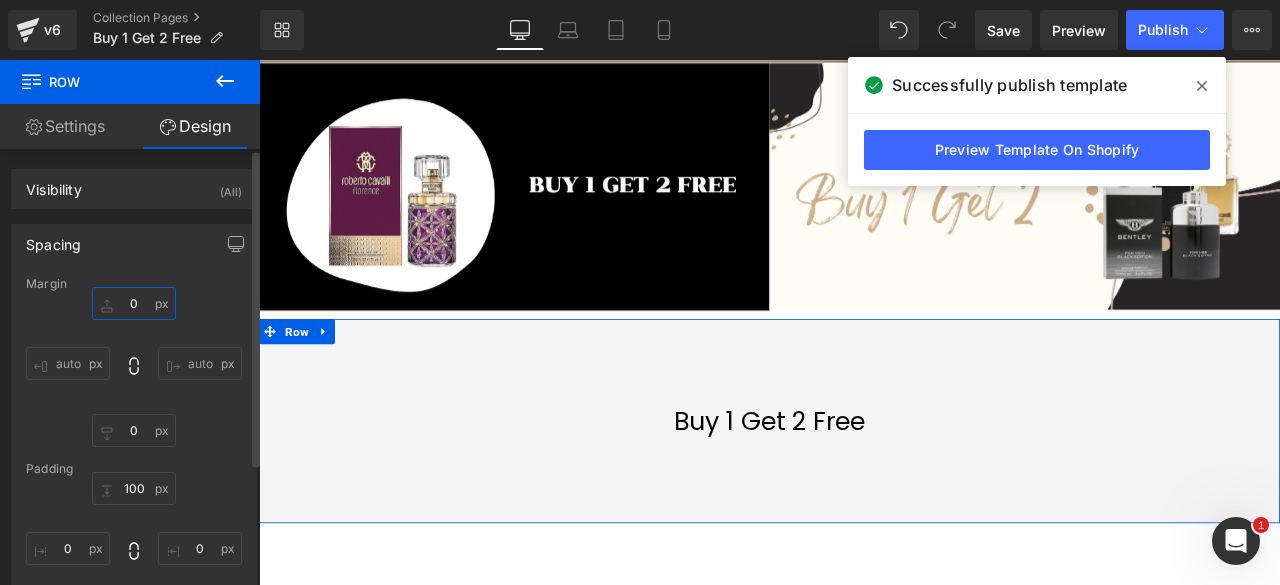 click at bounding box center [134, 303] 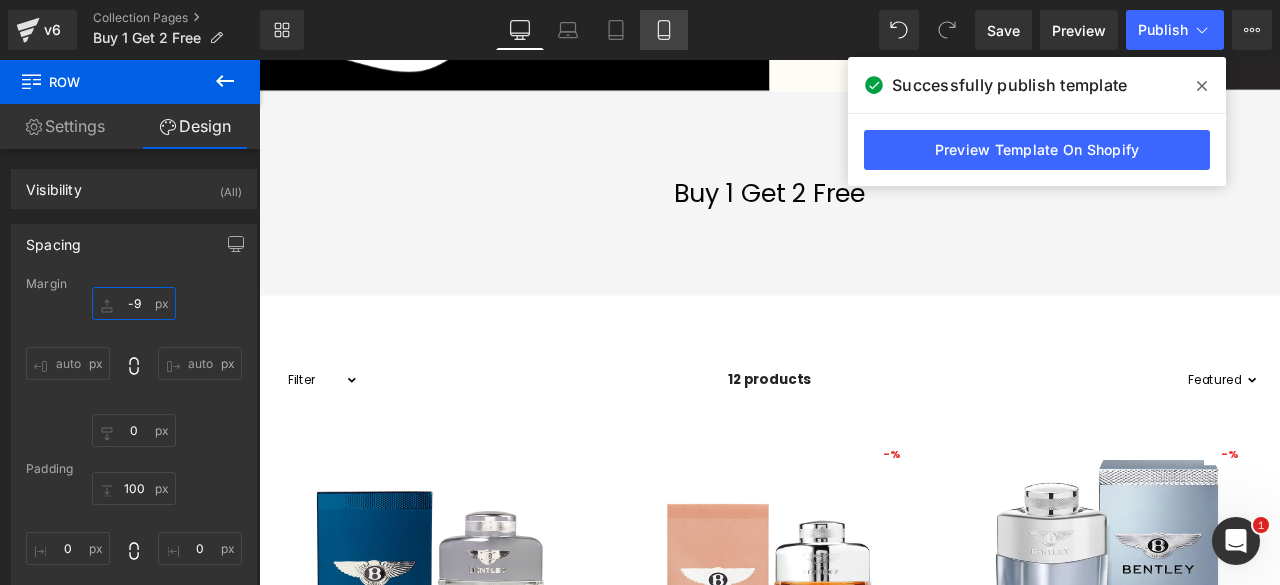 type on "-9" 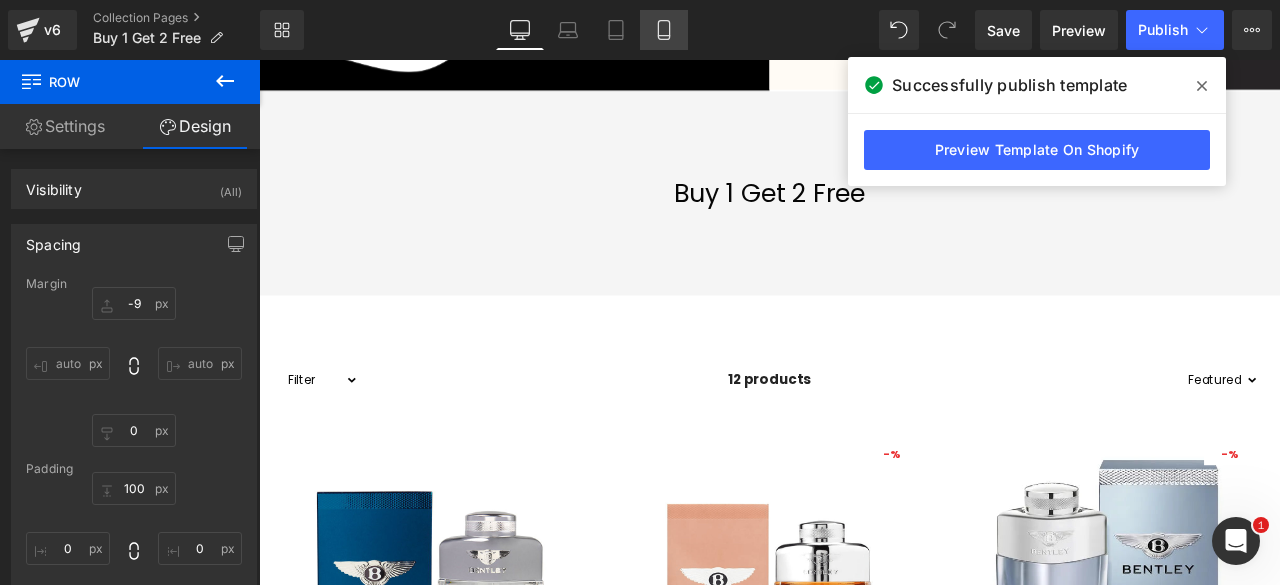 click 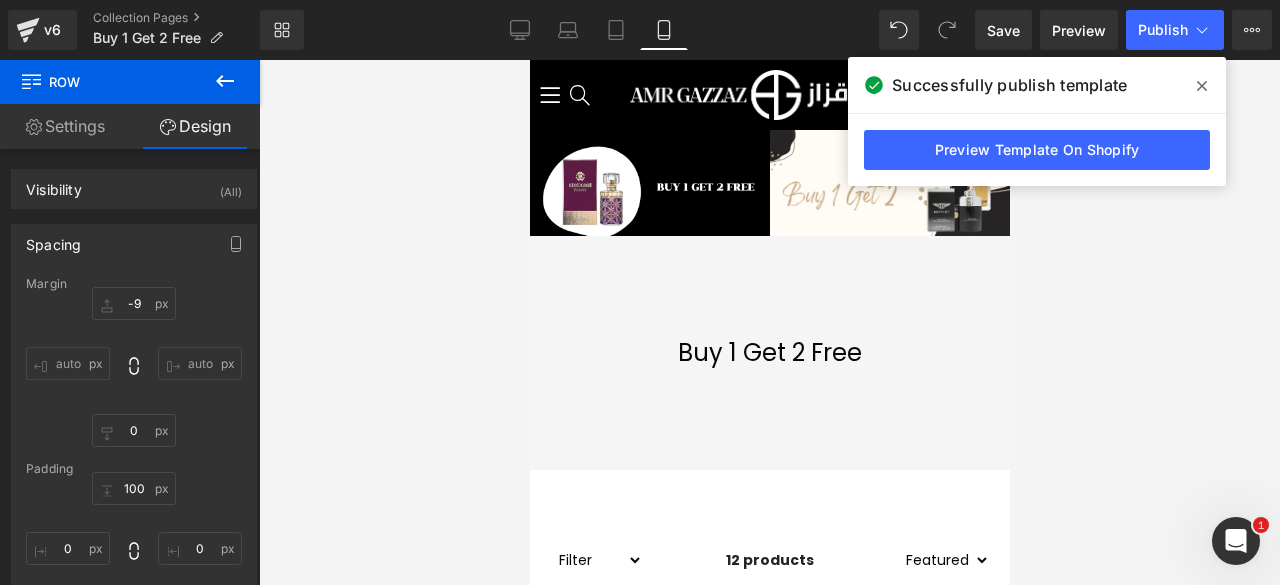 click 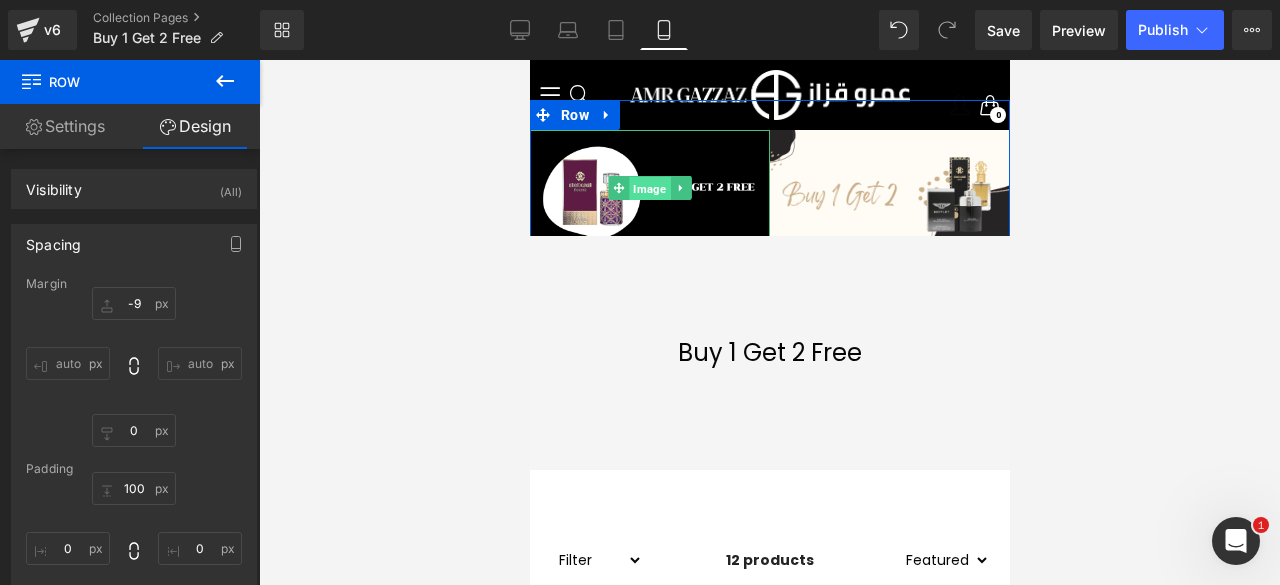 click on "Image" at bounding box center (648, 189) 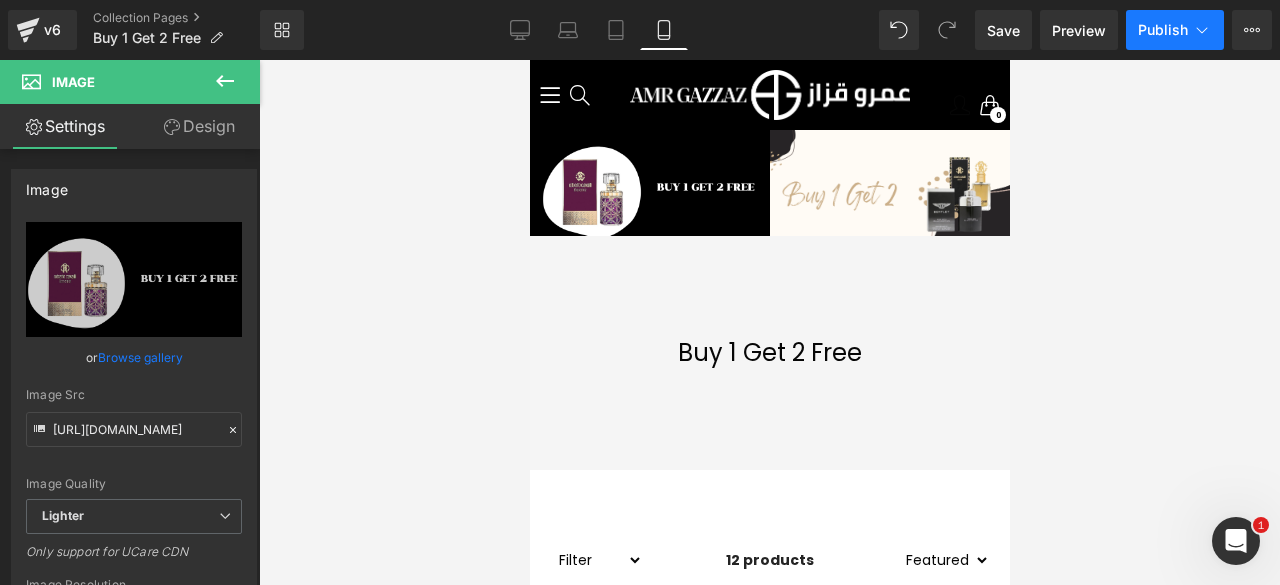 click on "Publish" at bounding box center (1163, 30) 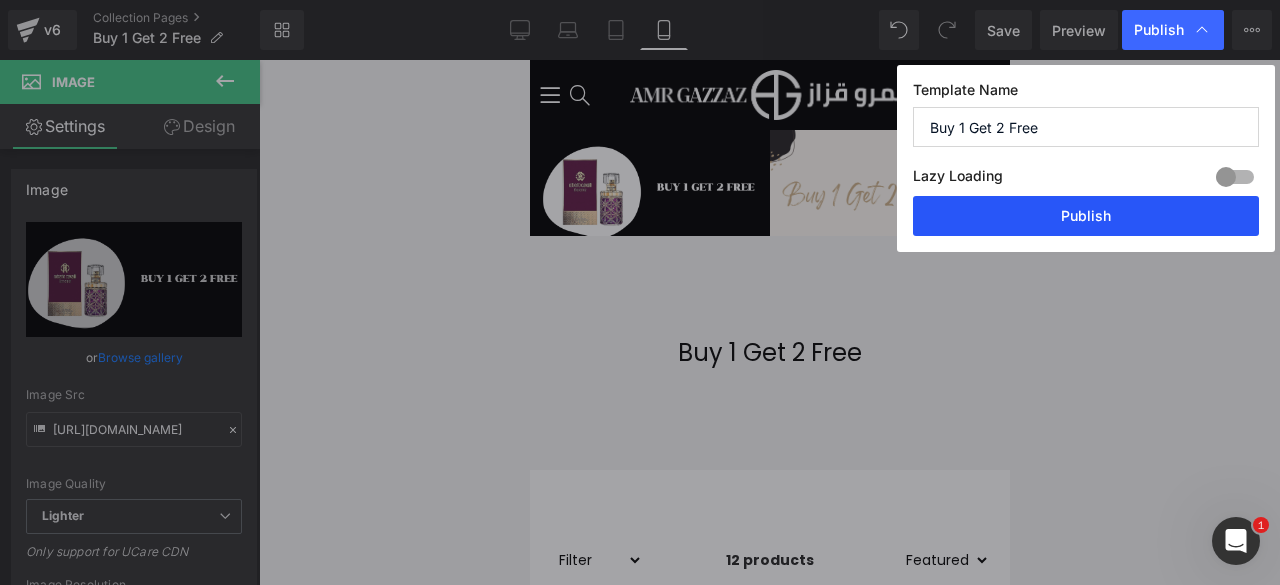 click on "Publish" at bounding box center (1086, 216) 